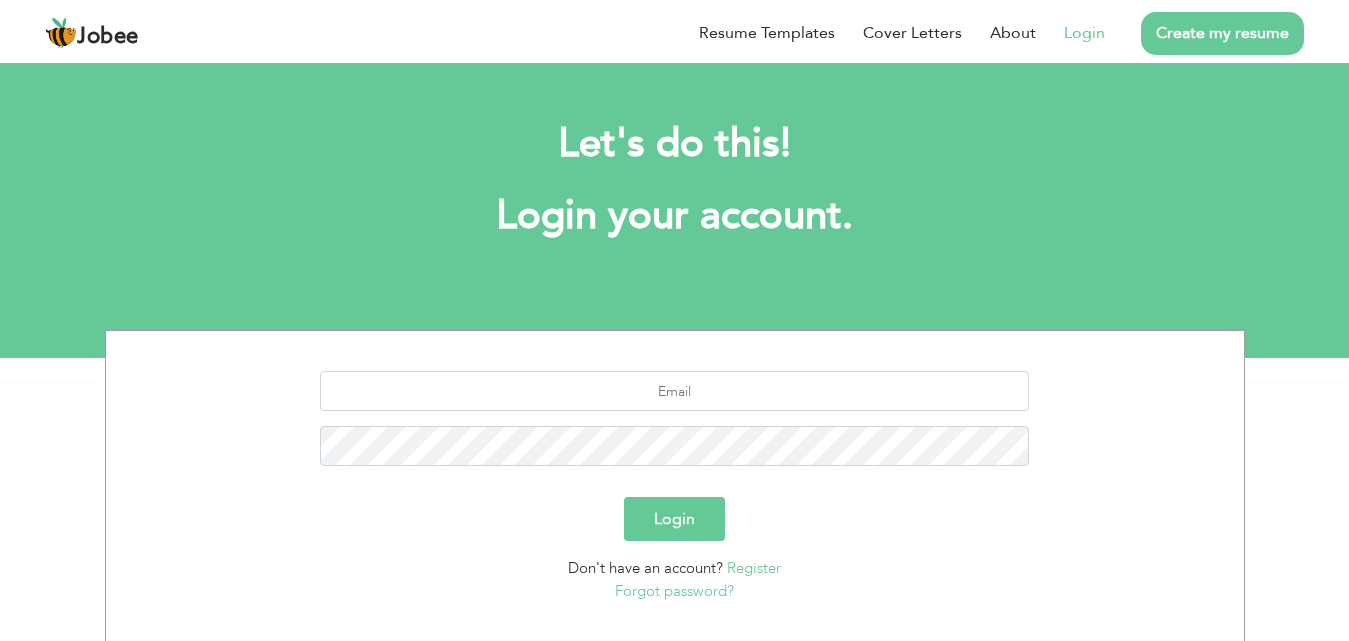 scroll, scrollTop: 0, scrollLeft: 0, axis: both 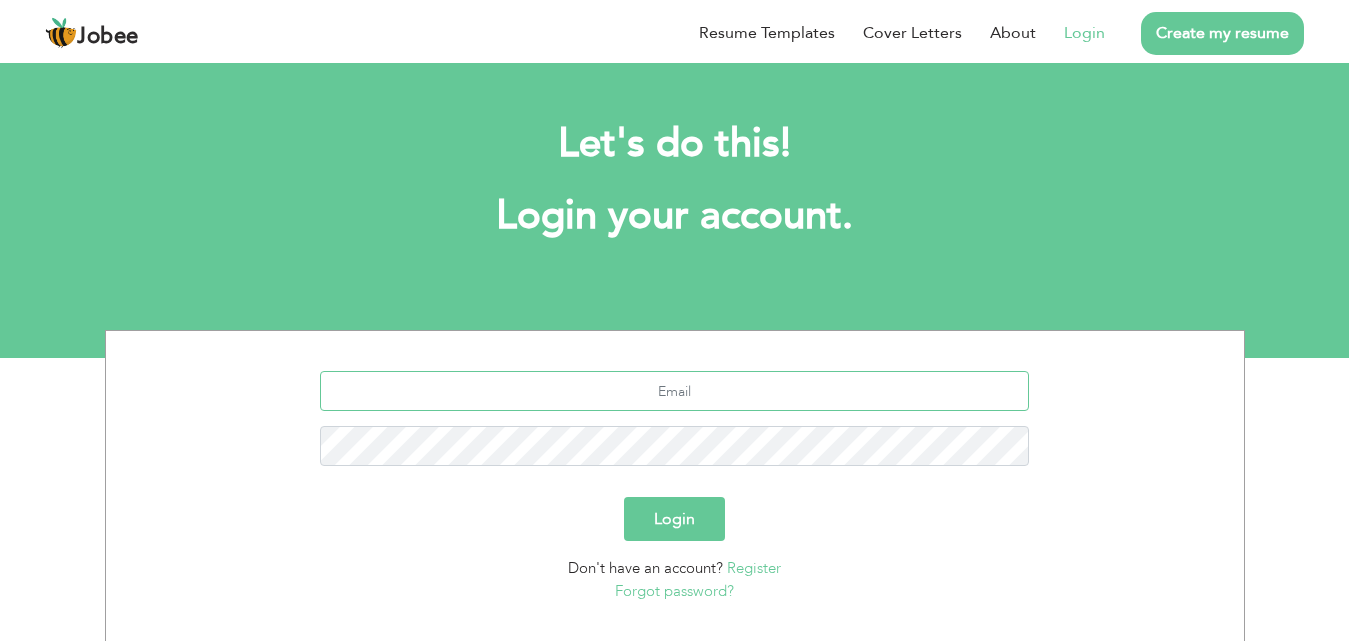 click at bounding box center [674, 391] 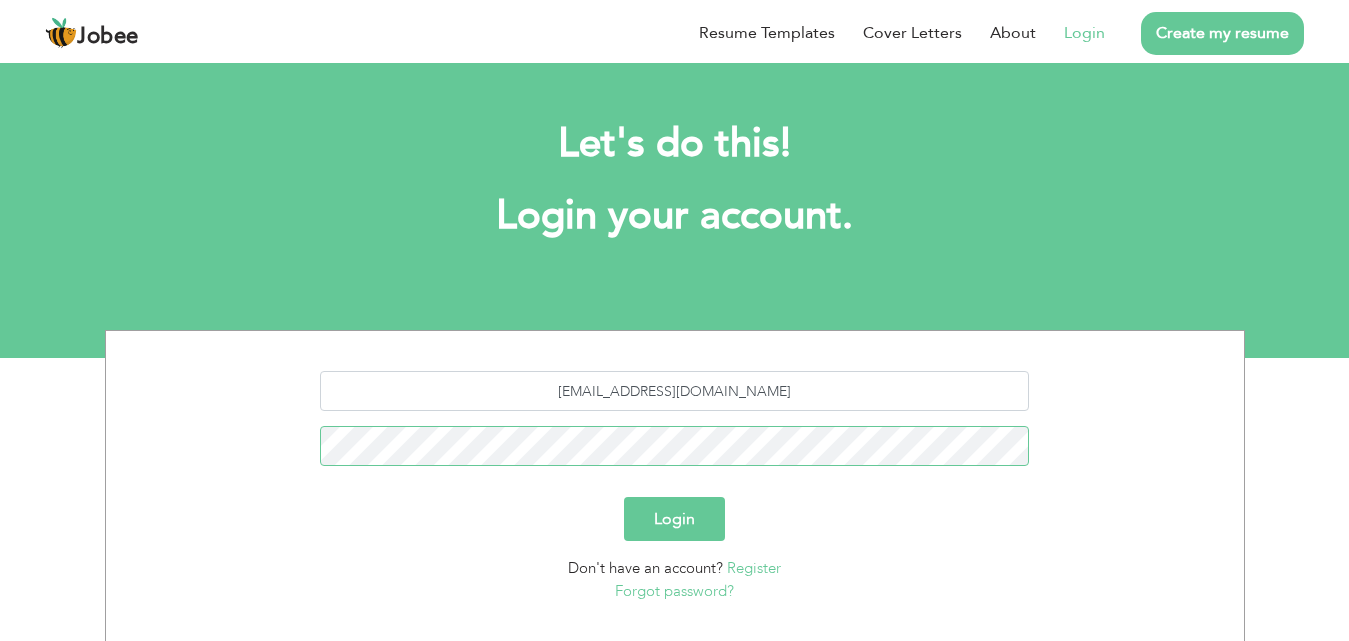 click on "Login" at bounding box center [674, 519] 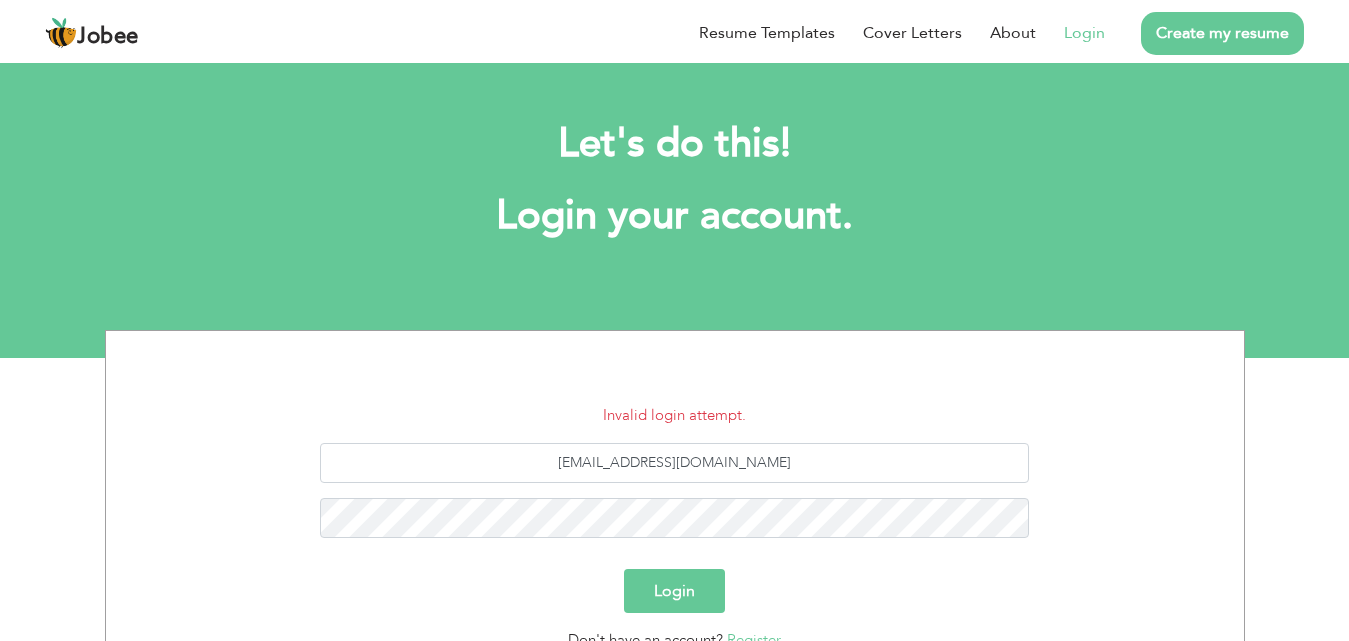 scroll, scrollTop: 0, scrollLeft: 0, axis: both 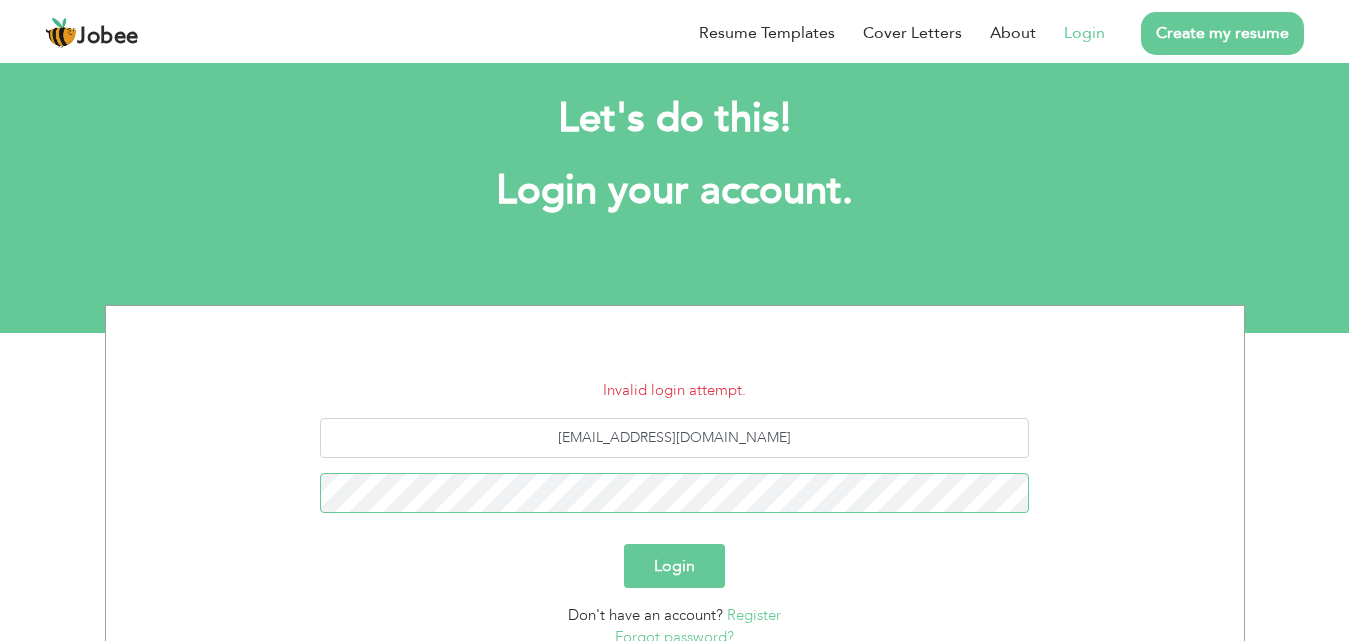 click on "Login" at bounding box center (674, 566) 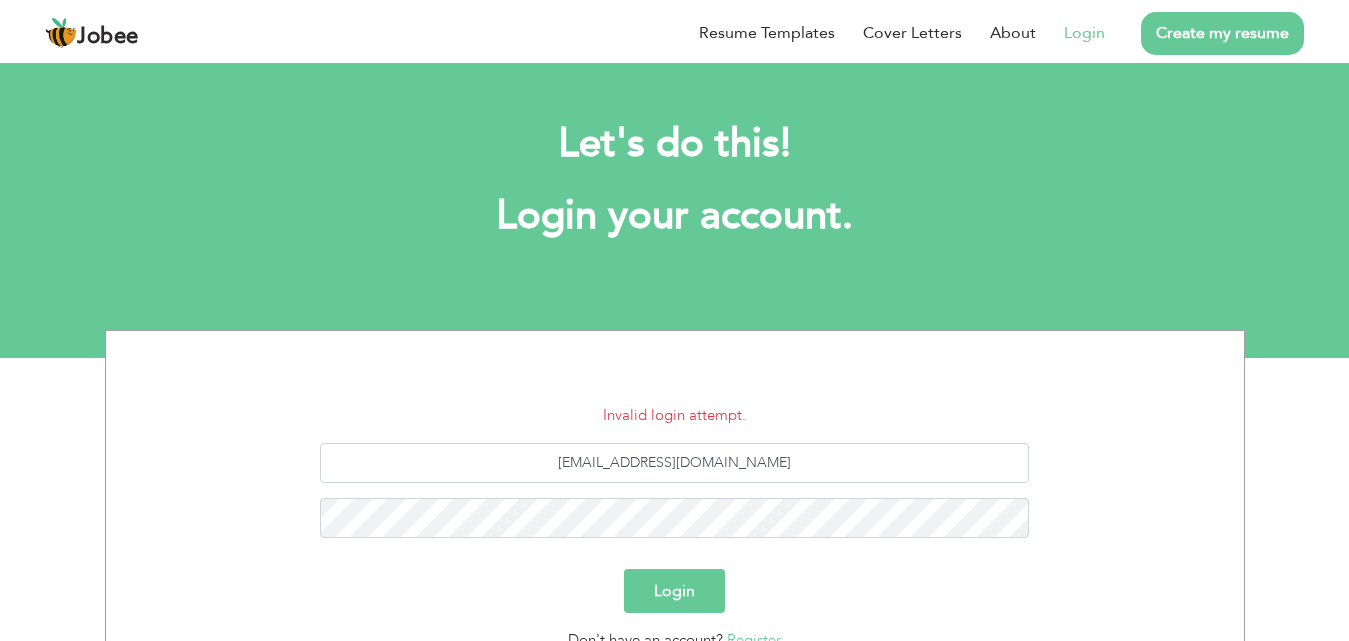 scroll, scrollTop: 0, scrollLeft: 0, axis: both 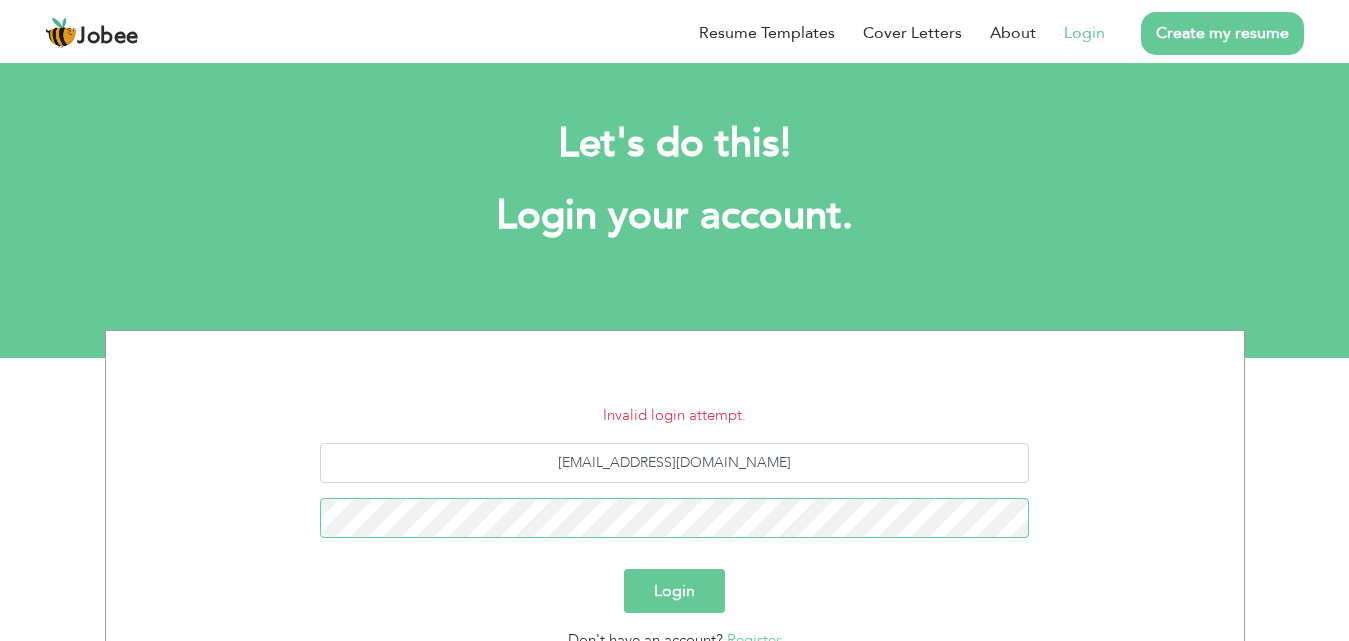 click on "Login" at bounding box center (674, 591) 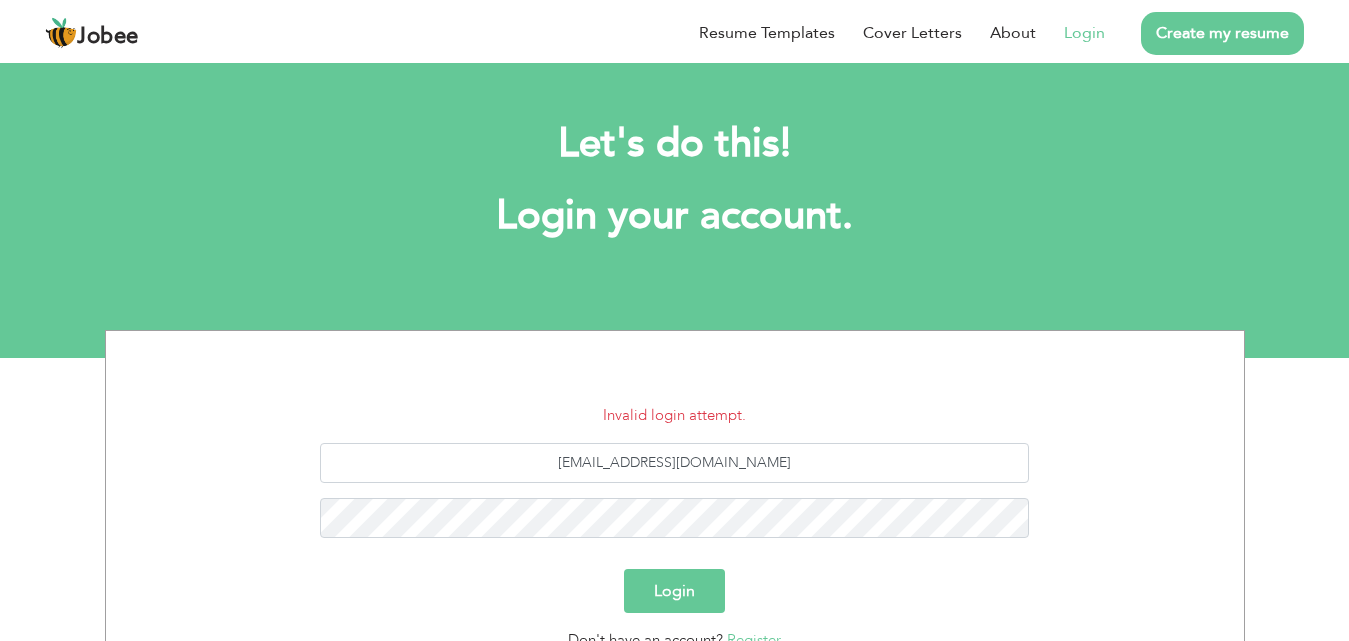 scroll, scrollTop: 0, scrollLeft: 0, axis: both 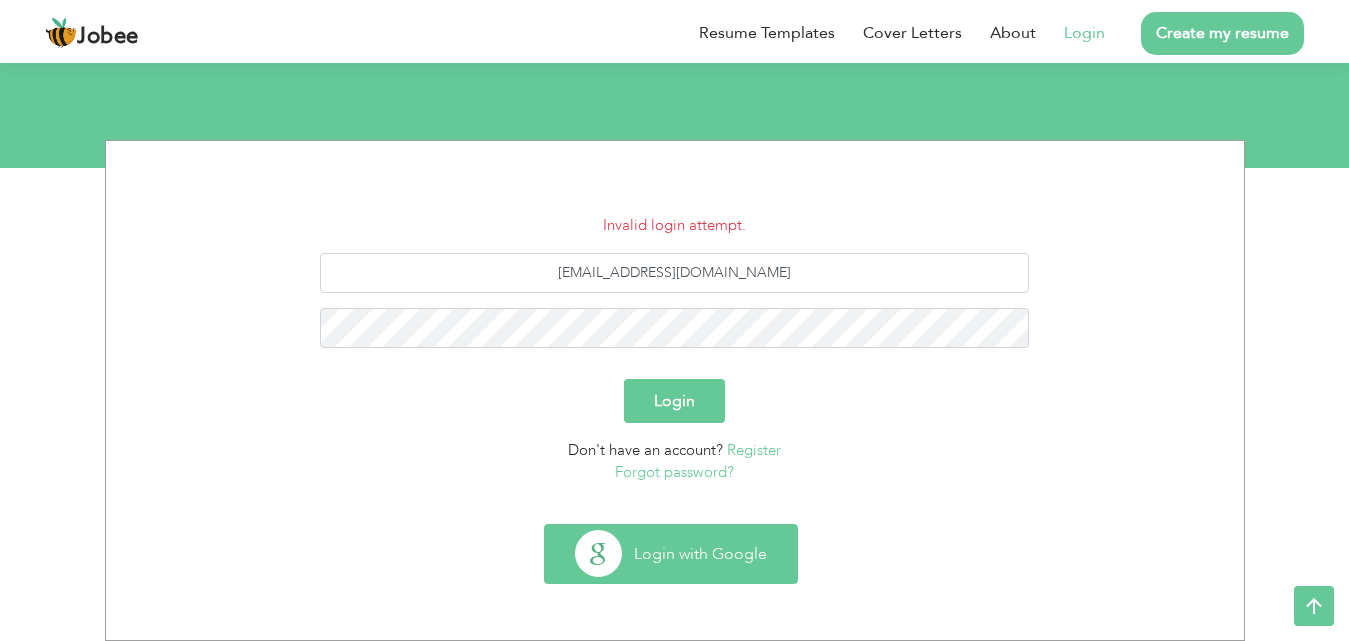 click on "Login with Google" at bounding box center [671, 554] 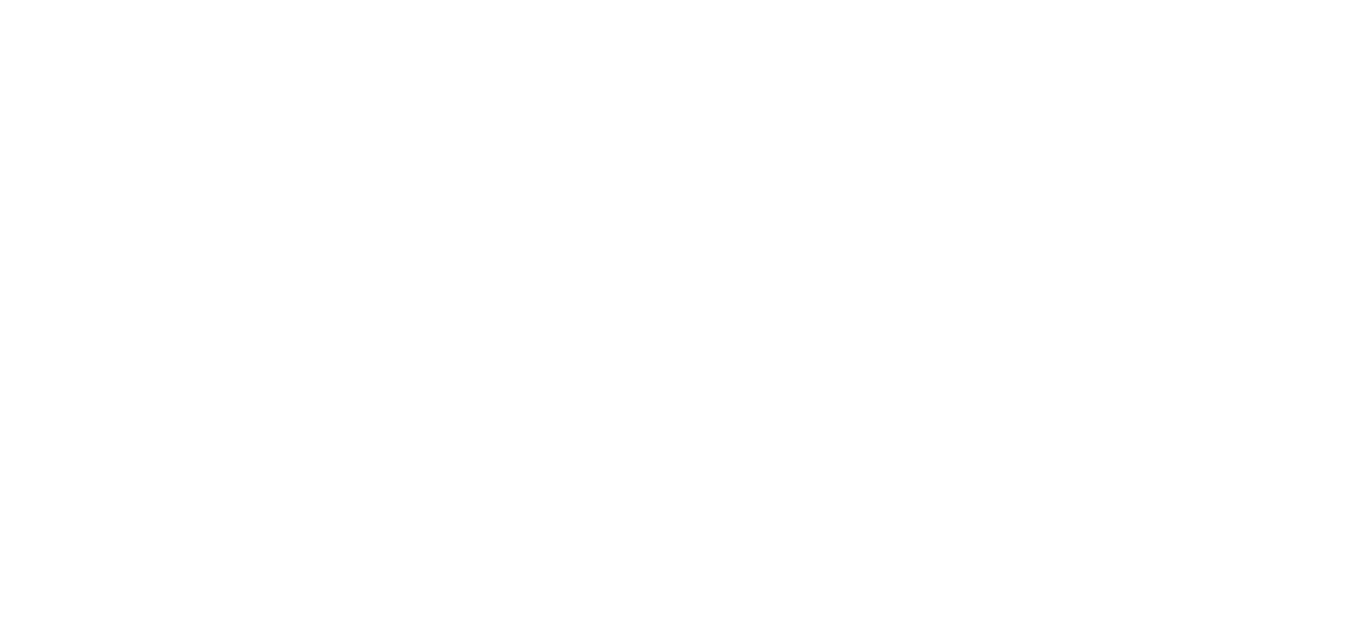 scroll, scrollTop: 0, scrollLeft: 0, axis: both 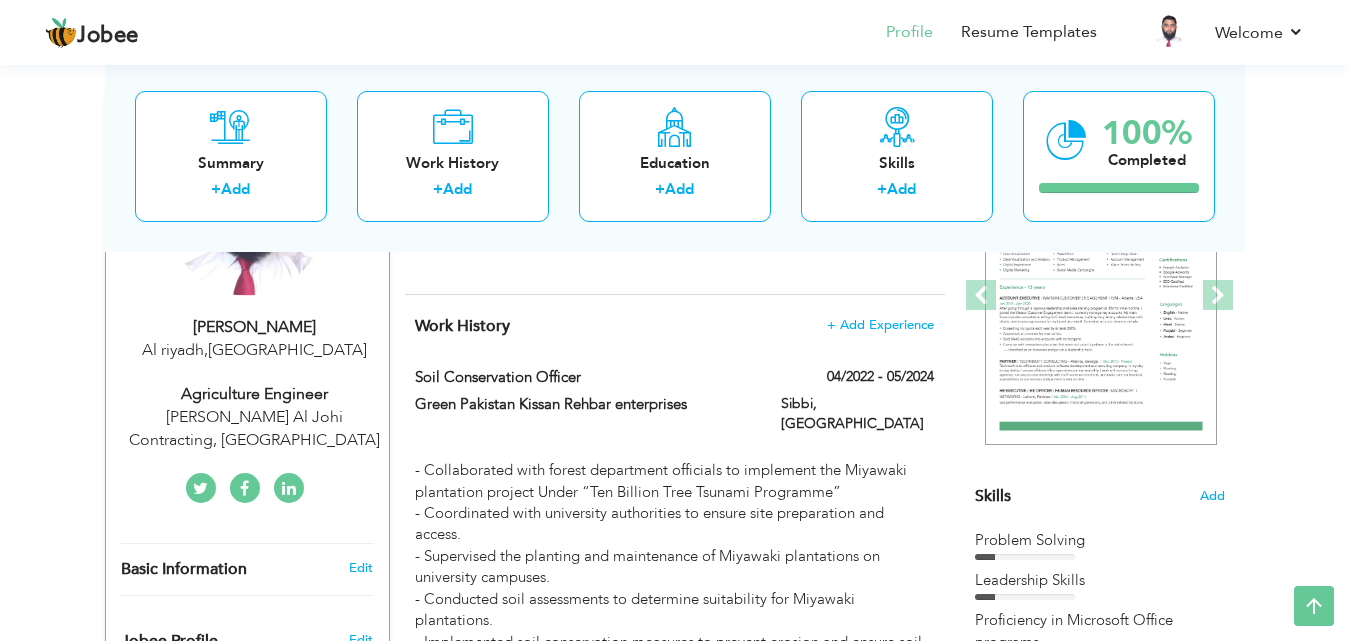 drag, startPoint x: 1351, startPoint y: 162, endPoint x: 1358, endPoint y: 245, distance: 83.294655 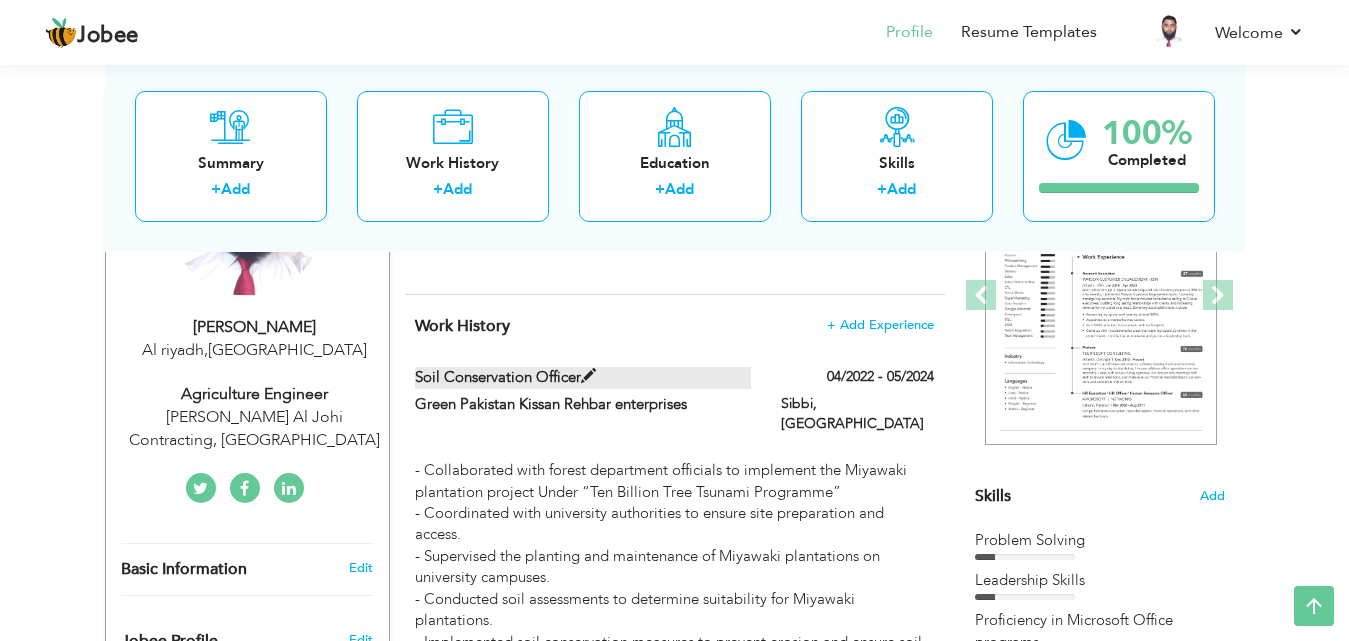 click at bounding box center [588, 376] 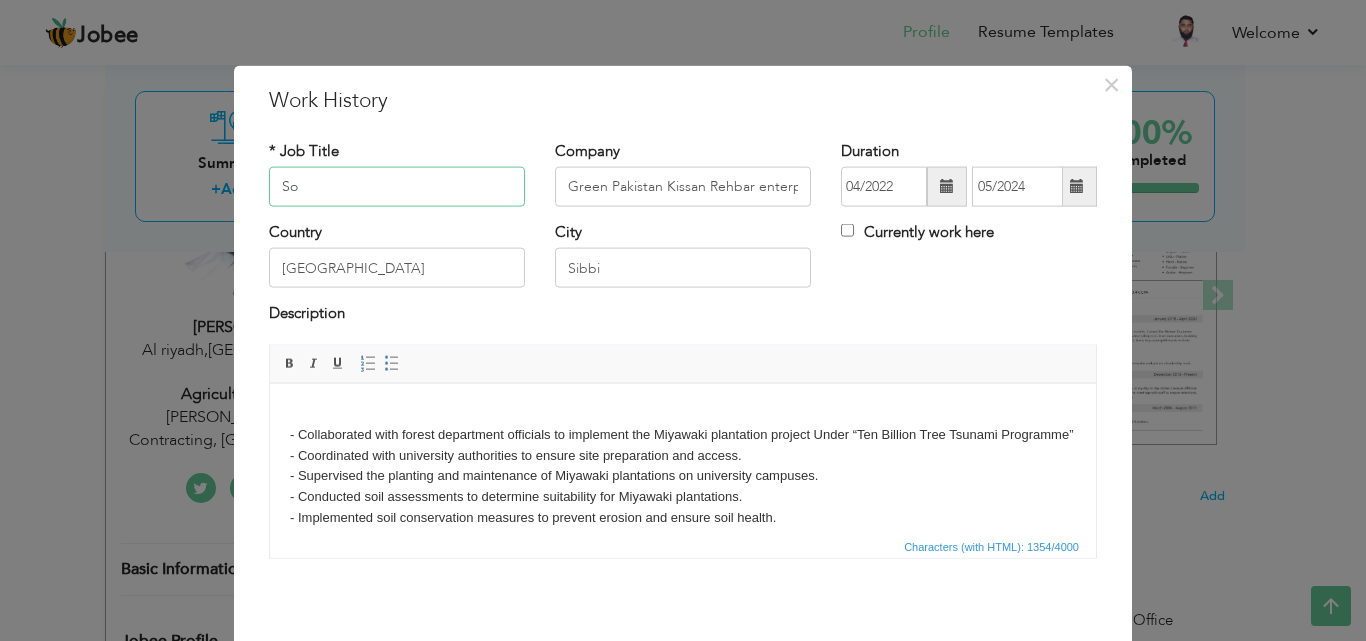 type on "S" 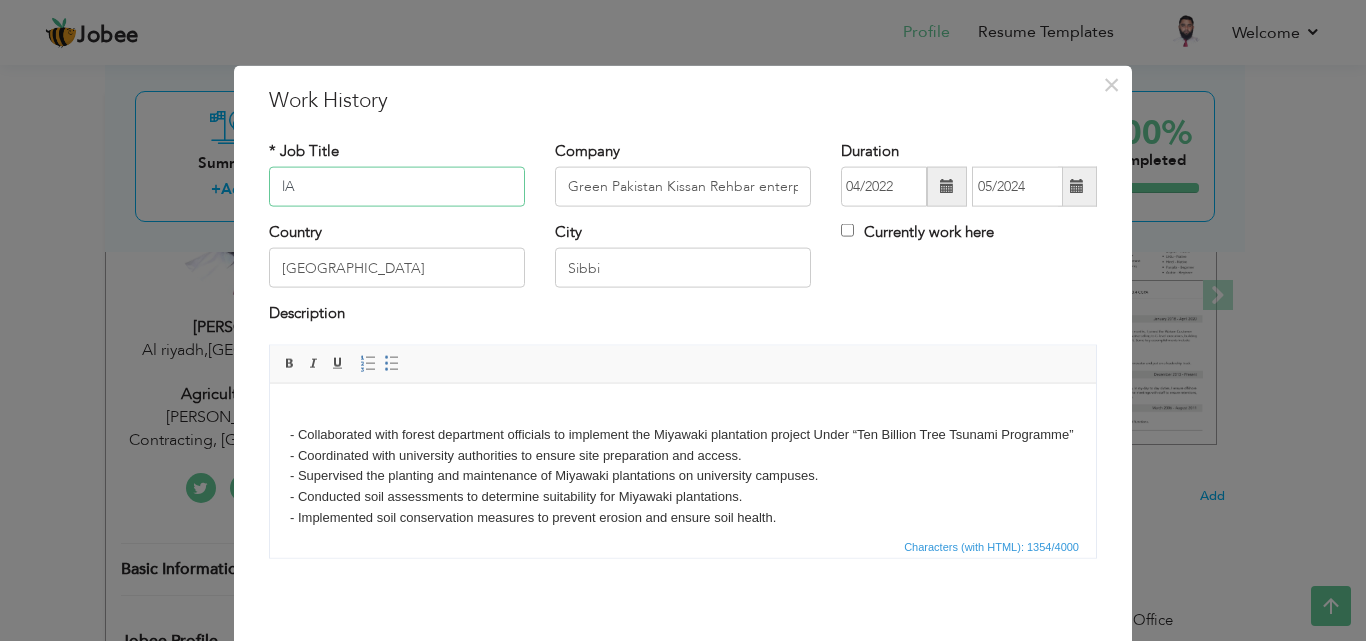 type on "l" 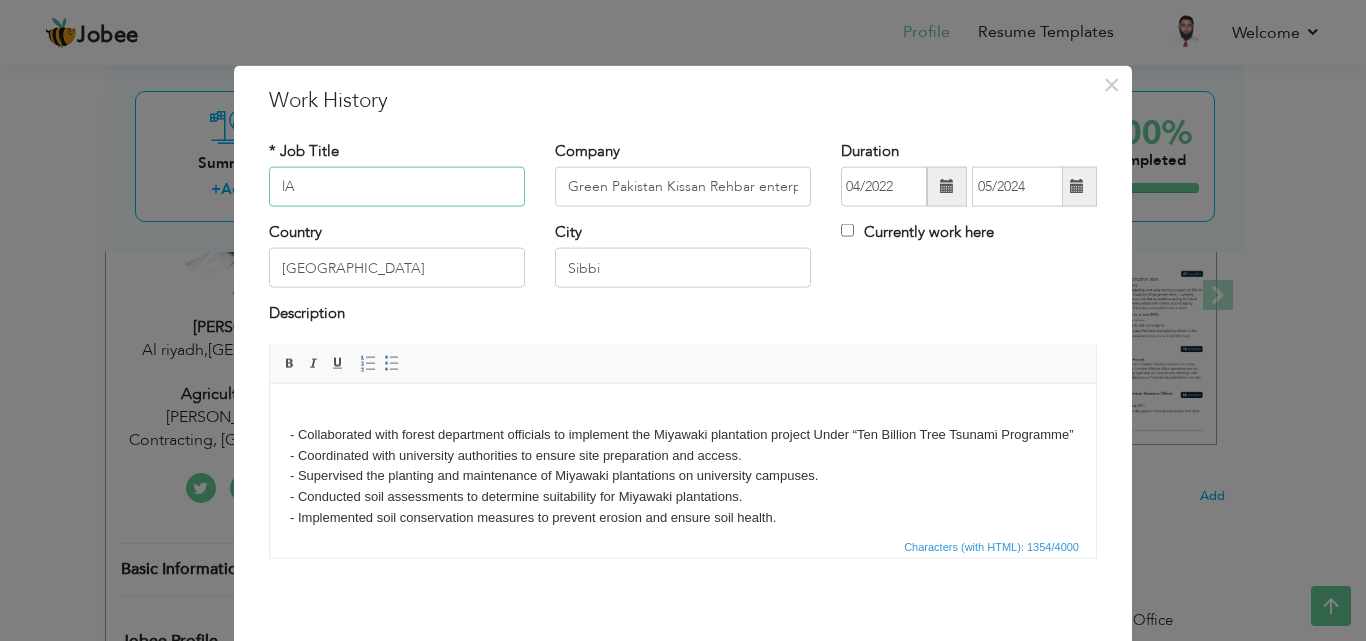 type on "l" 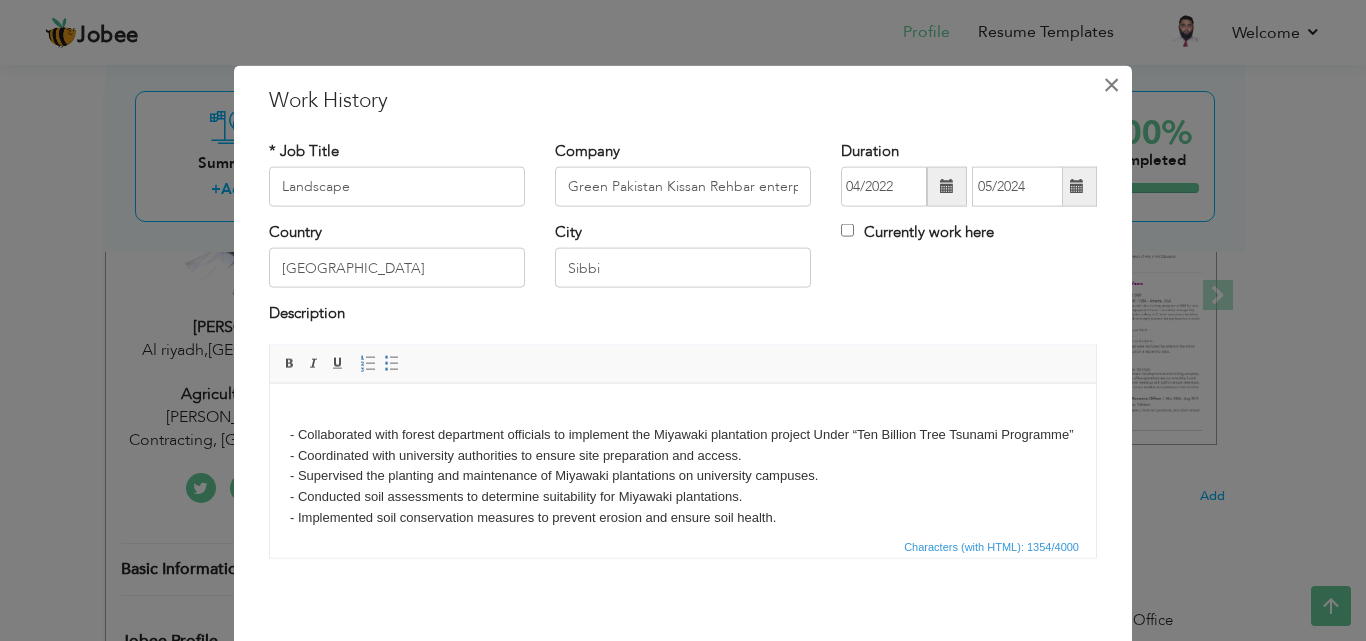 click on "×" at bounding box center (1111, 84) 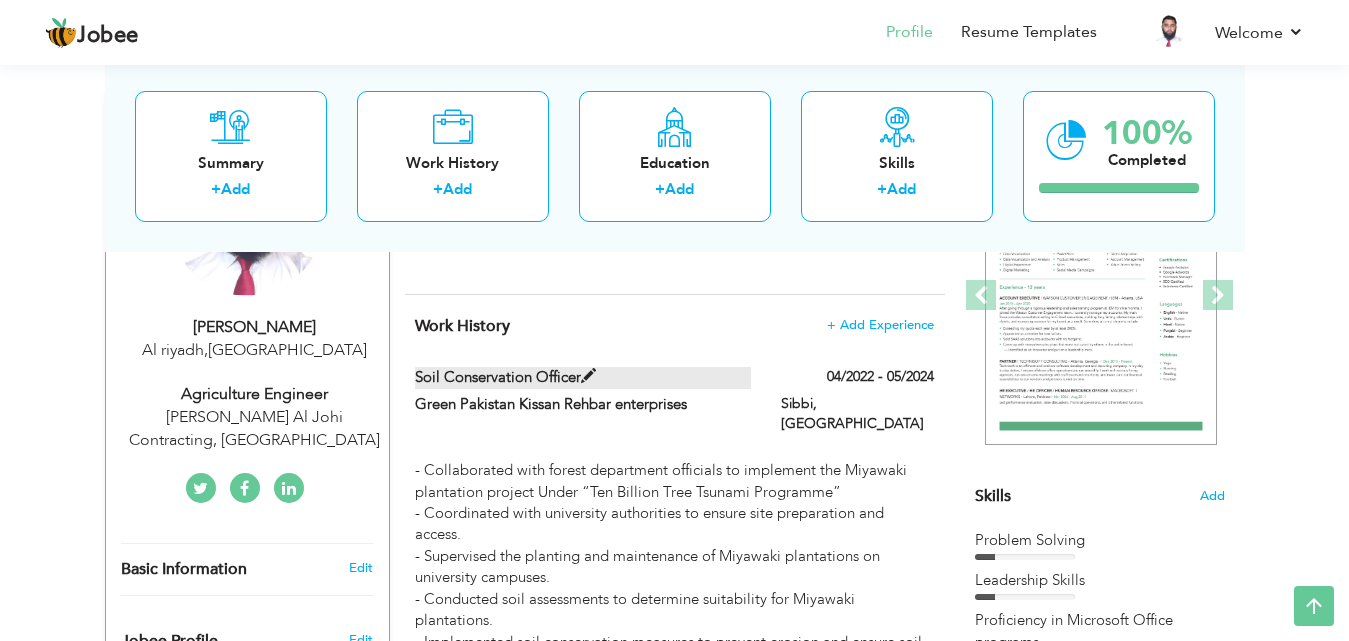 click at bounding box center (588, 376) 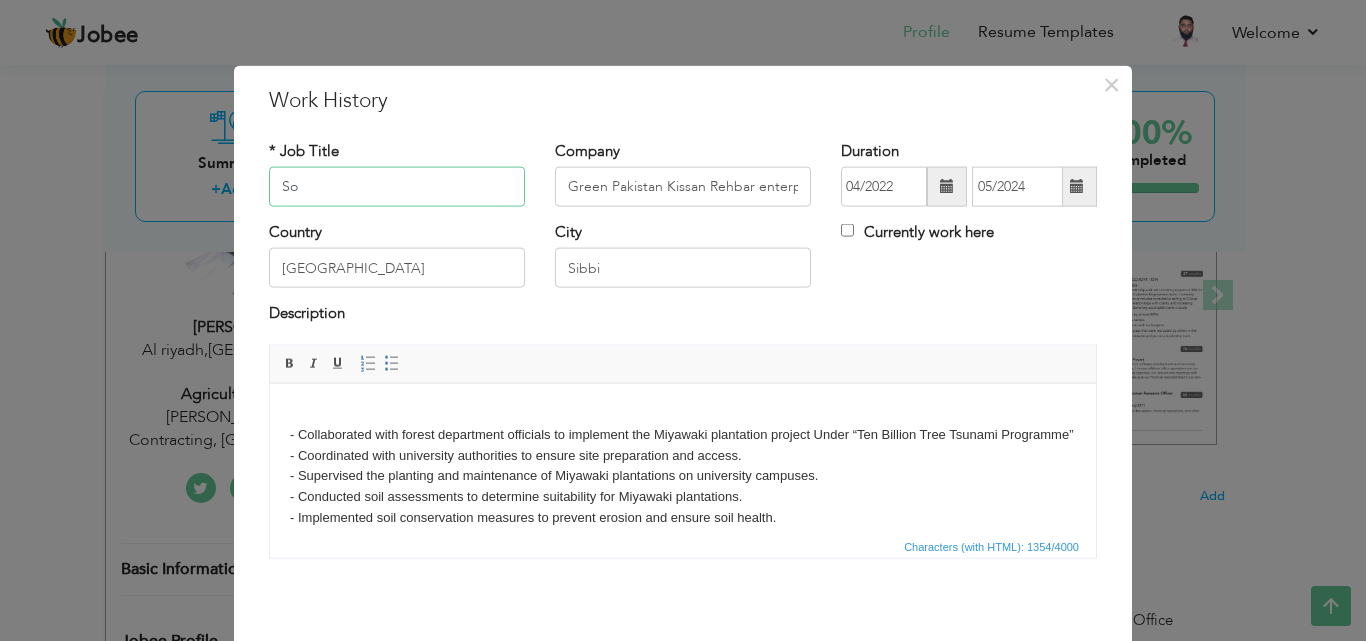 type on "S" 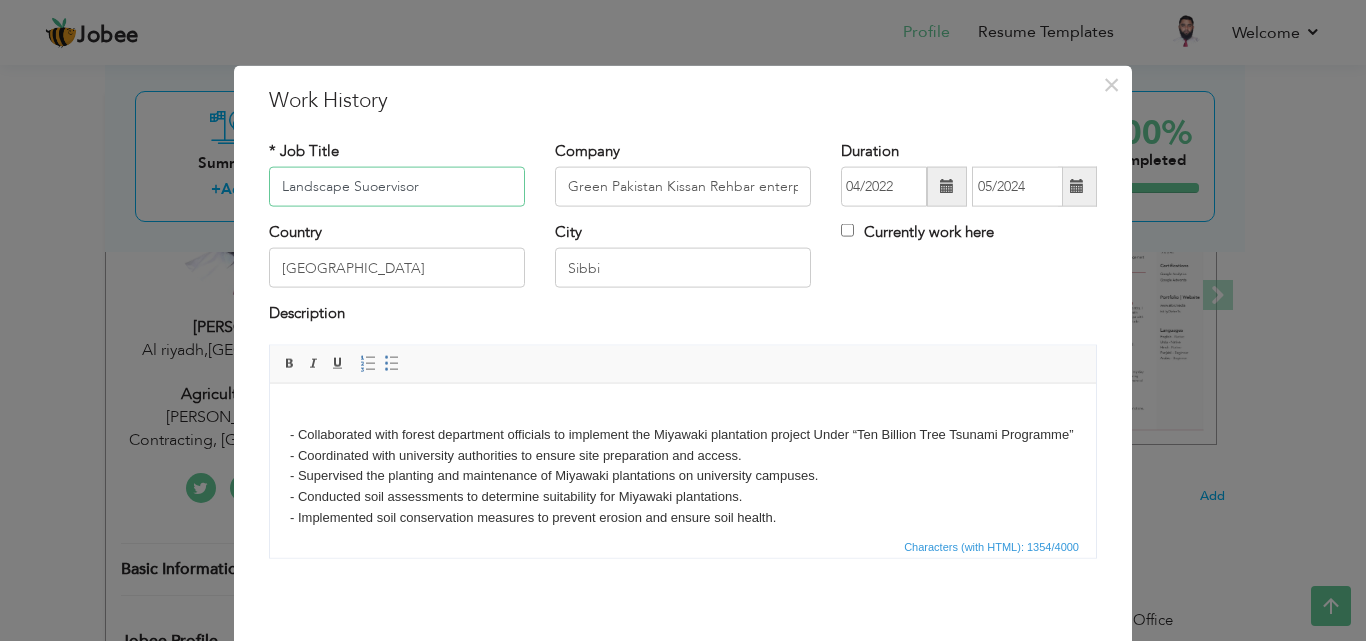 type on "Landscape Suoervisor" 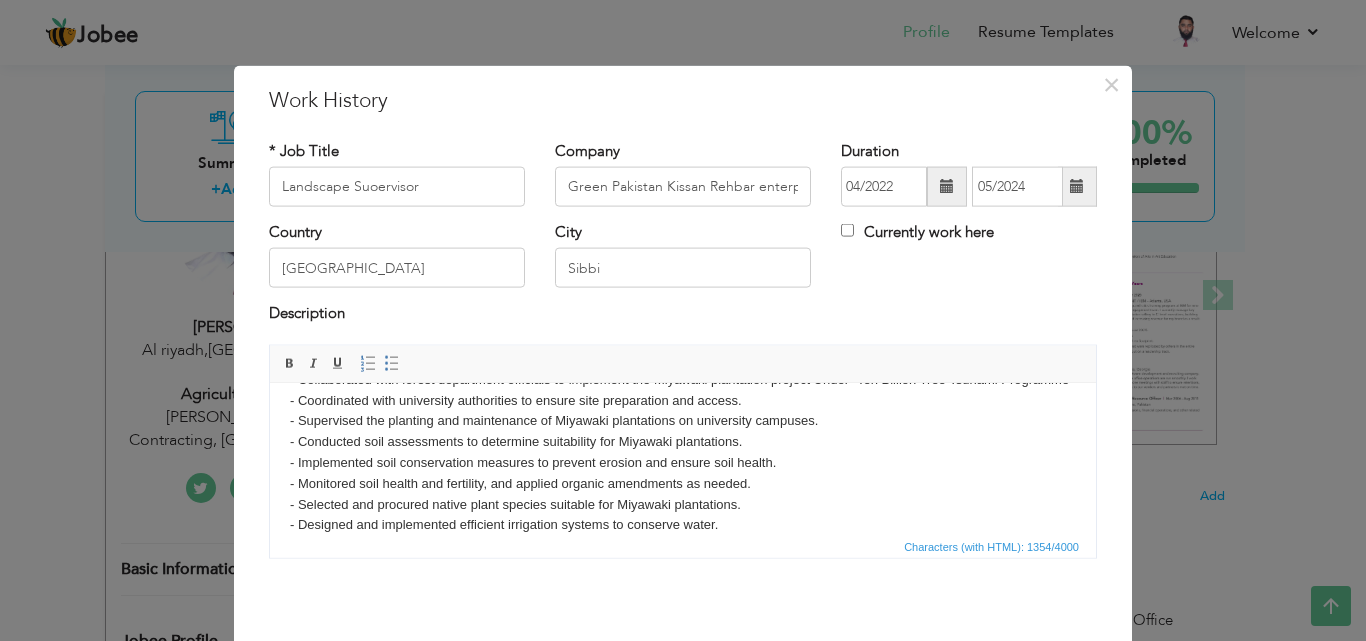 scroll, scrollTop: 0, scrollLeft: 0, axis: both 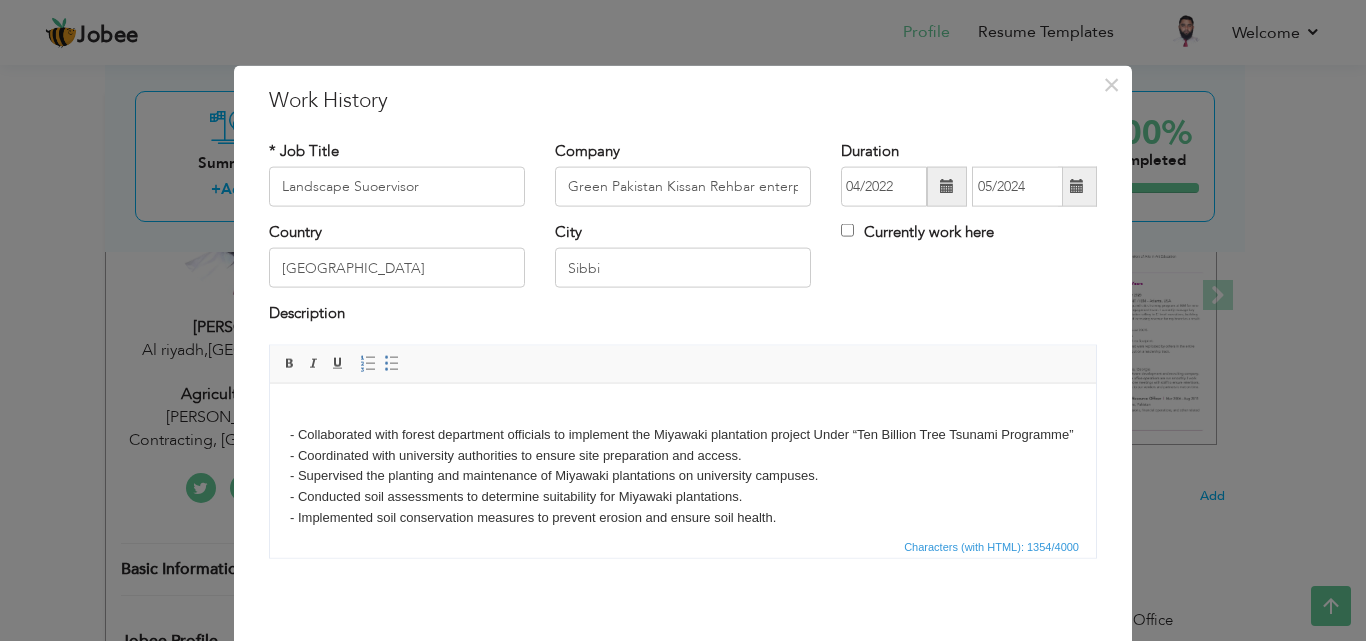 drag, startPoint x: 1091, startPoint y: 407, endPoint x: 1343, endPoint y: 750, distance: 425.62073 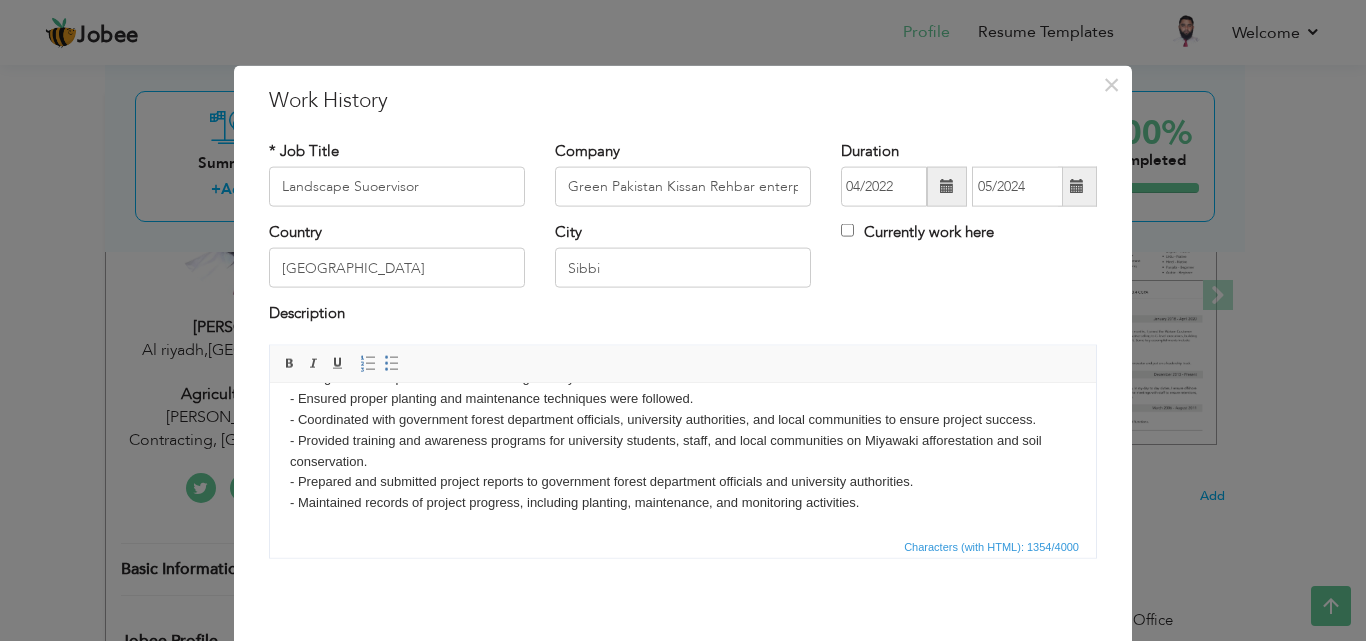 scroll, scrollTop: 223, scrollLeft: 0, axis: vertical 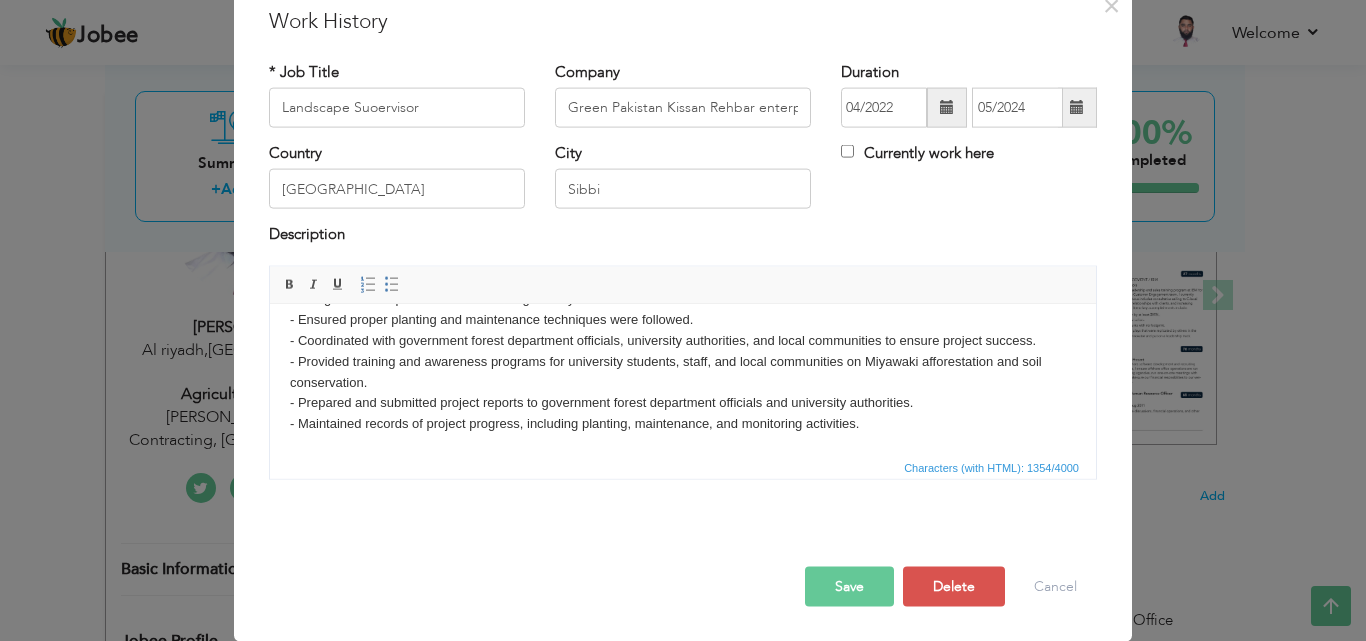 click on "Save" at bounding box center [849, 586] 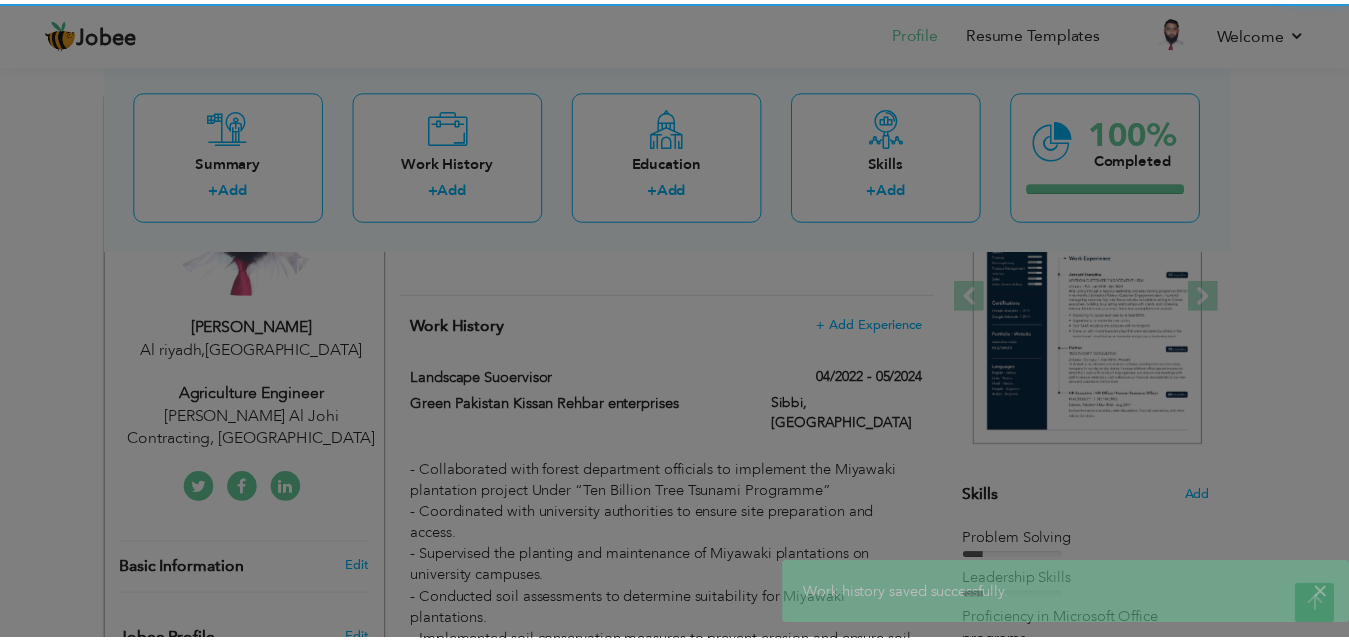 scroll, scrollTop: 0, scrollLeft: 0, axis: both 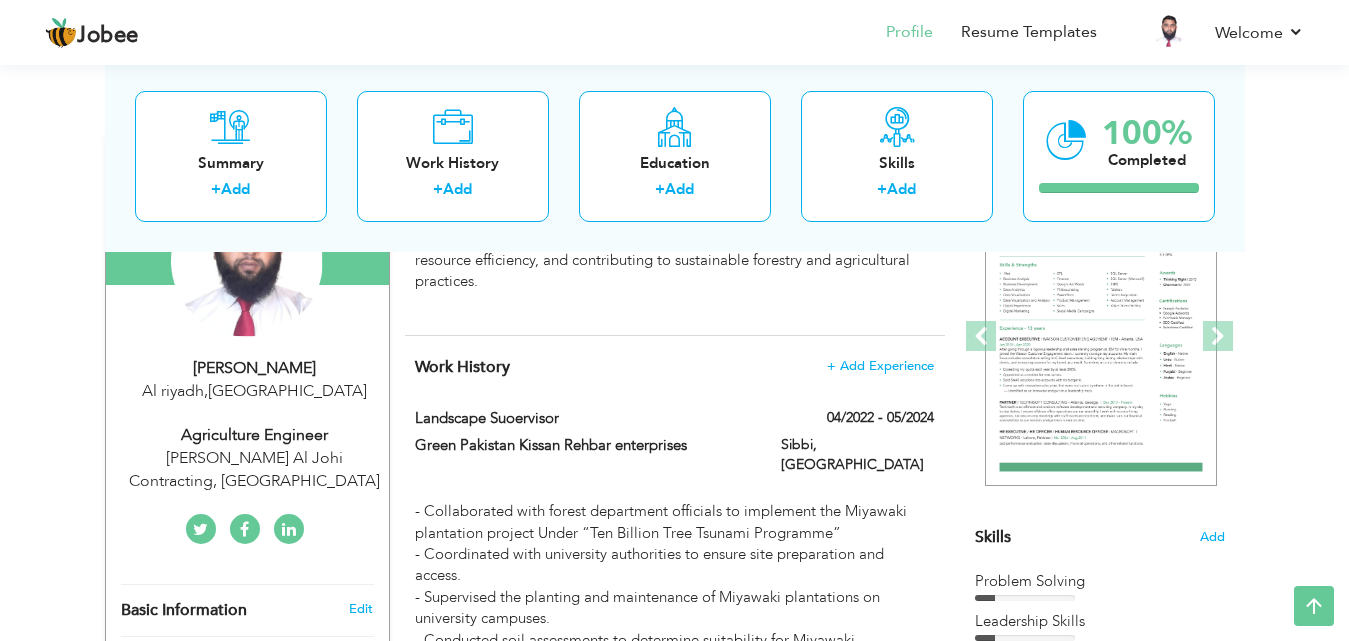 click on "Agriculture Engineer" at bounding box center [255, 435] 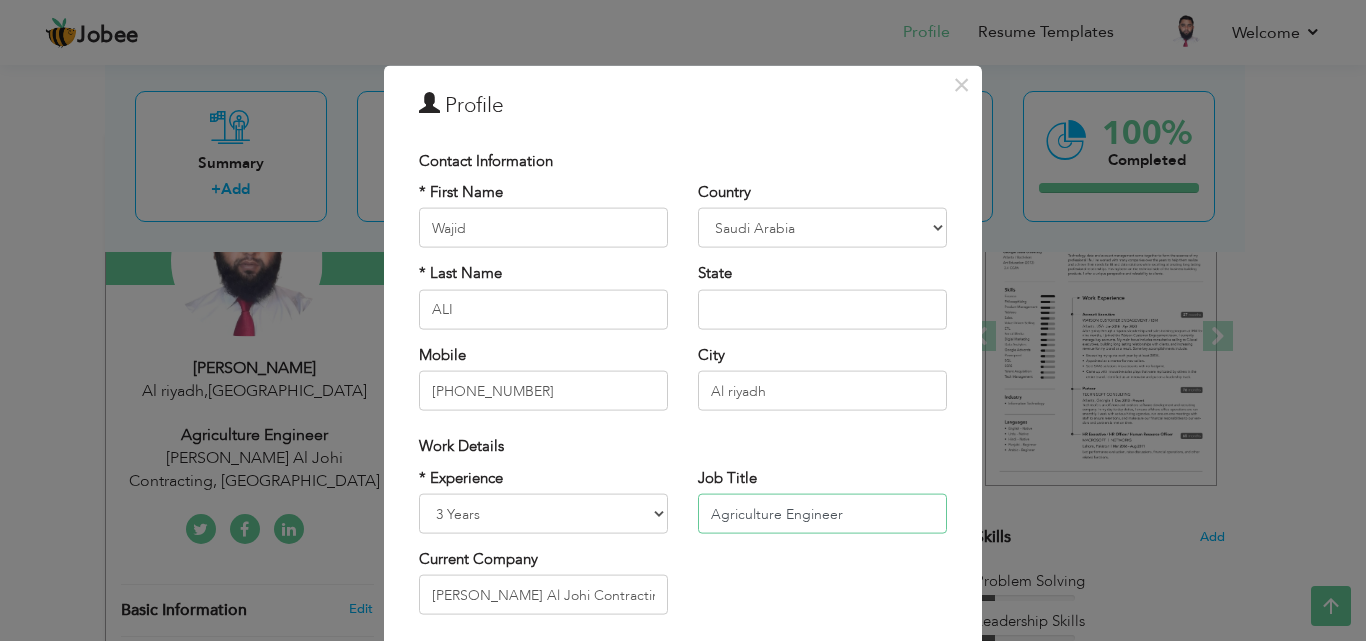 click on "Agriculture Engineer" at bounding box center (822, 514) 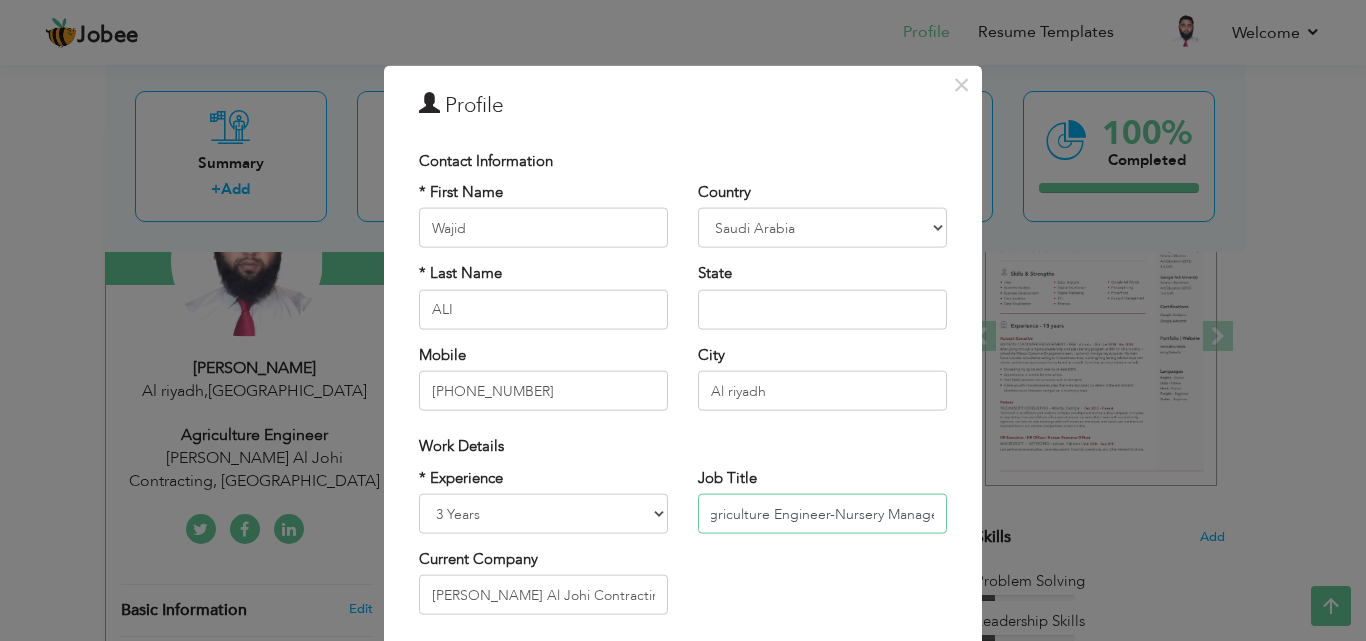 scroll, scrollTop: 0, scrollLeft: 17, axis: horizontal 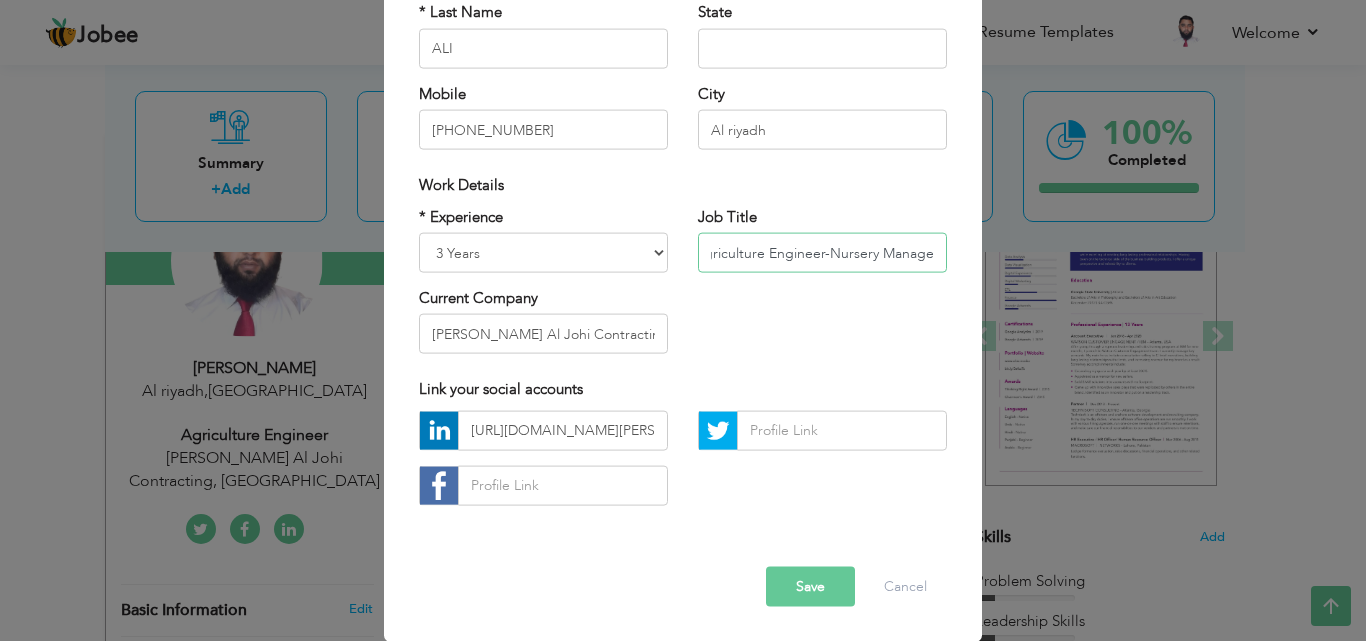 type on "Agriculture Engineer-Nursery Manager" 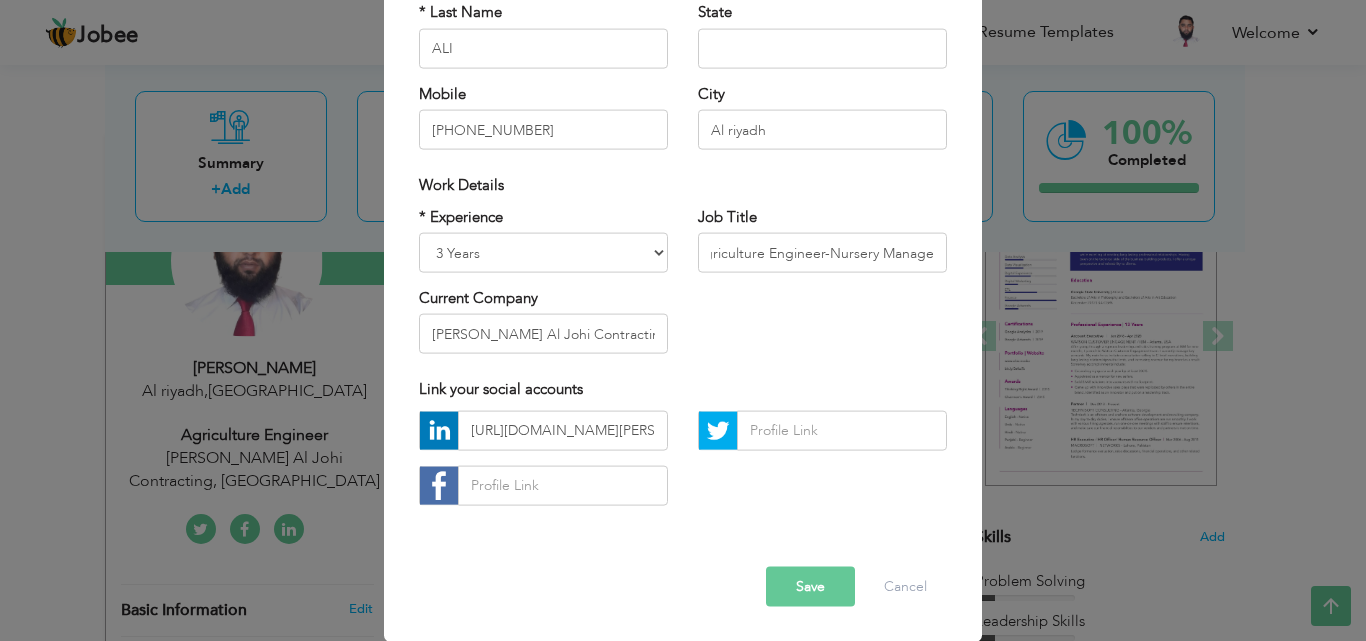 click at bounding box center (0, 0) 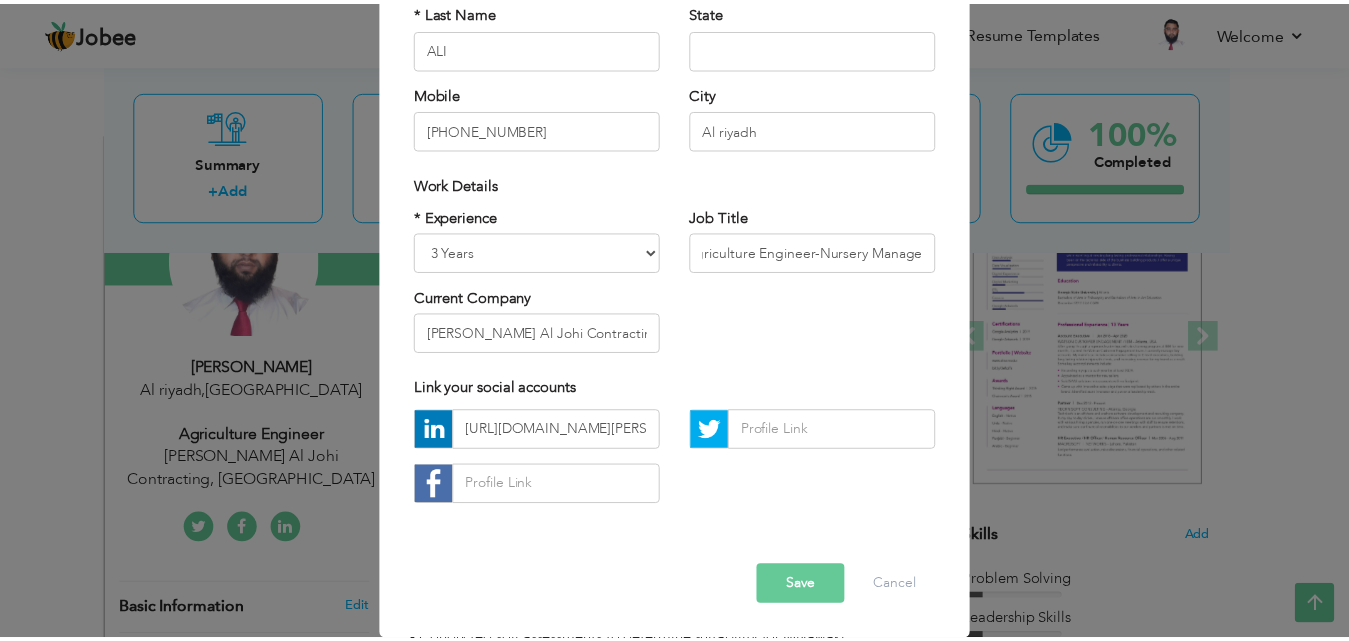 scroll, scrollTop: 0, scrollLeft: 0, axis: both 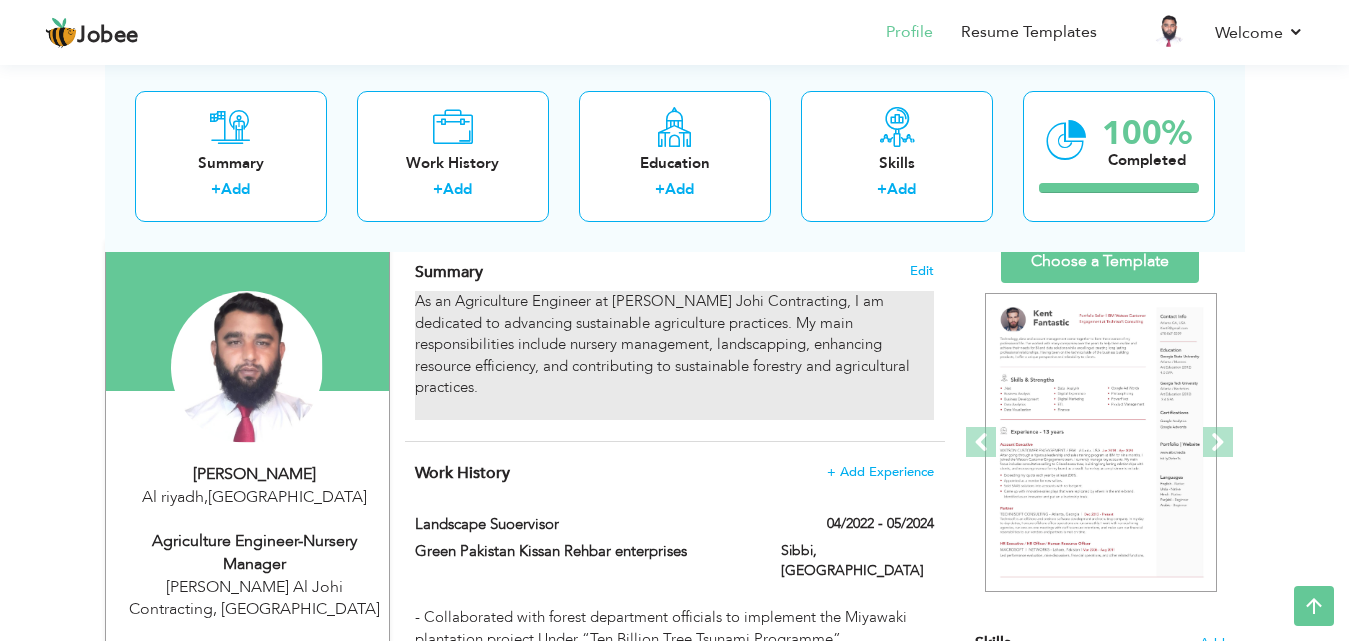 click on "As an Agriculture Engineer at Khalid Awad Al Johi Contracting, I am dedicated to advancing sustainable agriculture practices. My main responsibilities include nursery management, landscapping, enhancing resource efficiency, and contributing to sustainable forestry and agricultural practices." at bounding box center (674, 355) 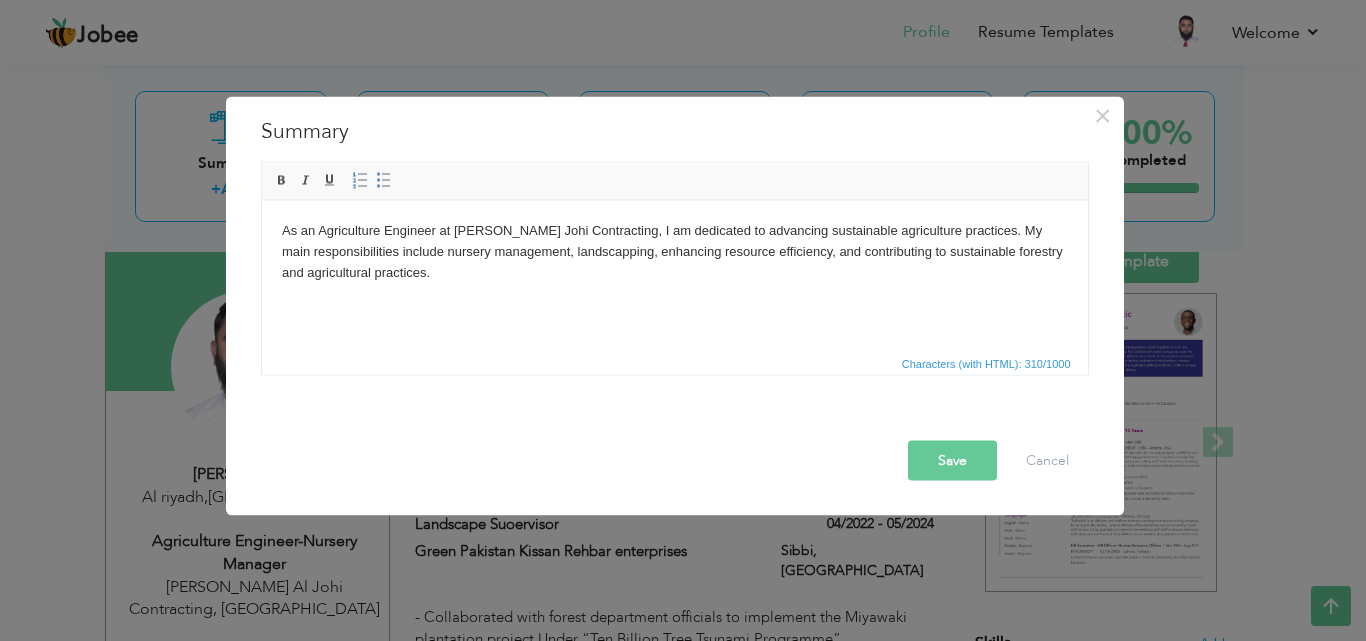 click on "As an Agriculture Engineer at Khalid Awad Al Johi Contracting, I am dedicated to advancing sustainable agriculture practices. My main responsibilities include nursery management, landscapping, enhancing resource efficiency, and contributing to sustainable forestry and agricultural practices." at bounding box center (674, 261) 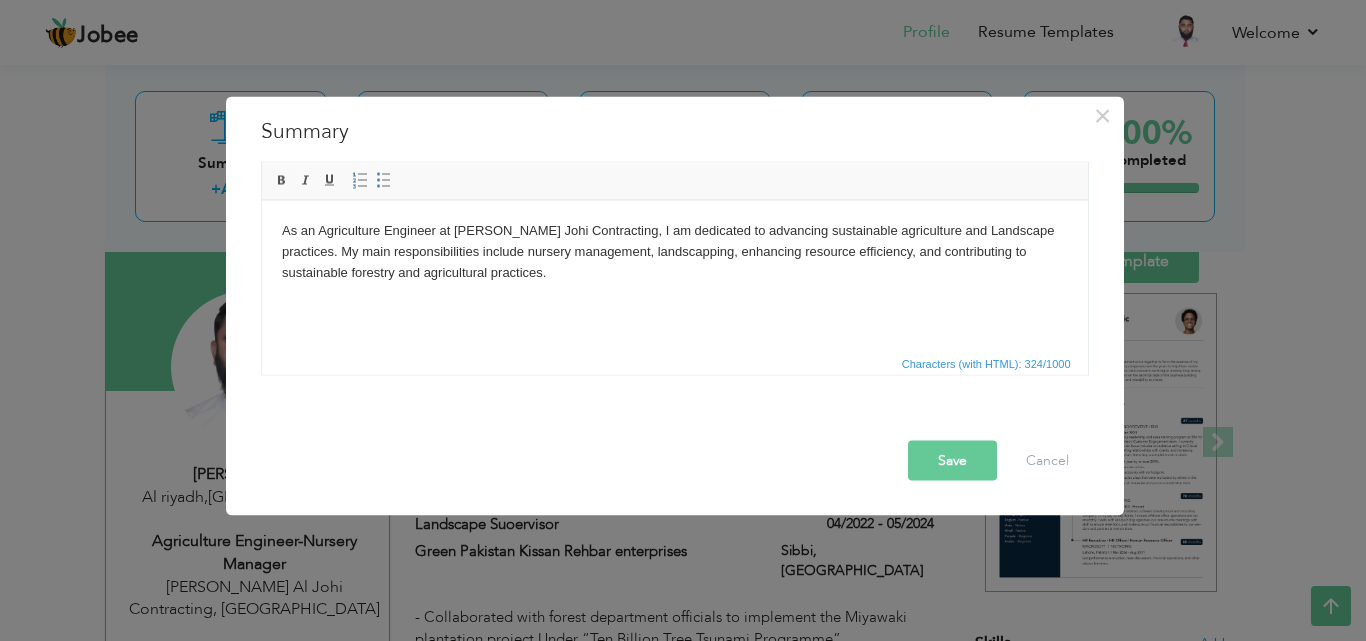 click on "Save" at bounding box center [952, 460] 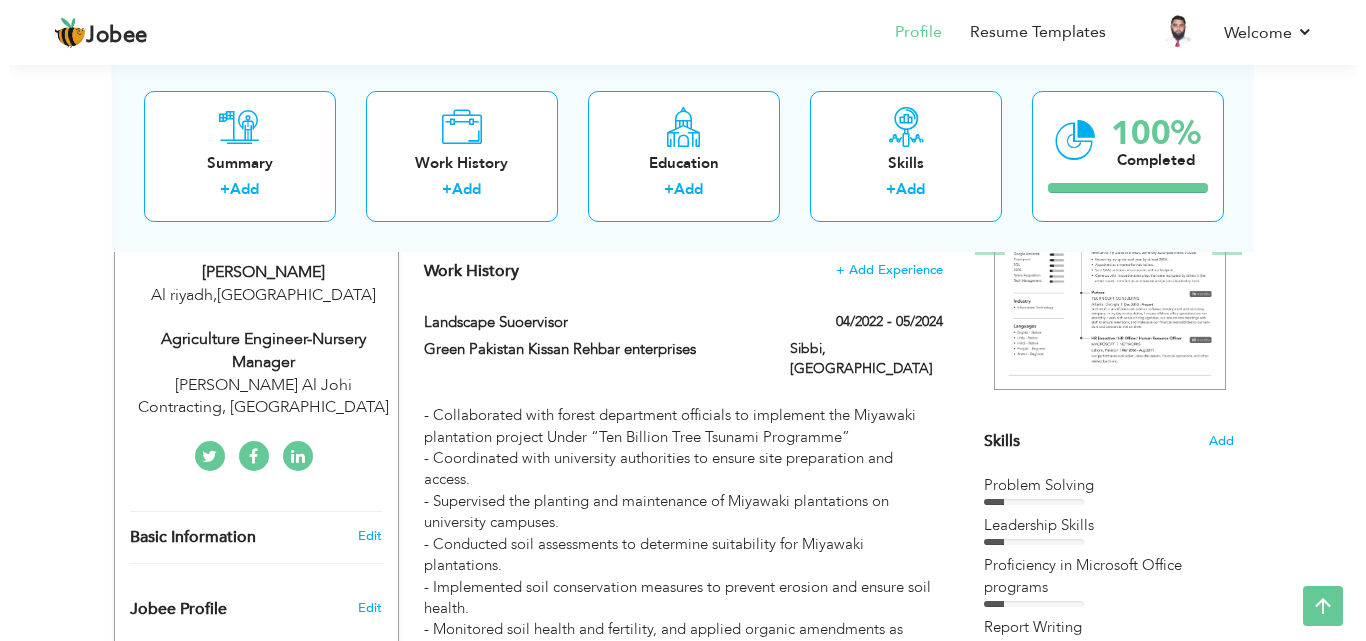 scroll, scrollTop: 360, scrollLeft: 0, axis: vertical 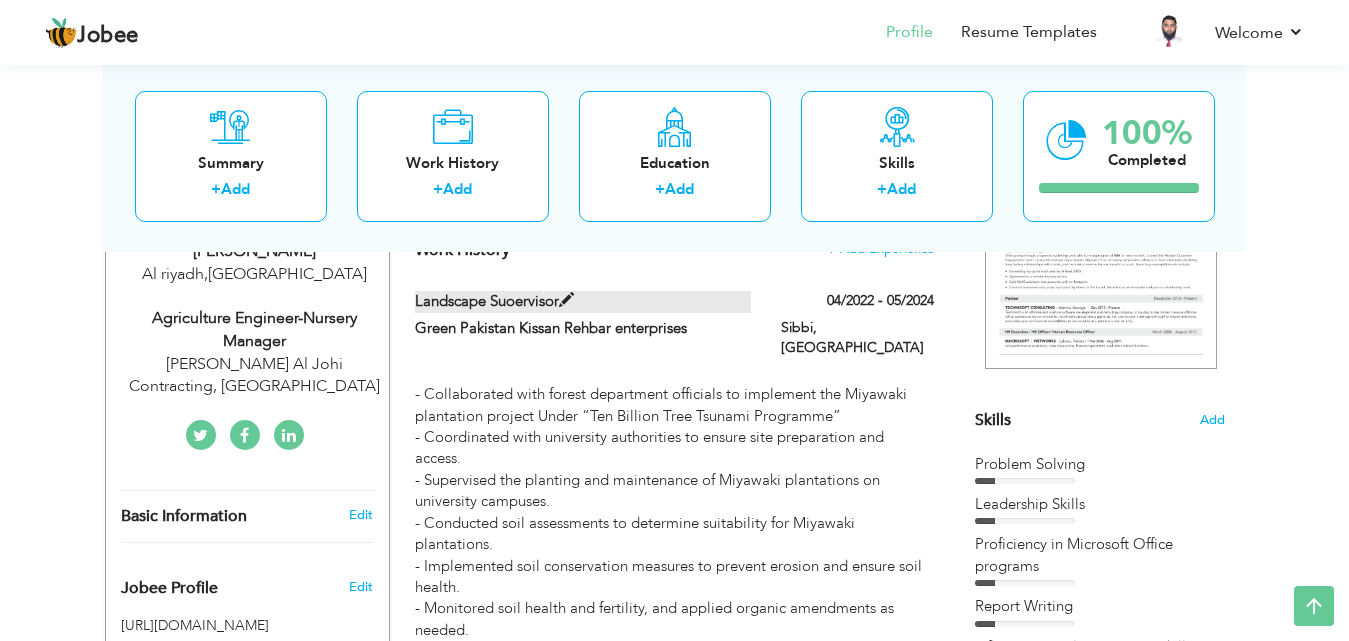 click on "Landscape Suoervisor" at bounding box center [583, 301] 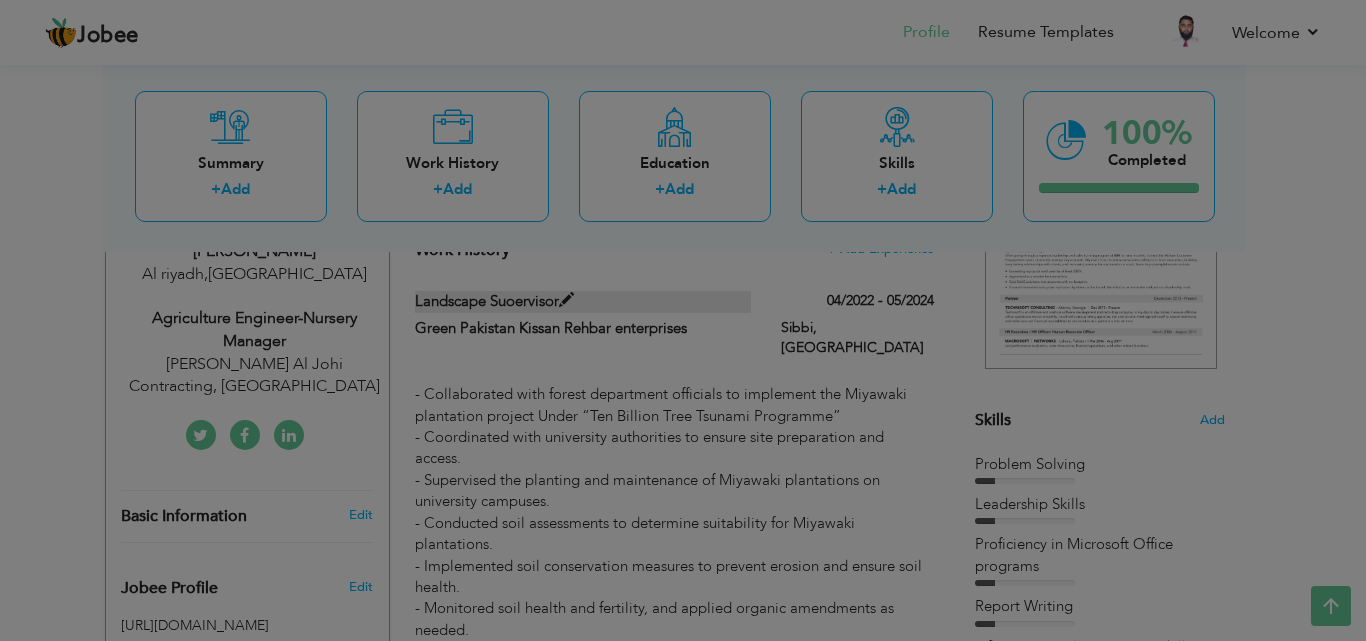 scroll, scrollTop: 0, scrollLeft: 0, axis: both 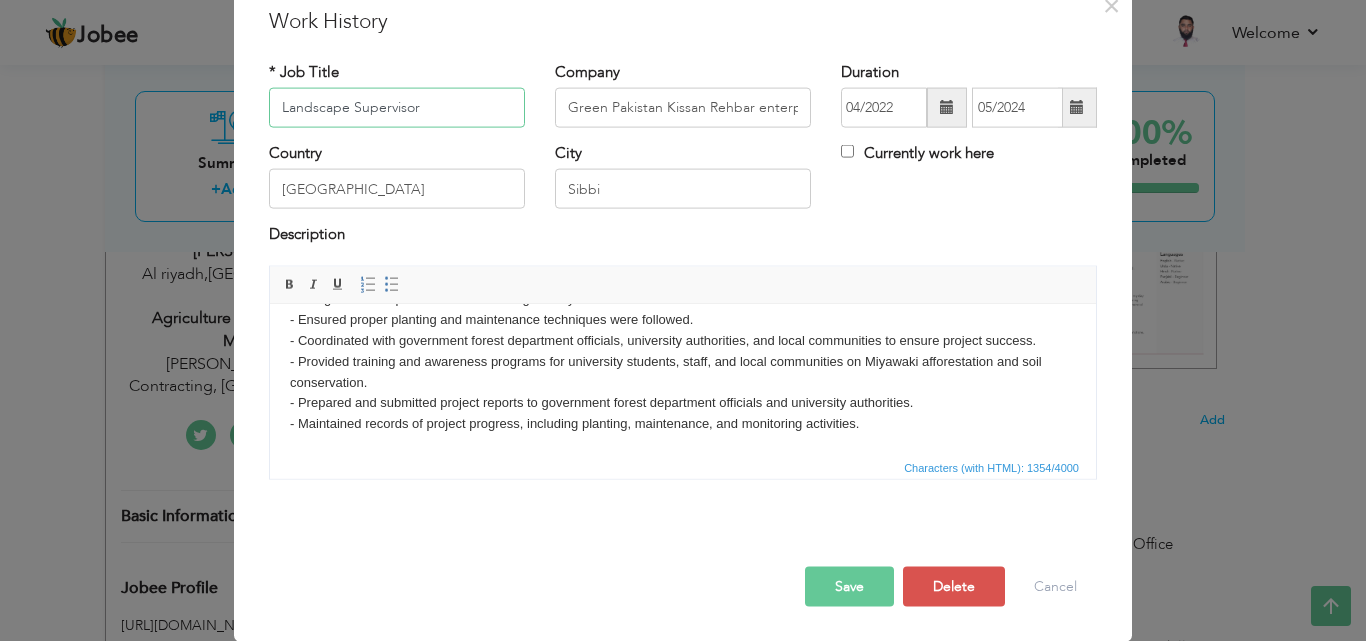 type on "Landscape Supervisor" 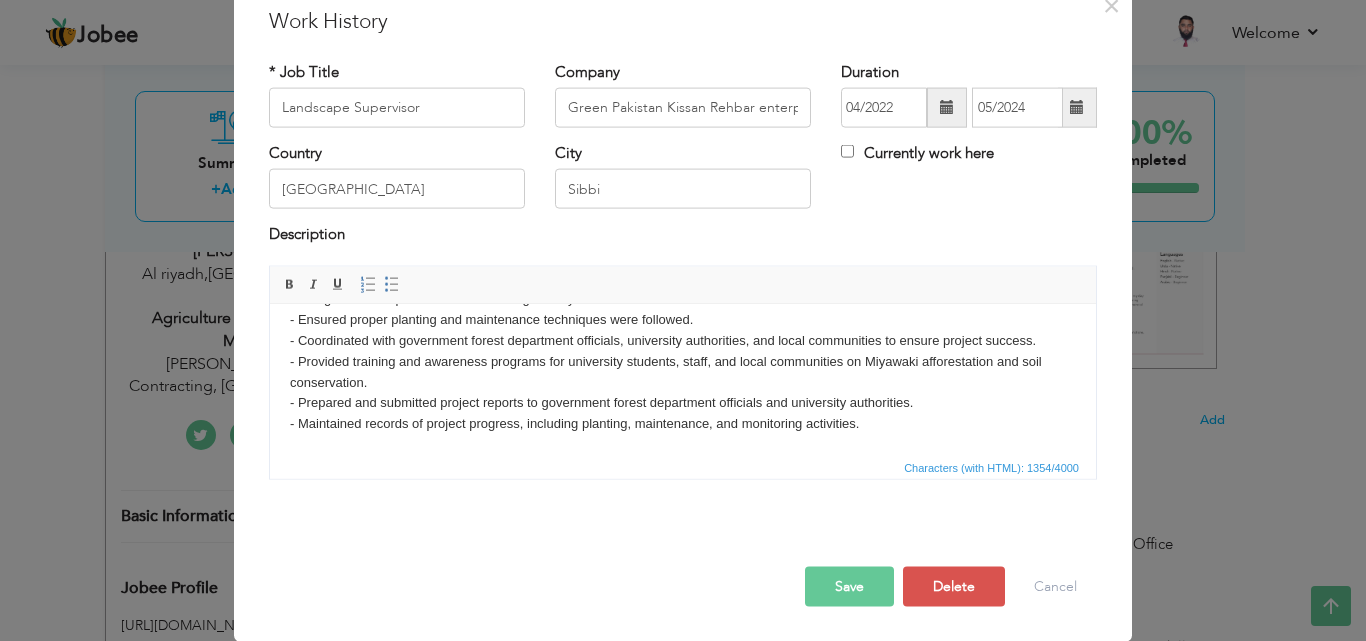 click on "Save" at bounding box center [849, 586] 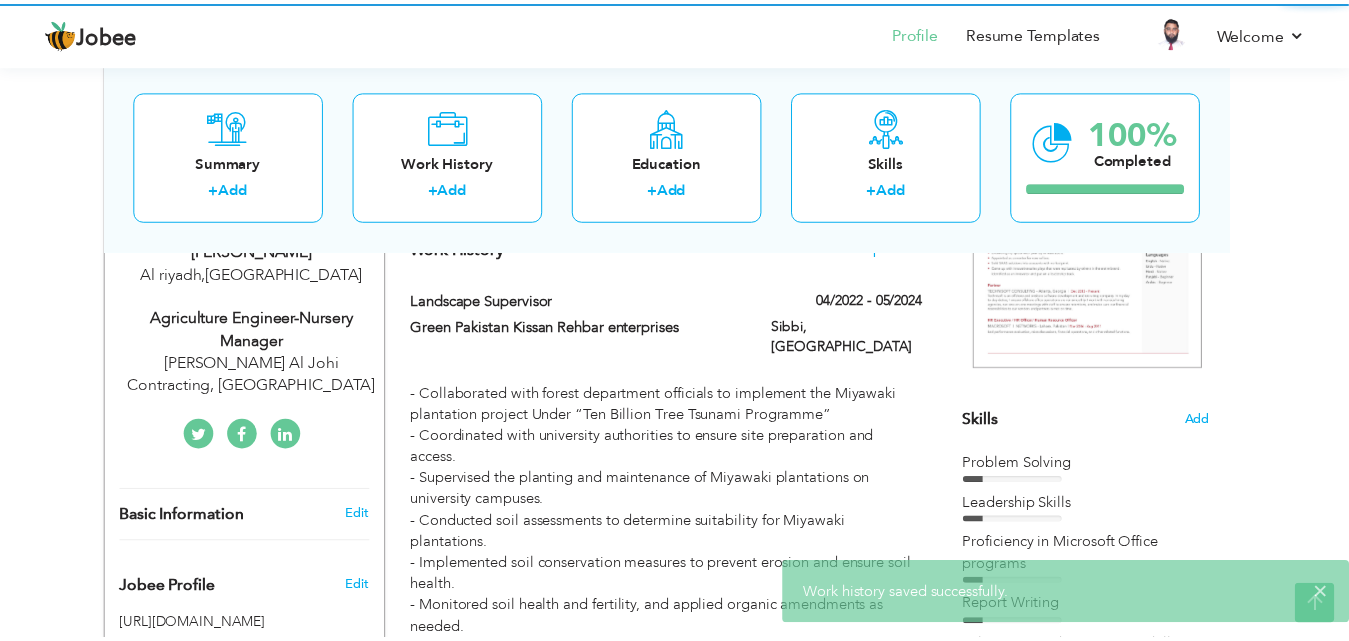 scroll, scrollTop: 0, scrollLeft: 0, axis: both 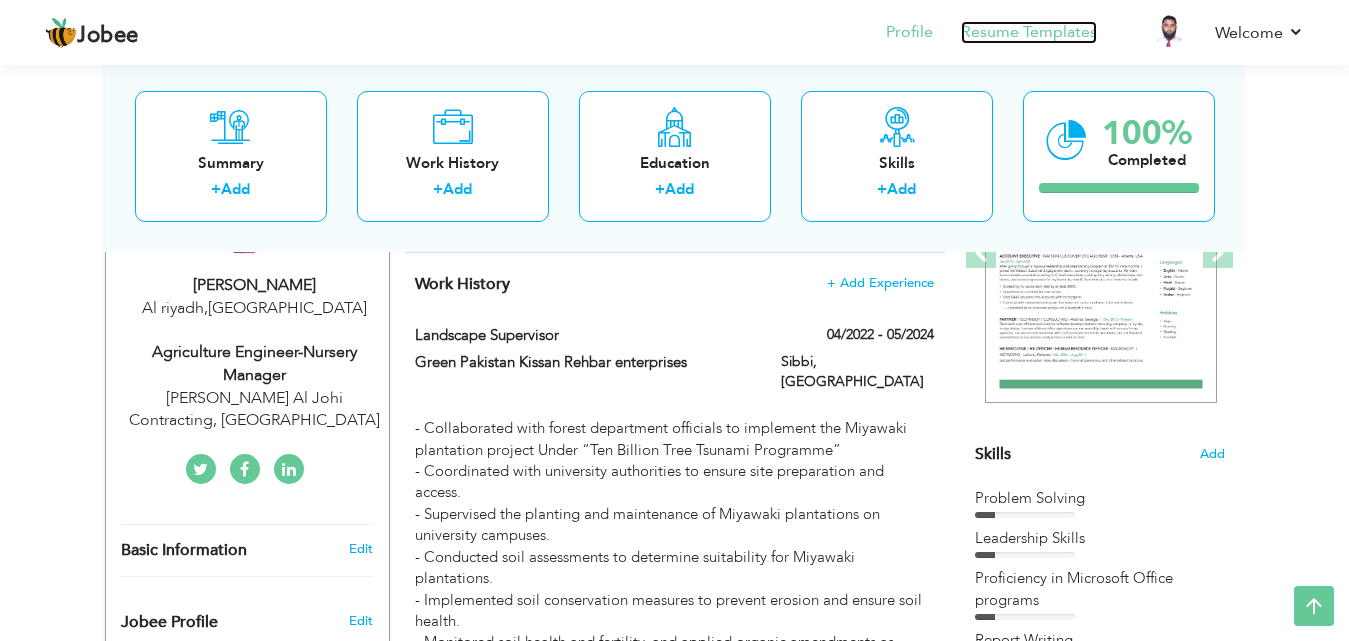click on "Resume Templates" at bounding box center [1029, 32] 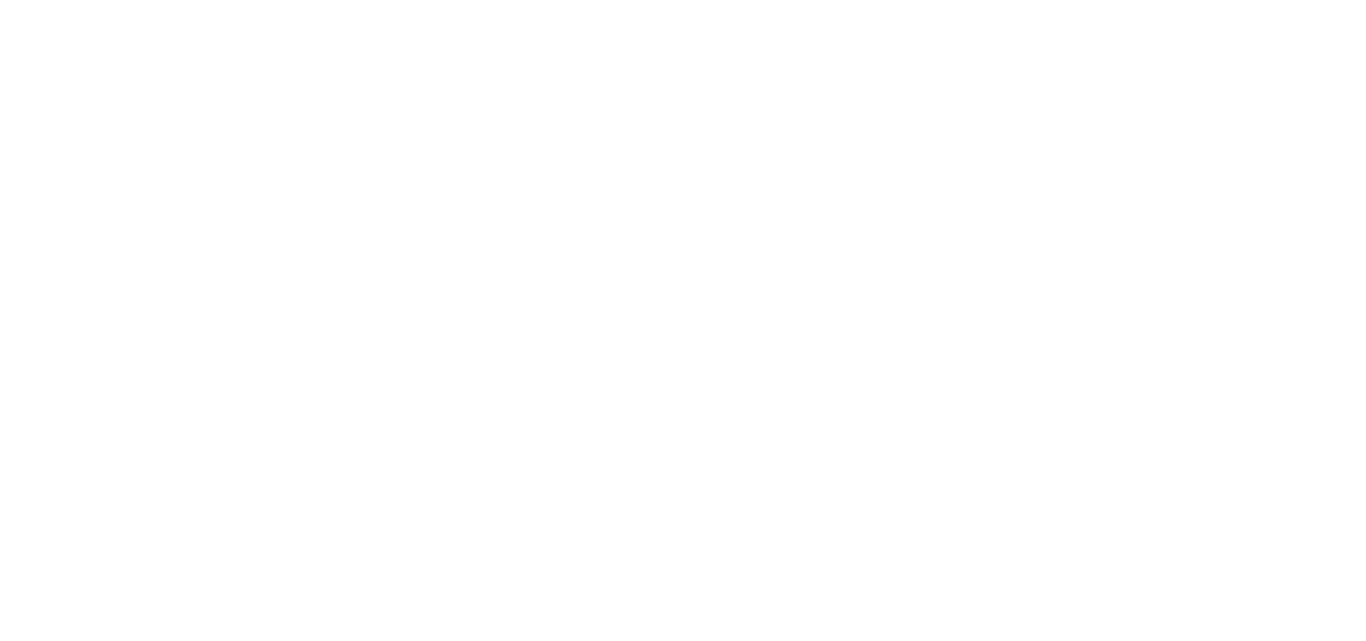 scroll, scrollTop: 0, scrollLeft: 0, axis: both 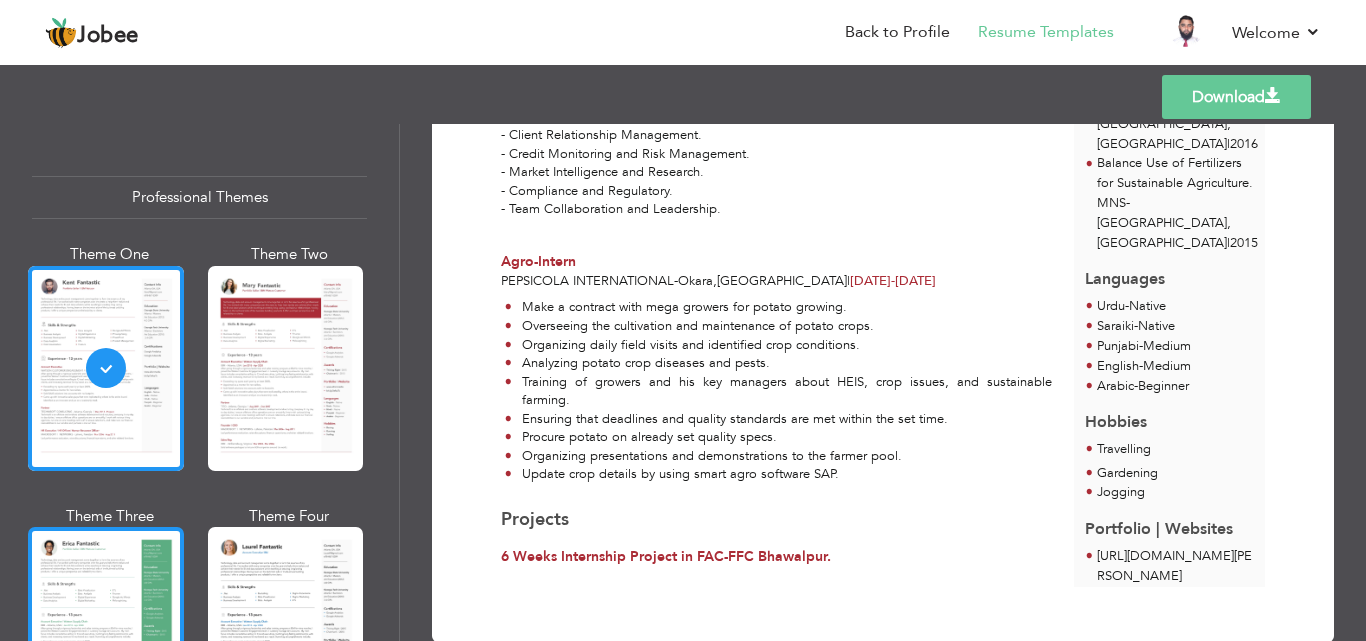 click at bounding box center [106, 629] 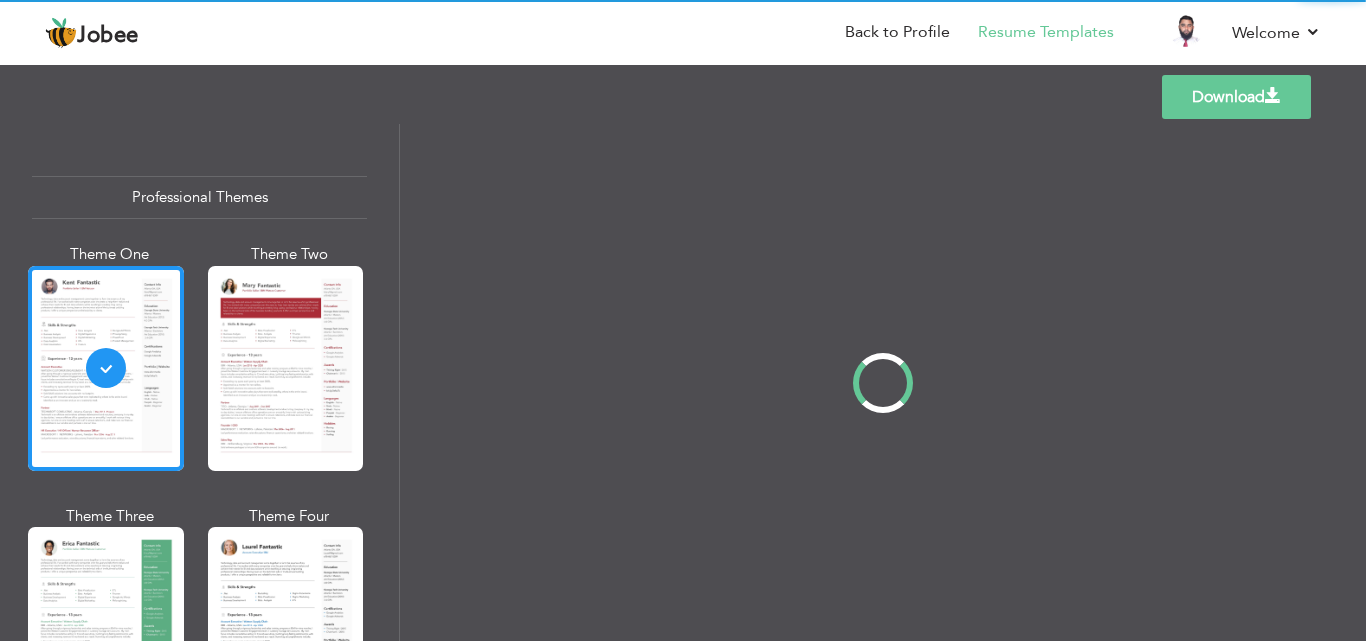 scroll, scrollTop: 0, scrollLeft: 0, axis: both 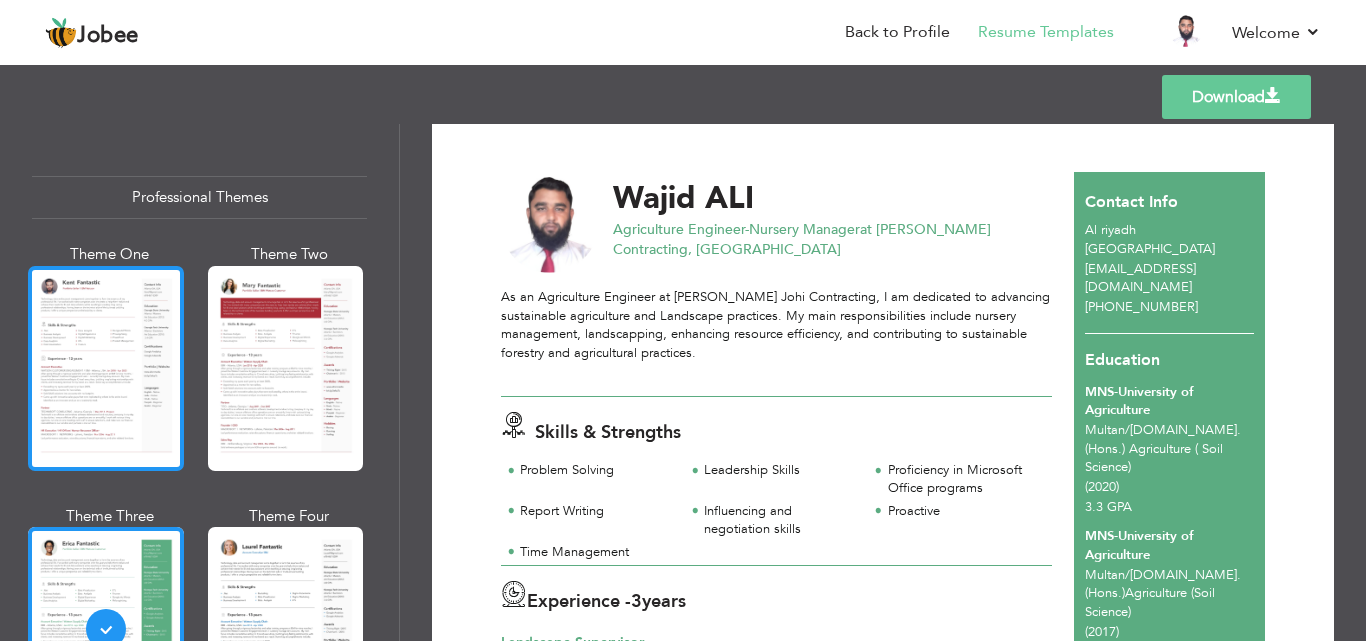 click at bounding box center [106, 368] 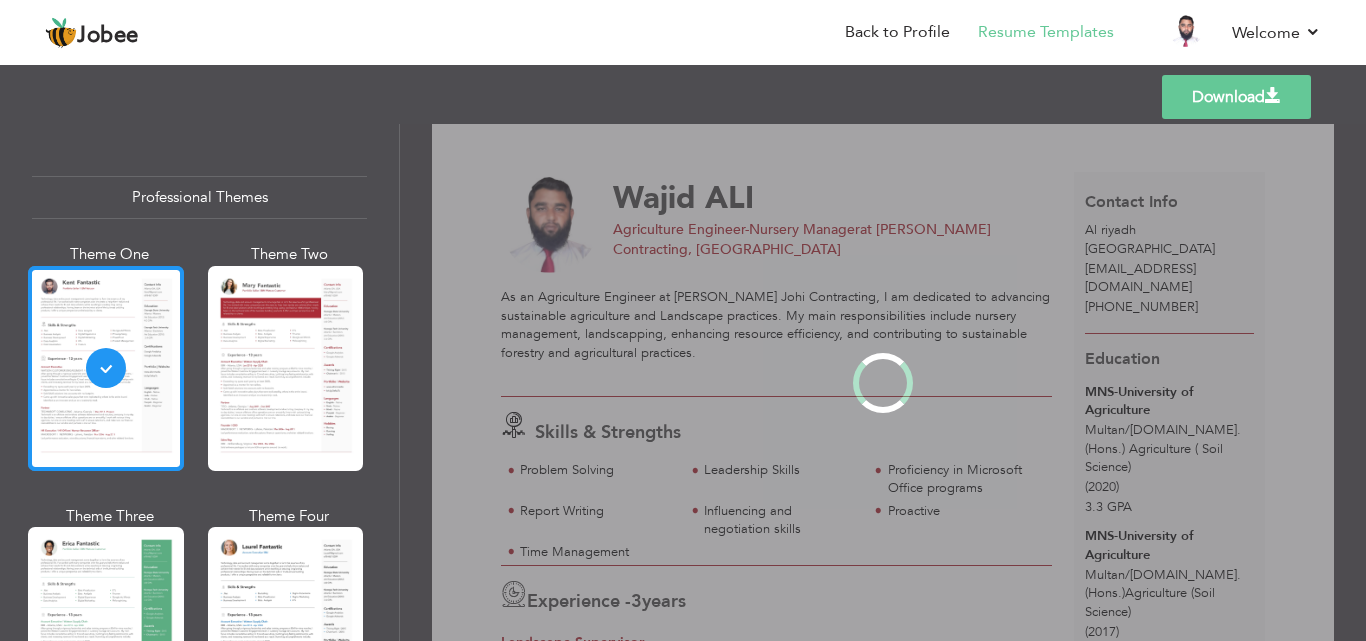 scroll, scrollTop: 0, scrollLeft: 0, axis: both 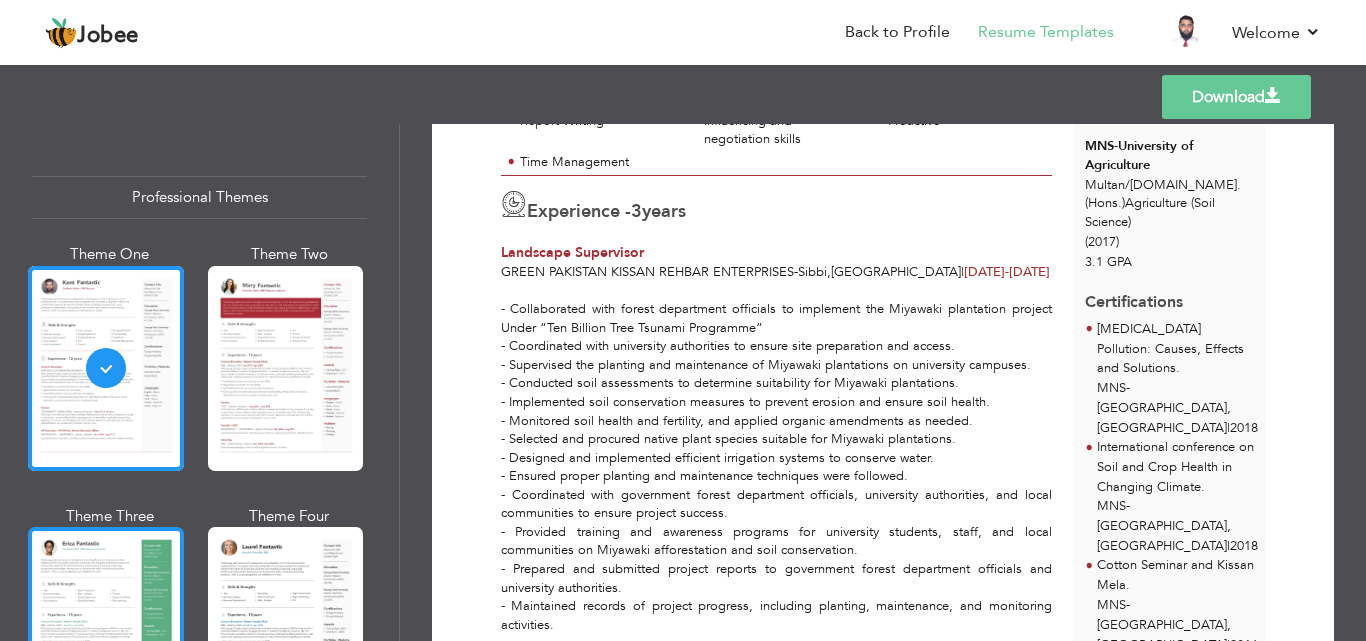 click at bounding box center (106, 629) 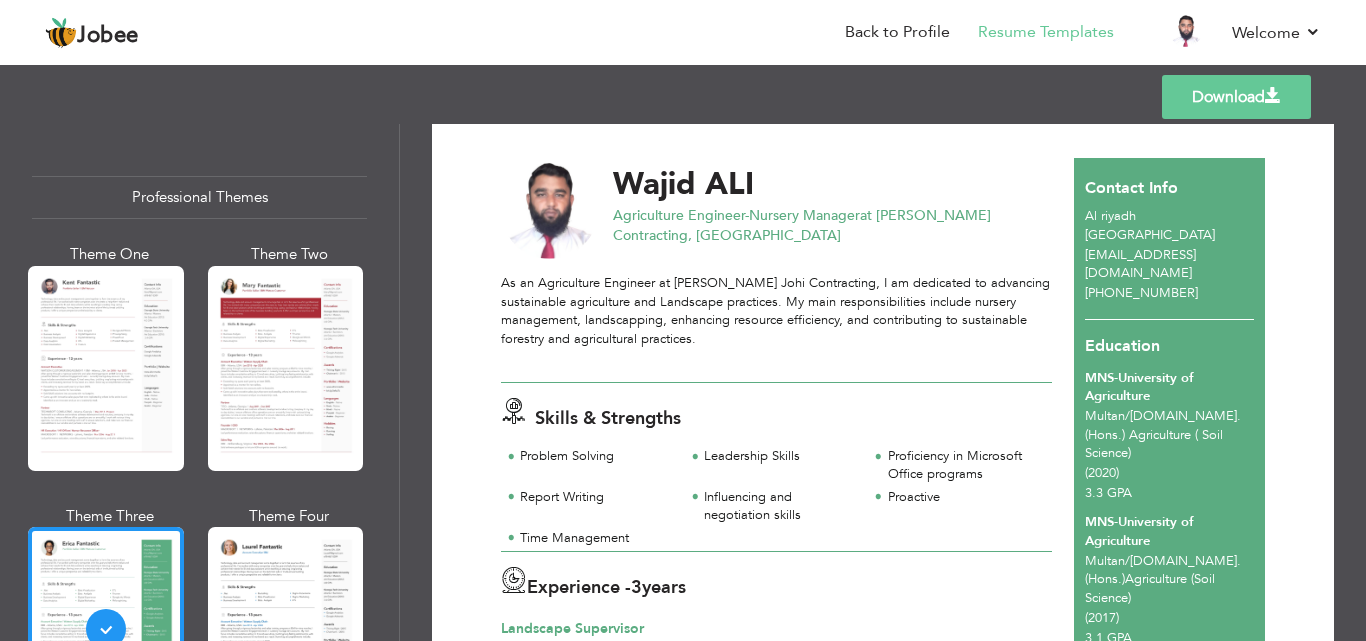 scroll, scrollTop: 0, scrollLeft: 0, axis: both 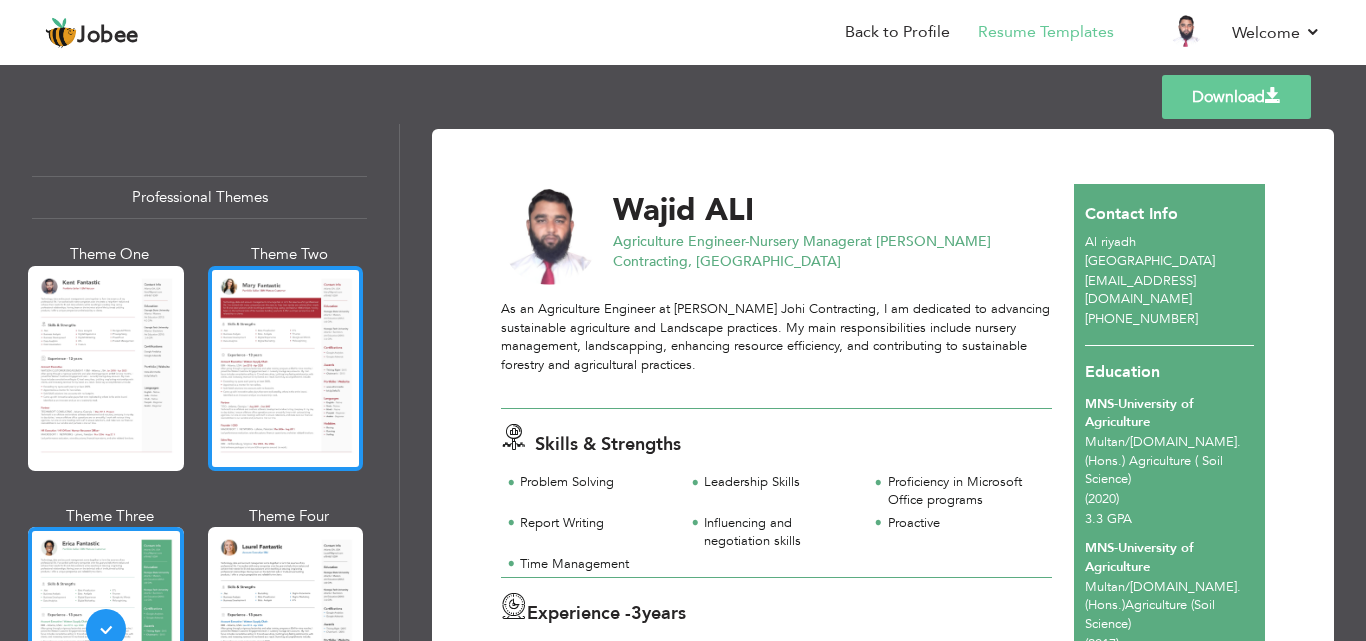 click at bounding box center [286, 368] 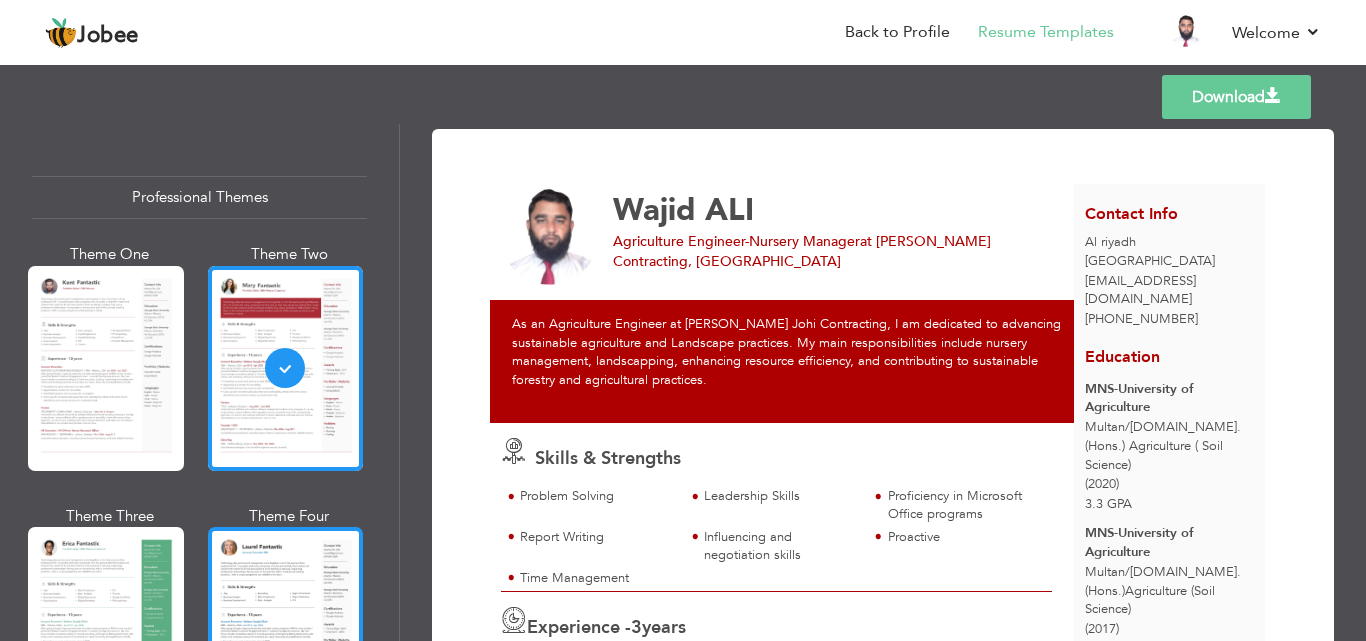 click at bounding box center [286, 629] 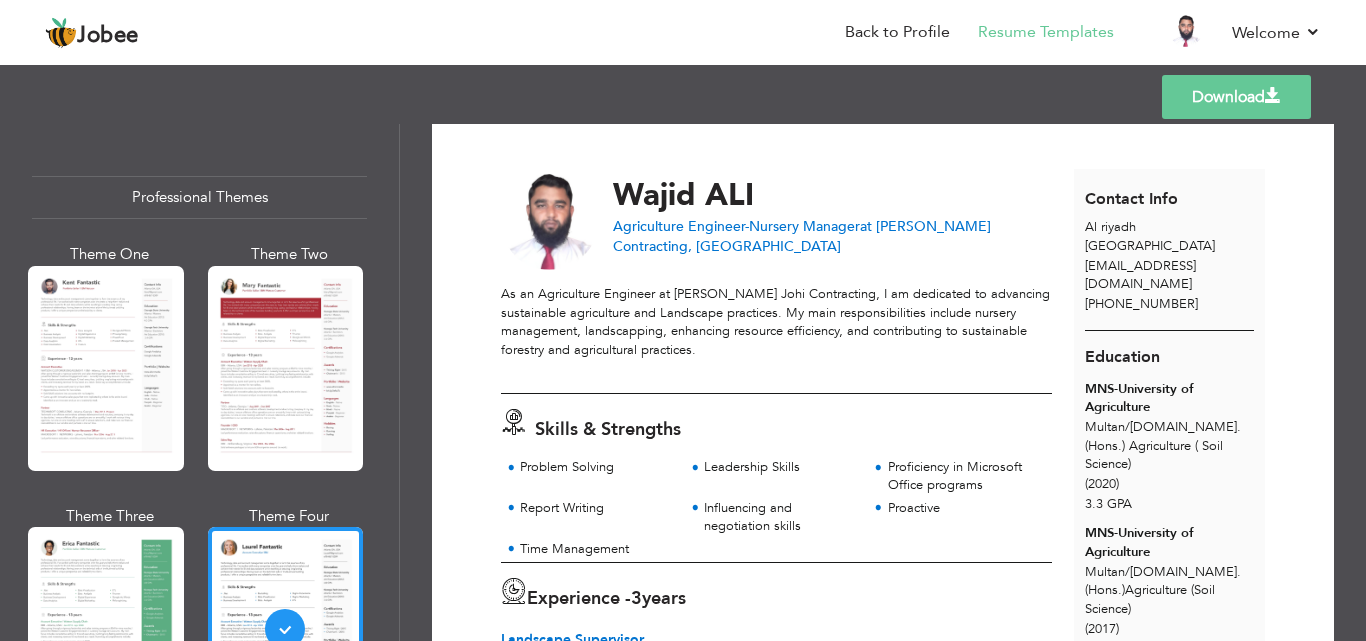 scroll, scrollTop: 6, scrollLeft: 0, axis: vertical 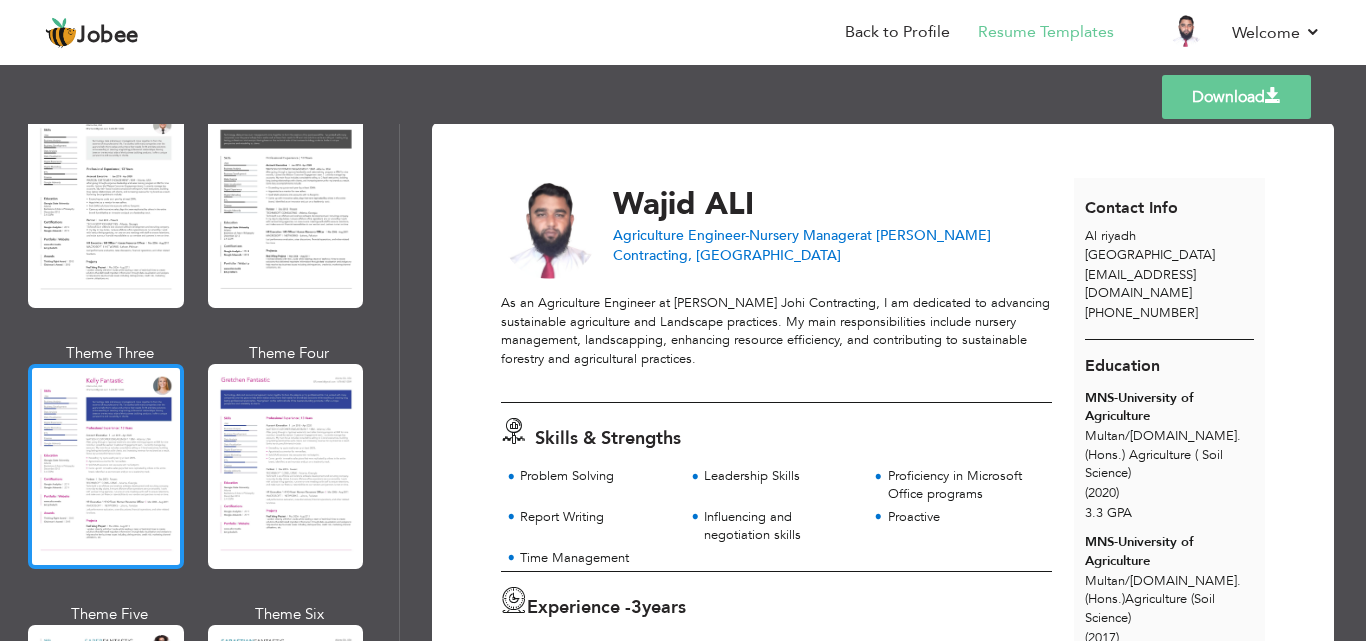 click at bounding box center [106, 466] 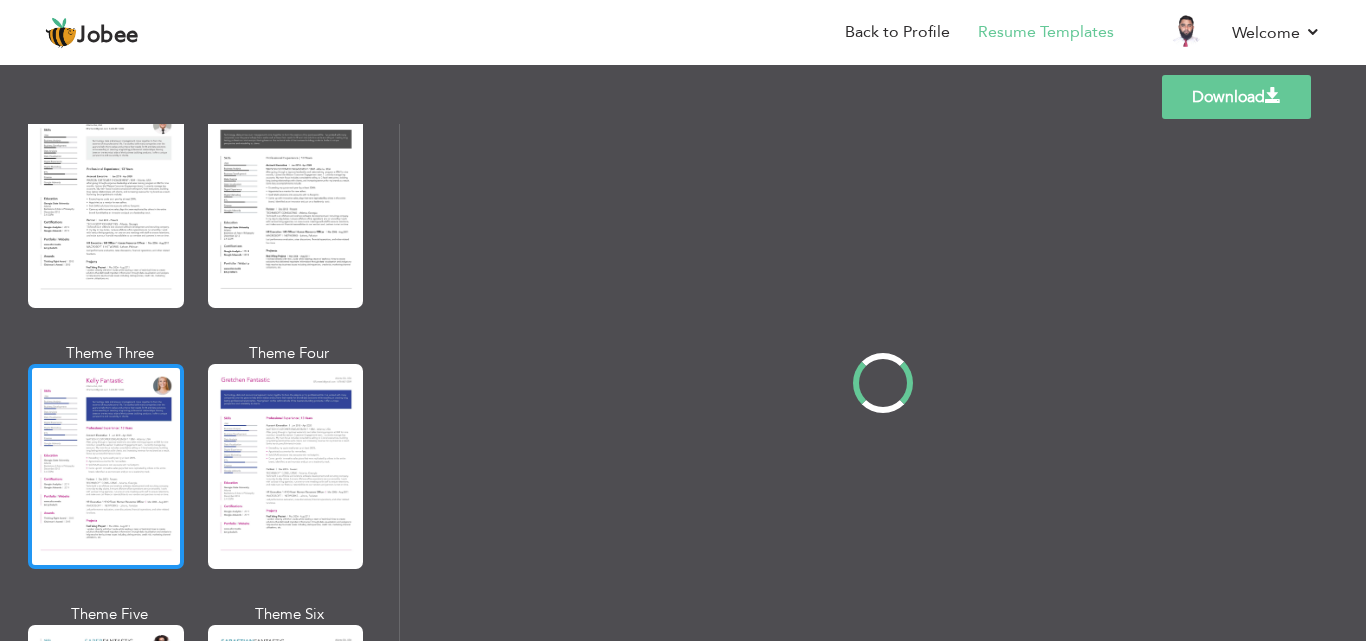 scroll, scrollTop: 0, scrollLeft: 0, axis: both 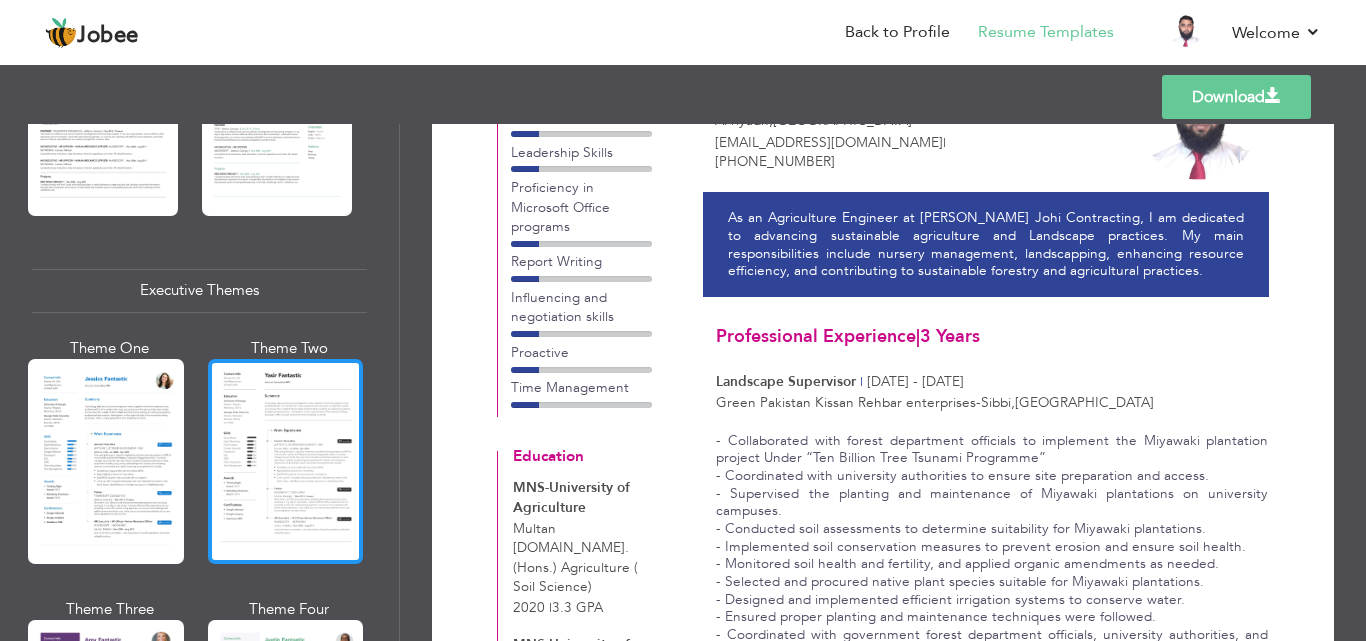 click at bounding box center (286, 461) 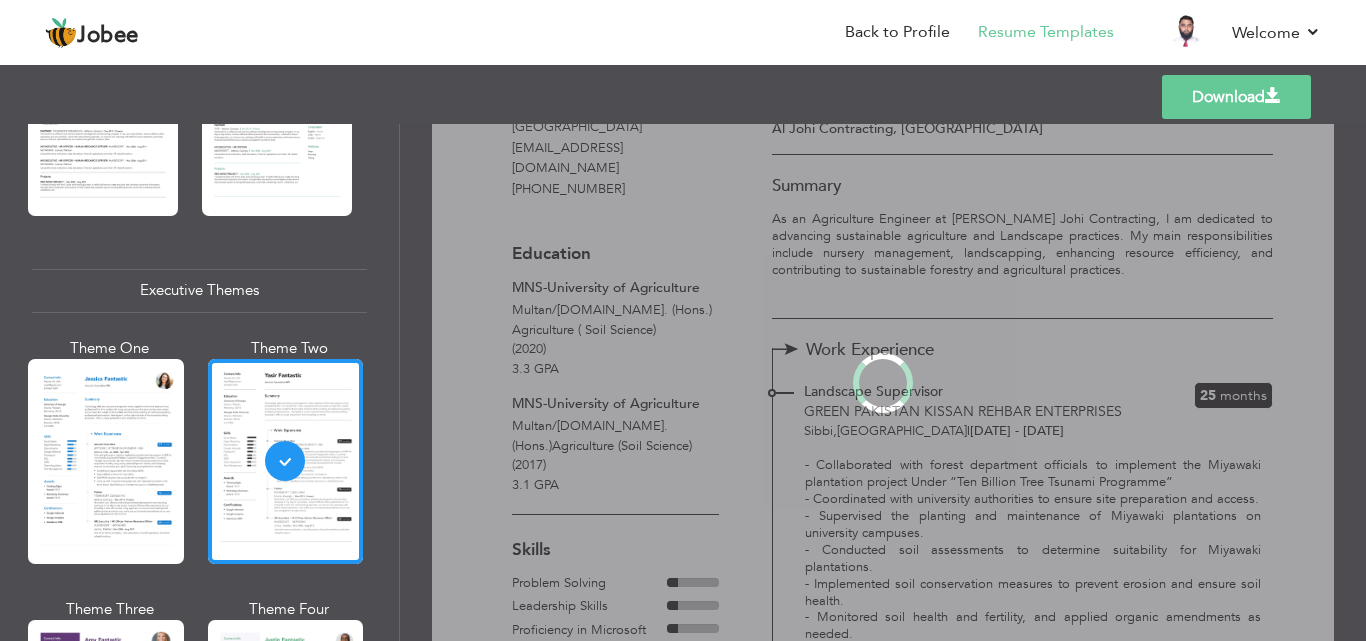 scroll, scrollTop: 0, scrollLeft: 0, axis: both 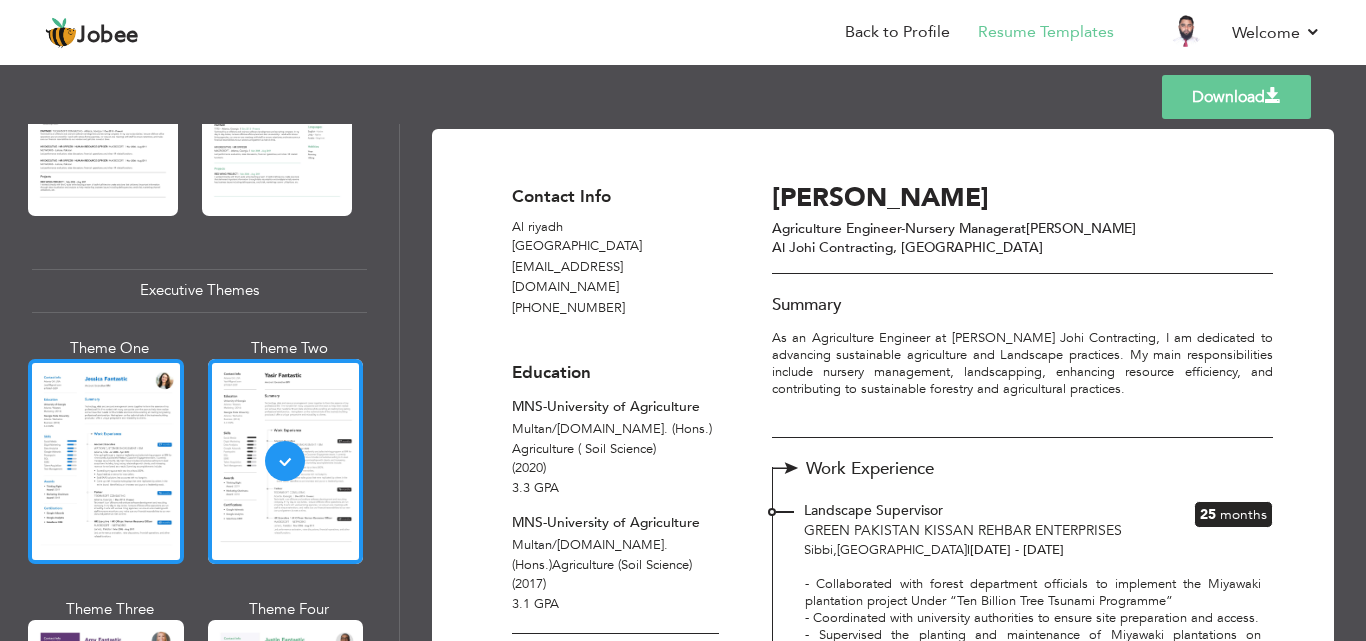 click at bounding box center (106, 461) 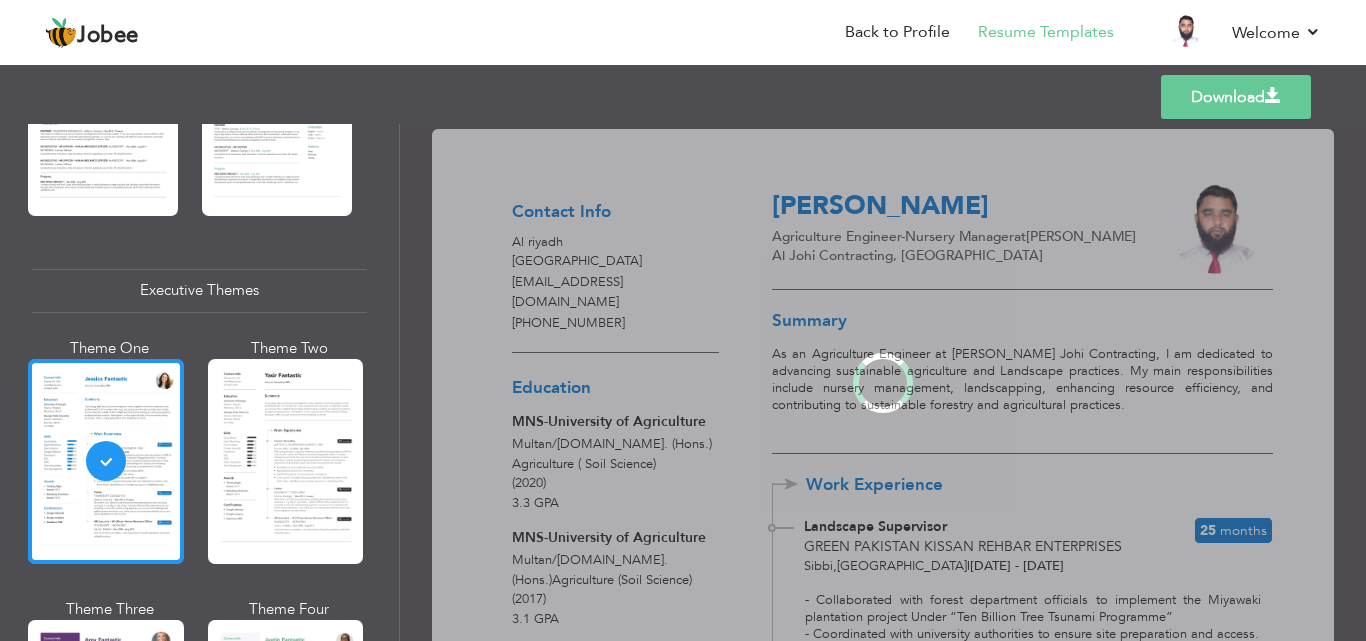scroll, scrollTop: 1373, scrollLeft: 0, axis: vertical 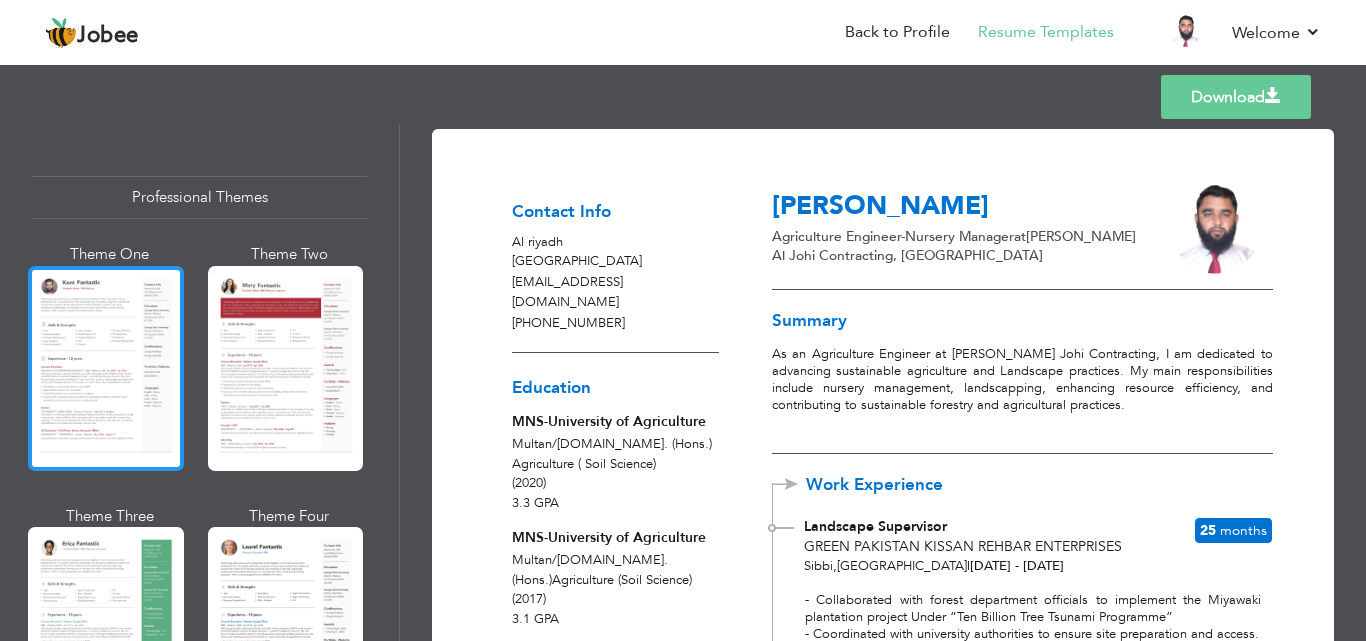 click at bounding box center [106, 368] 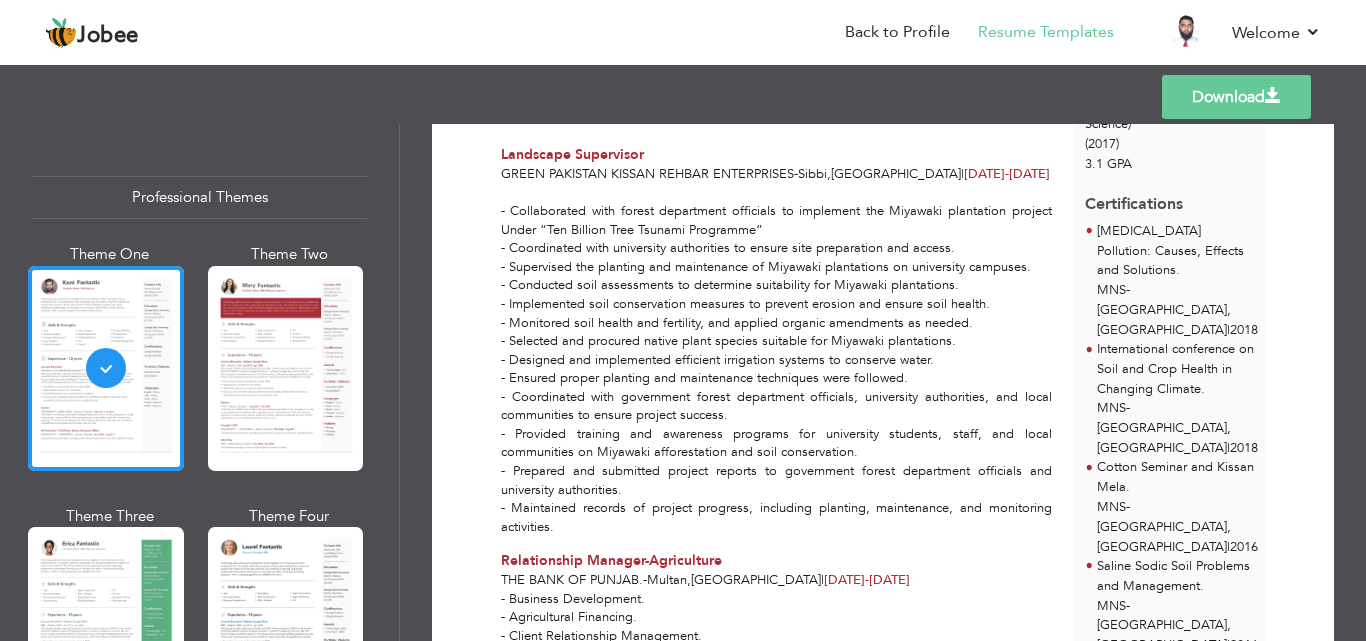 scroll, scrollTop: 504, scrollLeft: 0, axis: vertical 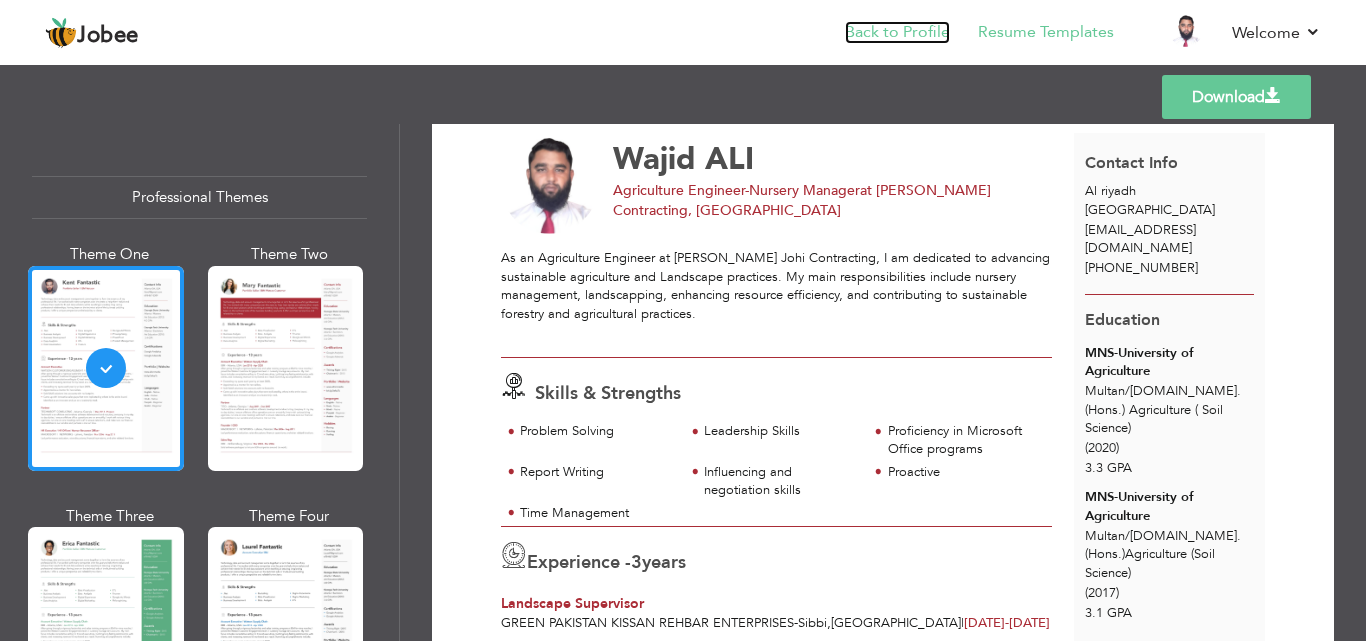 click on "Back to Profile" at bounding box center (897, 32) 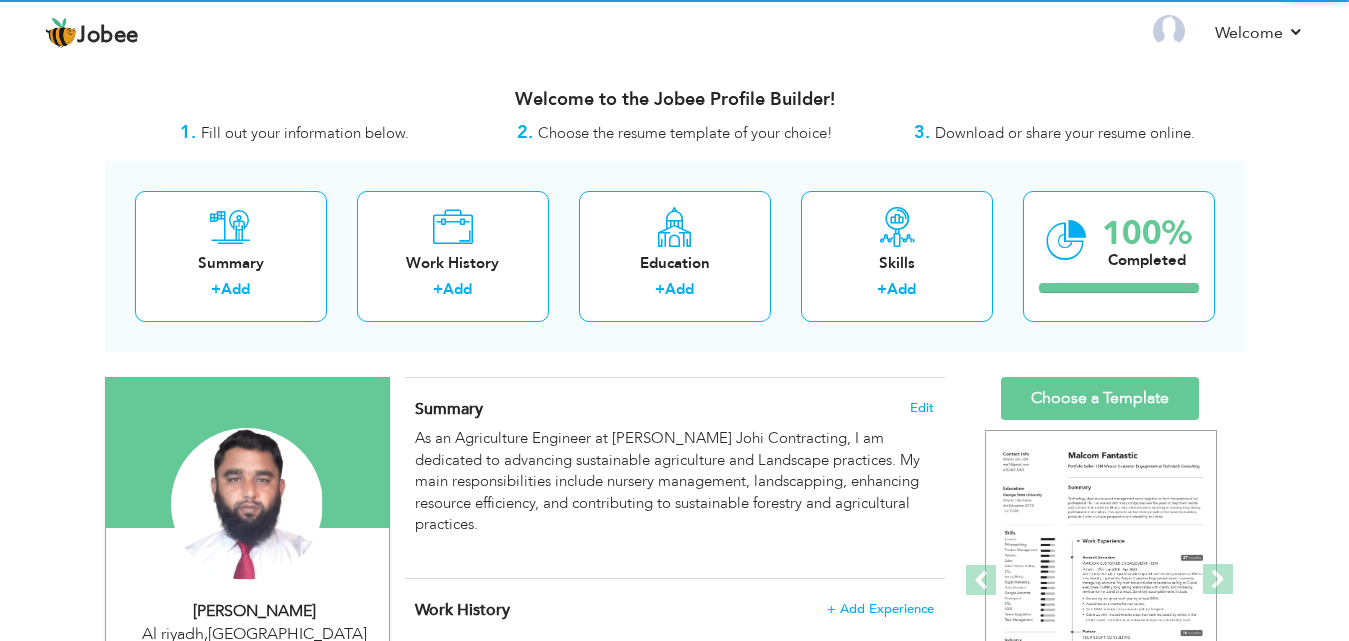scroll, scrollTop: 0, scrollLeft: 0, axis: both 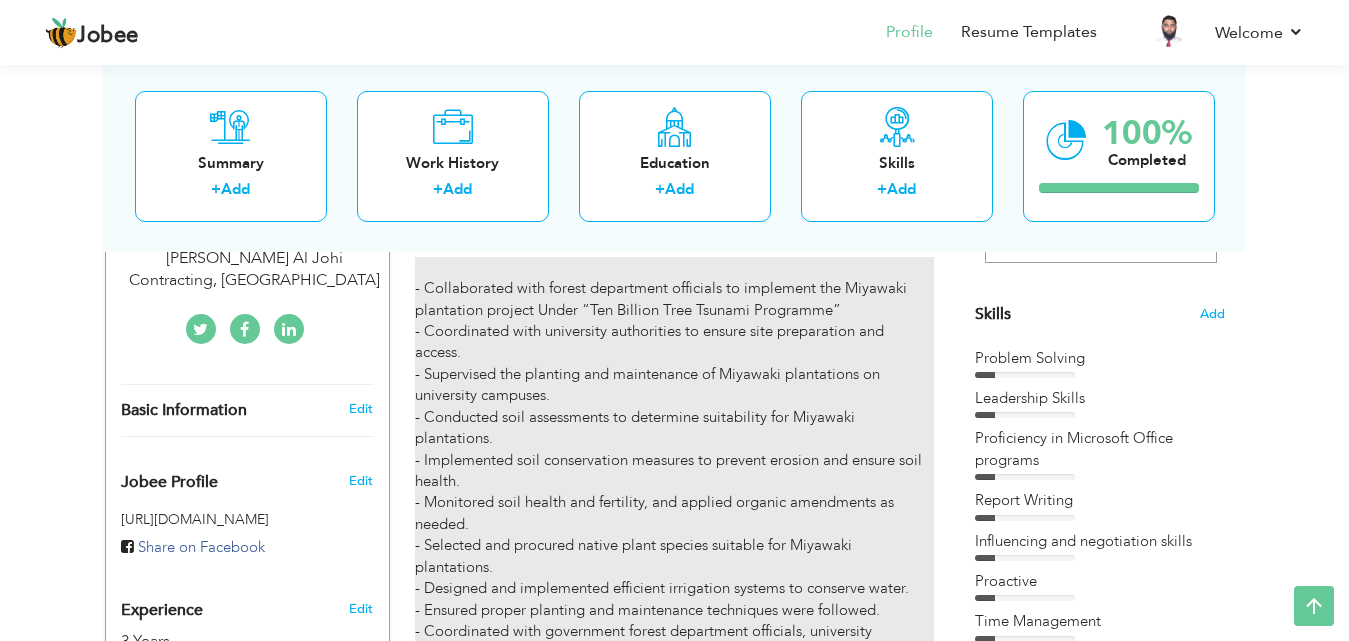 click on "- Collaborated with forest department officials to implement the Miyawaki plantation project Under “Ten Billion Tree Tsunami Programme”
- Coordinated with university authorities to ensure site preparation and access.
- Supervised the planting and maintenance of Miyawaki plantations on university campuses.
- Conducted soil assessments to determine suitability for Miyawaki plantations.
- Implemented soil conservation measures to prevent erosion and ensure soil health.
- Monitored soil health and fertility, and applied organic amendments as needed.
- Selected and procured native plant species suitable for Miyawaki plantations.
- Designed and implemented efficient irrigation systems to conserve water.
- Ensured proper planting and maintenance techniques were followed.
- Coordinated with government forest department officials, university authorities, and local communities to ensure project success.
- Maintained records of project progress, including planting, maintenance, and monitoring activities." at bounding box center (674, 525) 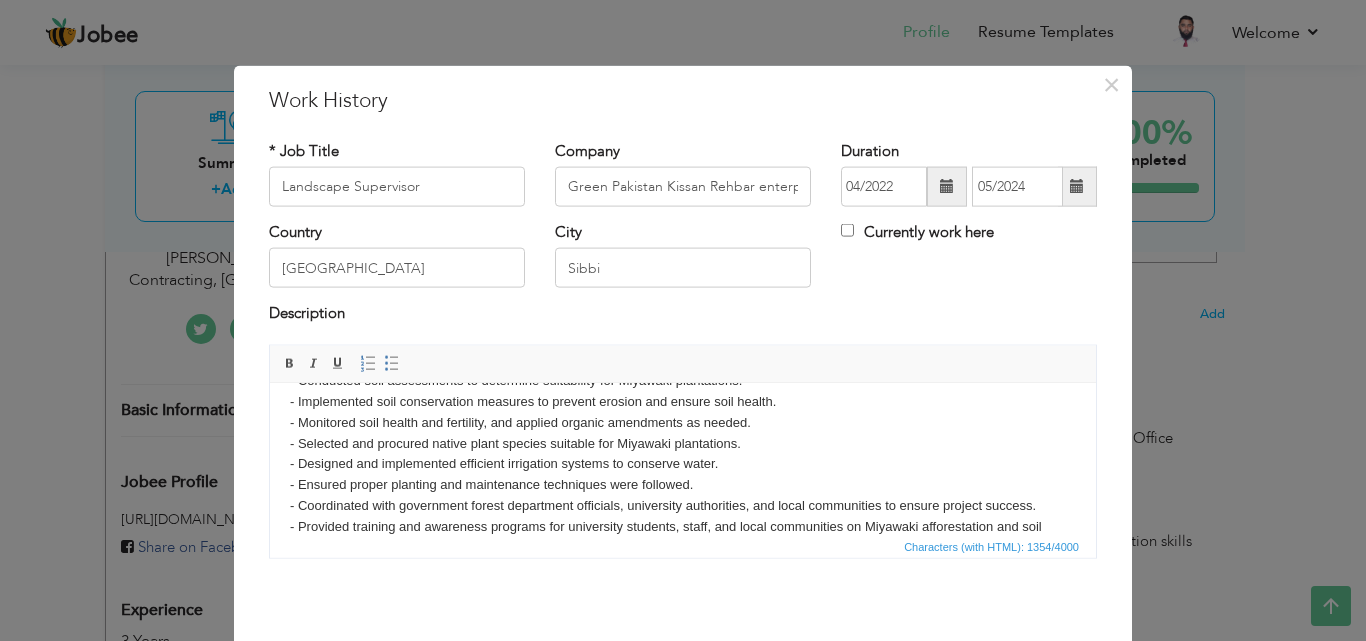 scroll, scrollTop: 120, scrollLeft: 0, axis: vertical 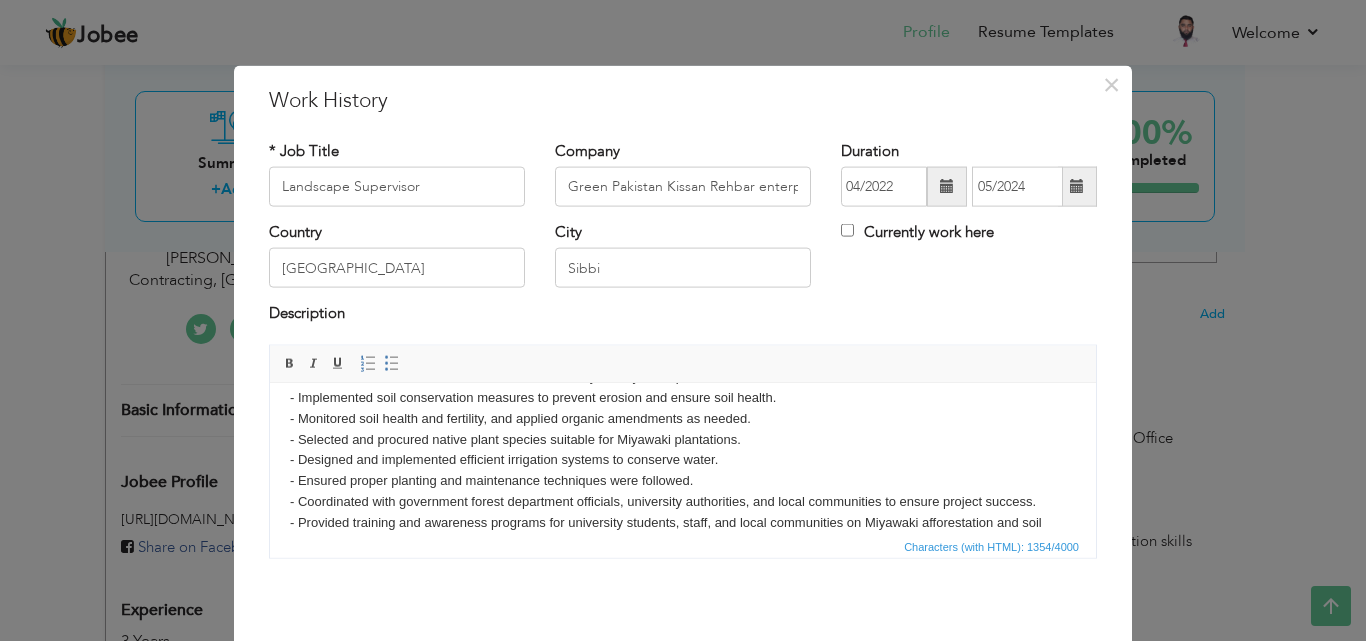 click on "- Collaborated with forest department officials to implement the Miyawaki plantation project Under “Ten Billion Tree Tsunami Programme” - Coordinated with university authorities to ensure site preparation and access. - Supervised the planting and maintenance of Miyawaki plantations on university campuses. - Conducted soil assessments to determine suitability for Miyawaki plantations. - Implemented soil conservation measures to prevent erosion and ensure soil health. - Monitored soil health and fertility, and applied organic amendments as needed. - Selected and procured native plant species suitable for Miyawaki plantations. - Designed and implemented efficient irrigation systems to conserve water. - Ensured proper planting and maintenance techniques were followed. - Coordinated with government forest department officials, university authorities, and local communities to ensure project success. - Prepared and submitted project reports to government forest department officials and university authorities." at bounding box center [683, 439] 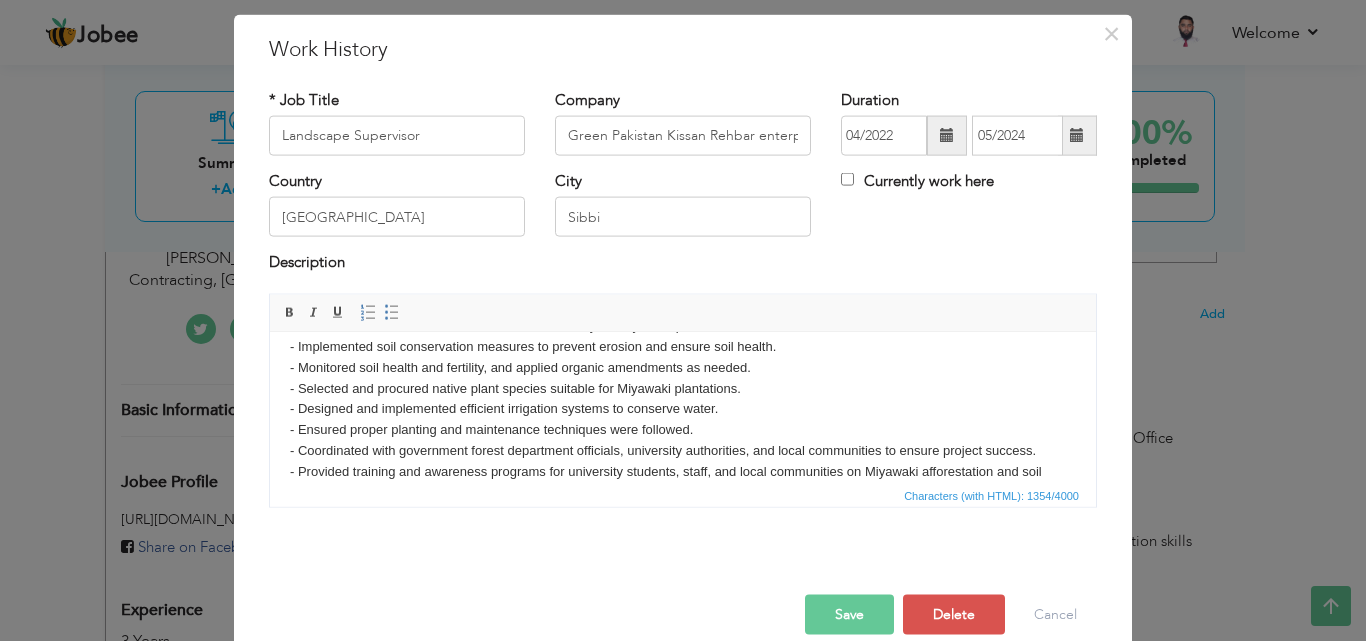 scroll, scrollTop: 79, scrollLeft: 0, axis: vertical 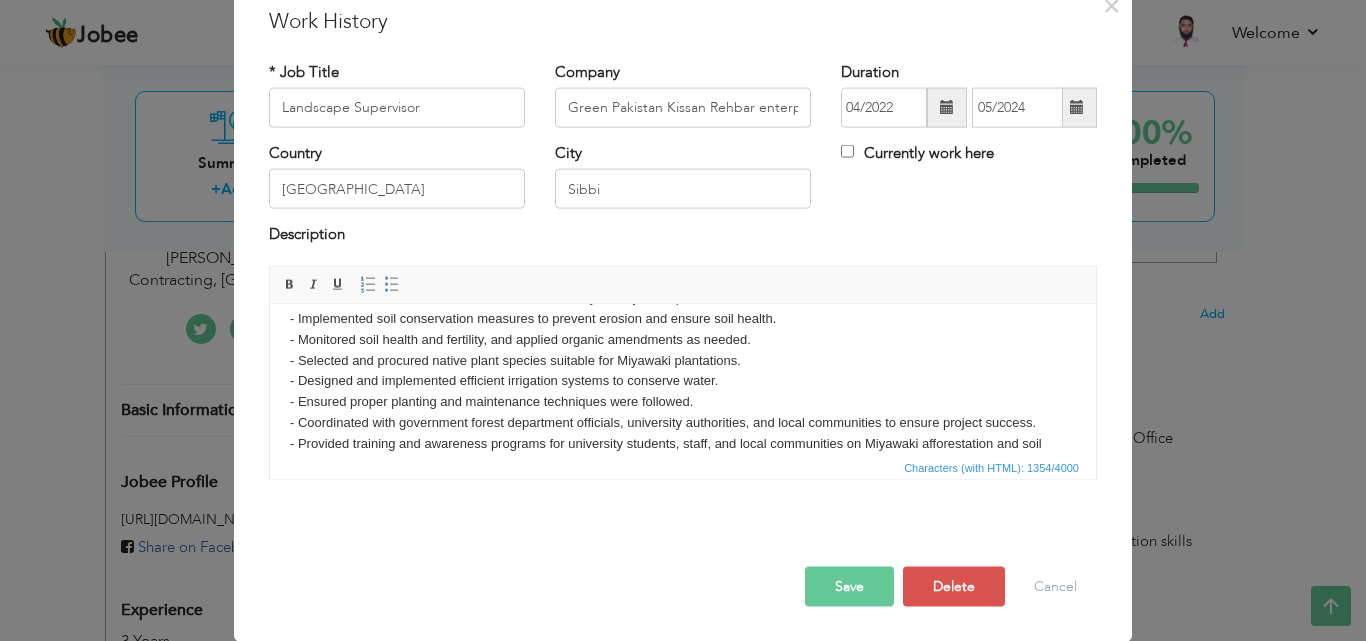click on "Save" at bounding box center [849, 586] 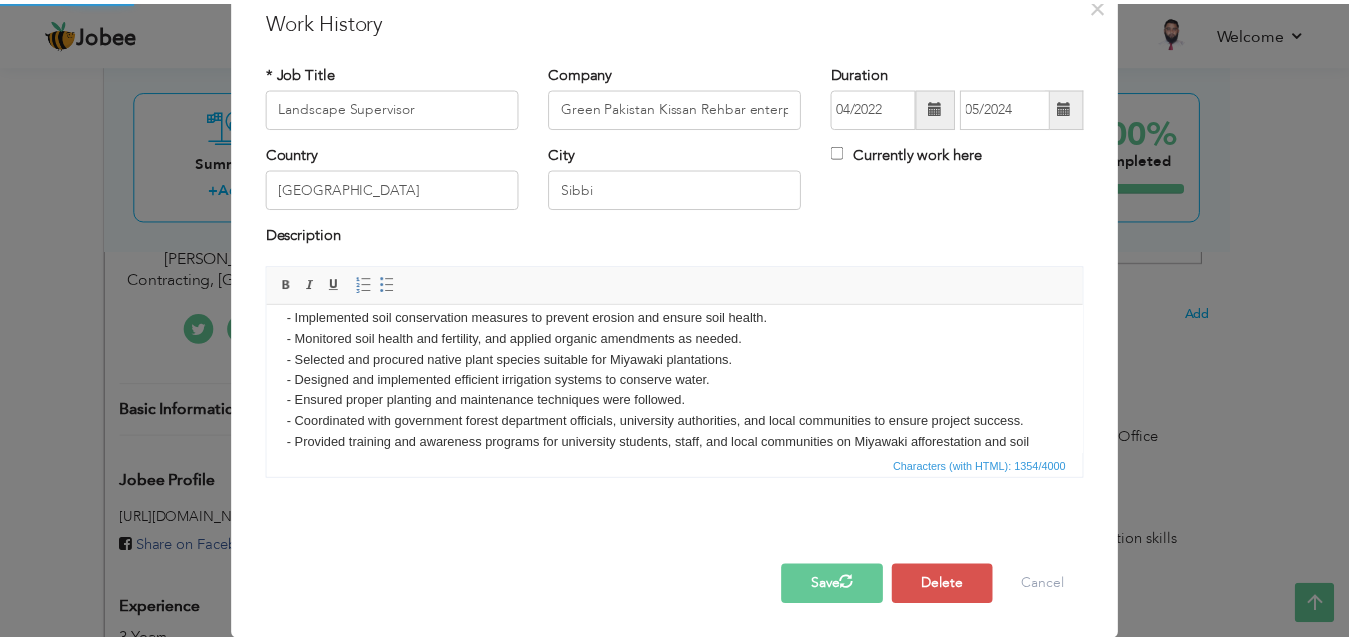 scroll, scrollTop: 0, scrollLeft: 0, axis: both 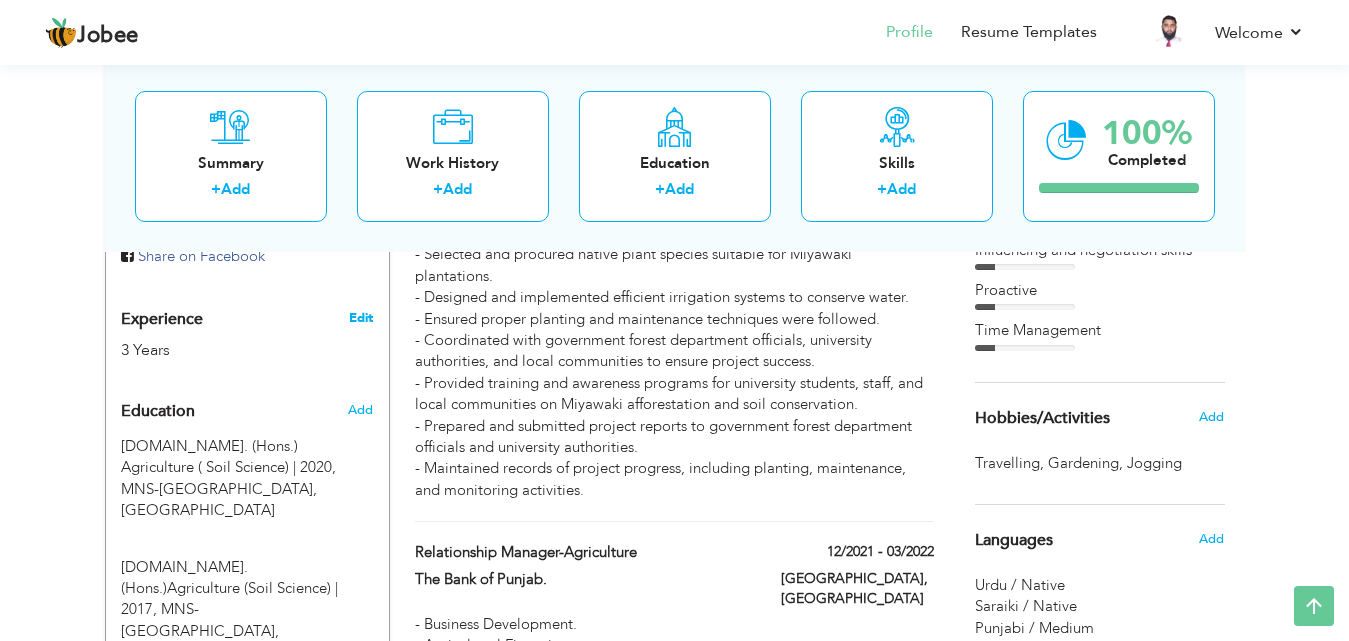 click on "Edit" at bounding box center [361, 318] 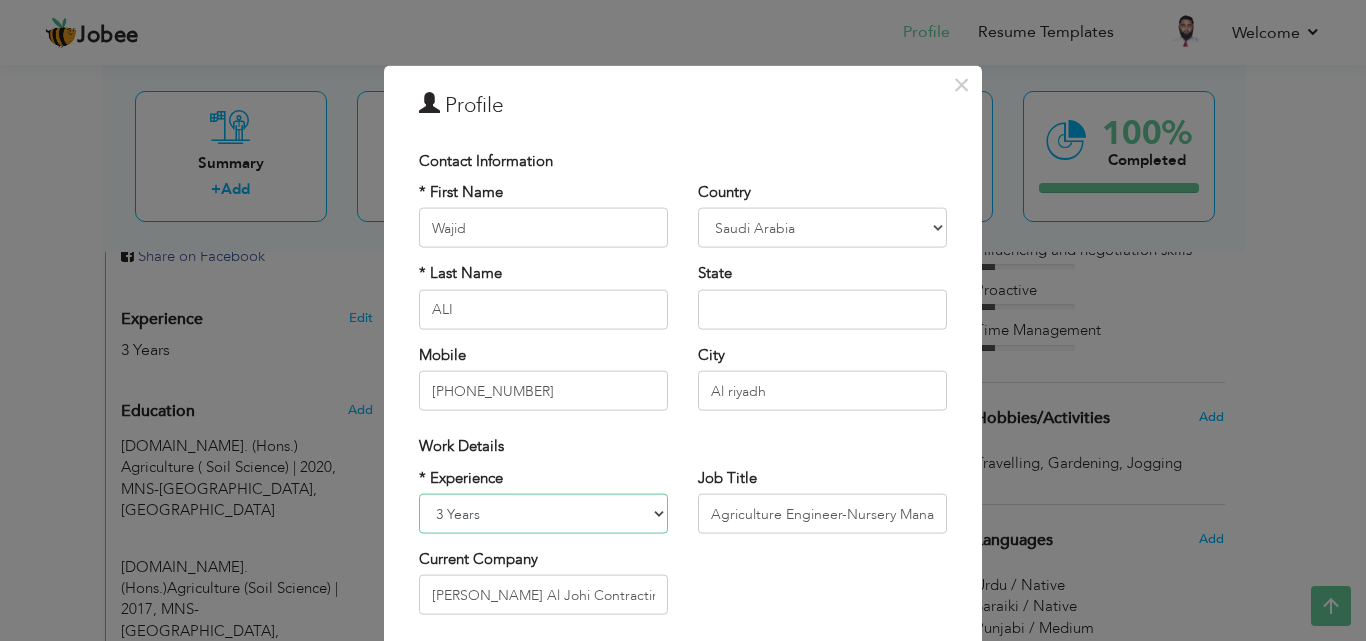 click on "Entry Level Less than 1 Year 1 Year 2 Years 3 Years 4 Years 5 Years 6 Years 7 Years 8 Years 9 Years 10 Years 11 Years 12 Years 13 Years 14 Years 15 Years 16 Years 17 Years 18 Years 19 Years 20 Years 21 Years 22 Years 23 Years 24 Years 25 Years 26 Years 27 Years 28 Years 29 Years 30 Years 31 Years 32 Years 33 Years 34 Years 35 Years More than 35 Years" at bounding box center [543, 514] 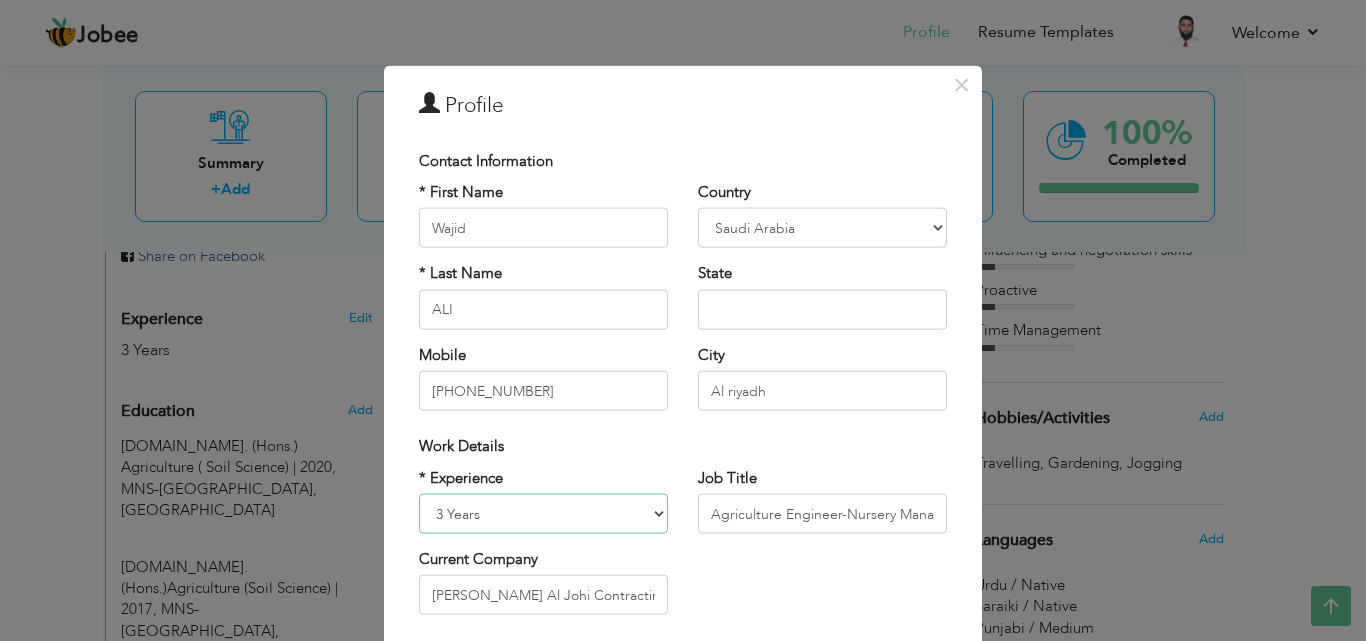 select on "number:7" 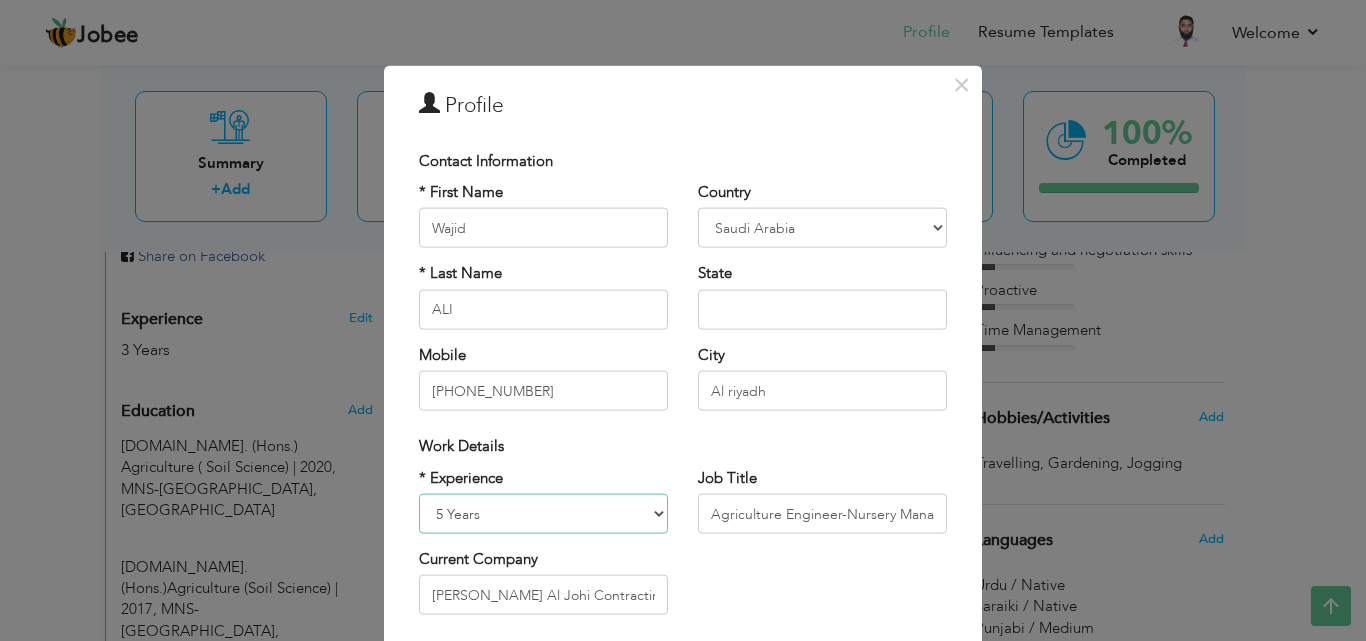 click on "Entry Level Less than 1 Year 1 Year 2 Years 3 Years 4 Years 5 Years 6 Years 7 Years 8 Years 9 Years 10 Years 11 Years 12 Years 13 Years 14 Years 15 Years 16 Years 17 Years 18 Years 19 Years 20 Years 21 Years 22 Years 23 Years 24 Years 25 Years 26 Years 27 Years 28 Years 29 Years 30 Years 31 Years 32 Years 33 Years 34 Years 35 Years More than 35 Years" at bounding box center (543, 514) 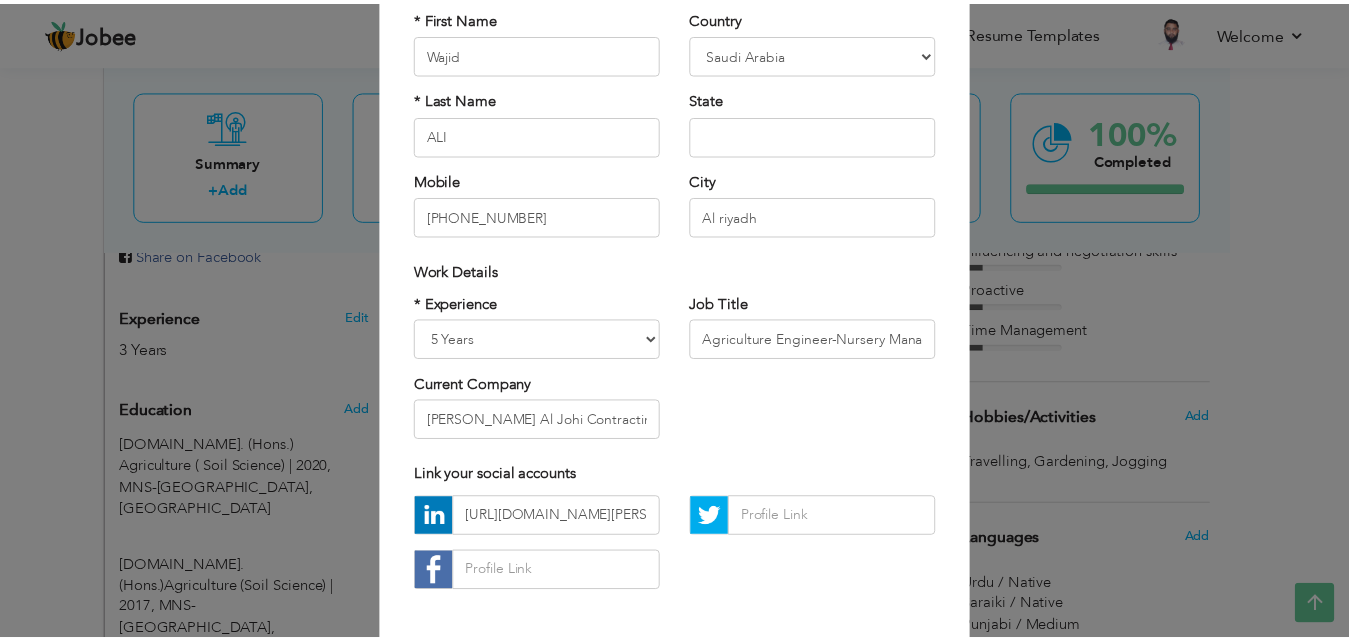 scroll, scrollTop: 261, scrollLeft: 0, axis: vertical 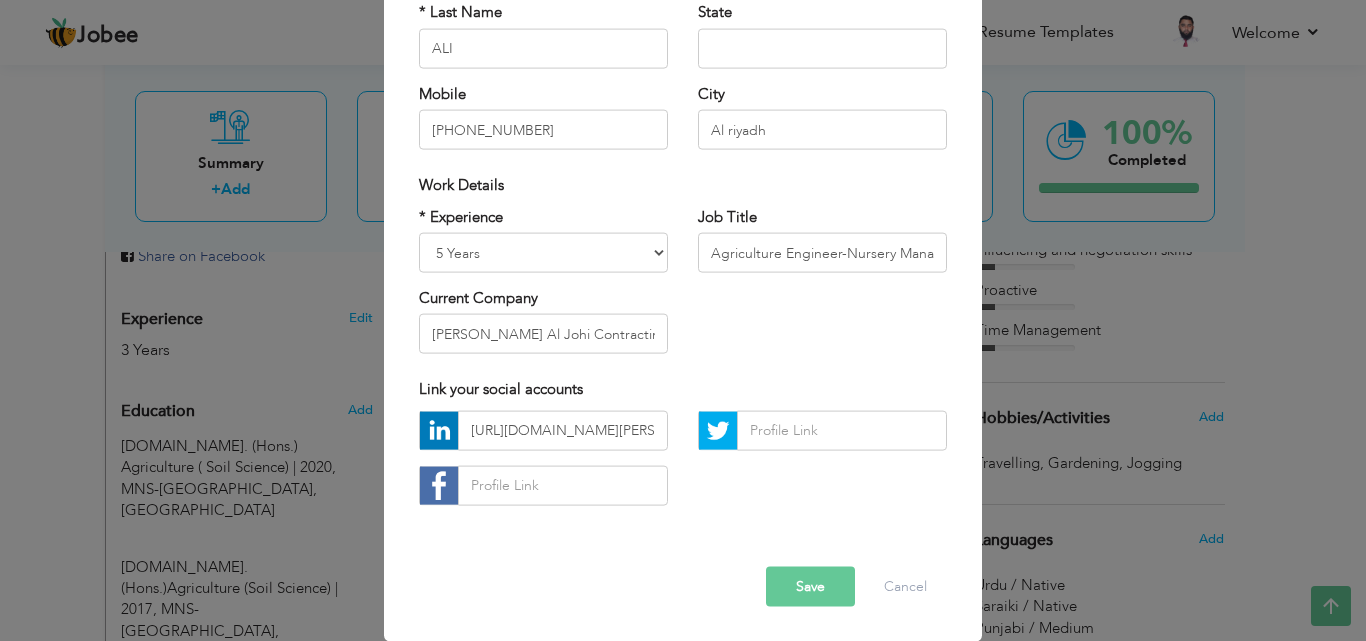 click on "Save" at bounding box center (810, 586) 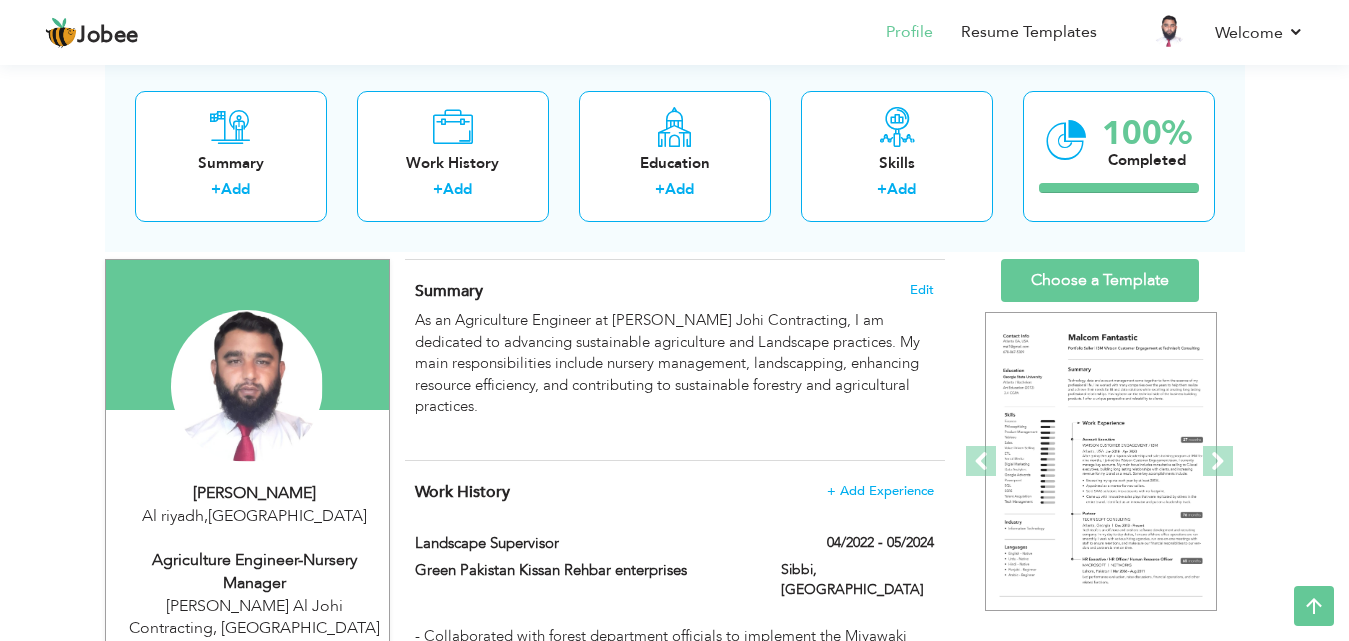 scroll, scrollTop: 121, scrollLeft: 0, axis: vertical 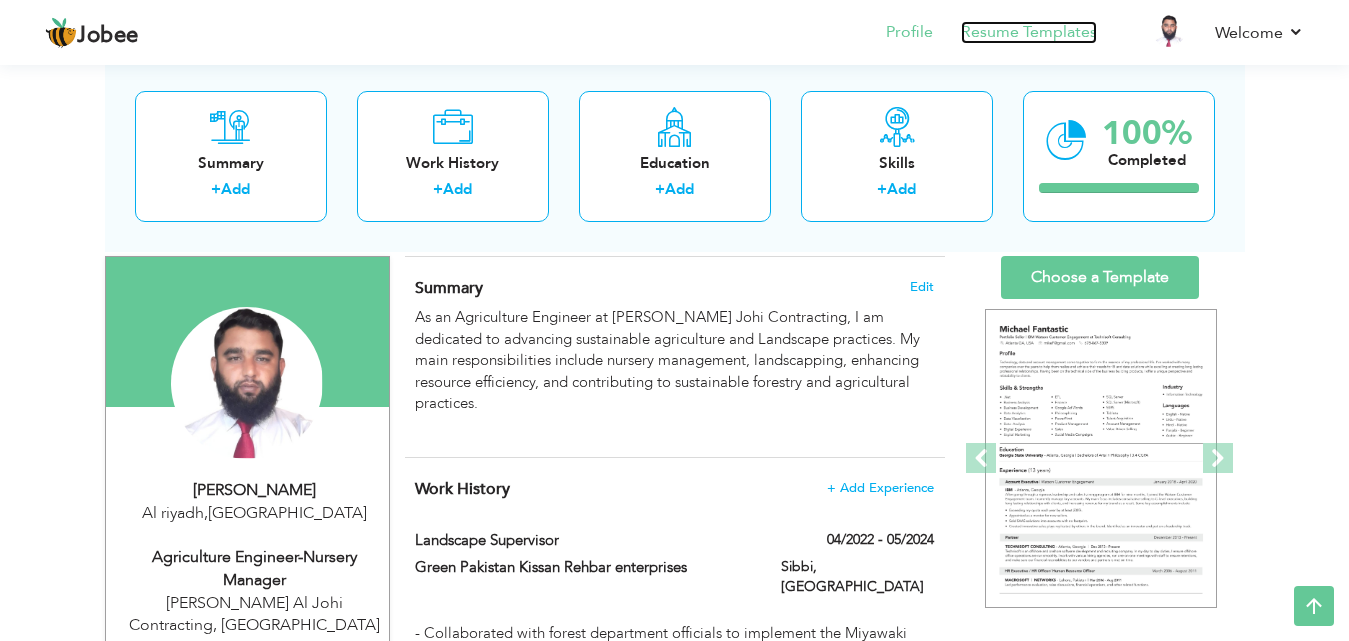 click on "Resume Templates" at bounding box center (1029, 32) 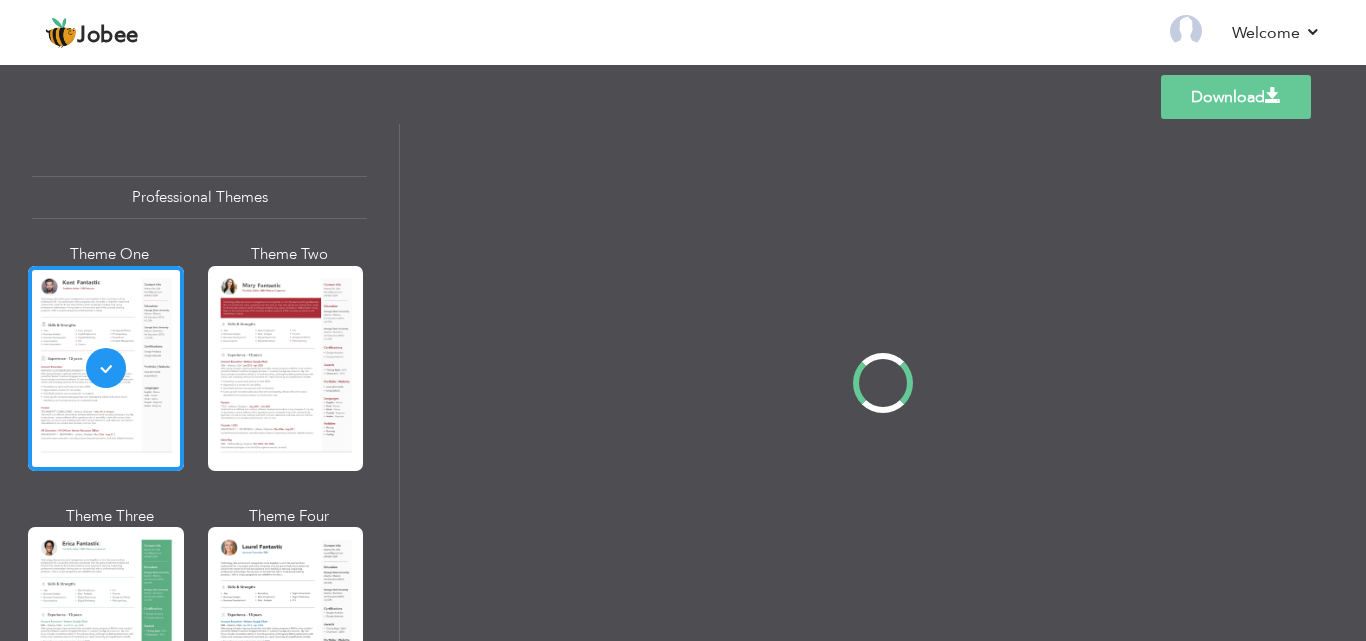 scroll, scrollTop: 0, scrollLeft: 0, axis: both 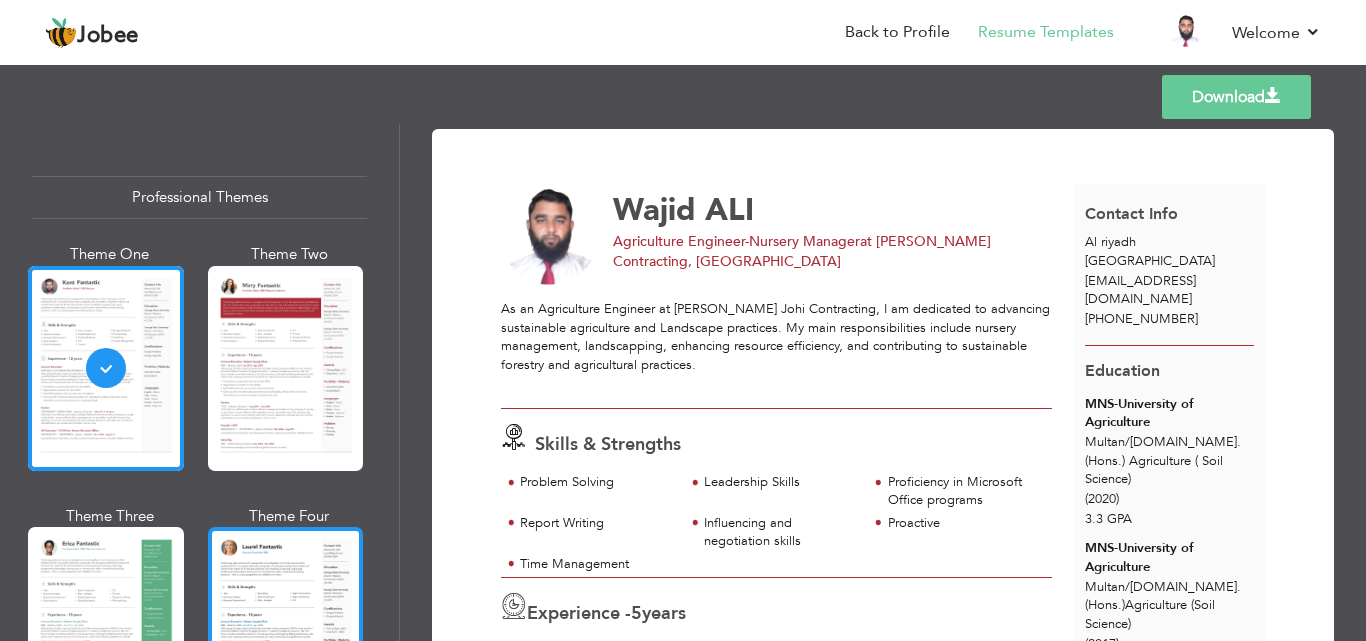 click at bounding box center (286, 629) 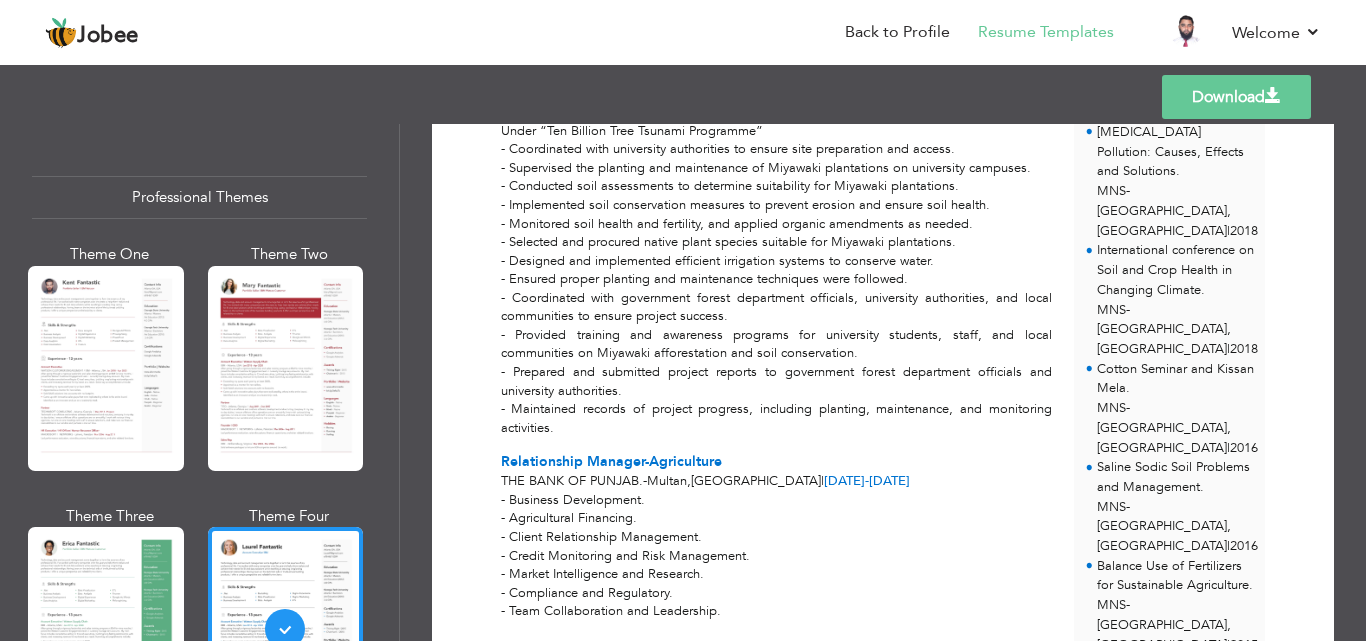 scroll, scrollTop: 584, scrollLeft: 0, axis: vertical 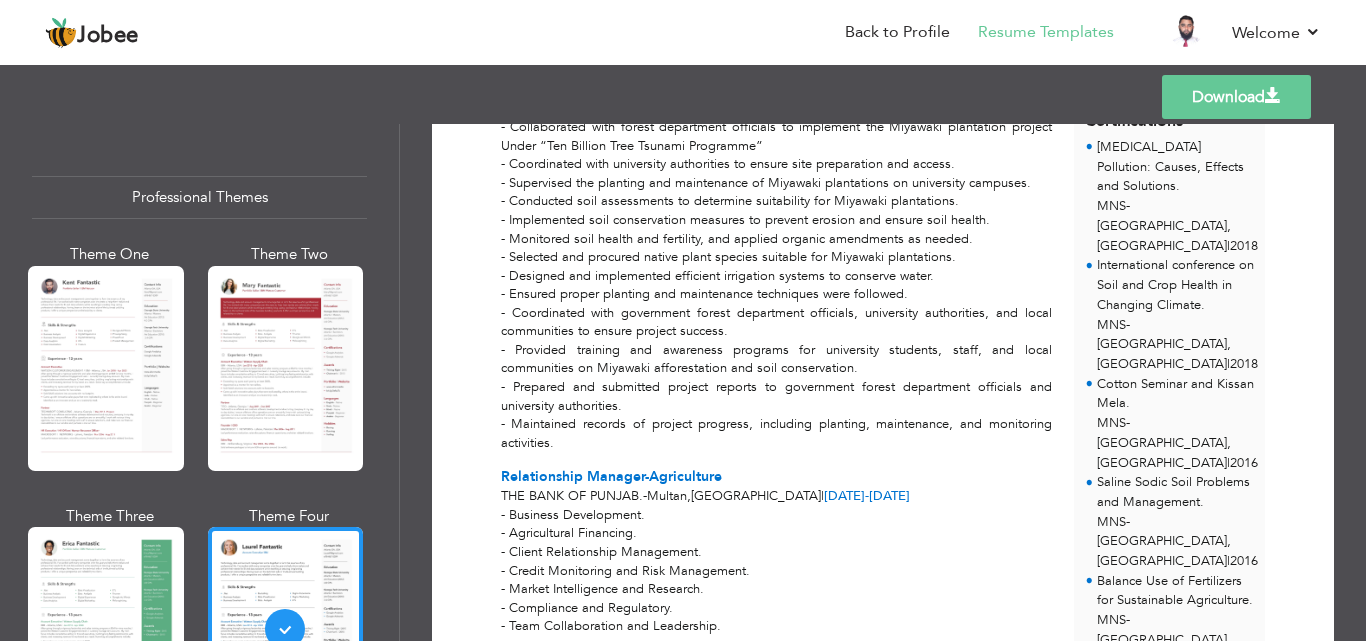 drag, startPoint x: 1336, startPoint y: 368, endPoint x: 1325, endPoint y: 221, distance: 147.411 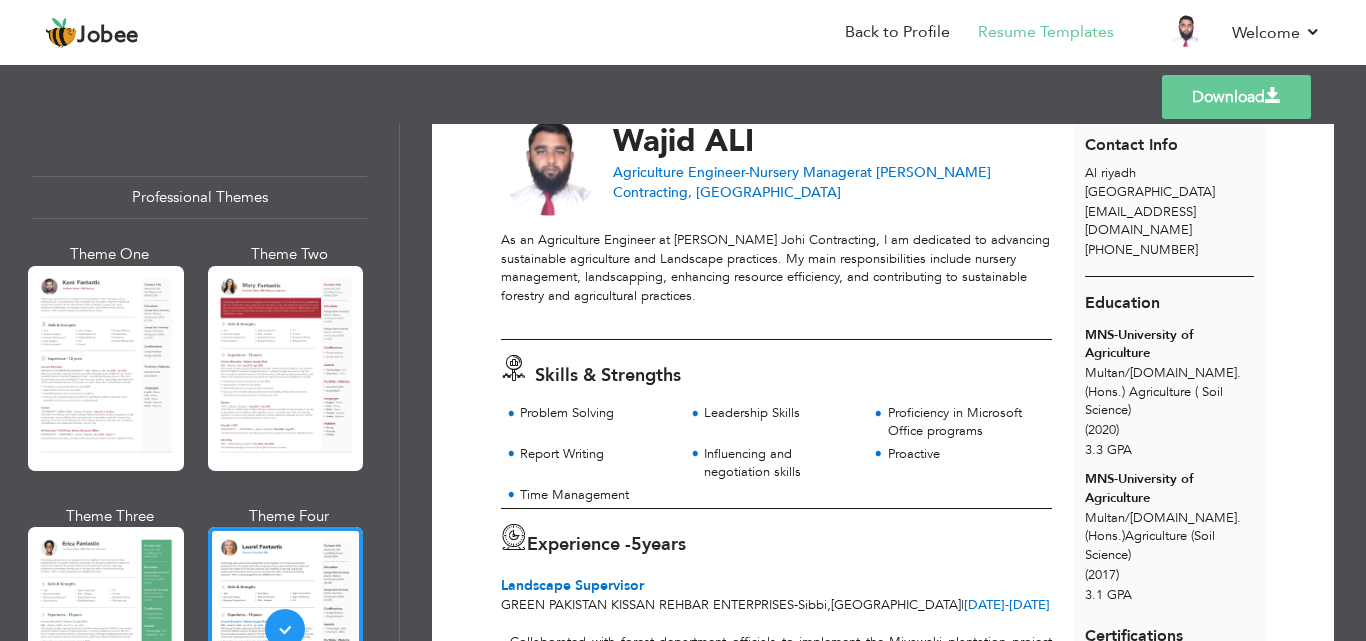 scroll, scrollTop: 62, scrollLeft: 0, axis: vertical 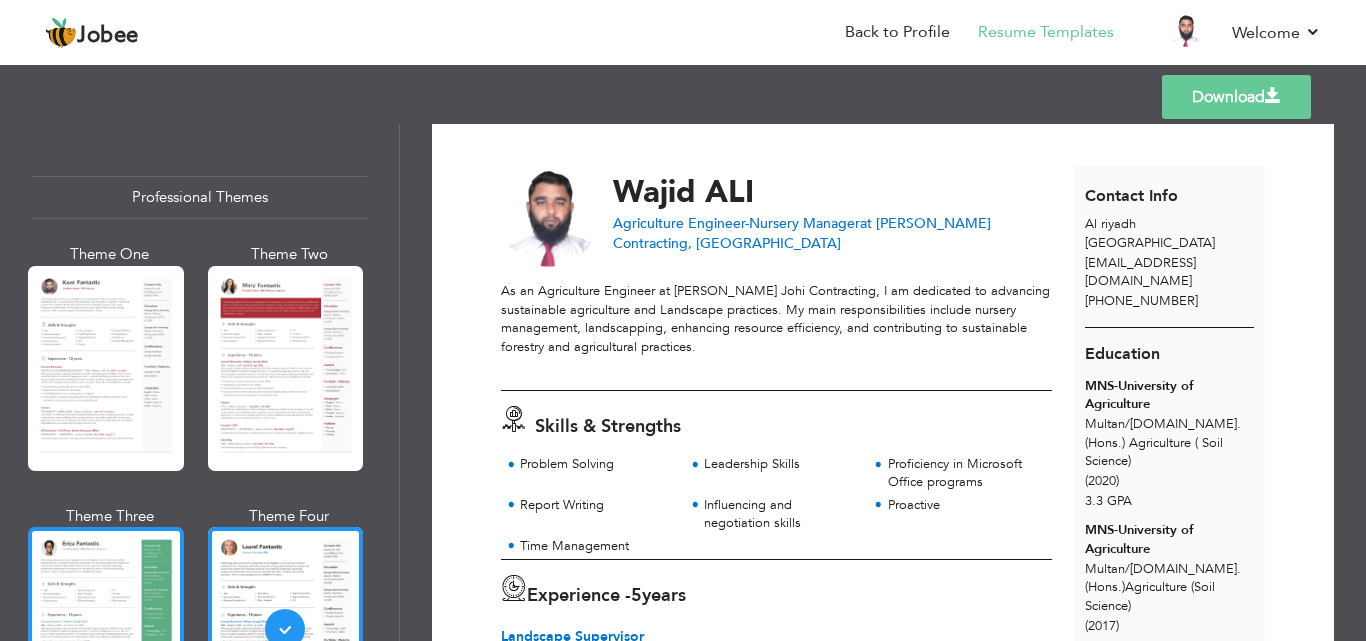 click at bounding box center [106, 629] 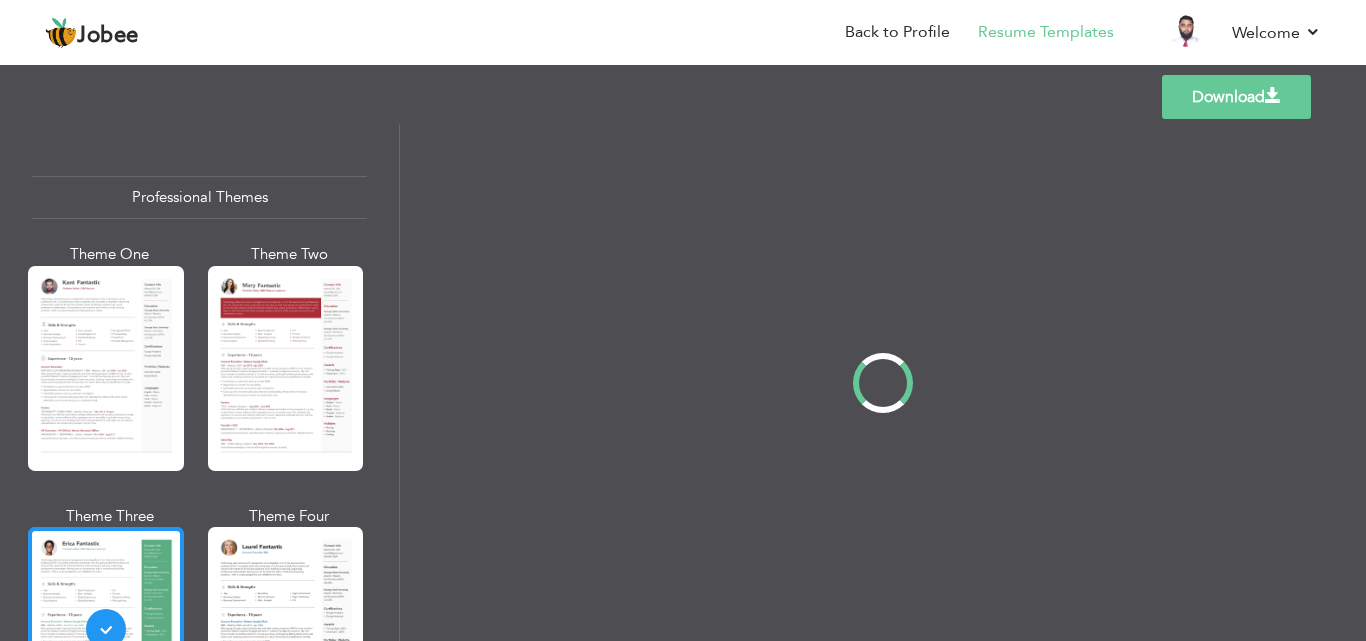 scroll, scrollTop: 0, scrollLeft: 0, axis: both 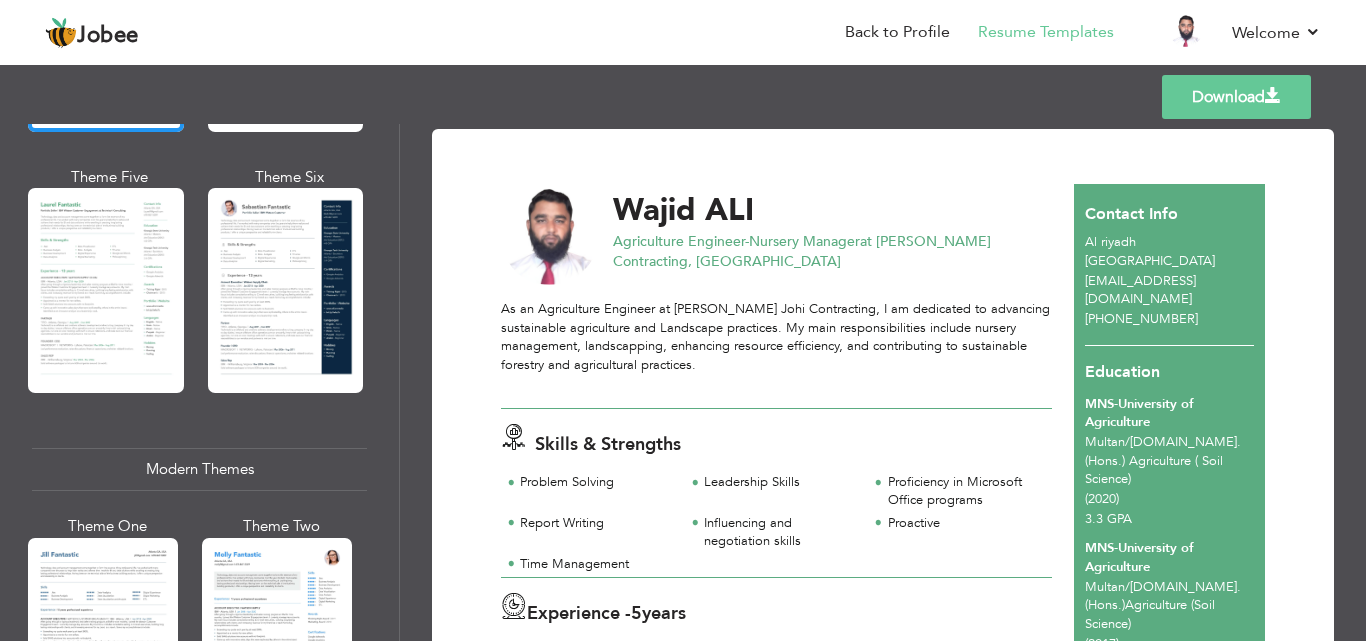 drag, startPoint x: 411, startPoint y: 229, endPoint x: 409, endPoint y: 303, distance: 74.02702 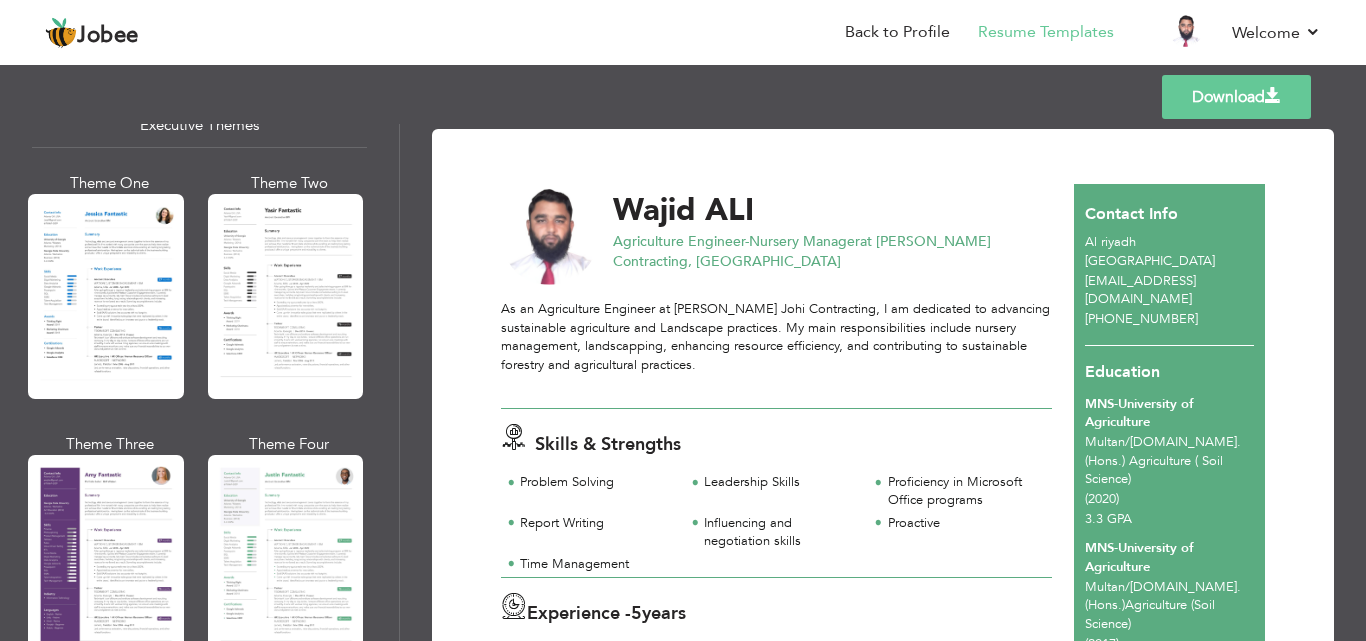 scroll, scrollTop: 1524, scrollLeft: 0, axis: vertical 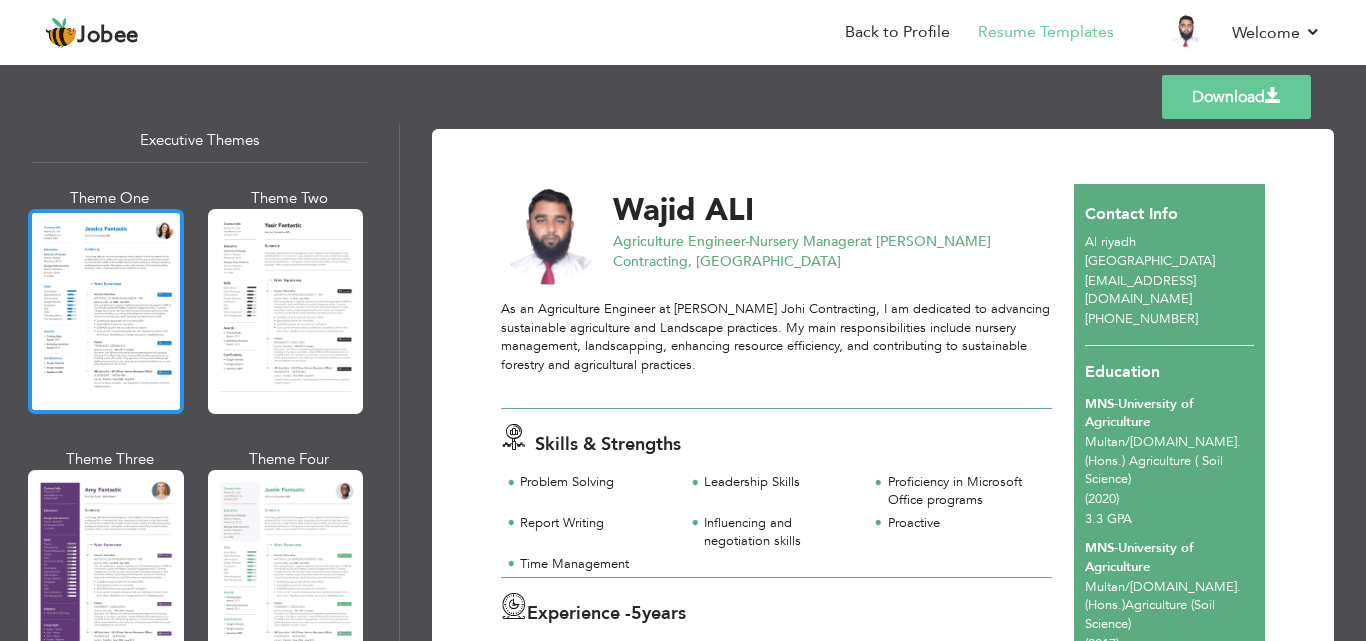 click at bounding box center (106, 311) 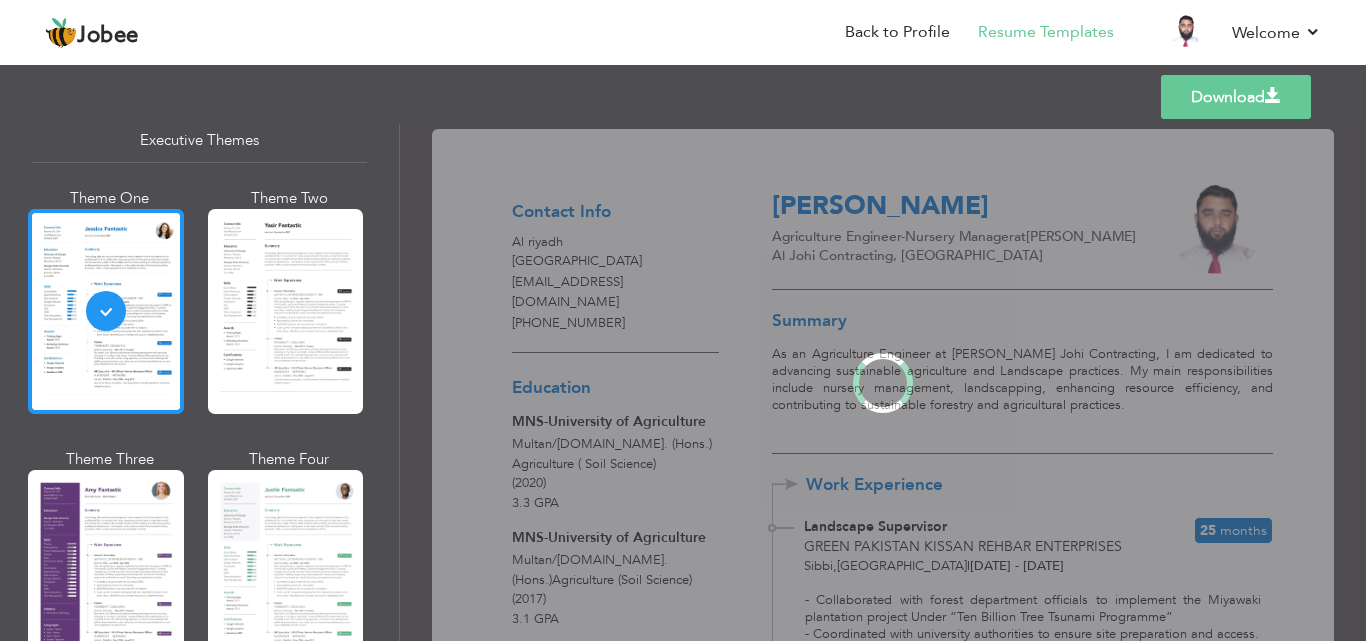 scroll, scrollTop: 1522, scrollLeft: 0, axis: vertical 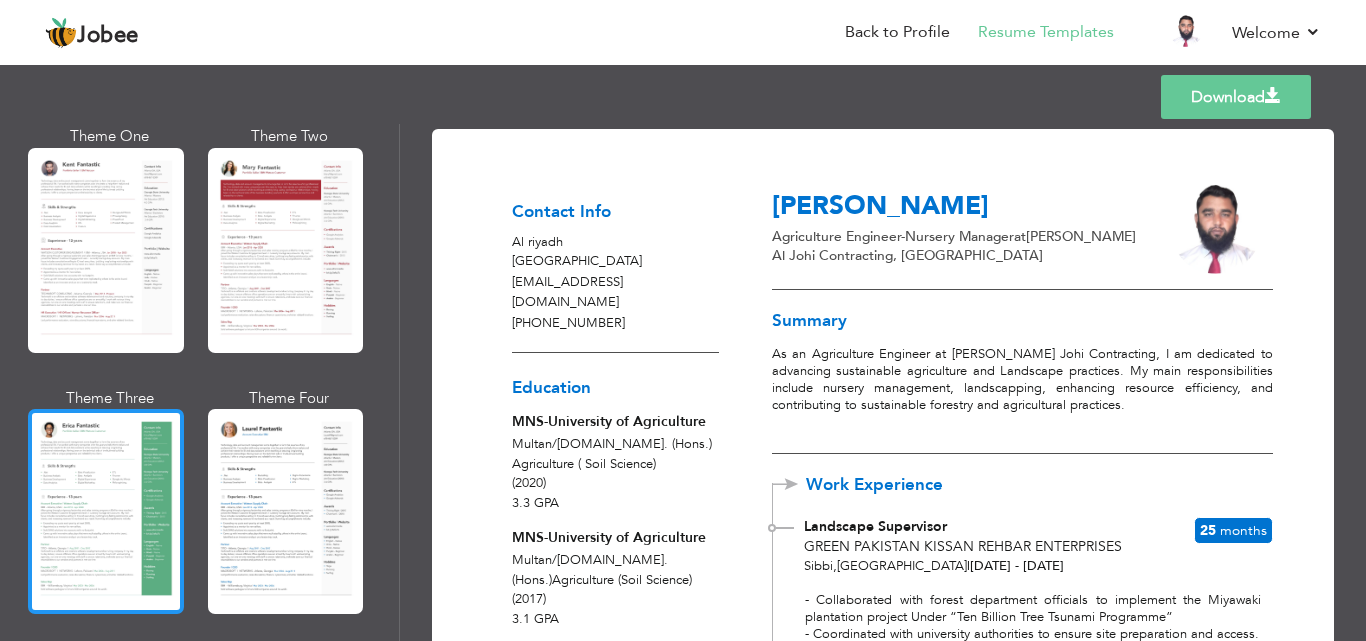 click at bounding box center (106, 511) 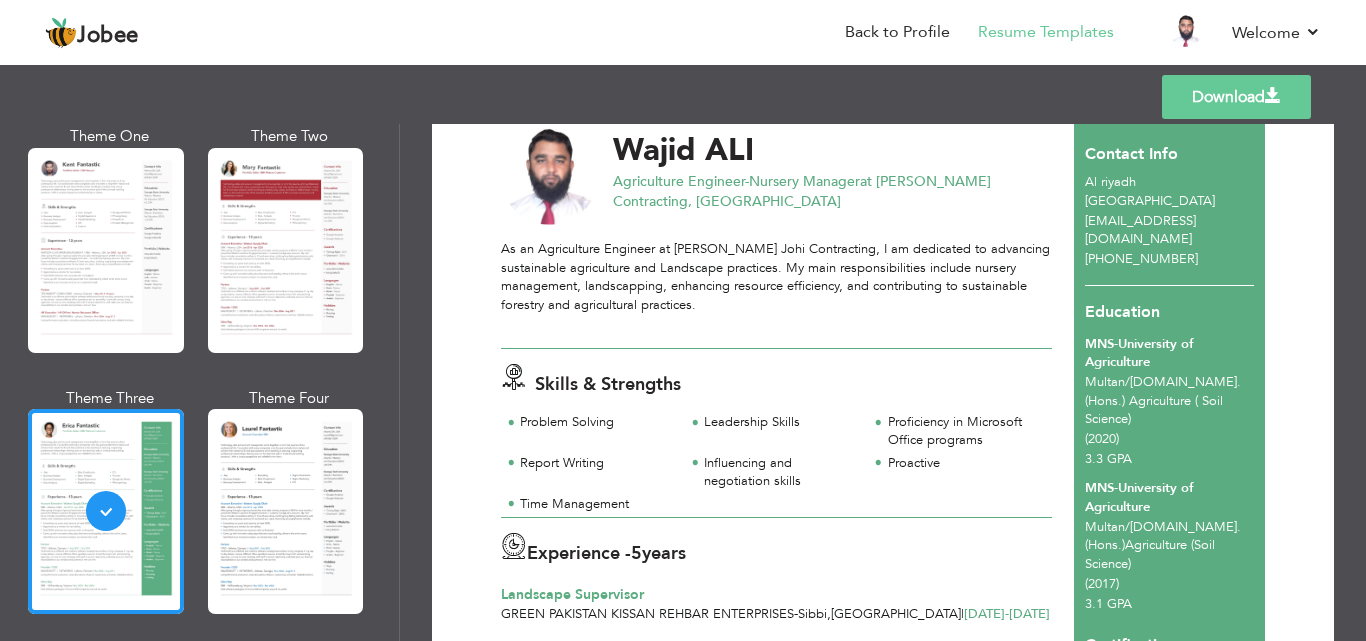 scroll, scrollTop: 0, scrollLeft: 0, axis: both 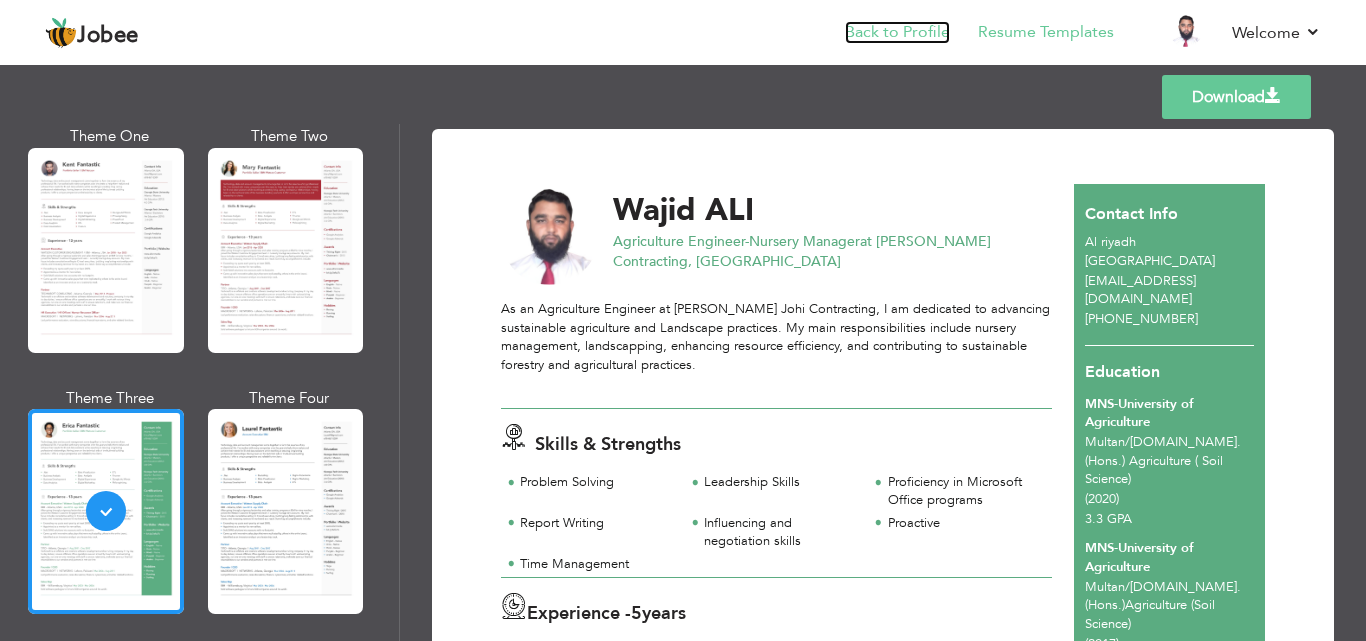 click on "Back to Profile" at bounding box center (897, 32) 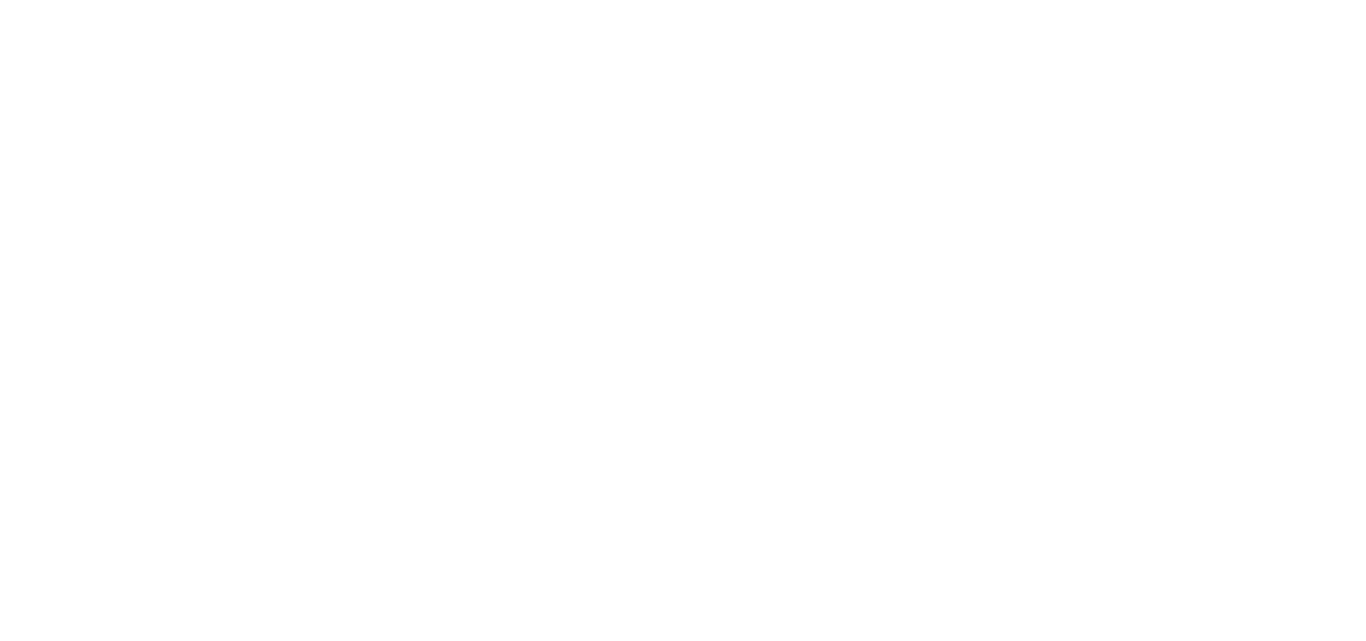 scroll, scrollTop: 0, scrollLeft: 0, axis: both 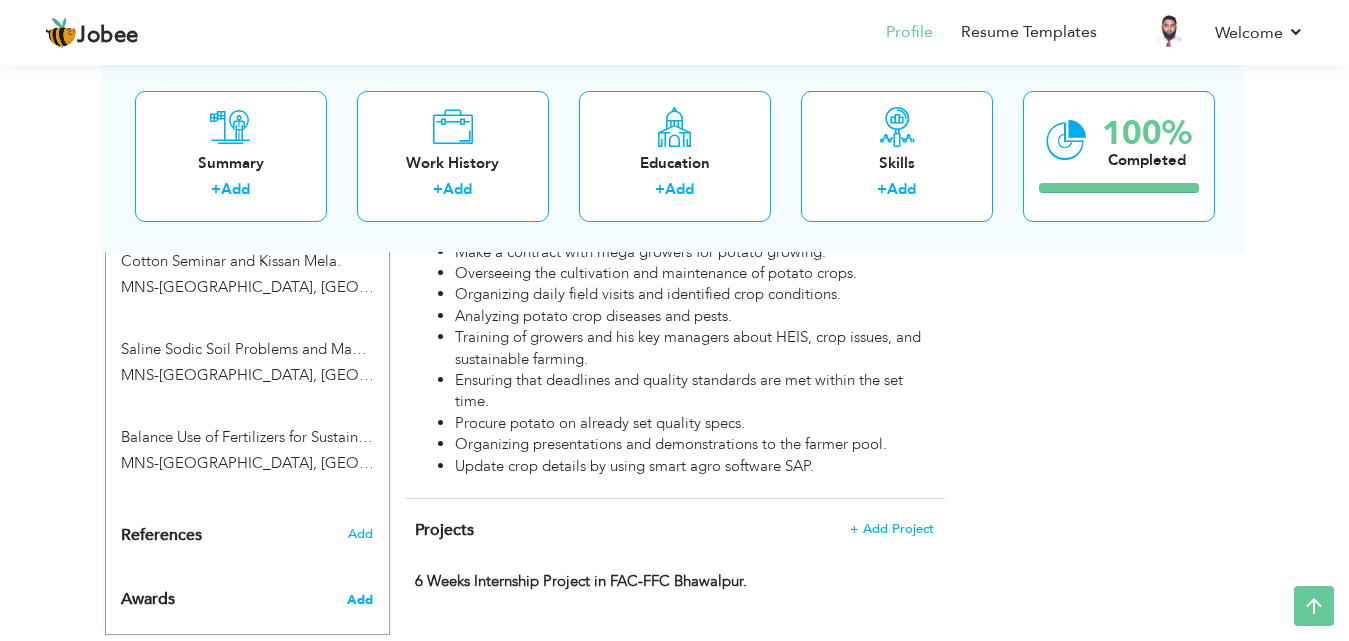 click on "Add" at bounding box center (360, 600) 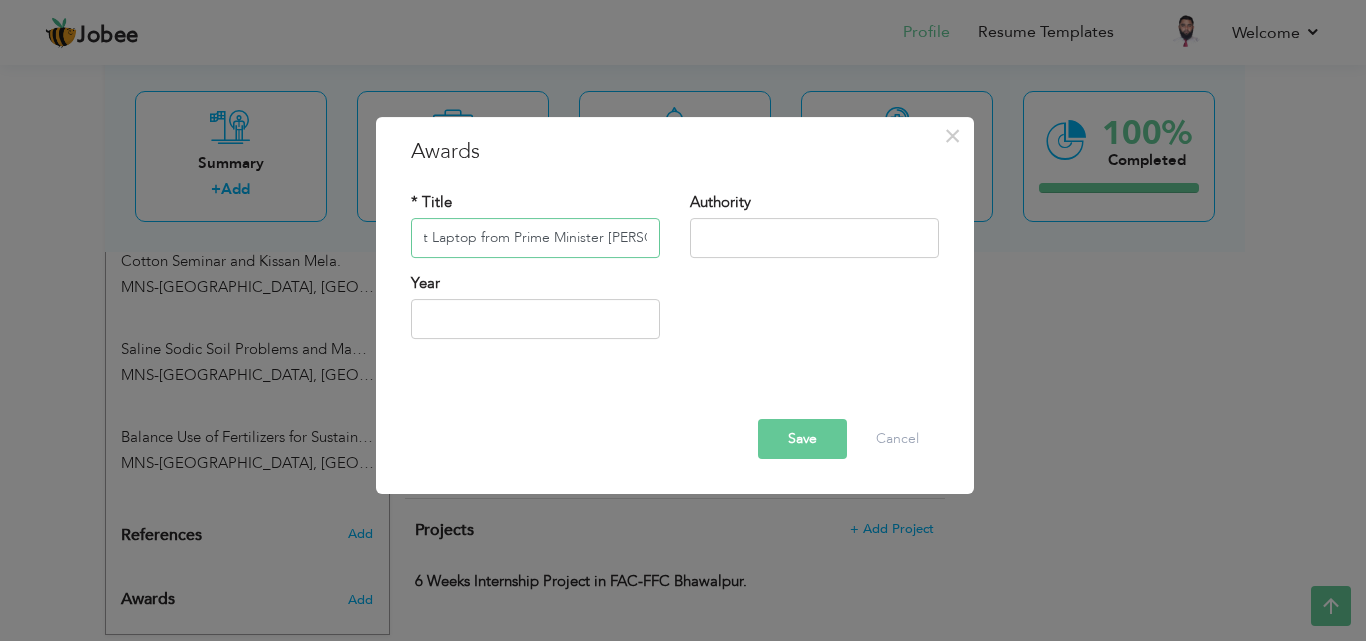scroll, scrollTop: 0, scrollLeft: 28, axis: horizontal 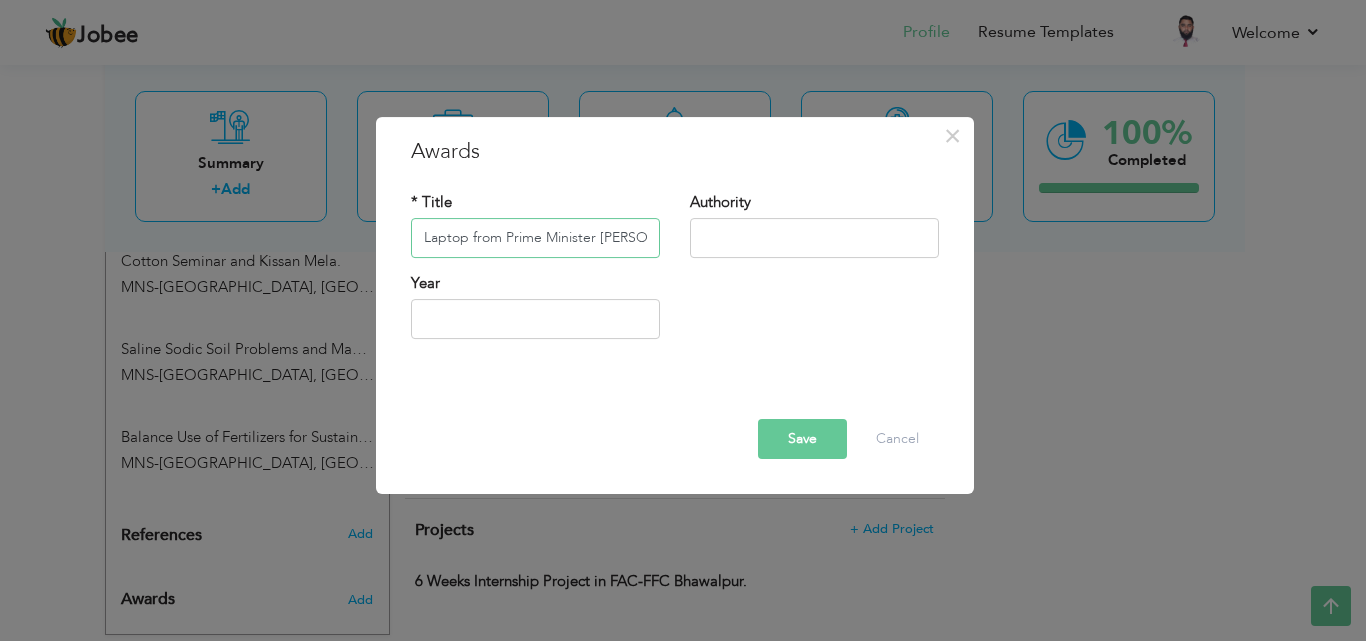 type on "Got Laptop from Prime Minister [PERSON_NAME]" 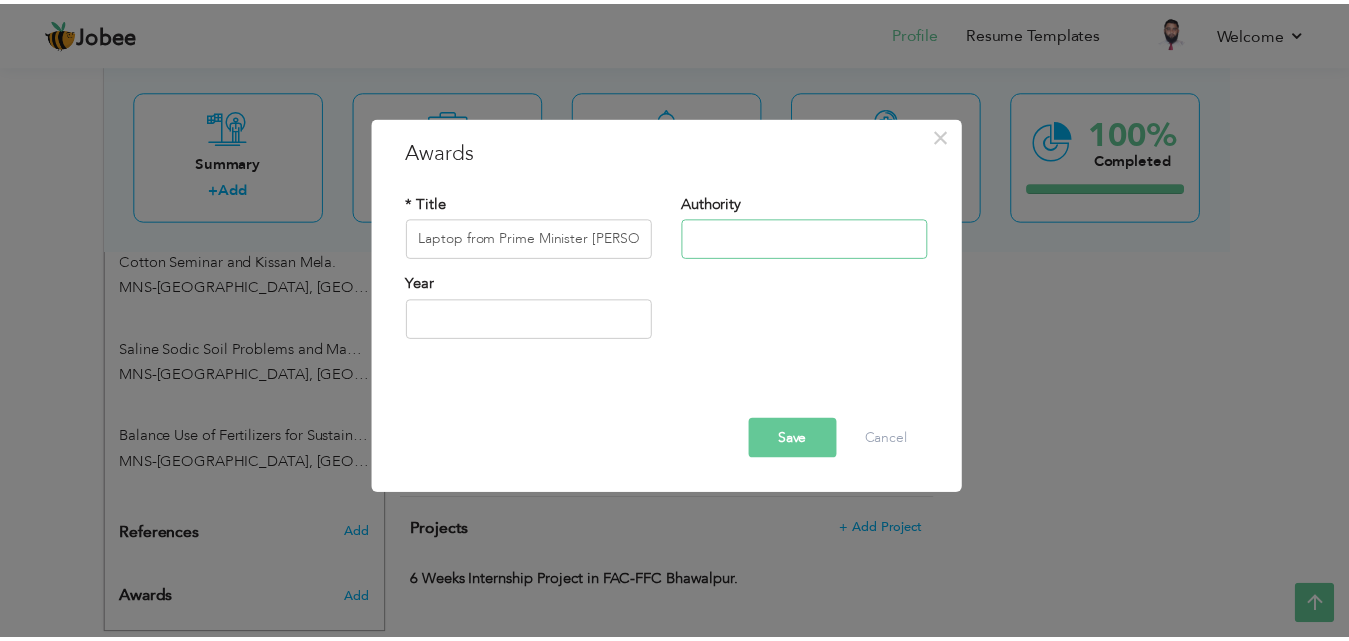 scroll, scrollTop: 0, scrollLeft: 0, axis: both 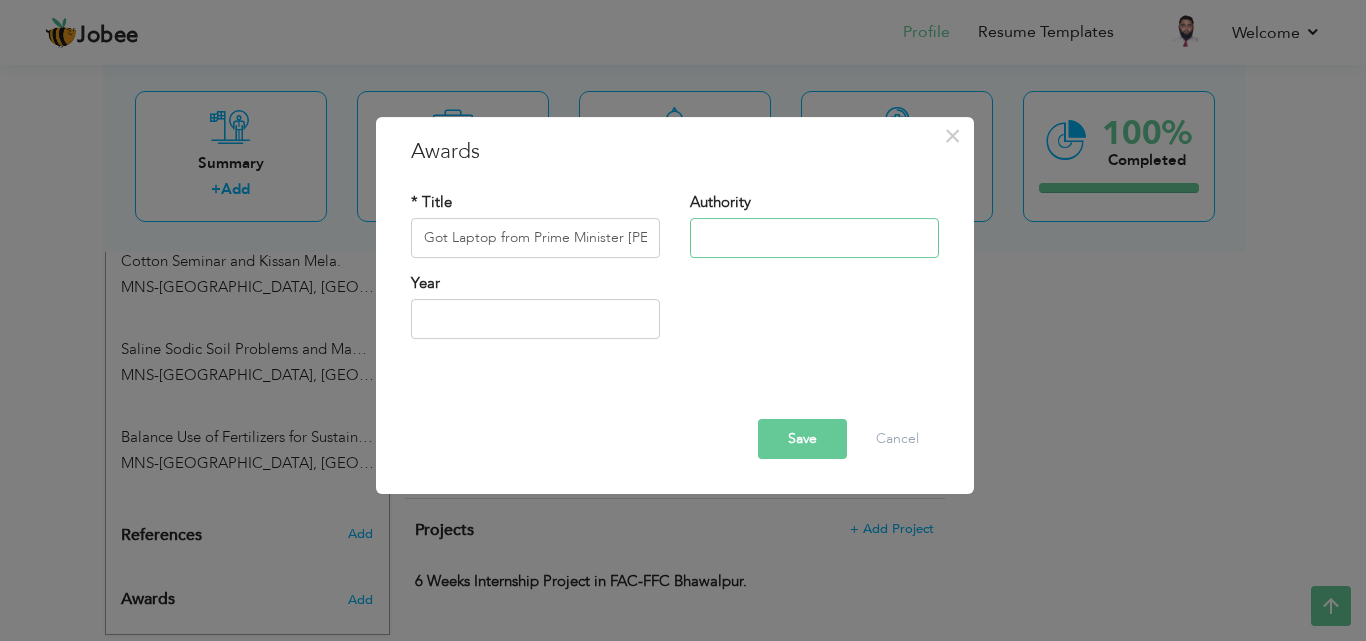 click at bounding box center (814, 238) 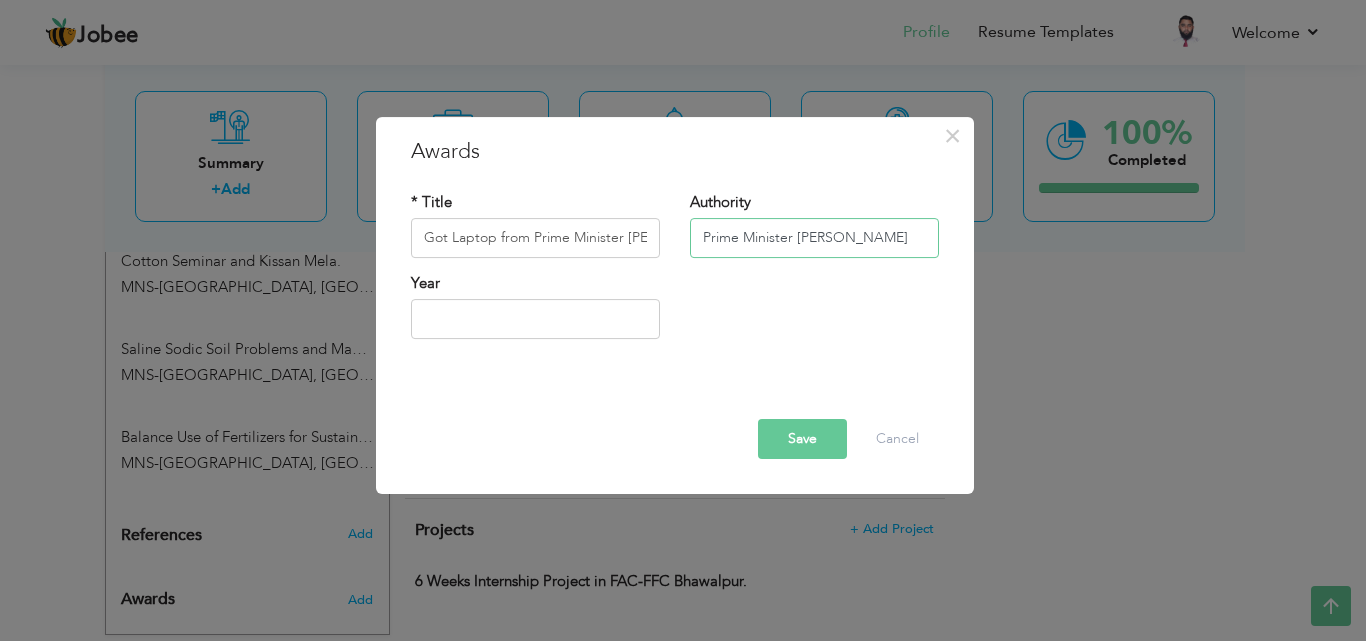type on "Prime Minister [PERSON_NAME]" 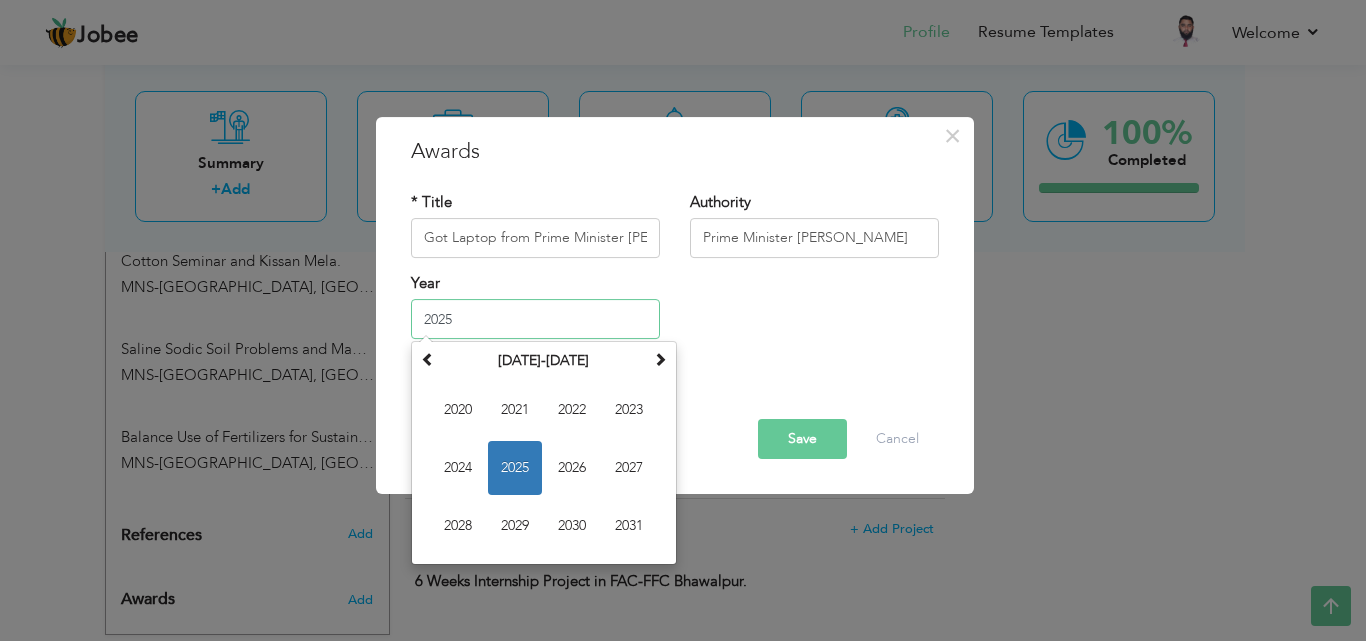 click on "2025" at bounding box center (535, 319) 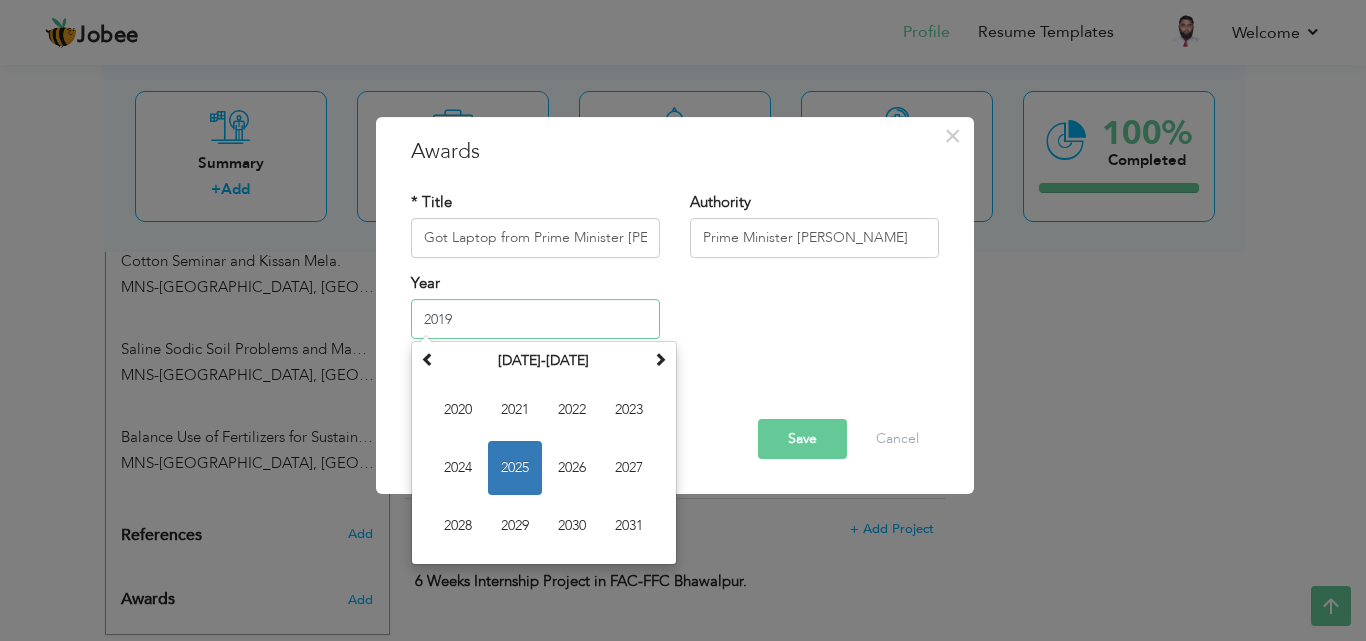 type on "2019" 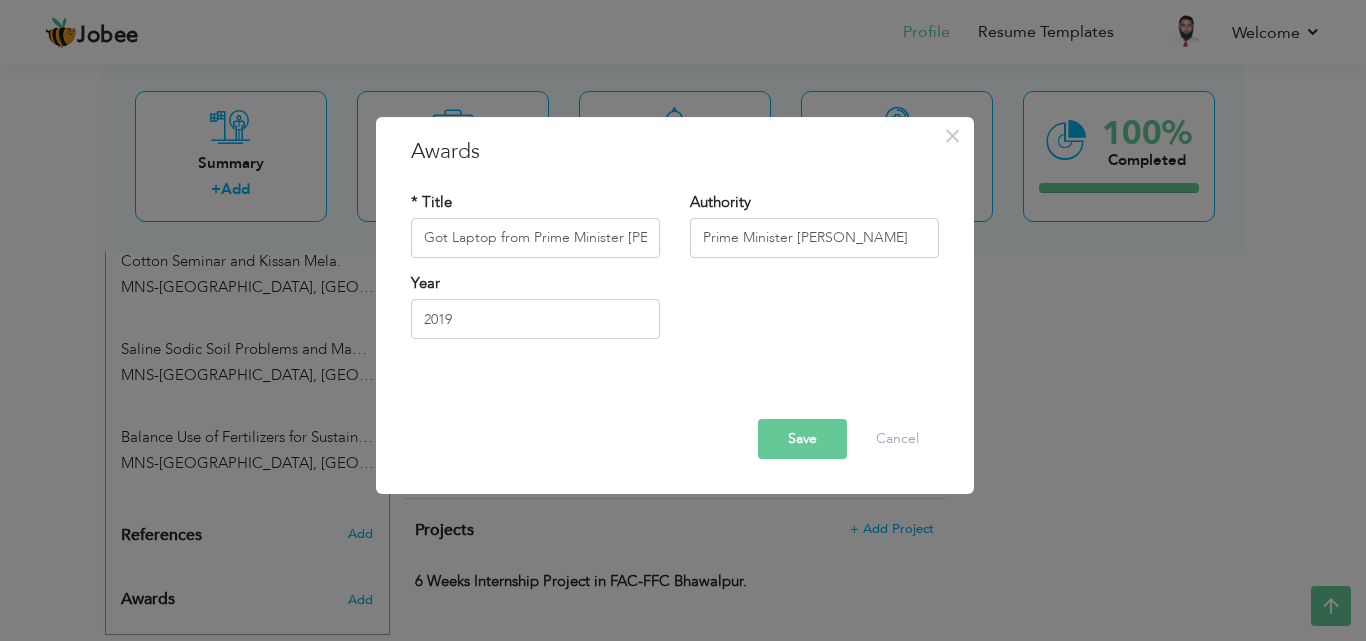 click on "Save" at bounding box center (802, 439) 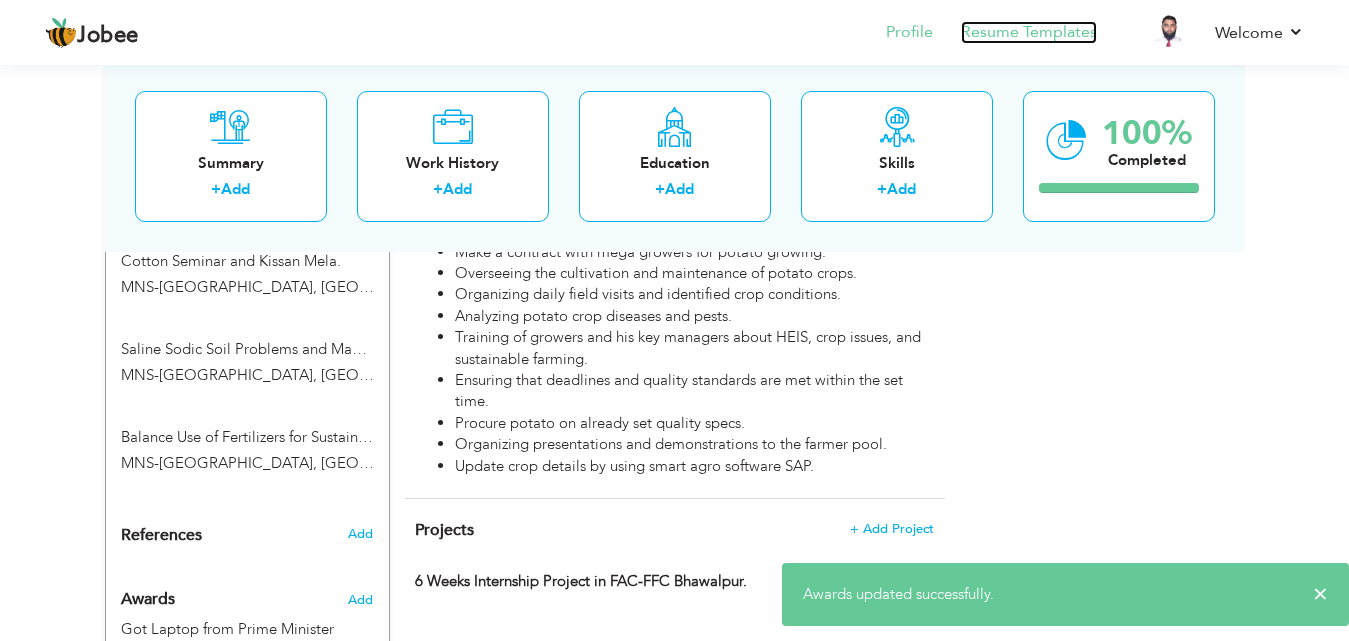 click on "Resume Templates" at bounding box center (1029, 32) 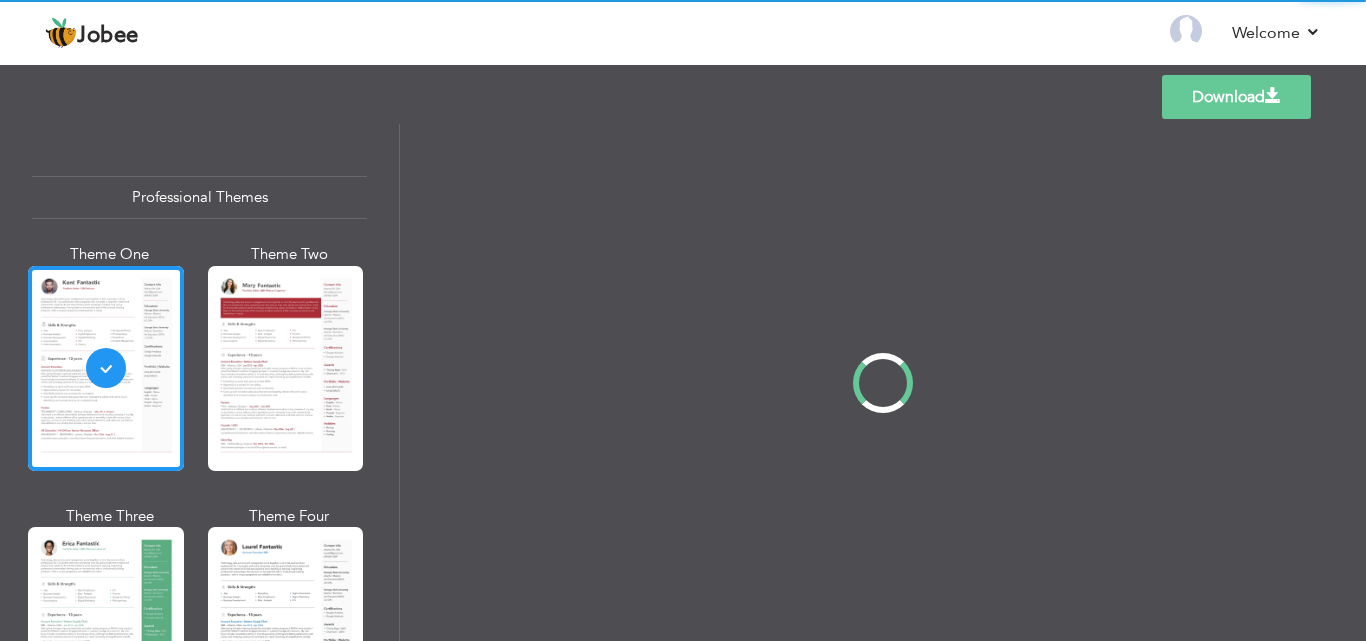 scroll, scrollTop: 0, scrollLeft: 0, axis: both 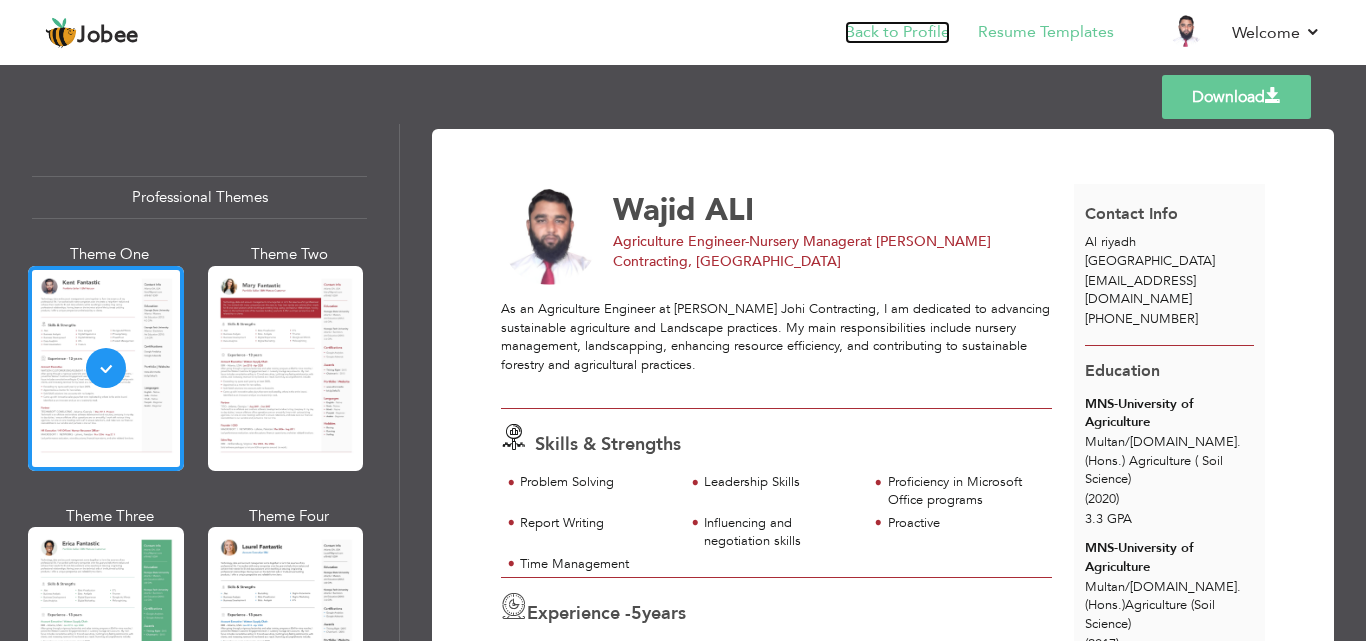 click on "Back to Profile" at bounding box center (897, 32) 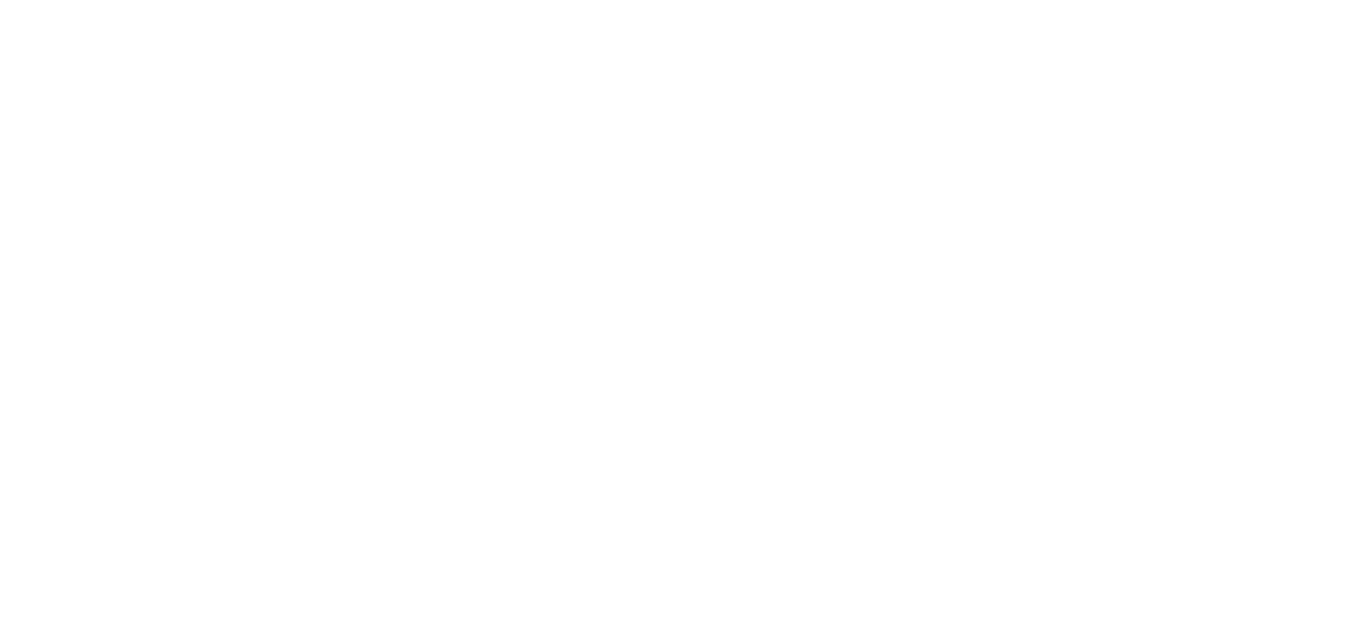 scroll, scrollTop: 0, scrollLeft: 0, axis: both 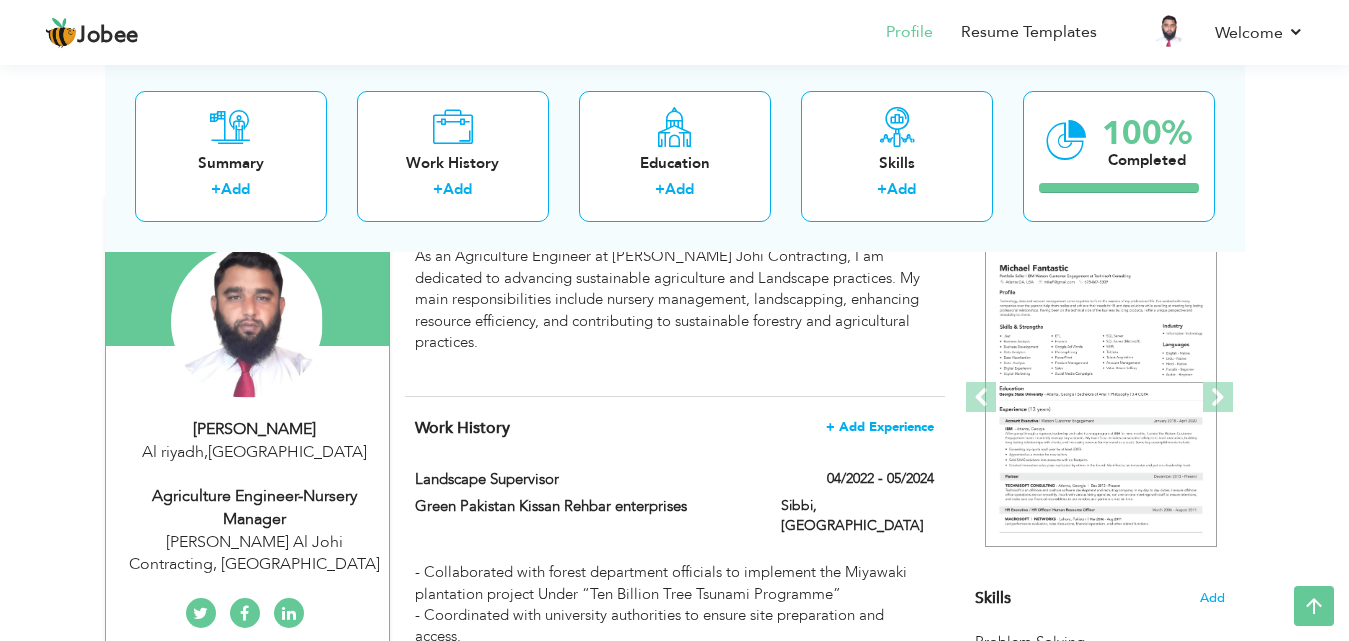 click on "+ Add Experience" at bounding box center (880, 427) 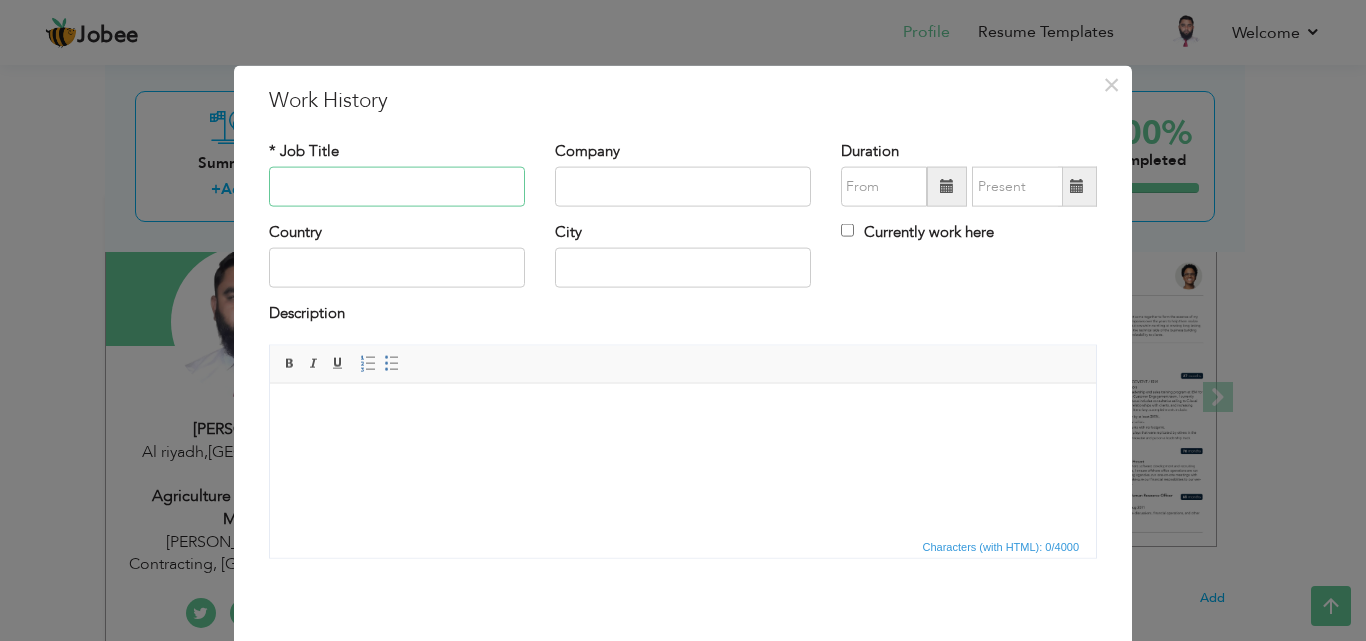 type on "a" 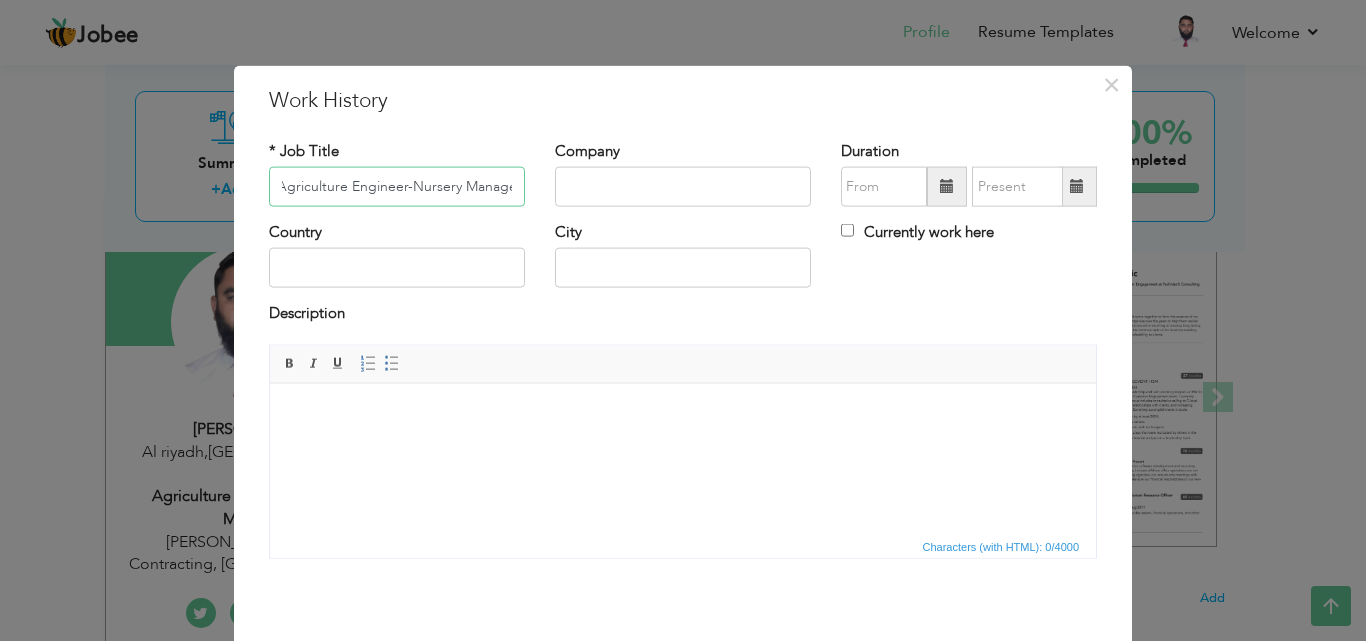 scroll, scrollTop: 0, scrollLeft: 10, axis: horizontal 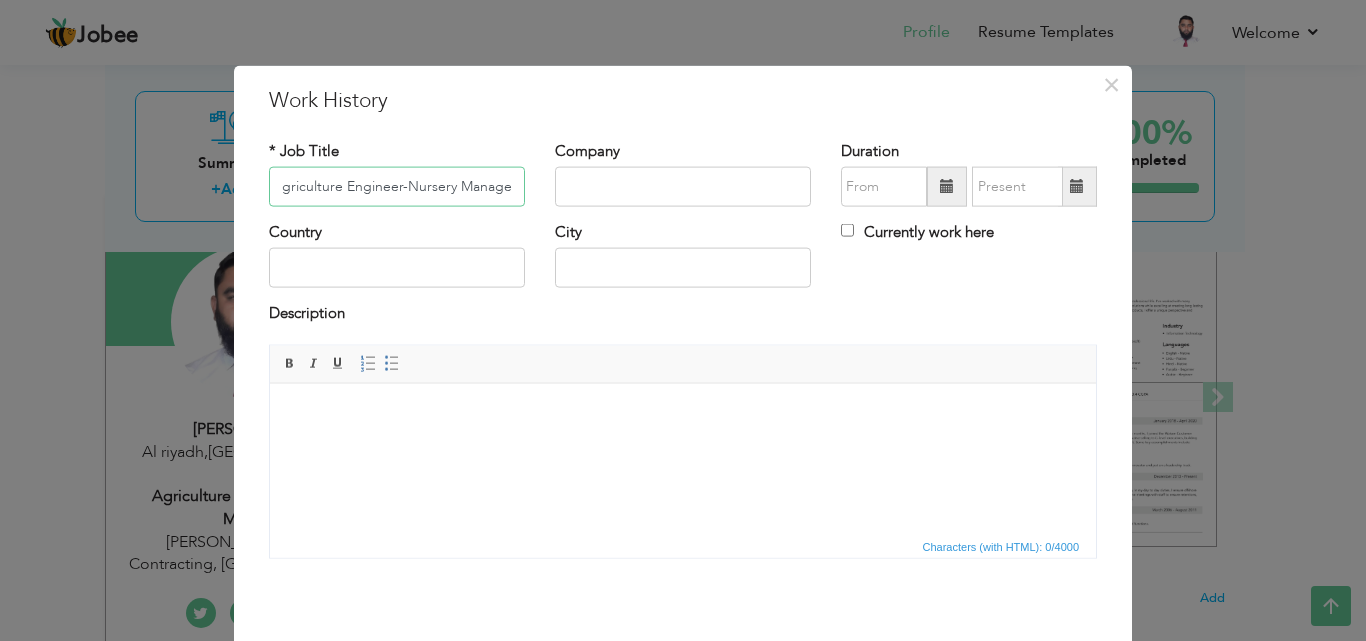 type on "Agriculture Engineer-Nursery Manager" 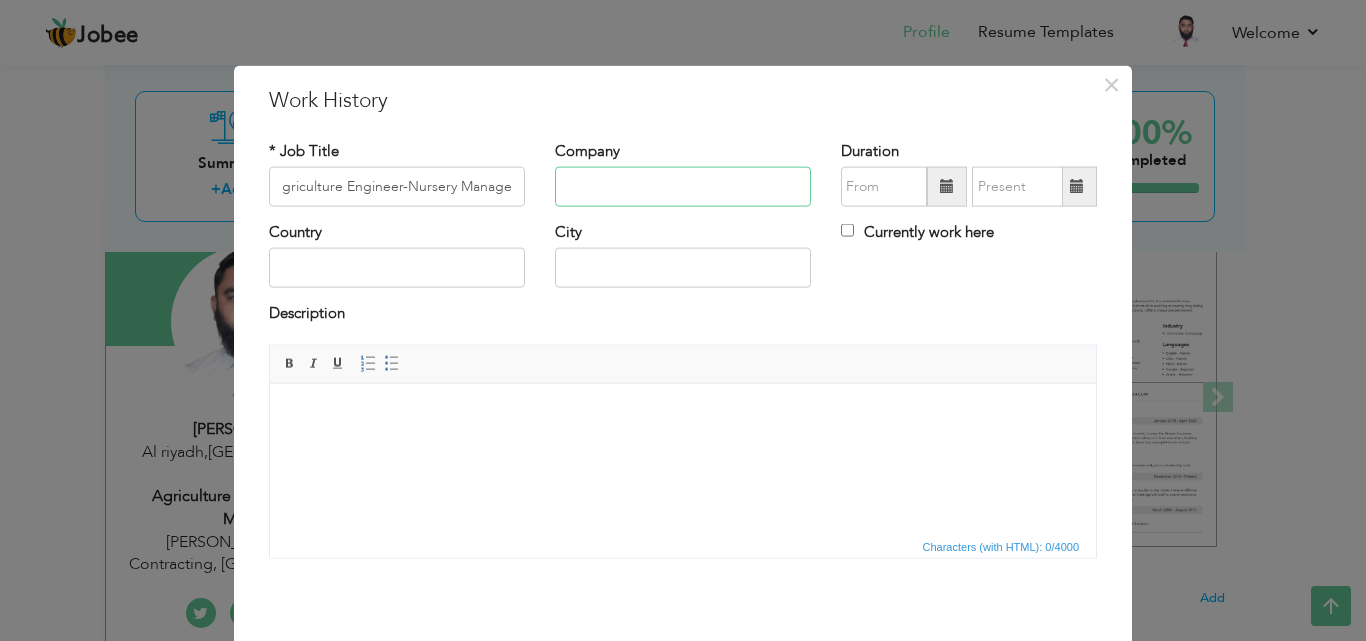 scroll, scrollTop: 0, scrollLeft: 0, axis: both 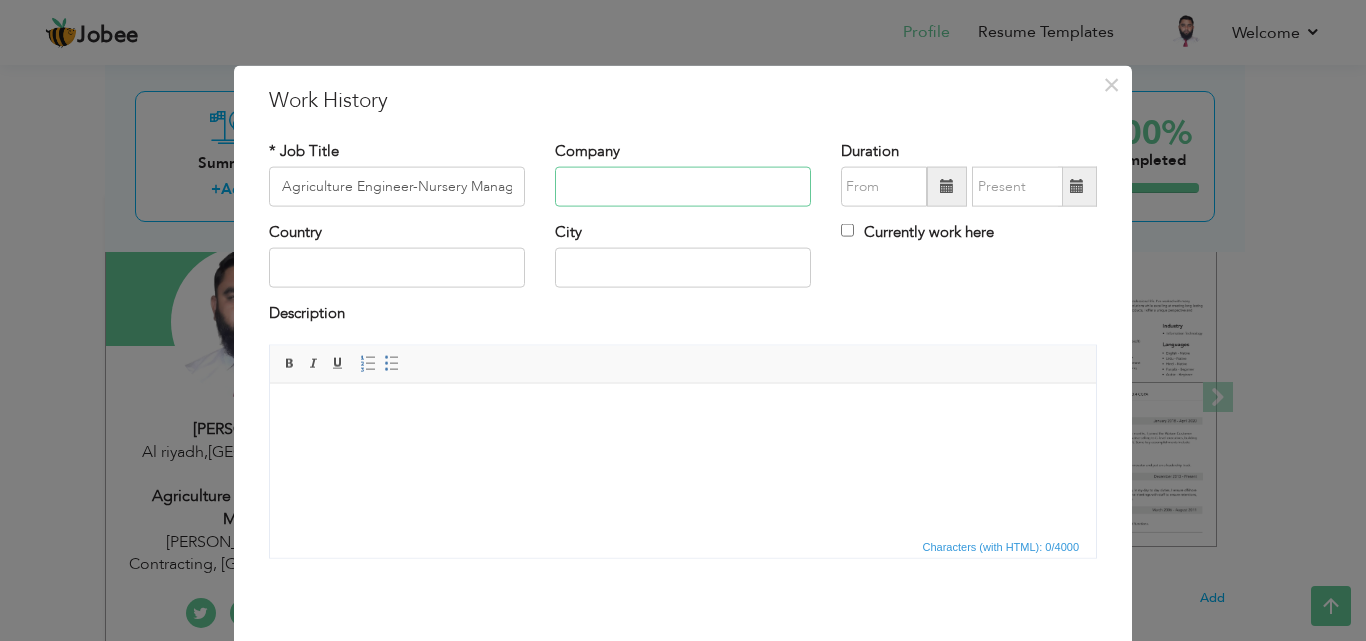 click at bounding box center [683, 187] 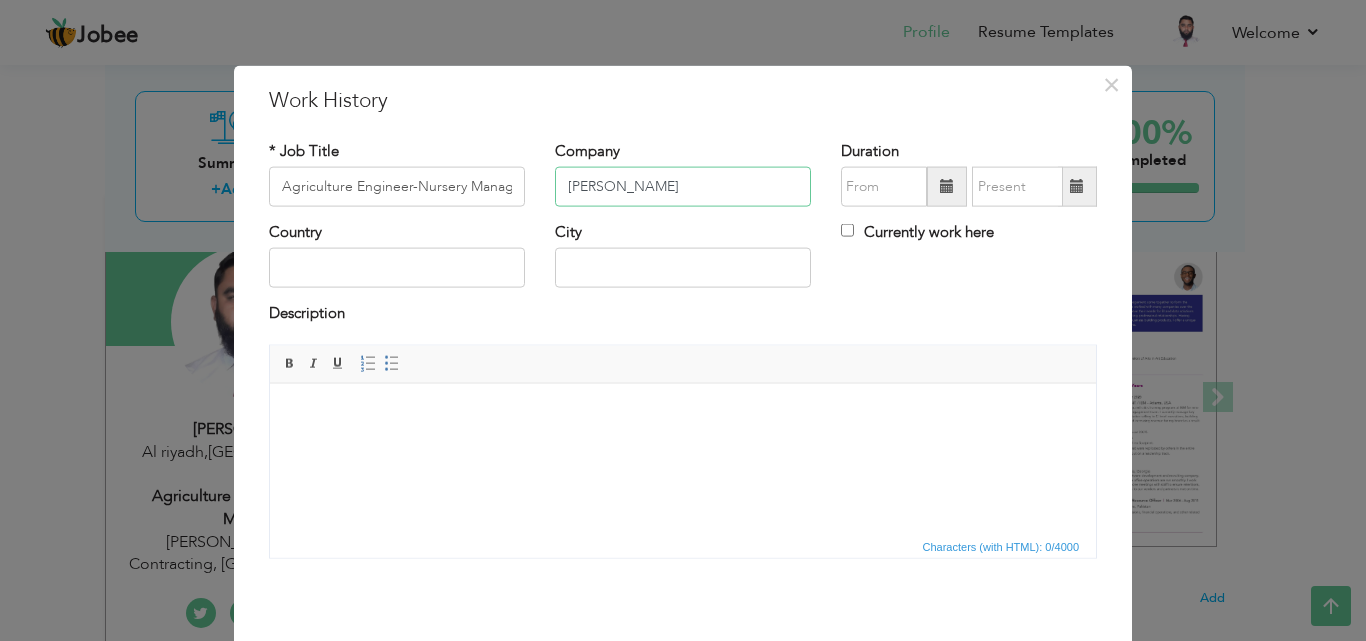 type on "Khalid Awad" 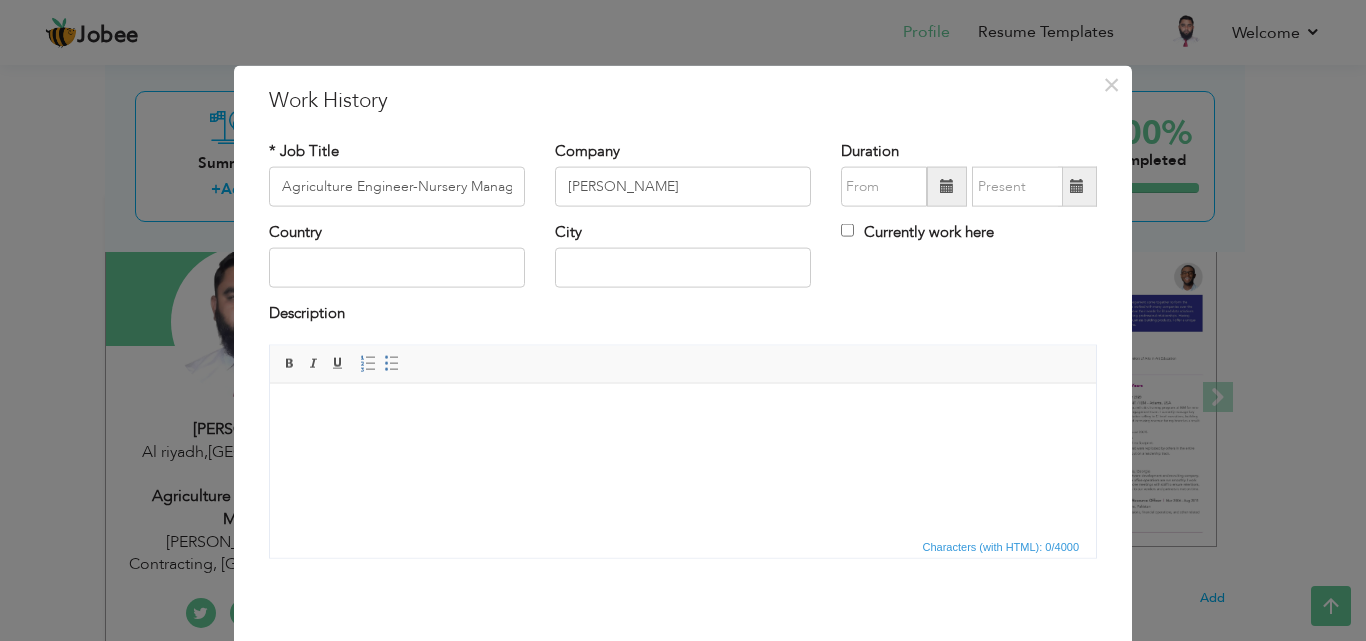 click on "×
Work History
* Job Title
Agriculture Engineer-Nursery Manager
Company
Khalid Awad" at bounding box center (683, 392) 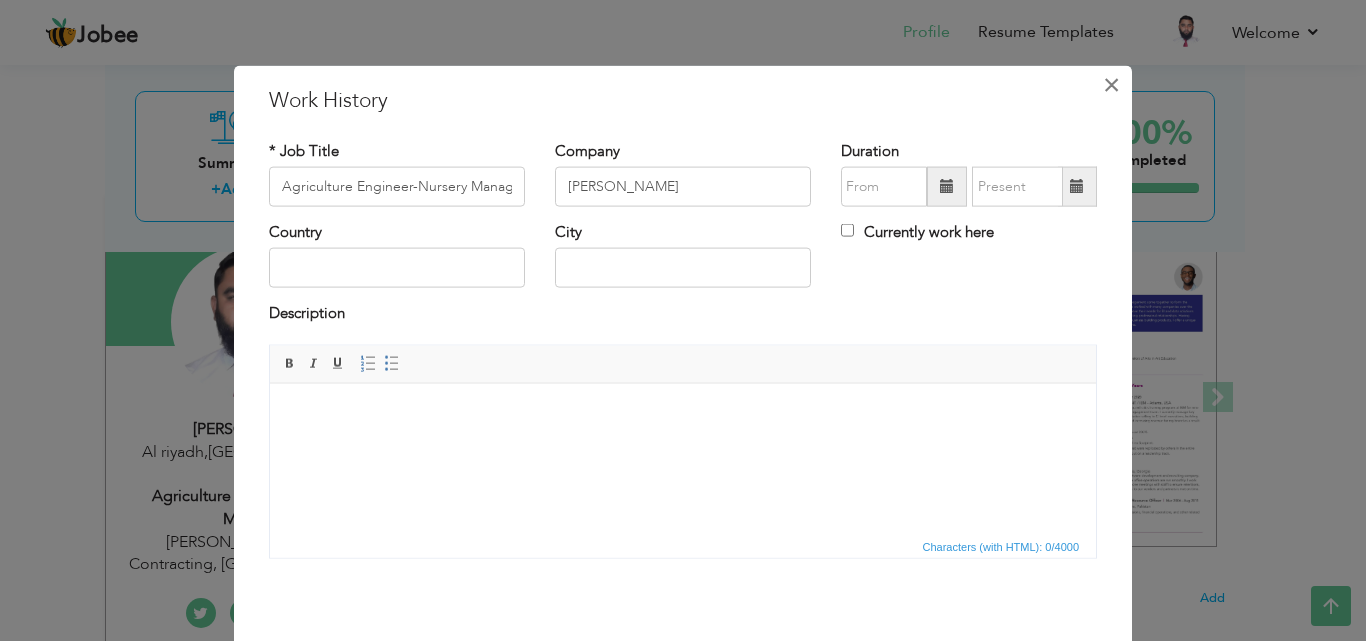 click on "×" at bounding box center [1111, 84] 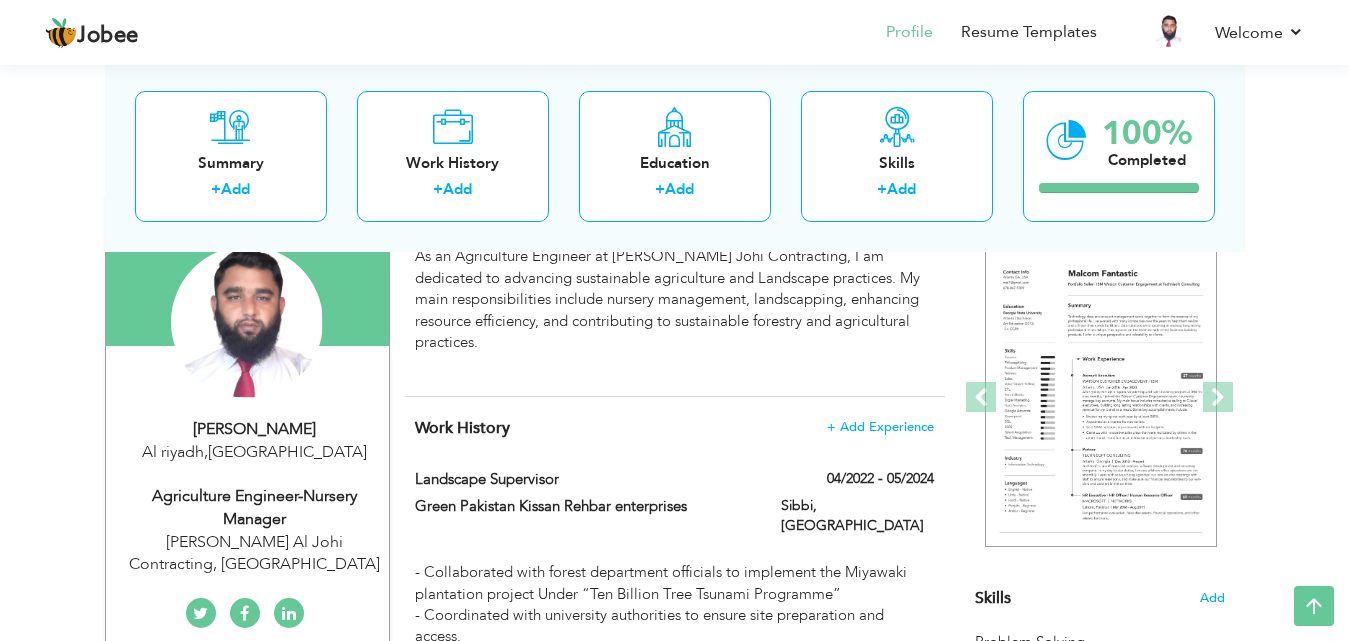 click on "[PERSON_NAME] Al Johi Contracting, [GEOGRAPHIC_DATA]" at bounding box center (255, 554) 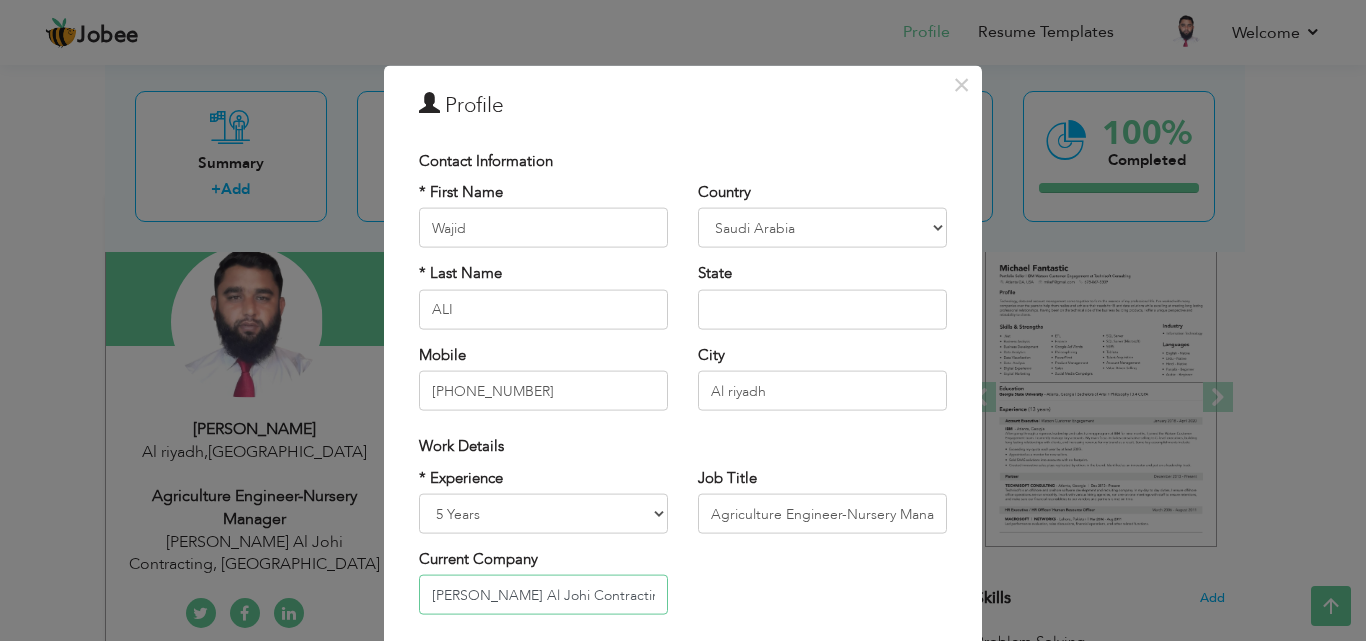 click on "[PERSON_NAME] Al Johi Contracting, [GEOGRAPHIC_DATA]" at bounding box center (543, 595) 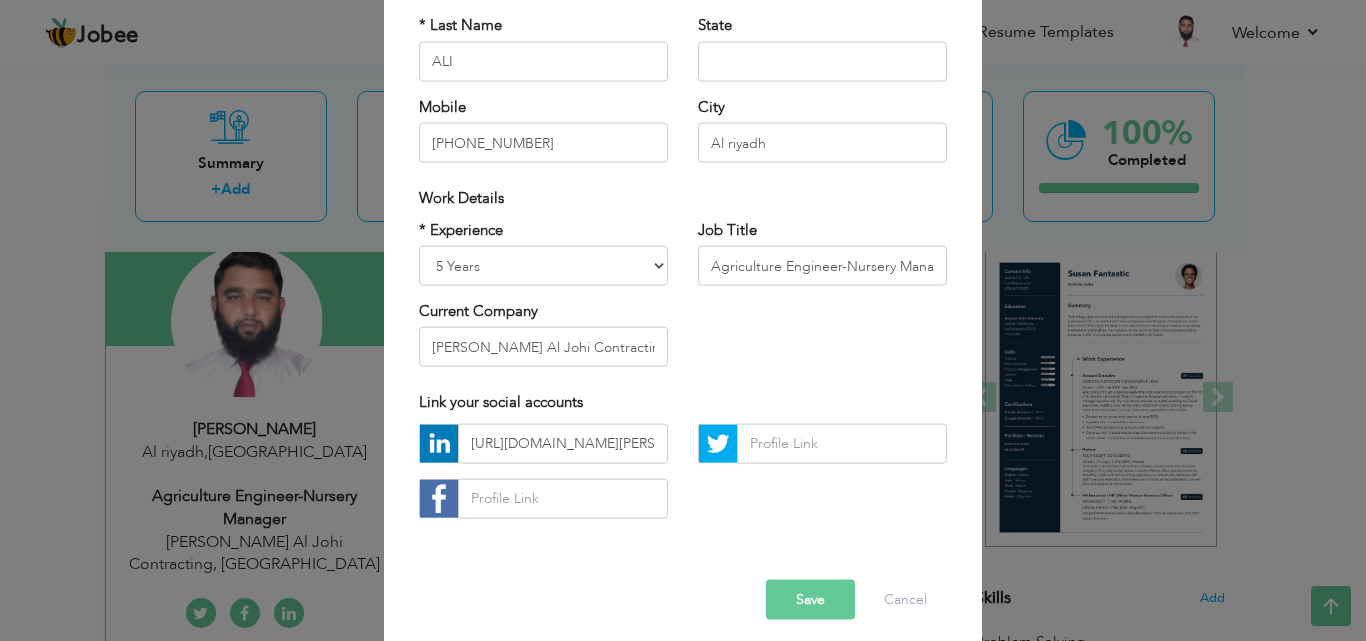 scroll, scrollTop: 261, scrollLeft: 0, axis: vertical 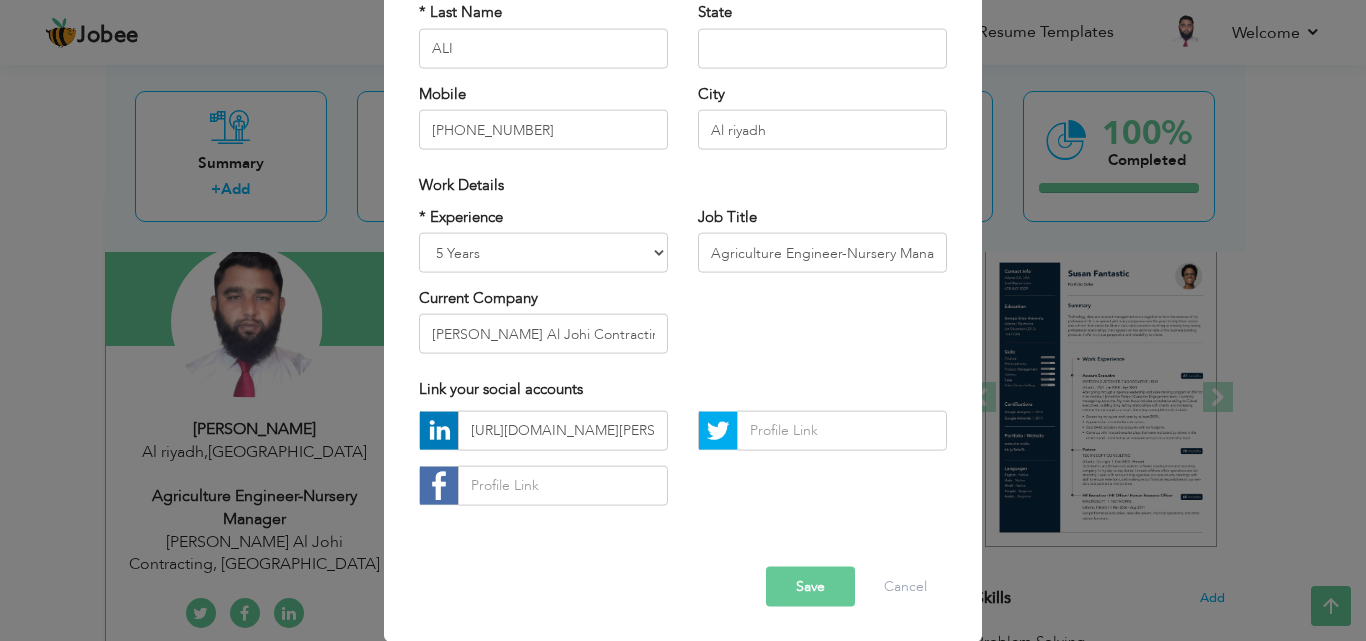 type 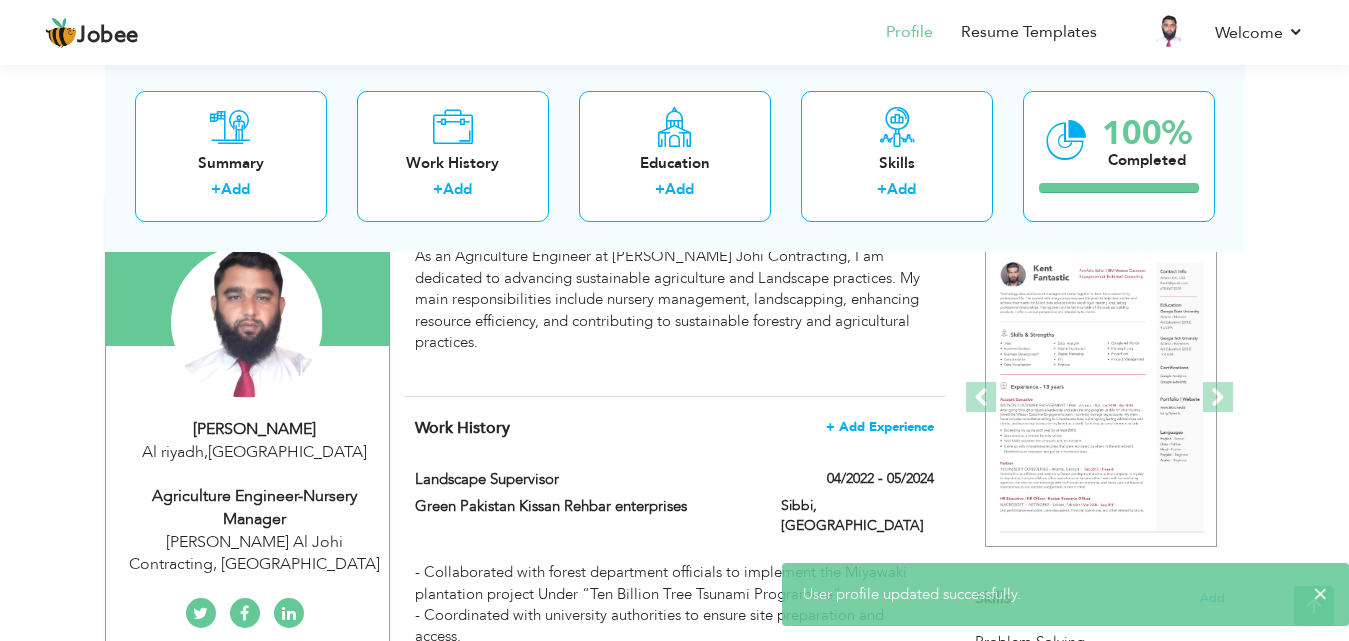 click on "+ Add Experience" at bounding box center [880, 427] 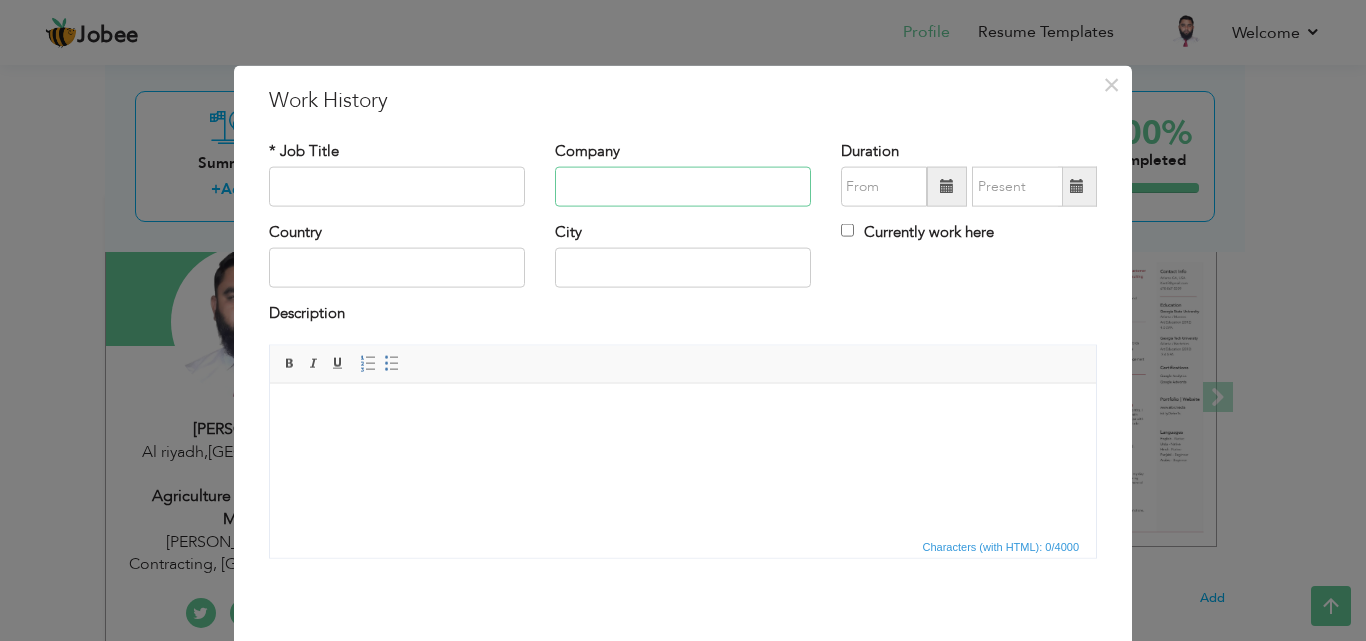 click at bounding box center [683, 187] 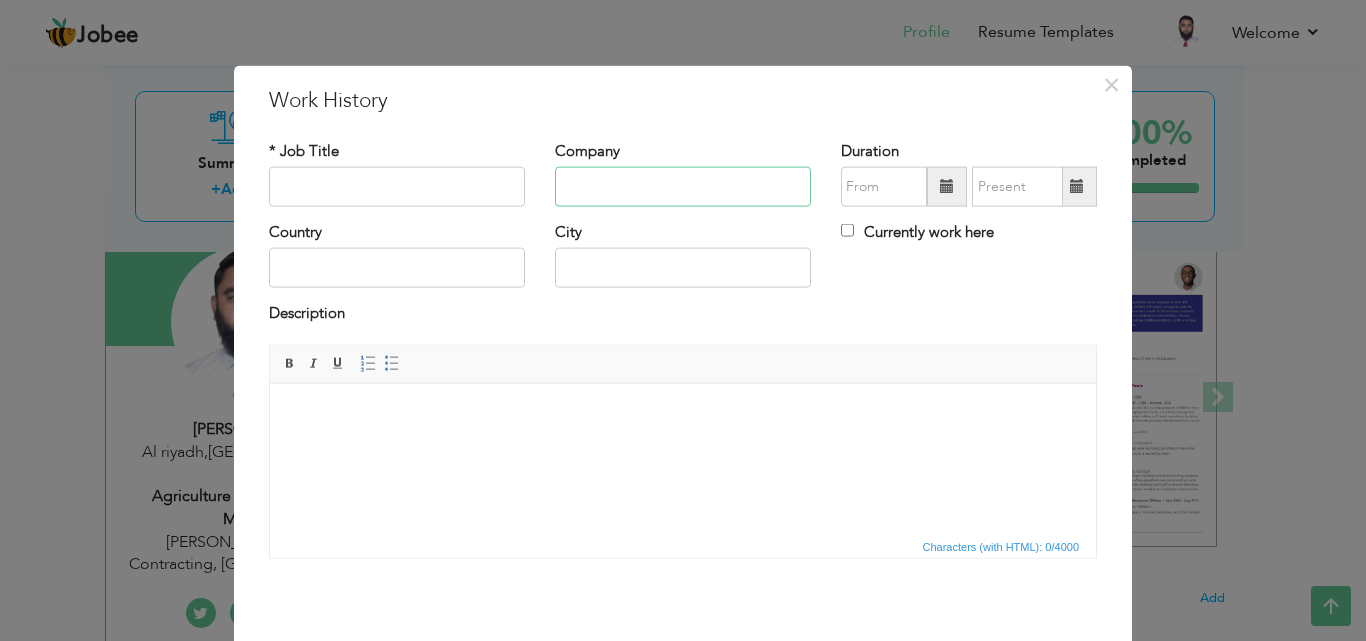 paste on "[PERSON_NAME] Al Johi Contracting, [GEOGRAPHIC_DATA]" 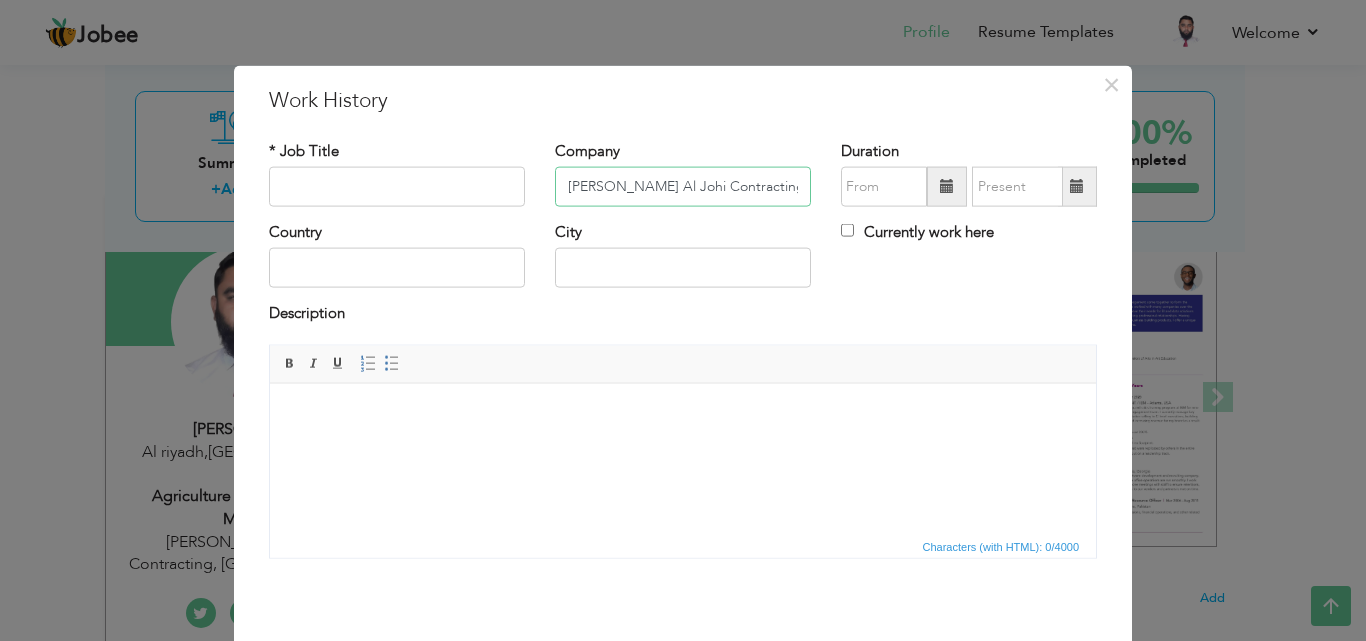 scroll, scrollTop: 0, scrollLeft: 19, axis: horizontal 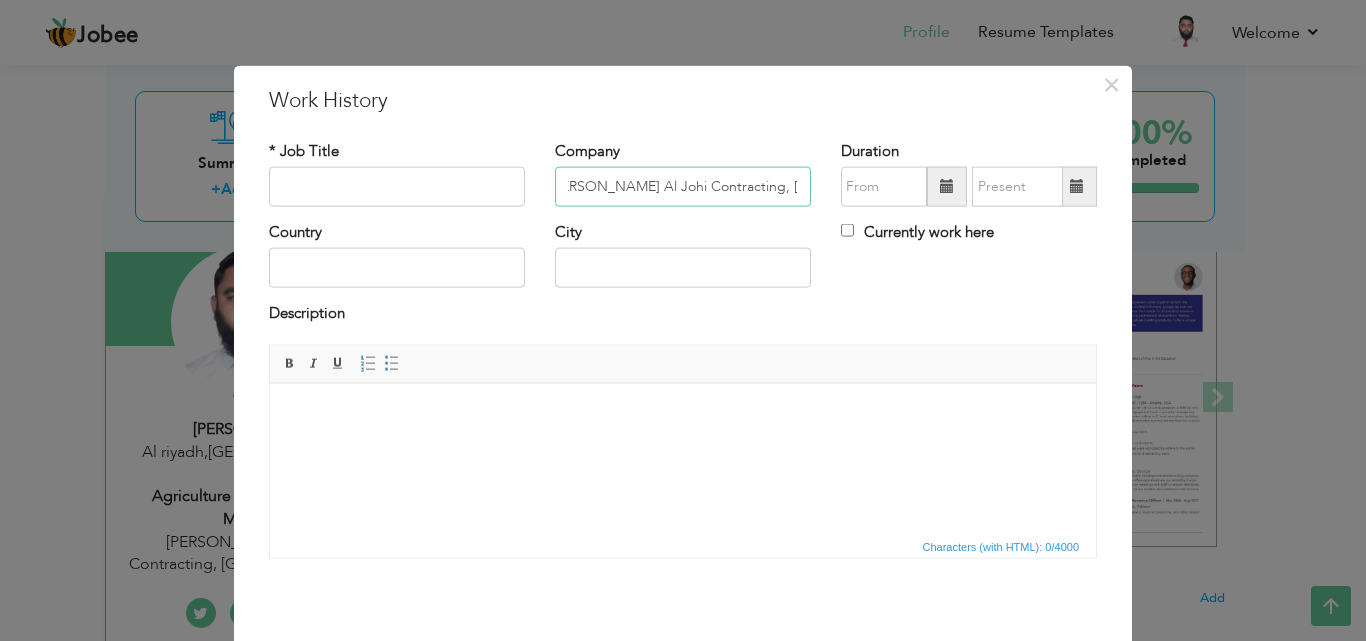 type on "[PERSON_NAME] Al Johi Contracting, [GEOGRAPHIC_DATA]" 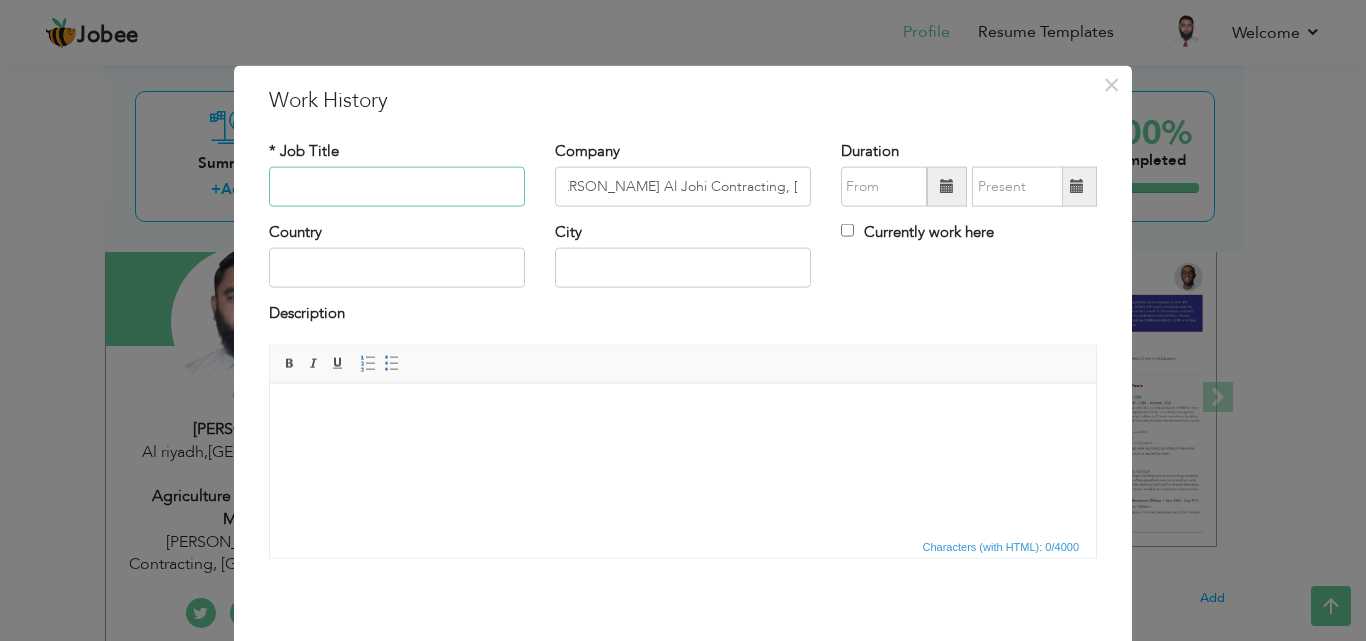 scroll, scrollTop: 0, scrollLeft: 0, axis: both 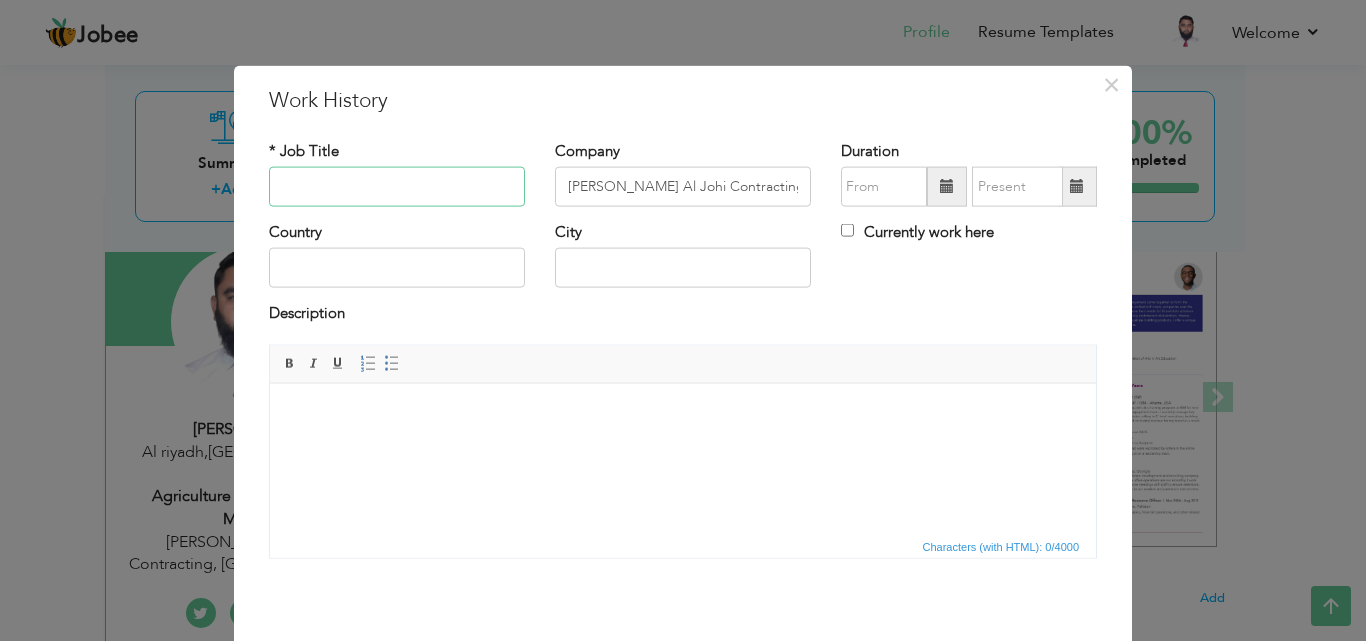 click at bounding box center [397, 187] 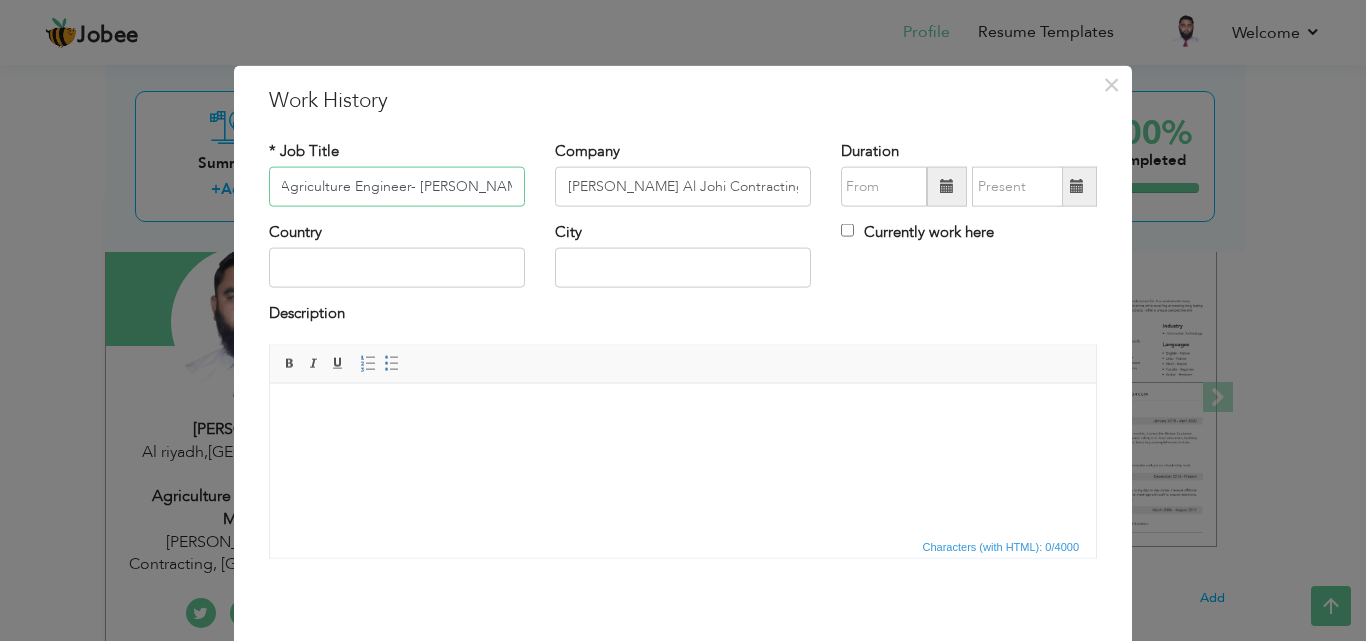 scroll, scrollTop: 0, scrollLeft: 6, axis: horizontal 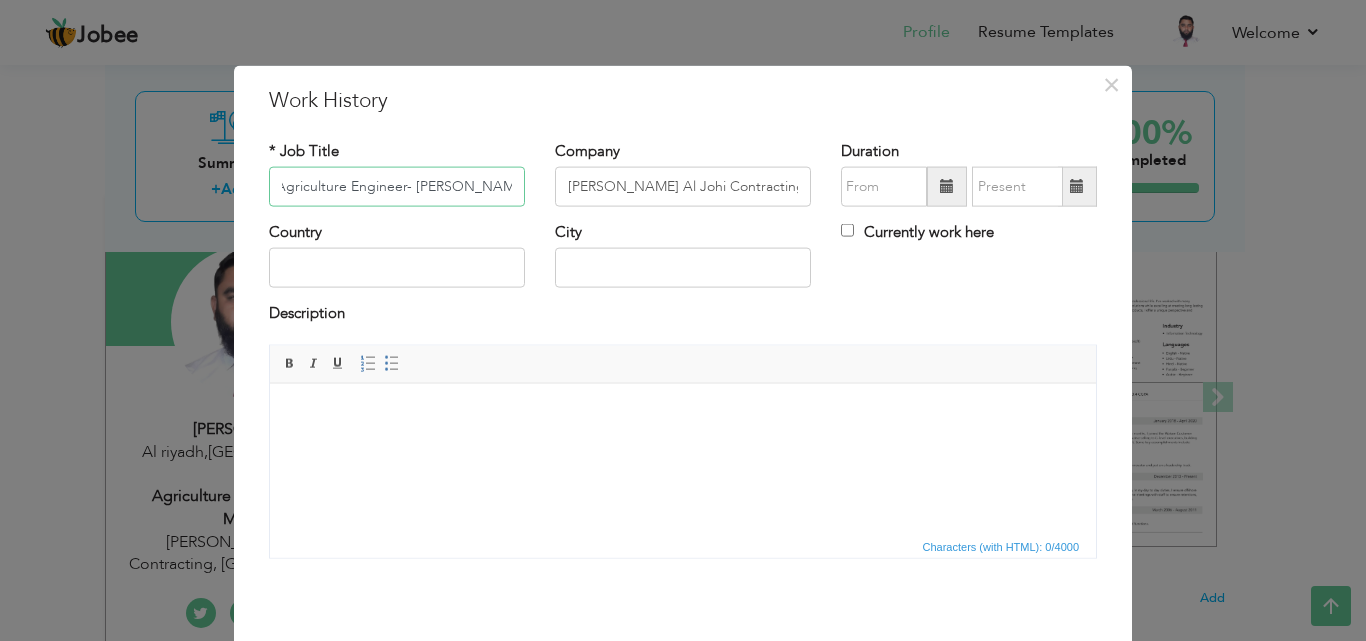 type on "Agriculture Engineer- Nursery Manger" 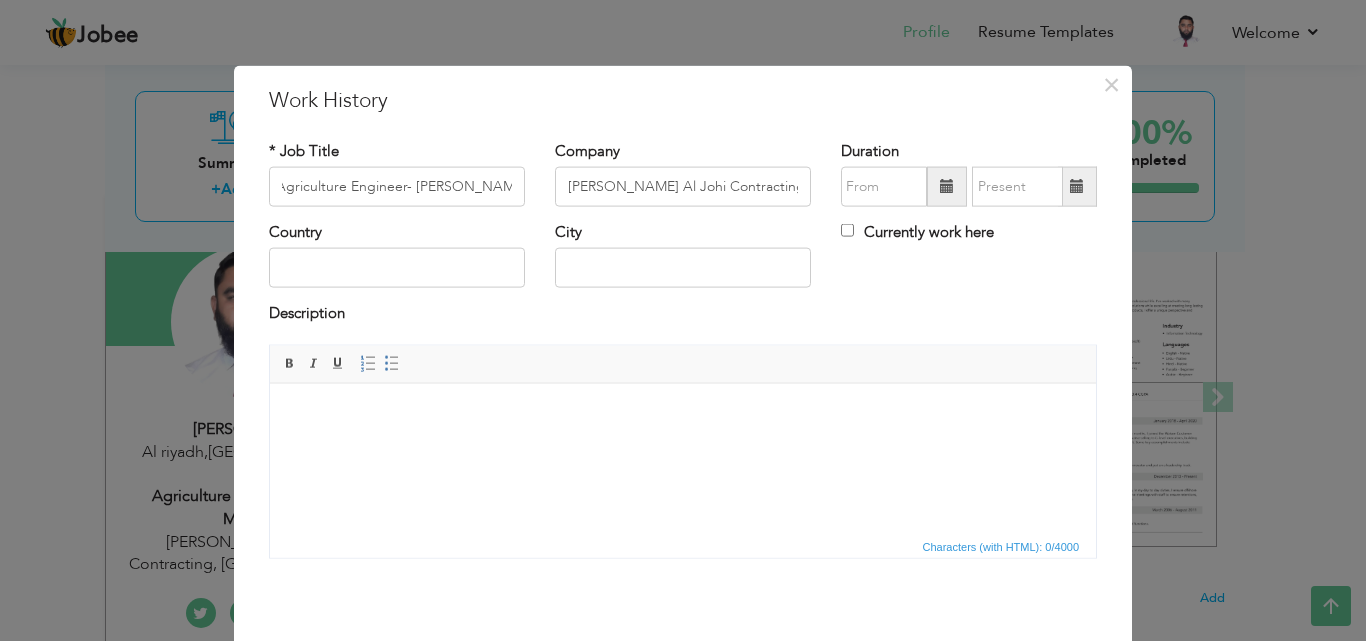 scroll, scrollTop: 0, scrollLeft: 0, axis: both 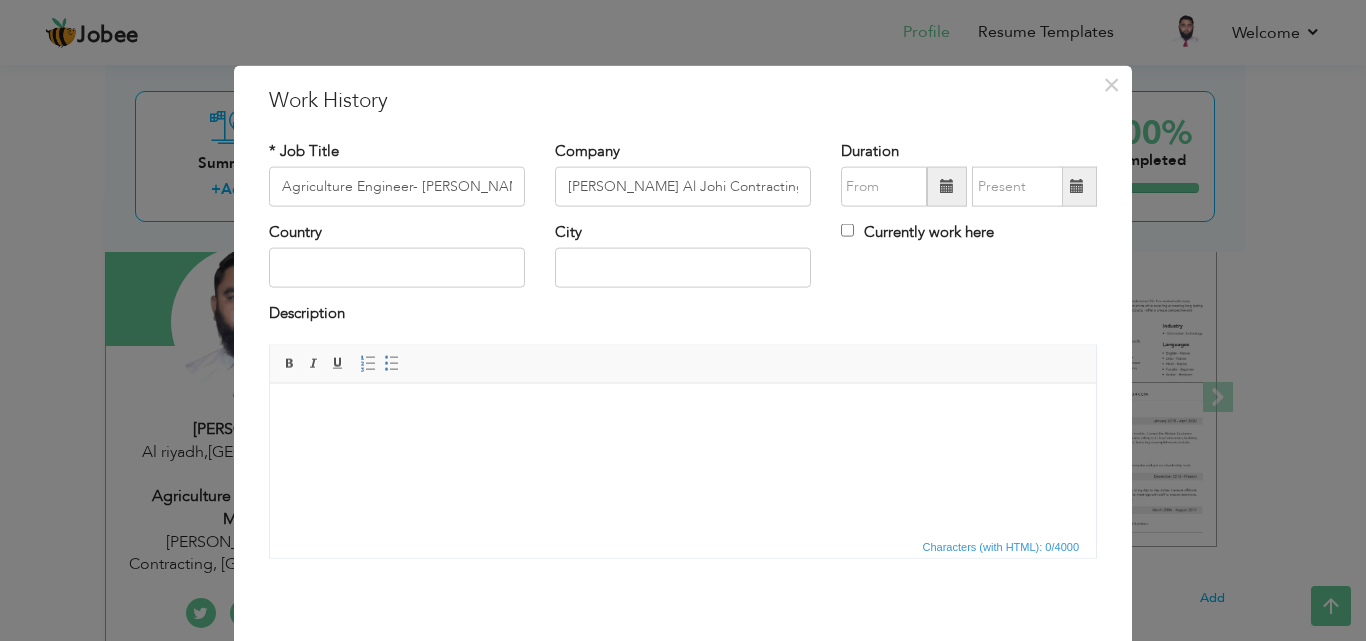 click at bounding box center (947, 186) 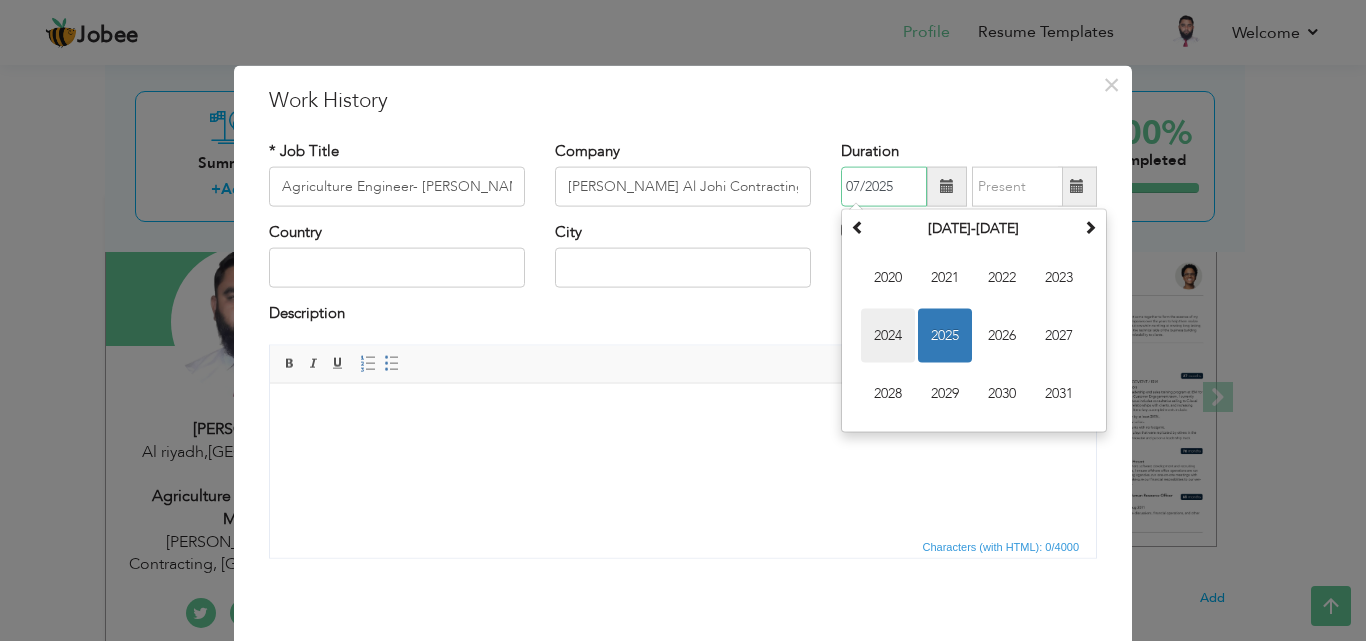click on "2024" at bounding box center (888, 336) 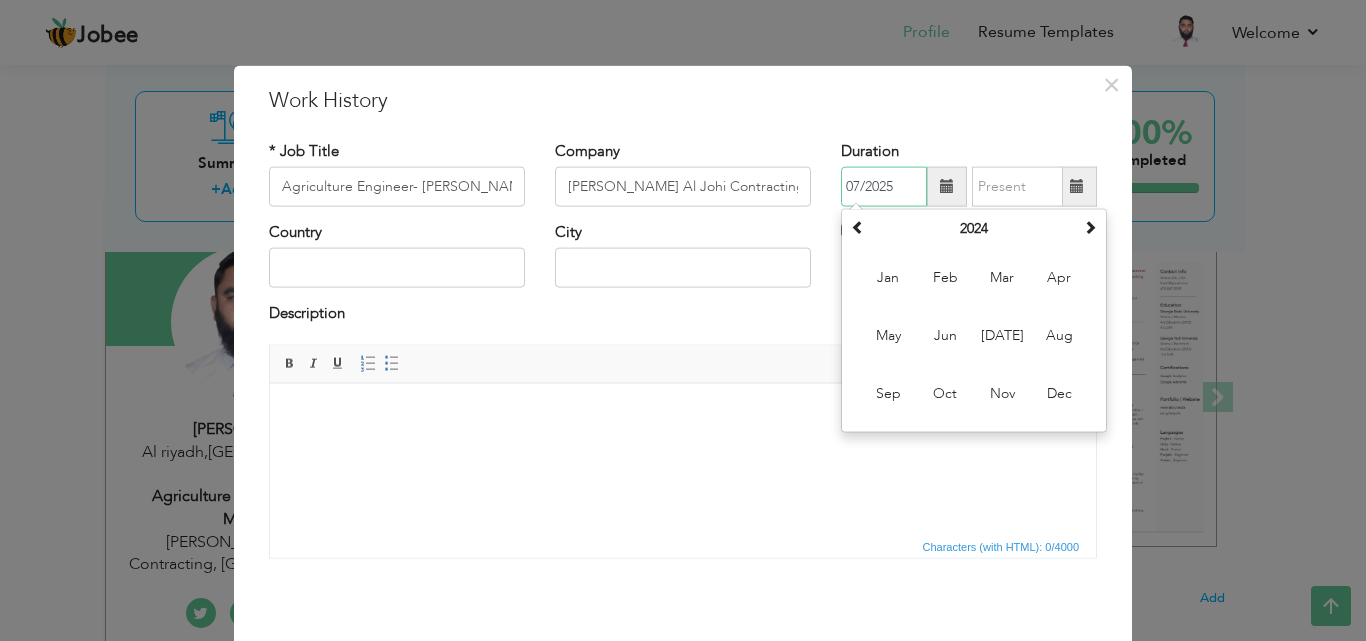 click on "07/2025" at bounding box center [884, 187] 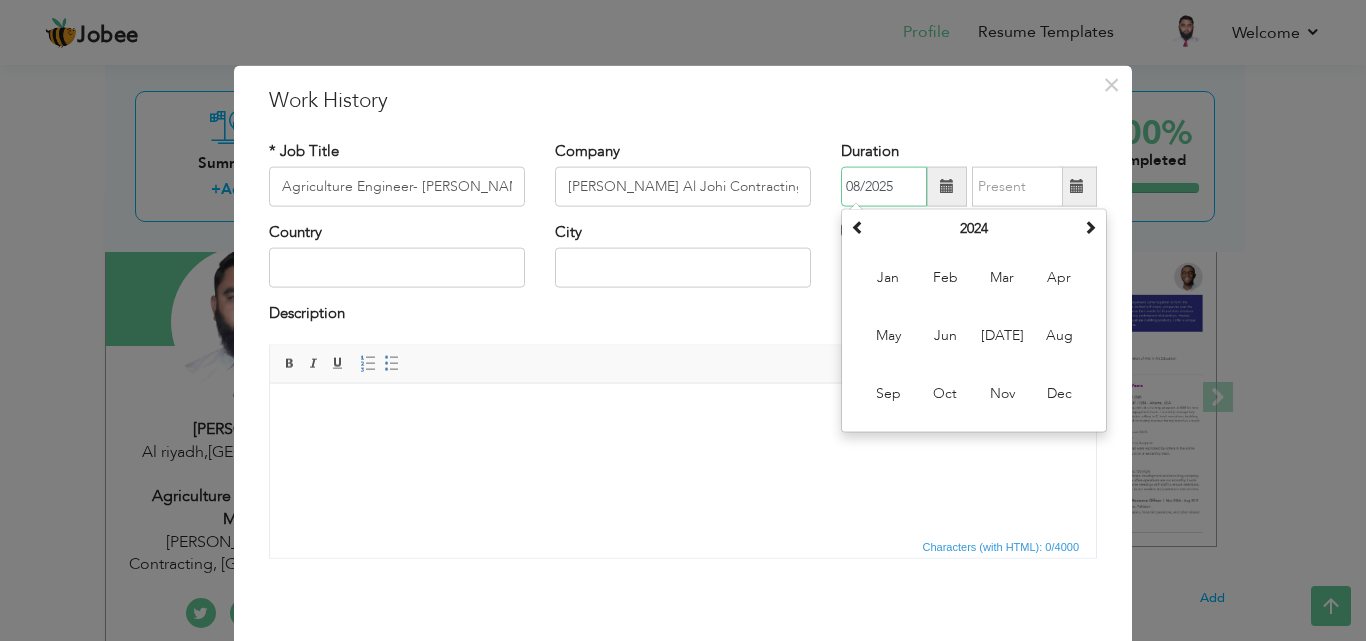 type on "08/2025" 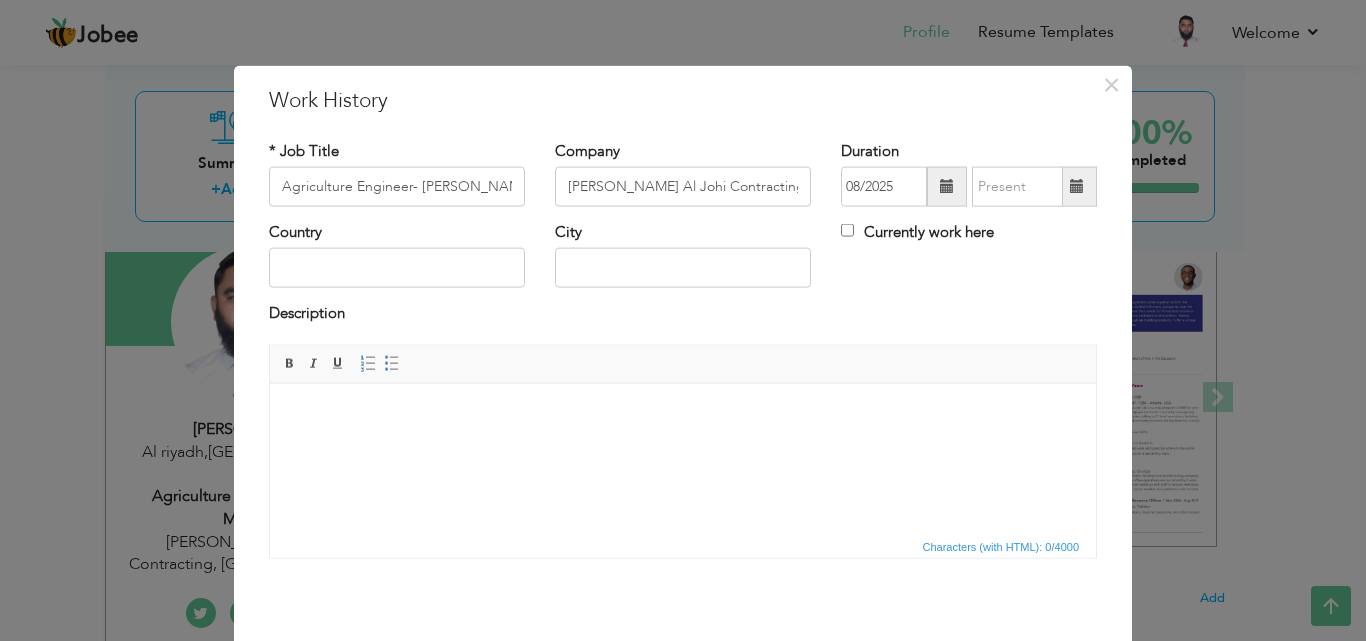 click on "Work History" at bounding box center (683, 100) 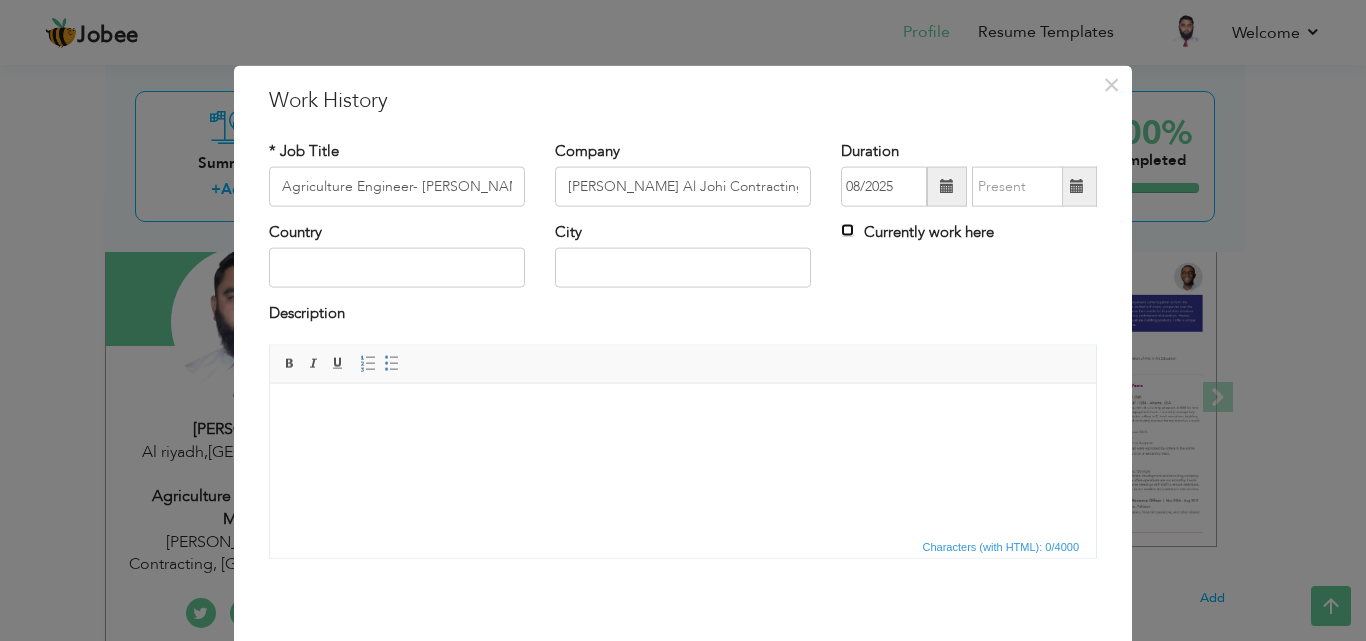 click on "Currently work here" at bounding box center (847, 230) 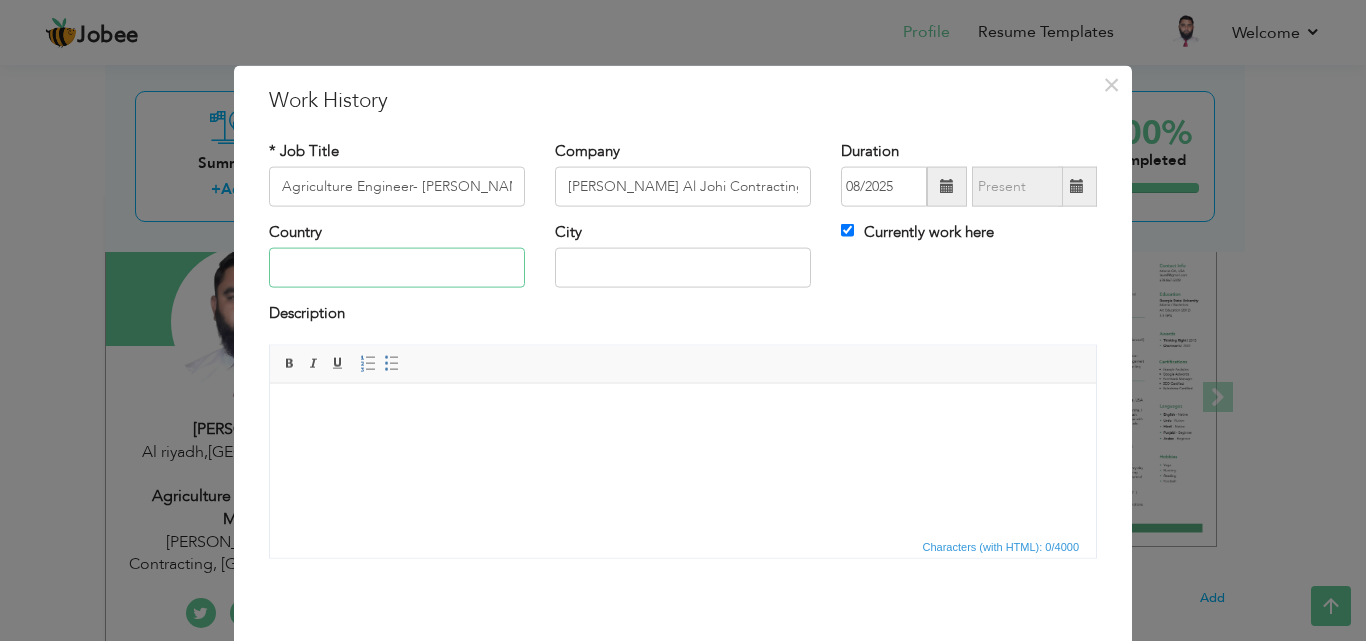 click at bounding box center (397, 268) 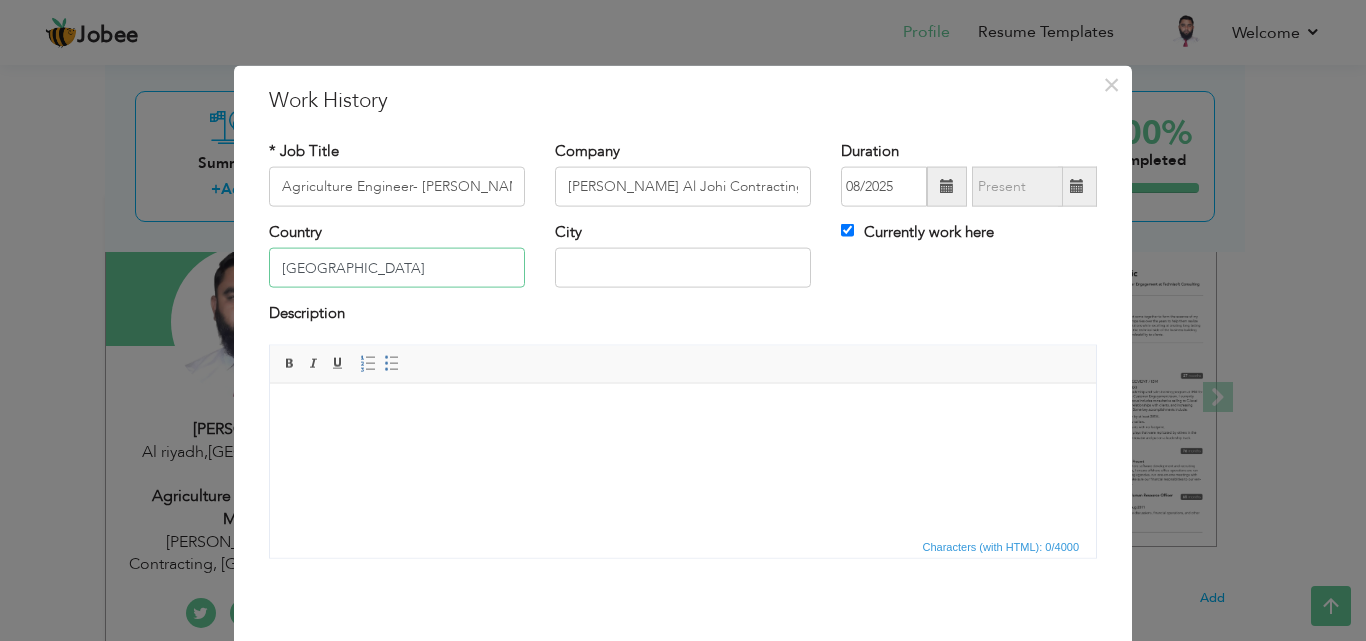 type on "Saudia Arabia" 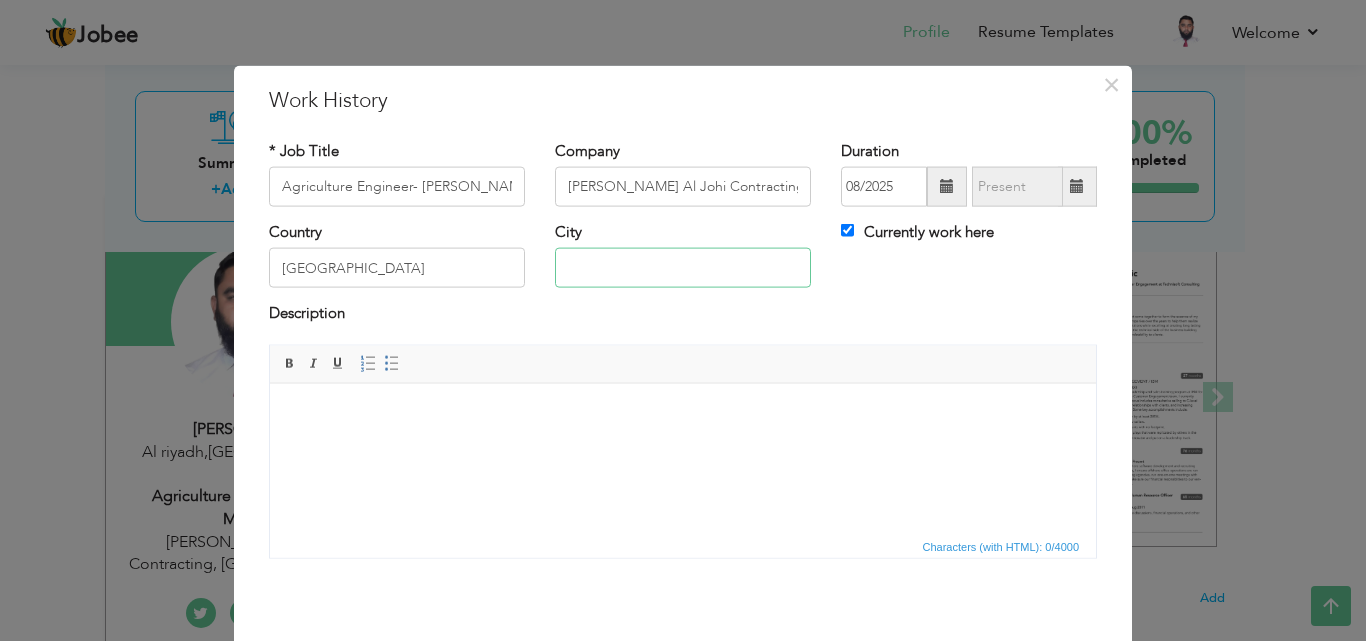 click at bounding box center (683, 268) 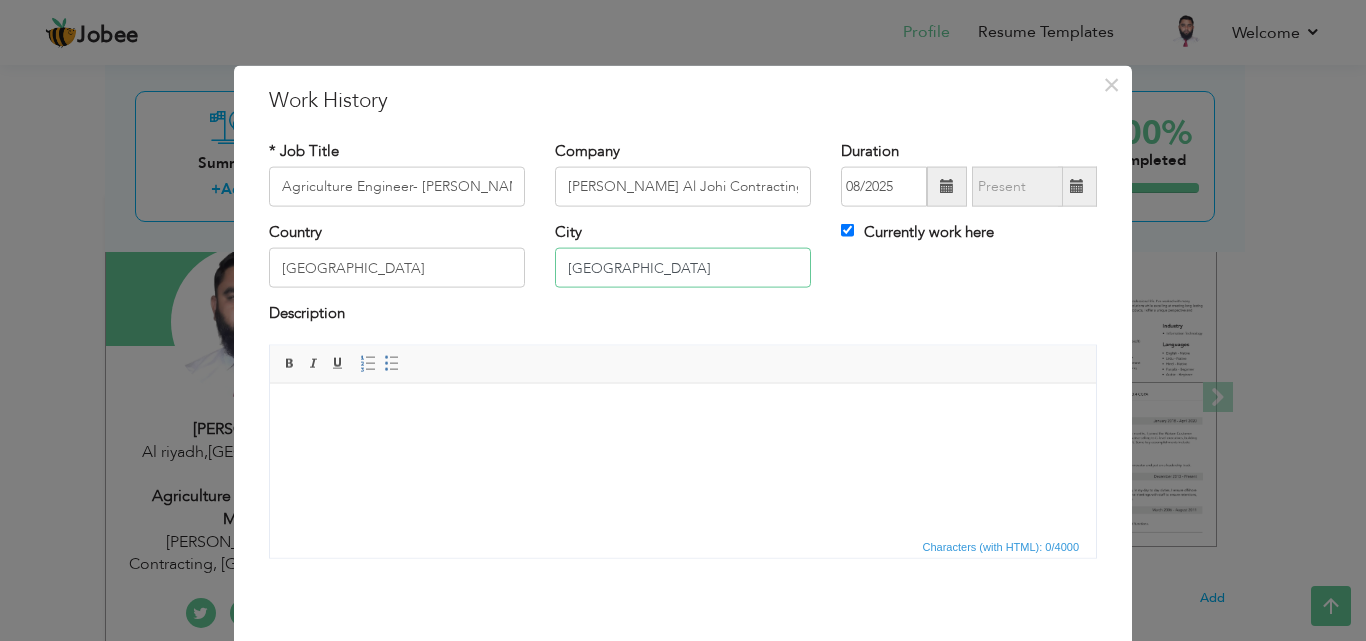 type on "Riyadh" 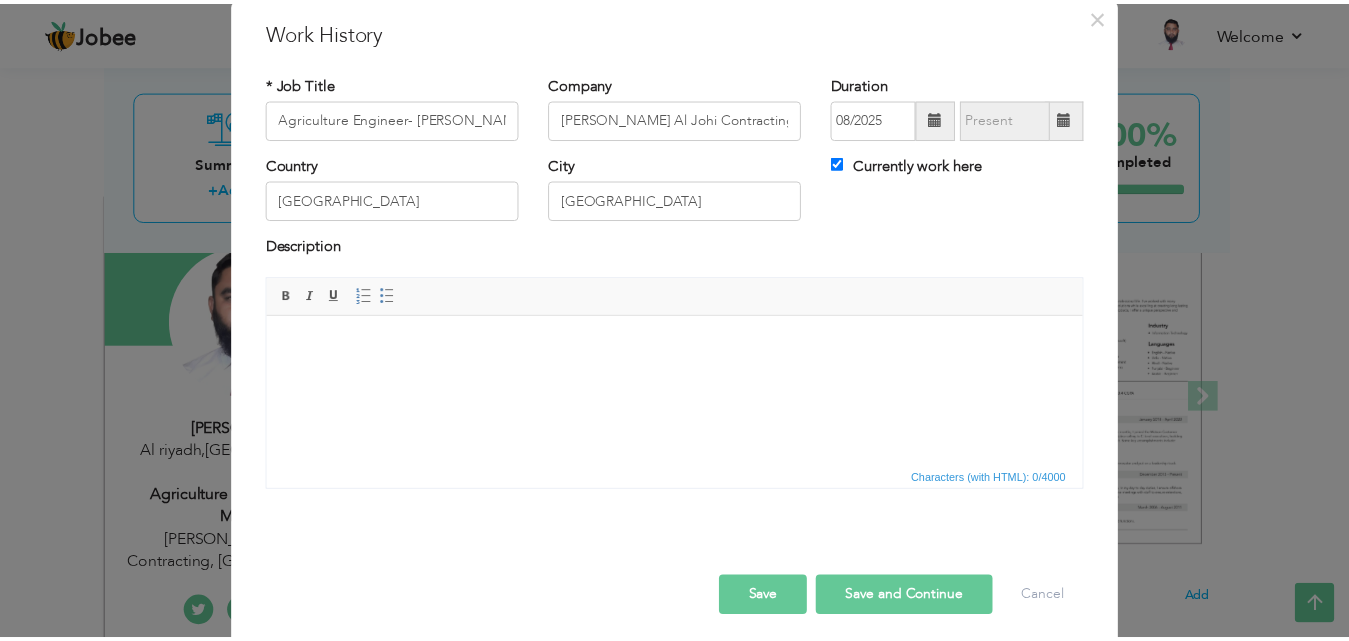 scroll, scrollTop: 79, scrollLeft: 0, axis: vertical 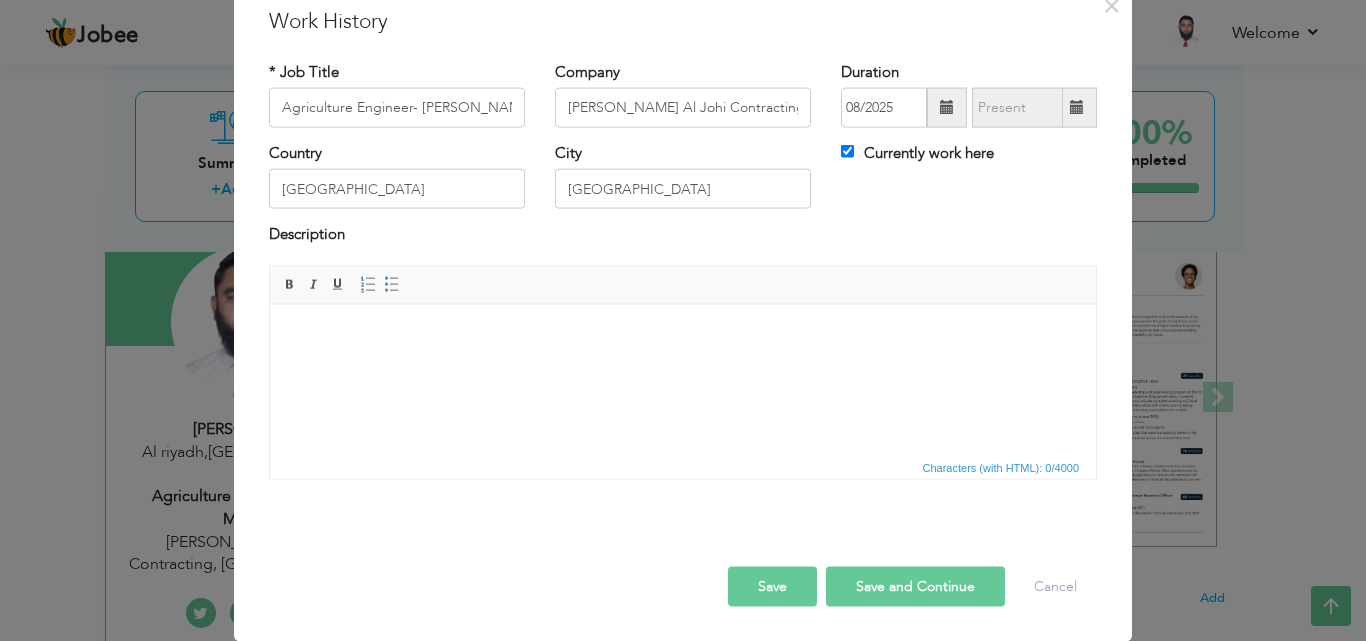 click at bounding box center [683, 334] 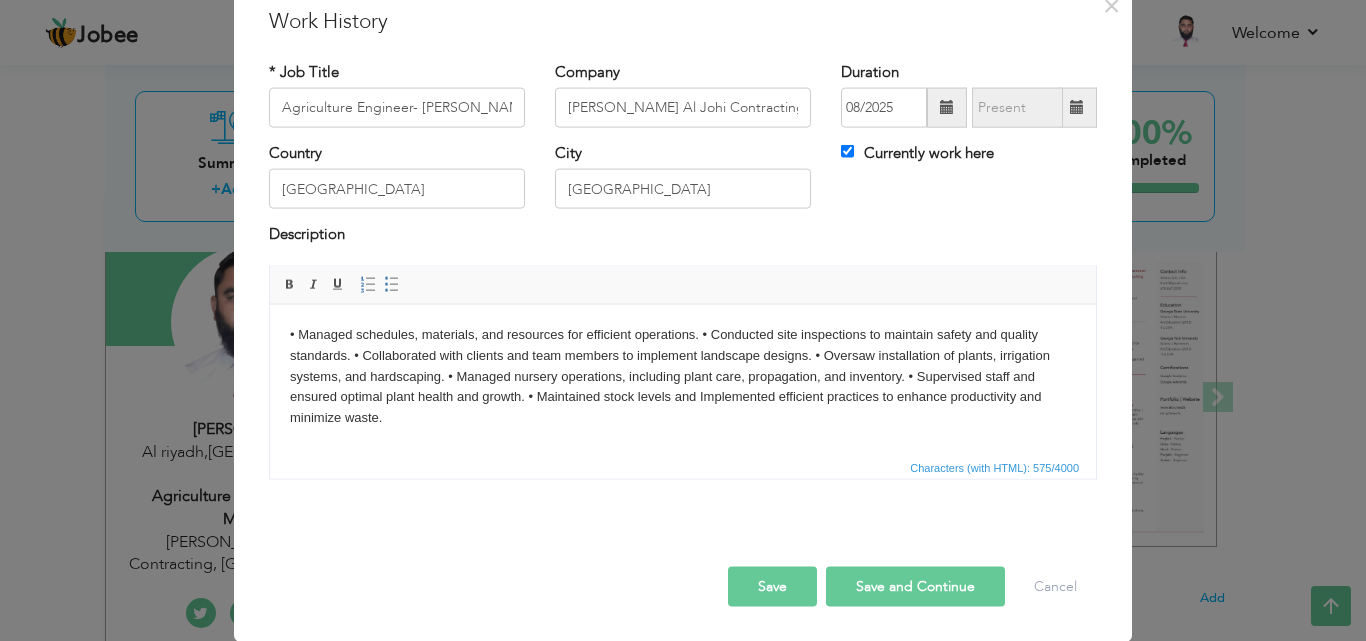 click on "Save" at bounding box center (772, 586) 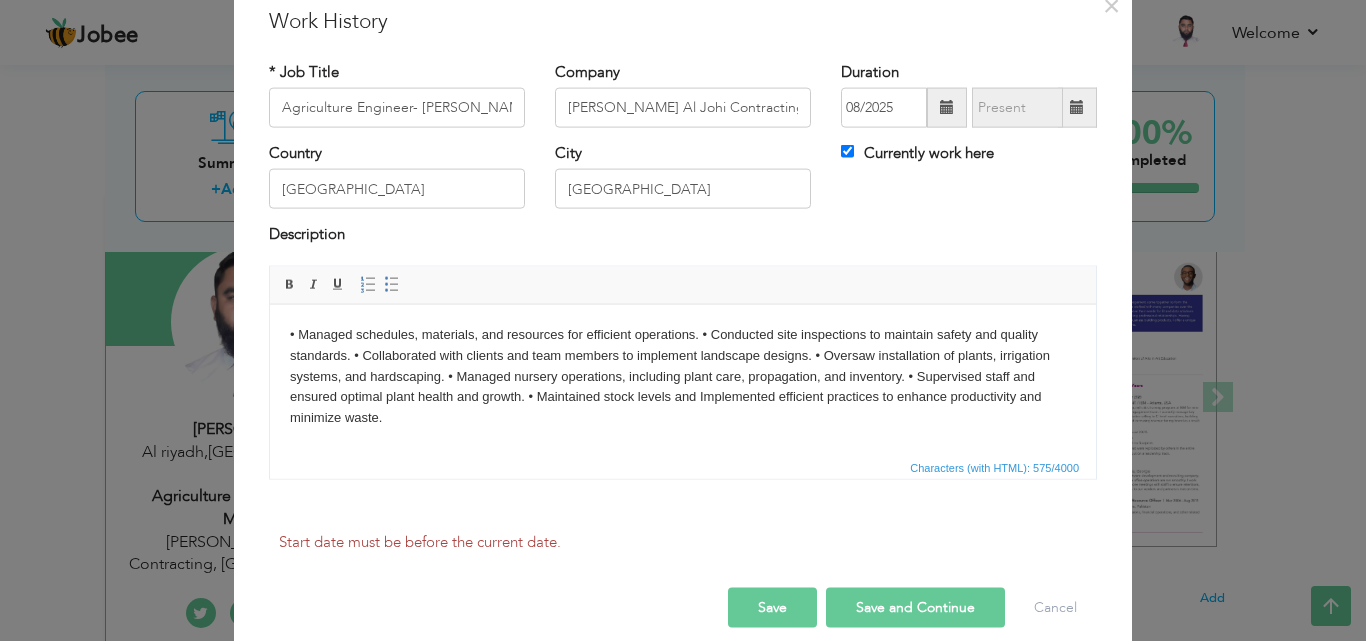 click on "×
Work History
* Job Title
Agriculture Engineer- Nursery Manger
Company
khalid Awad Al Johi Contracting, Riyadh
08/2025" at bounding box center (683, 320) 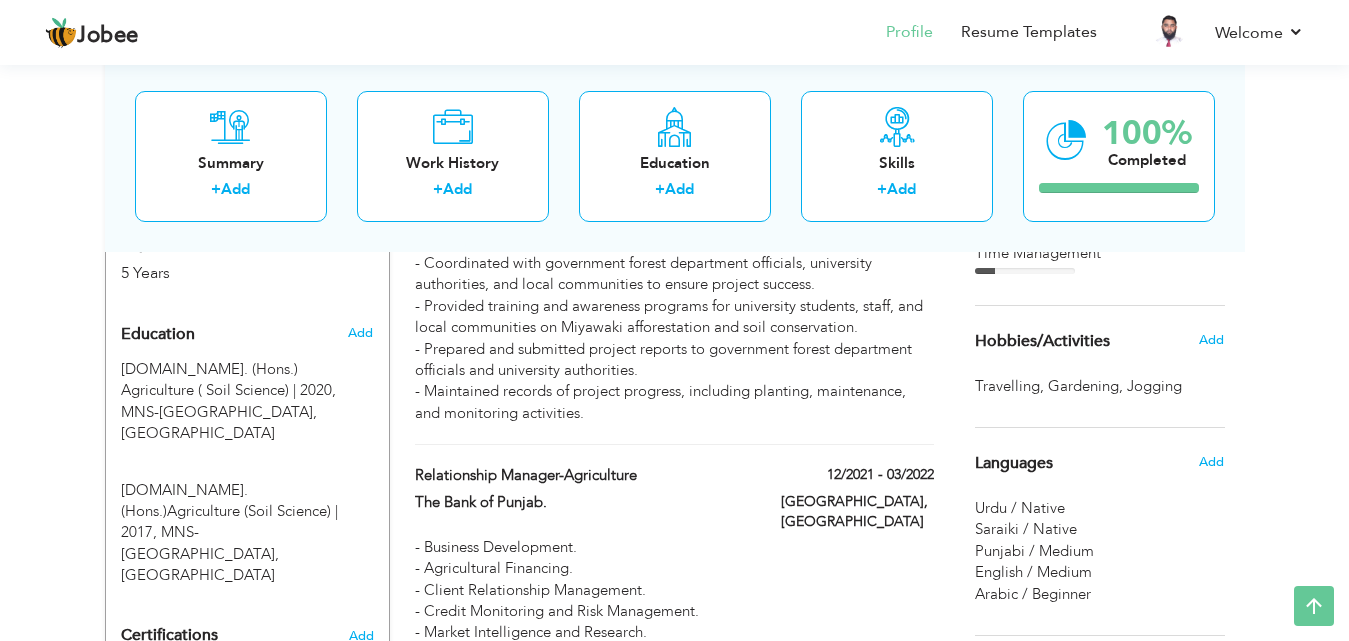 scroll, scrollTop: 806, scrollLeft: 0, axis: vertical 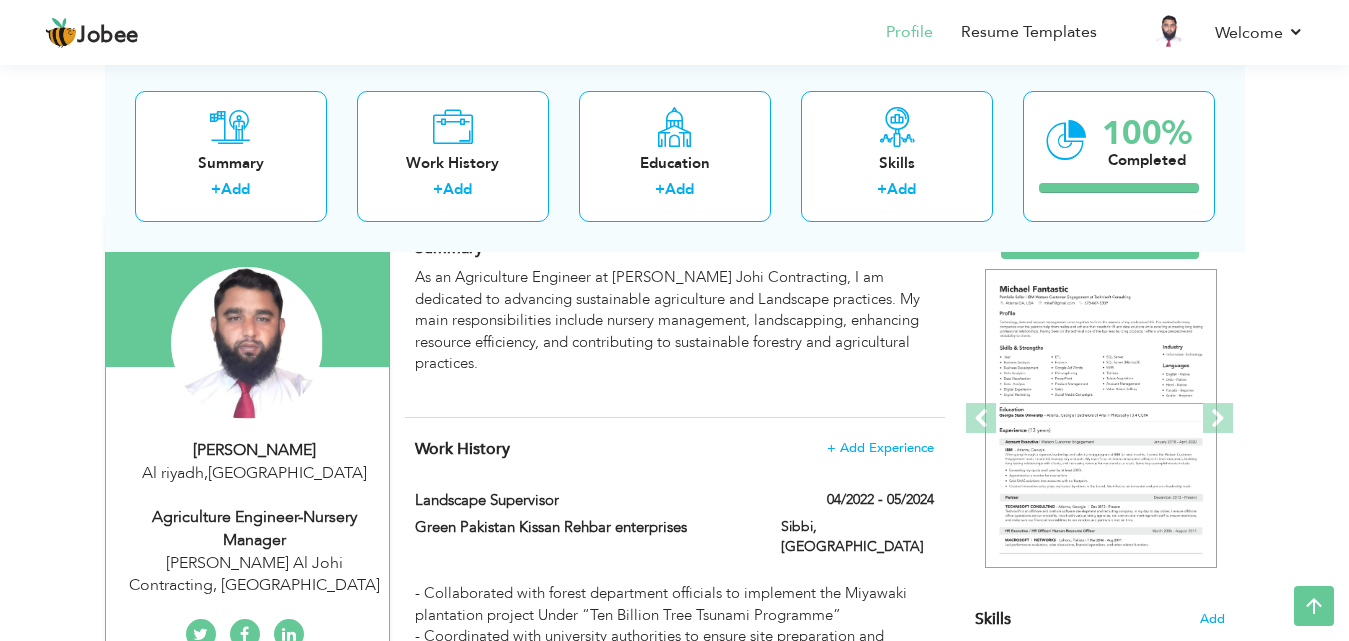 click on "Al riyadh ,   Saudi Arabia" at bounding box center [255, 473] 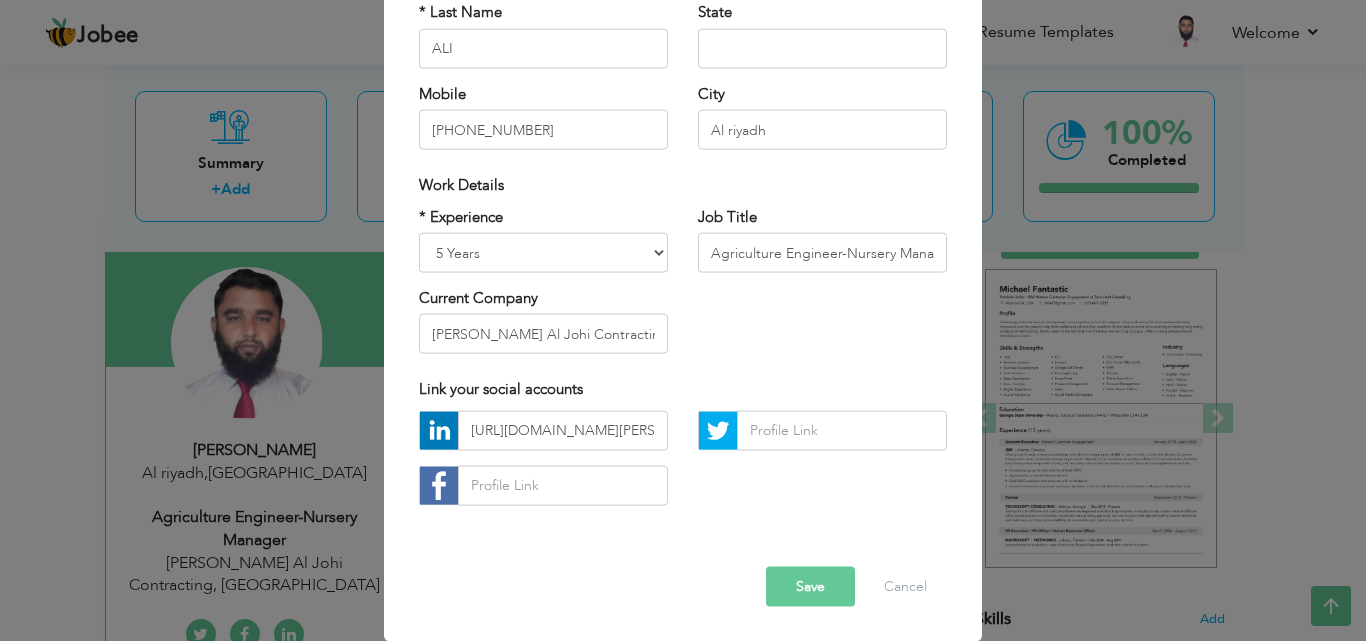 scroll, scrollTop: 0, scrollLeft: 0, axis: both 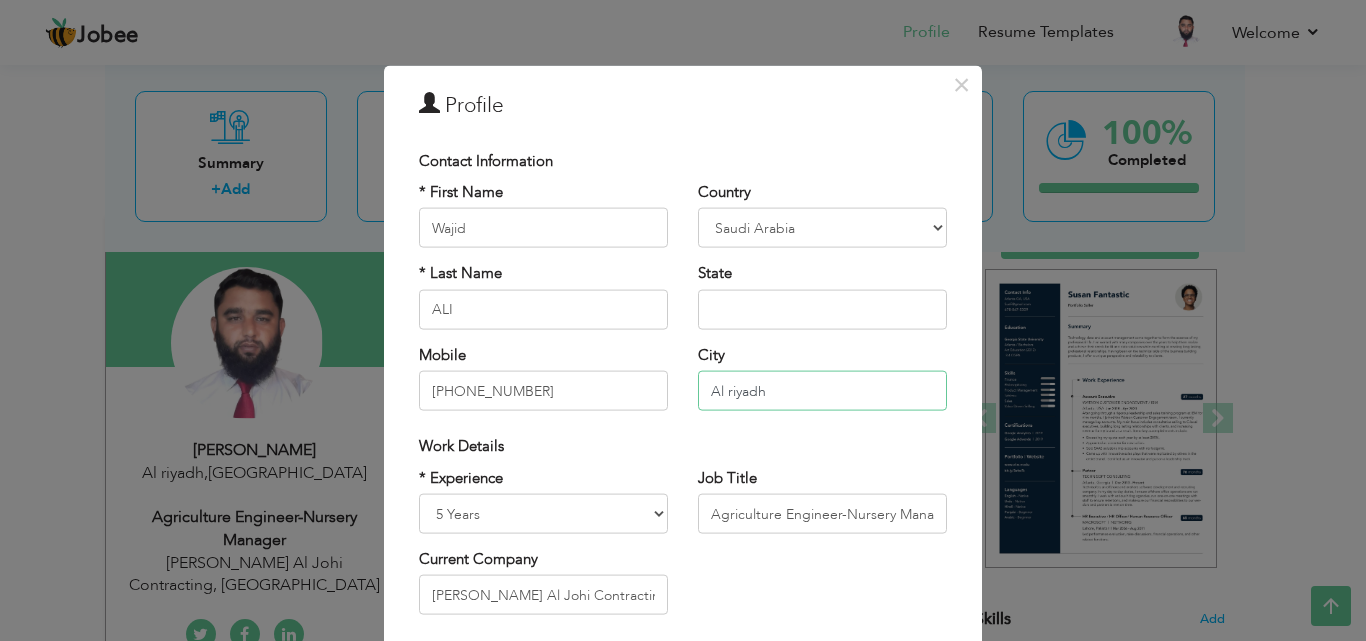 click on "Al riyadh" at bounding box center (822, 391) 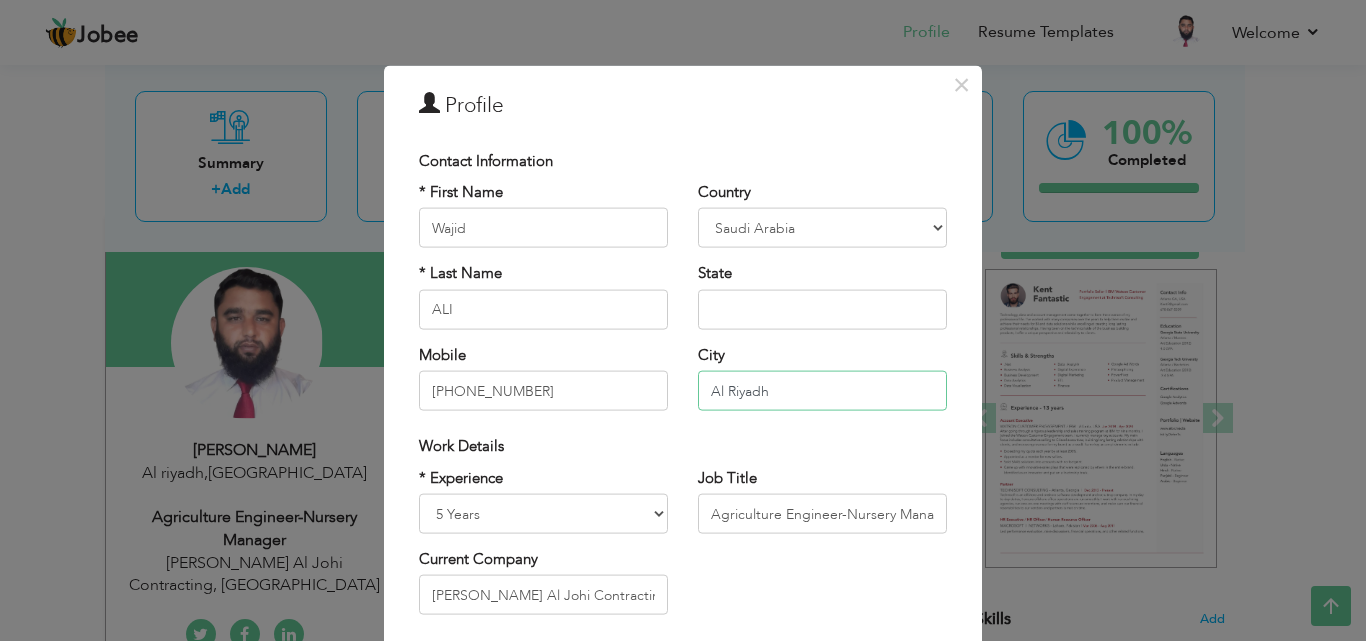 type on "Al Riyadh" 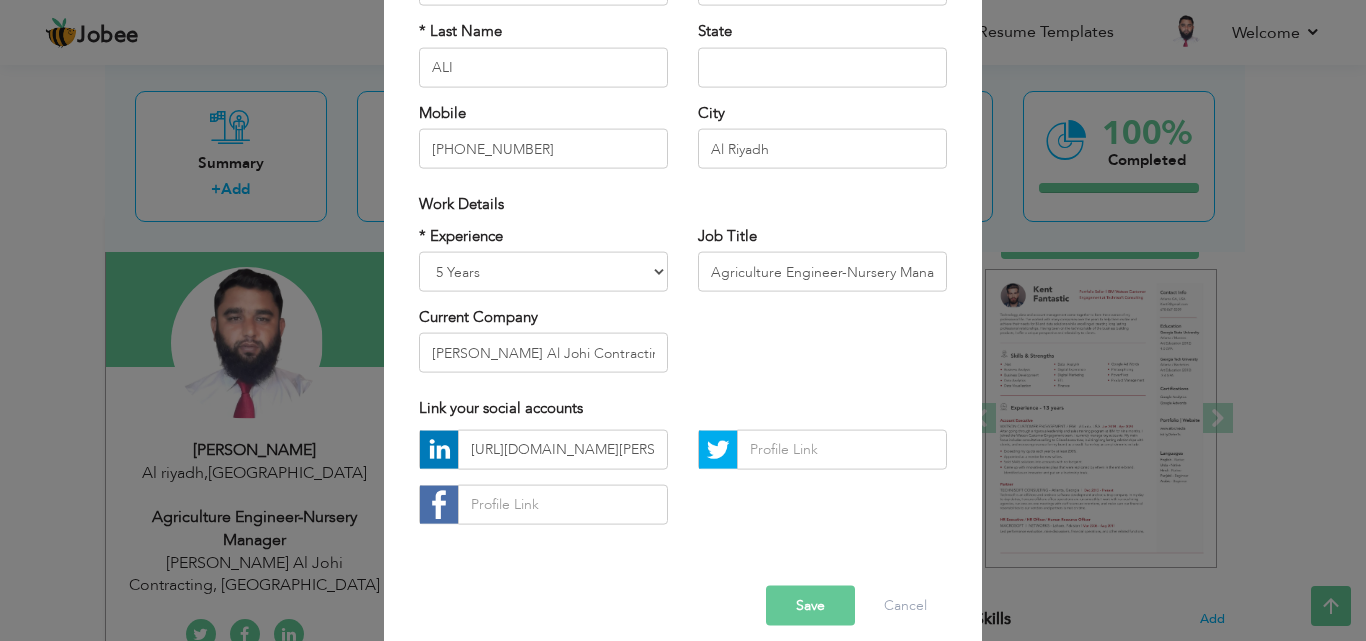 scroll, scrollTop: 245, scrollLeft: 0, axis: vertical 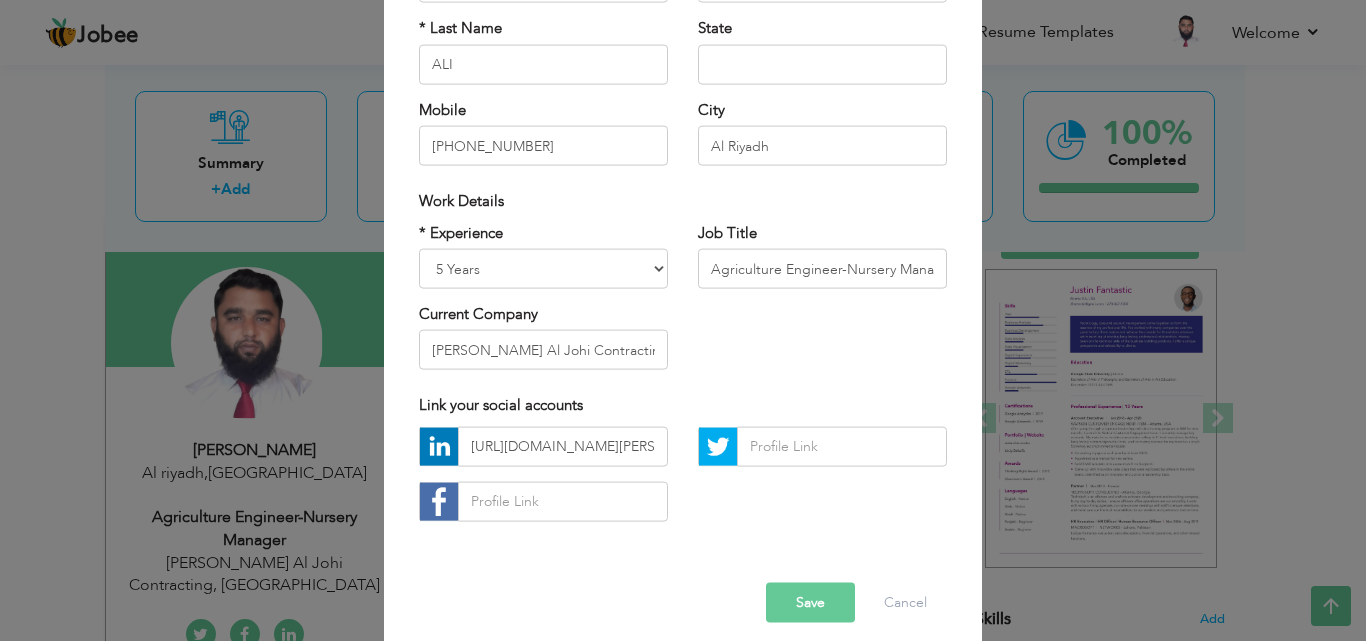 click on "Save" at bounding box center (810, 602) 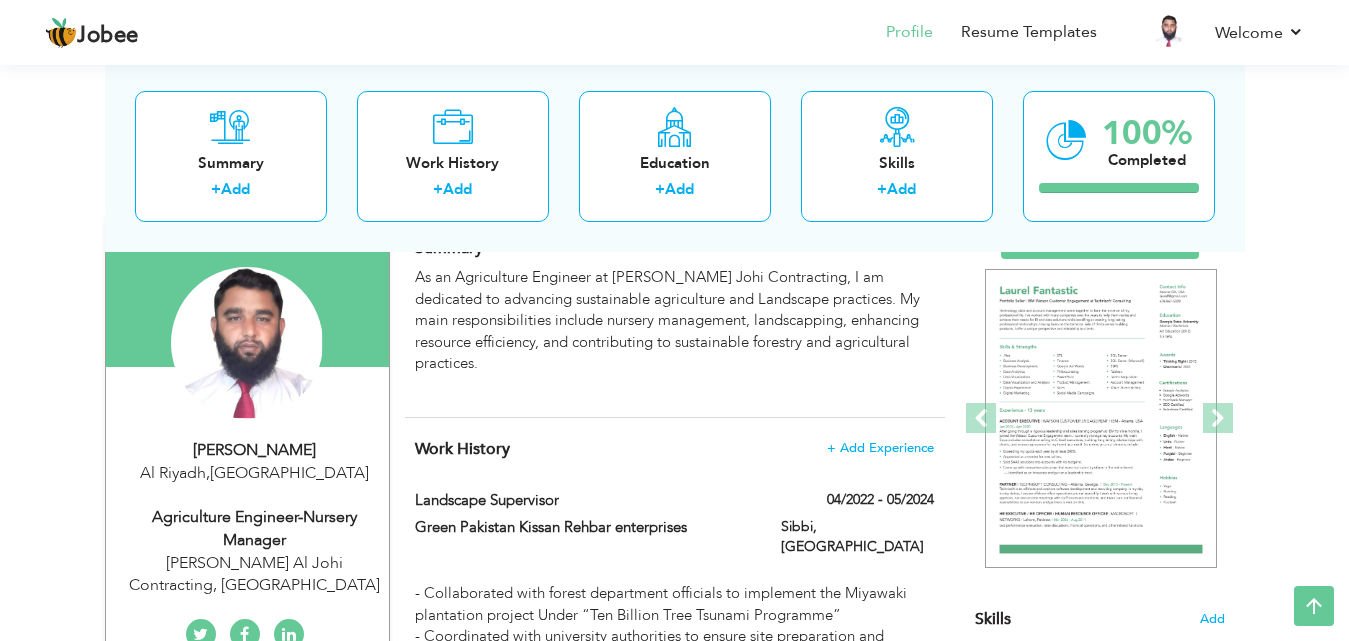 click on "khalid Awad Al Johi Contracting, Riyadh" at bounding box center [255, 575] 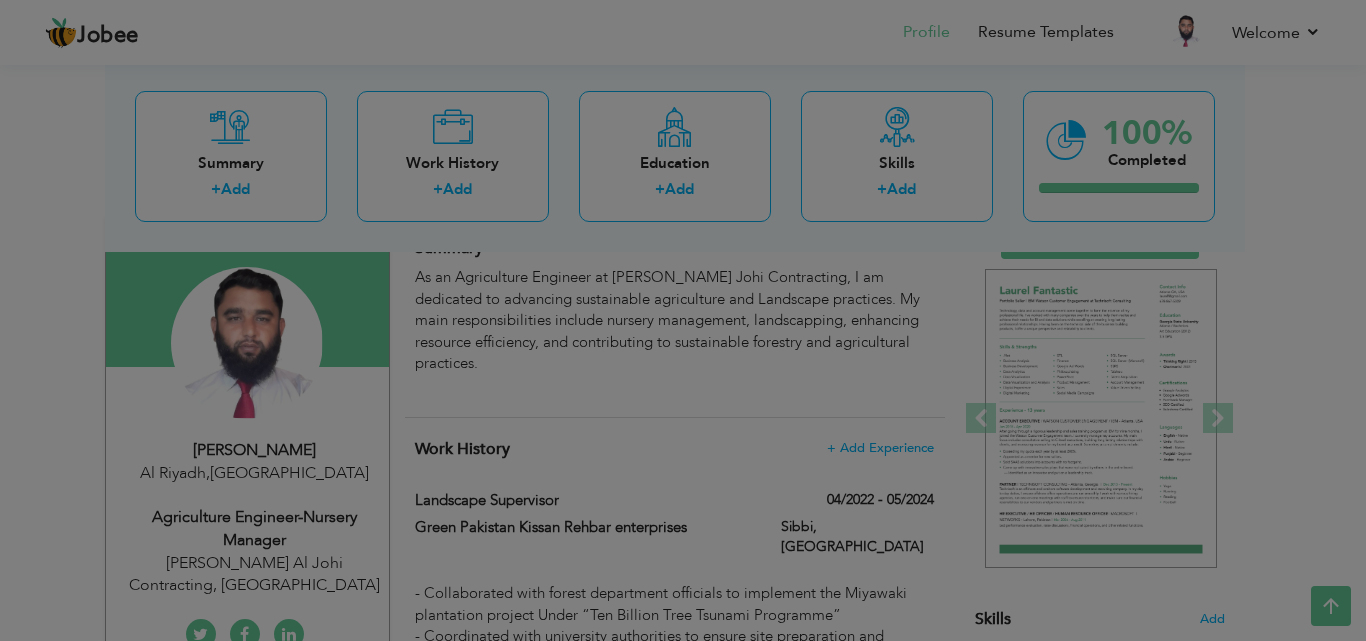 scroll, scrollTop: 0, scrollLeft: 0, axis: both 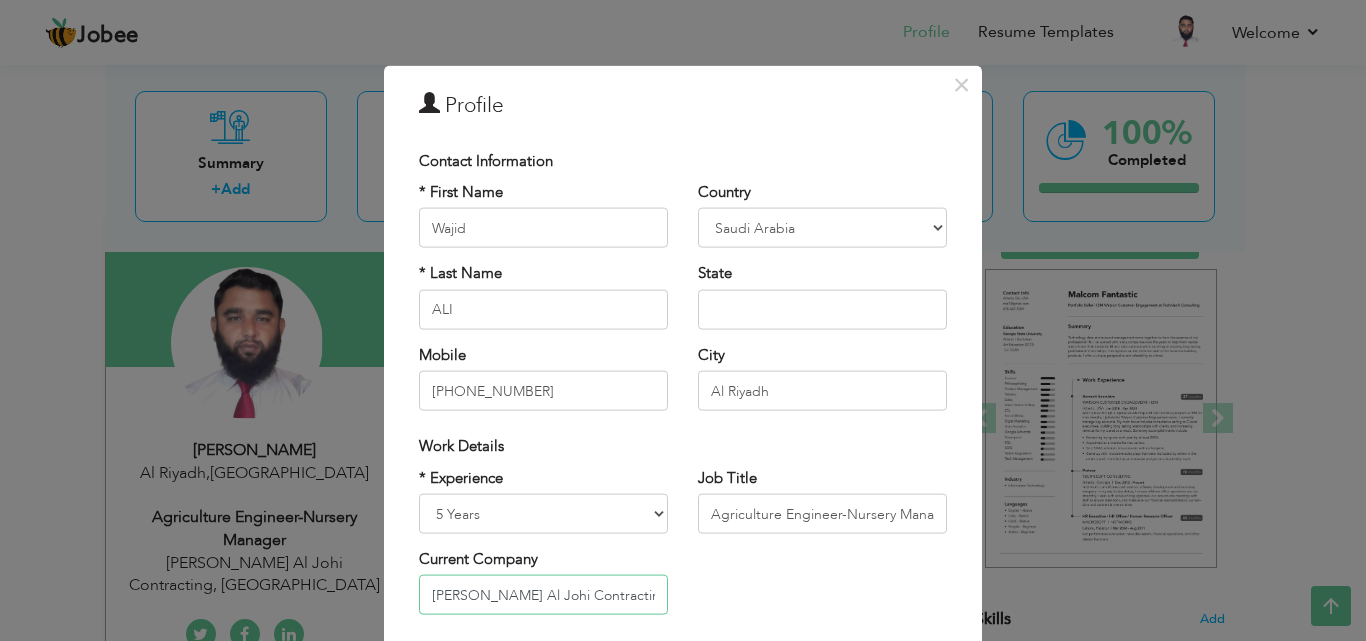 click on "khalid Awad Al Johi Contracting, Riyadh" at bounding box center (543, 595) 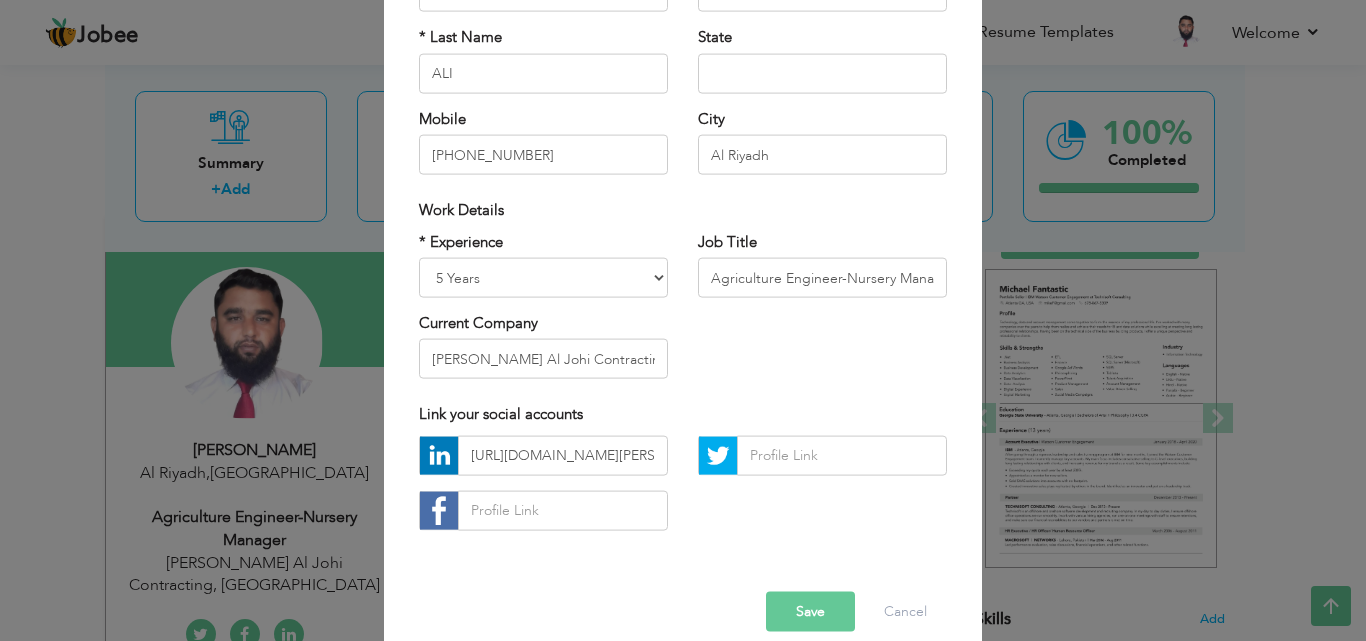 scroll, scrollTop: 260, scrollLeft: 0, axis: vertical 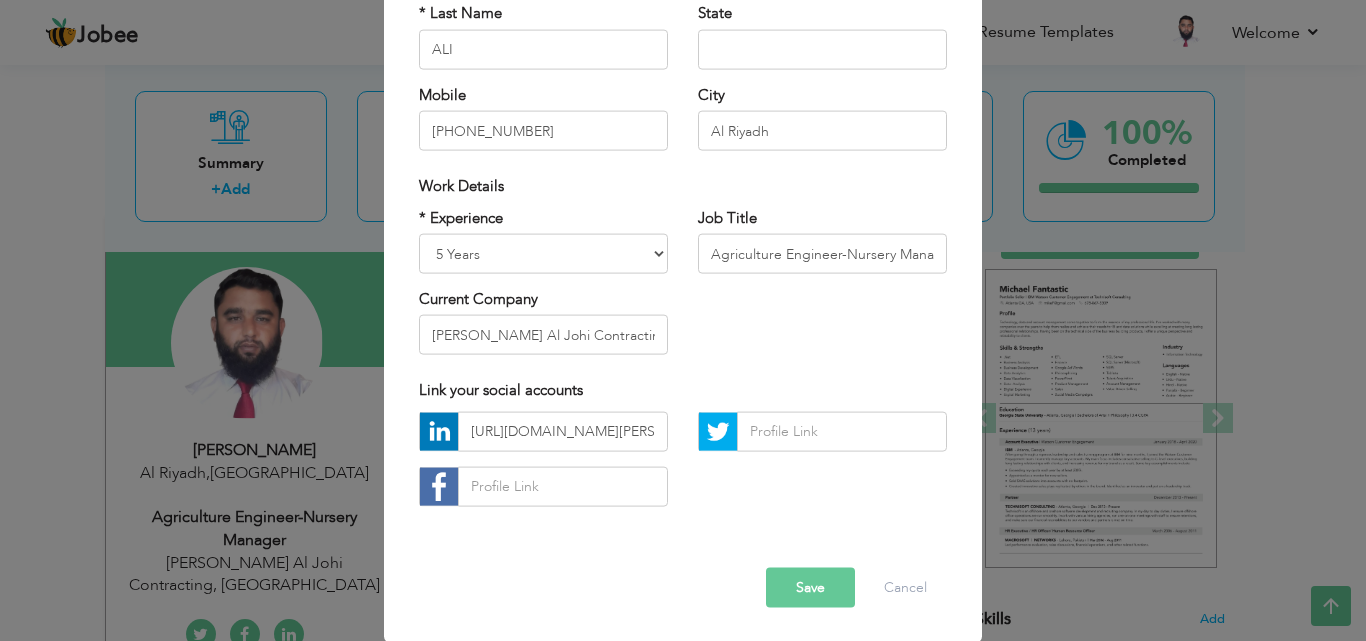 click on "Save" at bounding box center [810, 587] 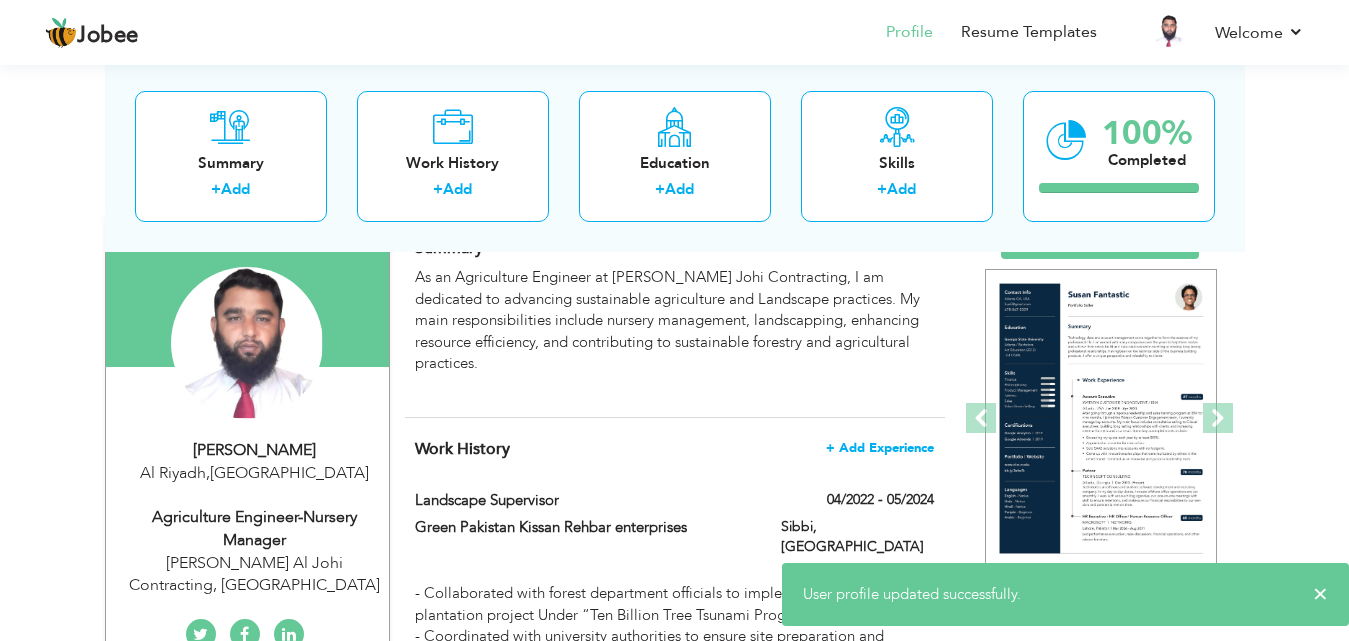 click on "+ Add Experience" at bounding box center (880, 448) 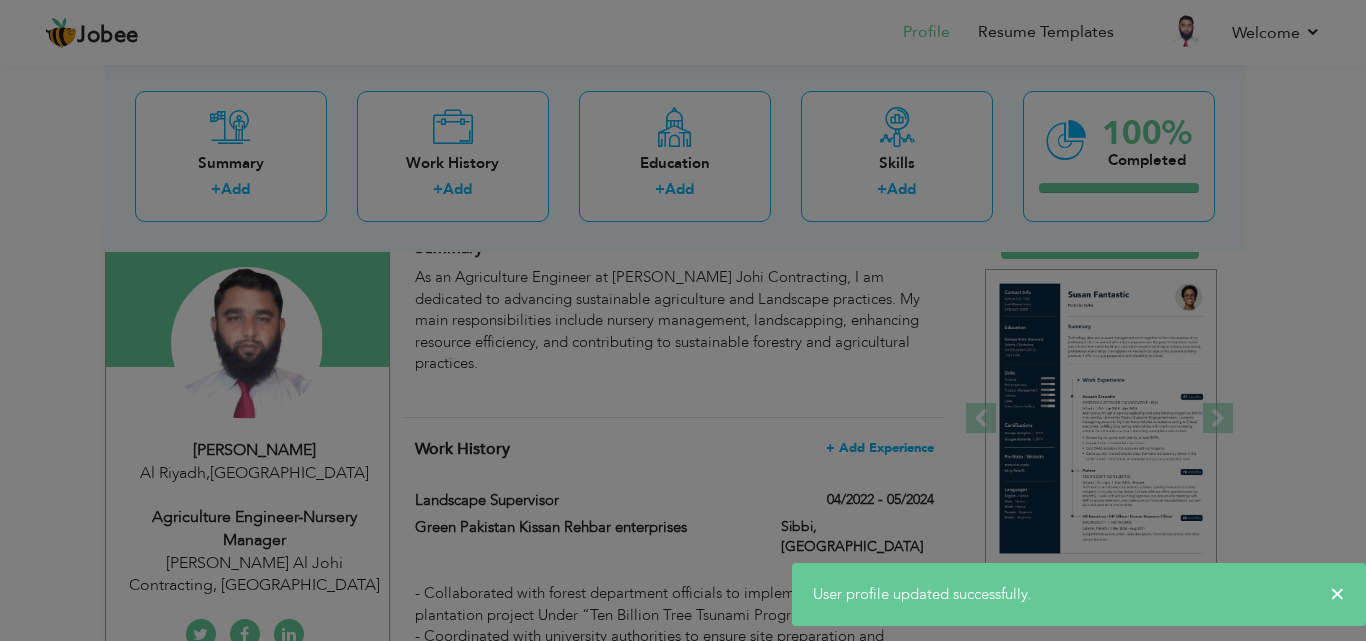 scroll, scrollTop: 0, scrollLeft: 0, axis: both 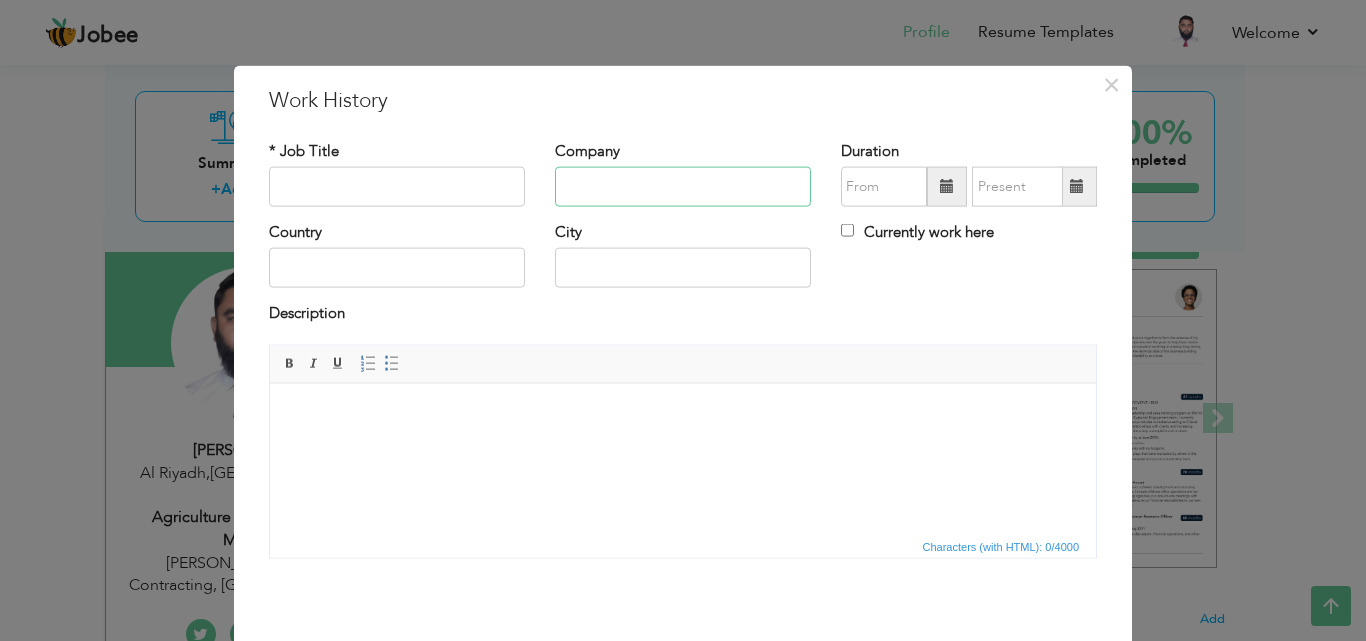click at bounding box center (683, 187) 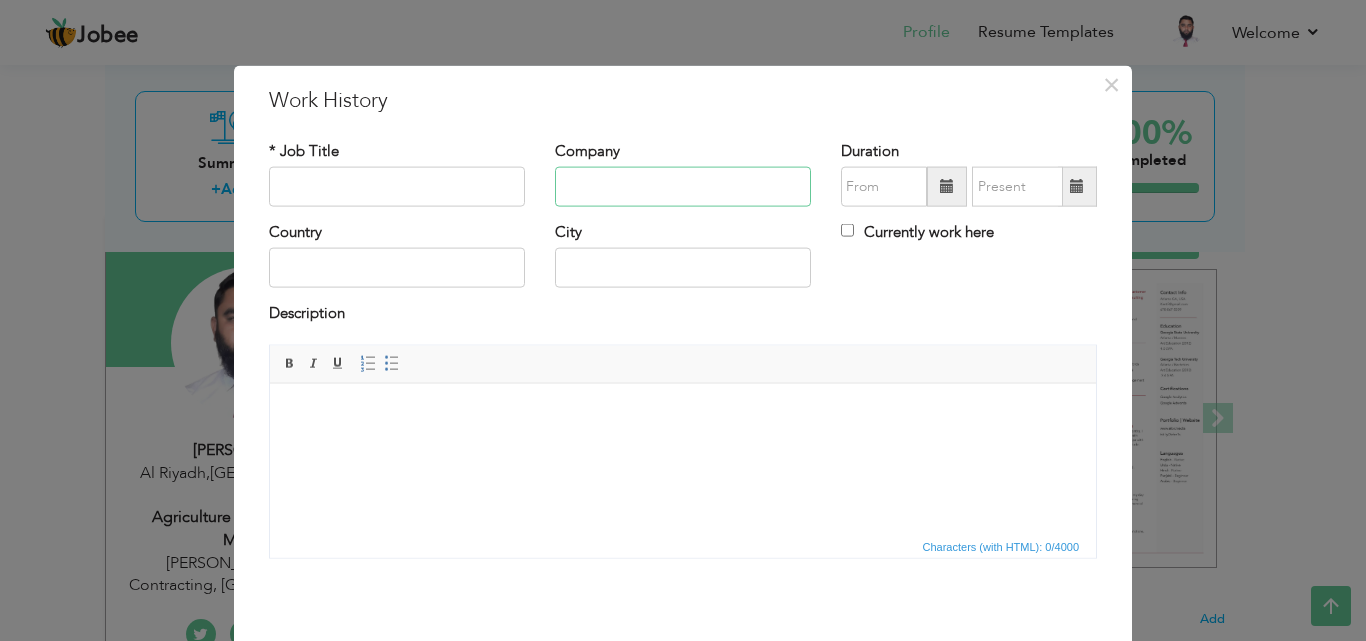 paste on "khalid Awad Al Johi Contracting, Riyadh" 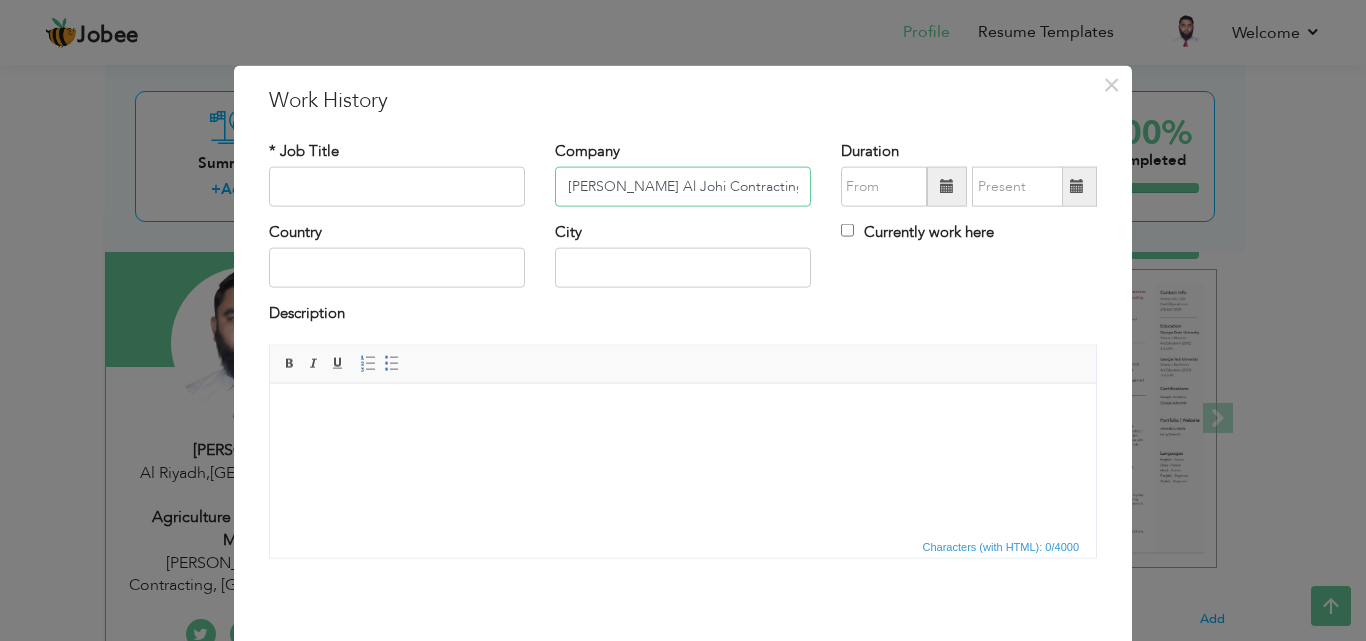 scroll, scrollTop: 0, scrollLeft: 19, axis: horizontal 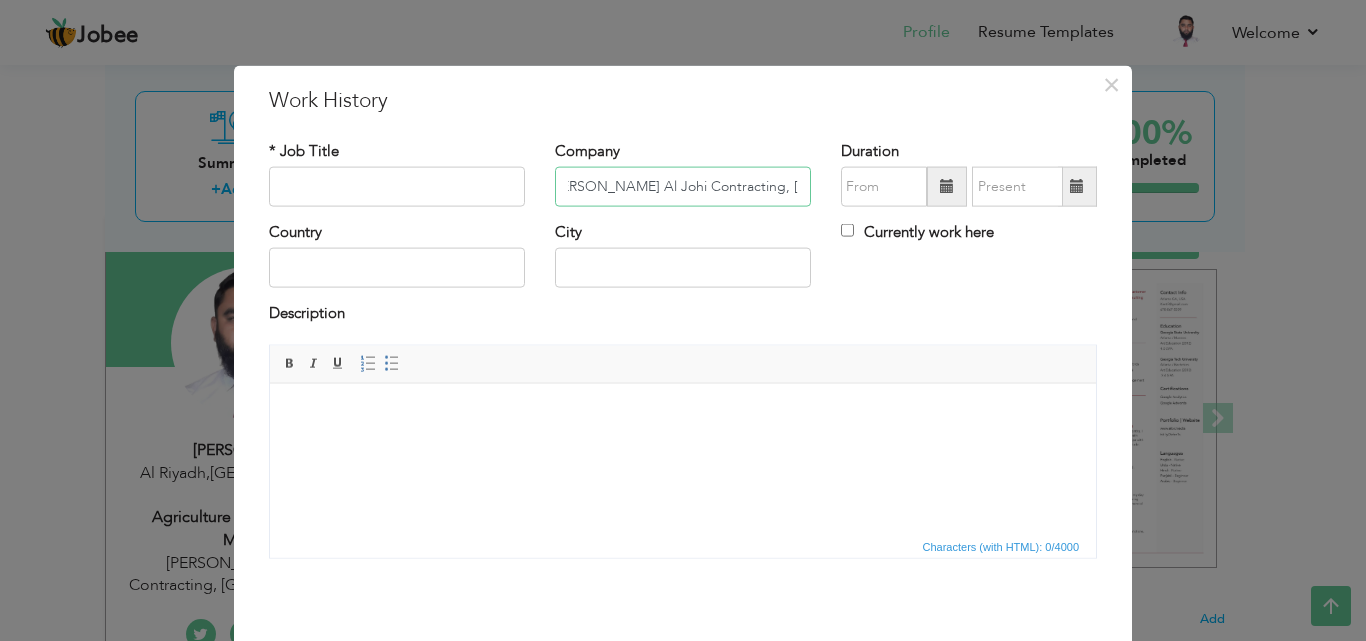 type on "khalid Awad Al Johi Contracting, Riyadh" 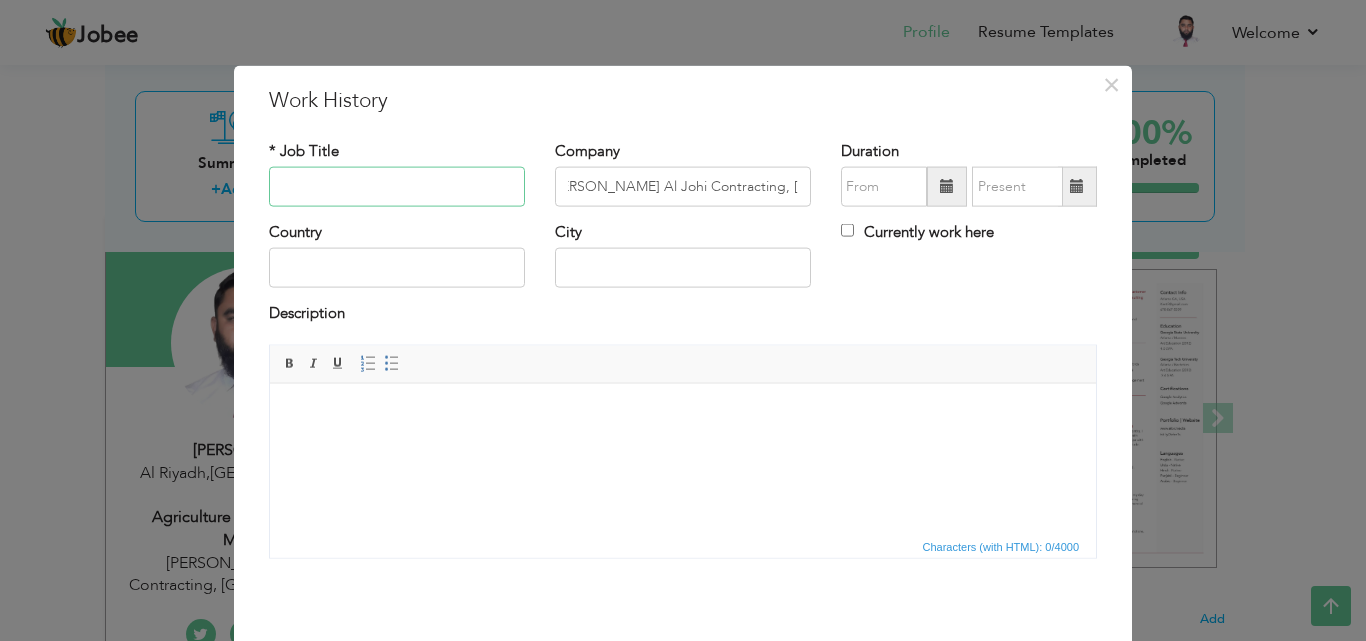 scroll, scrollTop: 0, scrollLeft: 0, axis: both 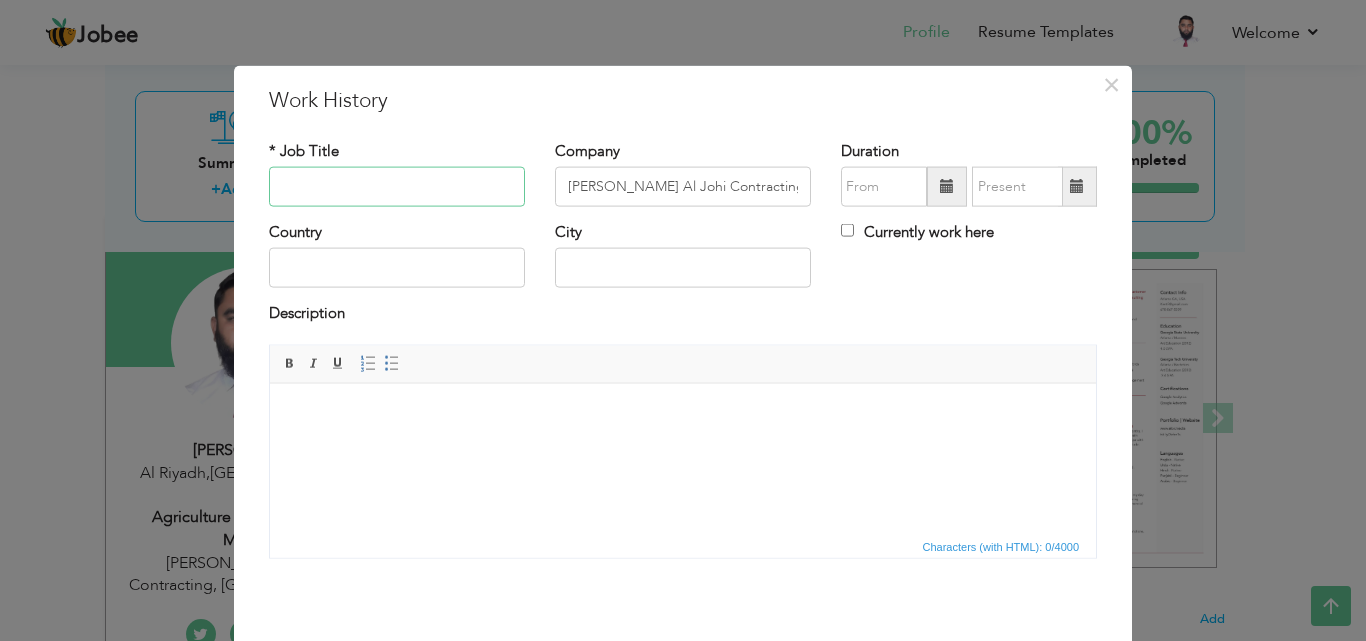 click at bounding box center [397, 187] 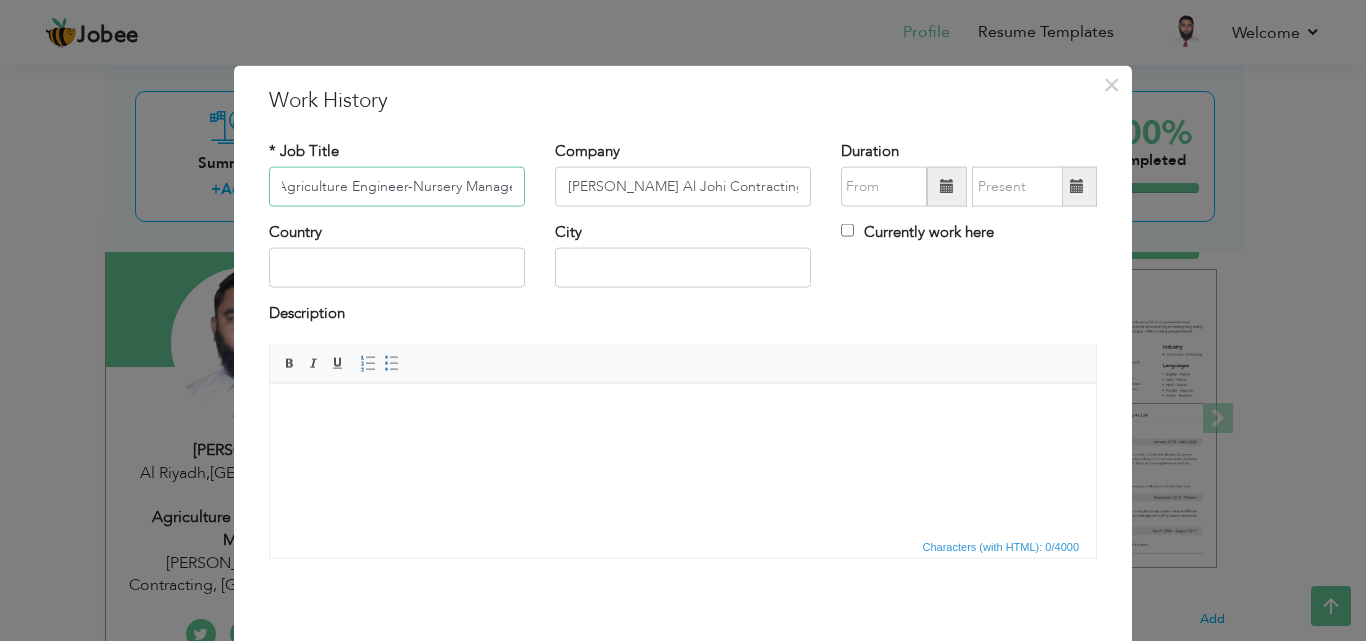 scroll, scrollTop: 0, scrollLeft: 10, axis: horizontal 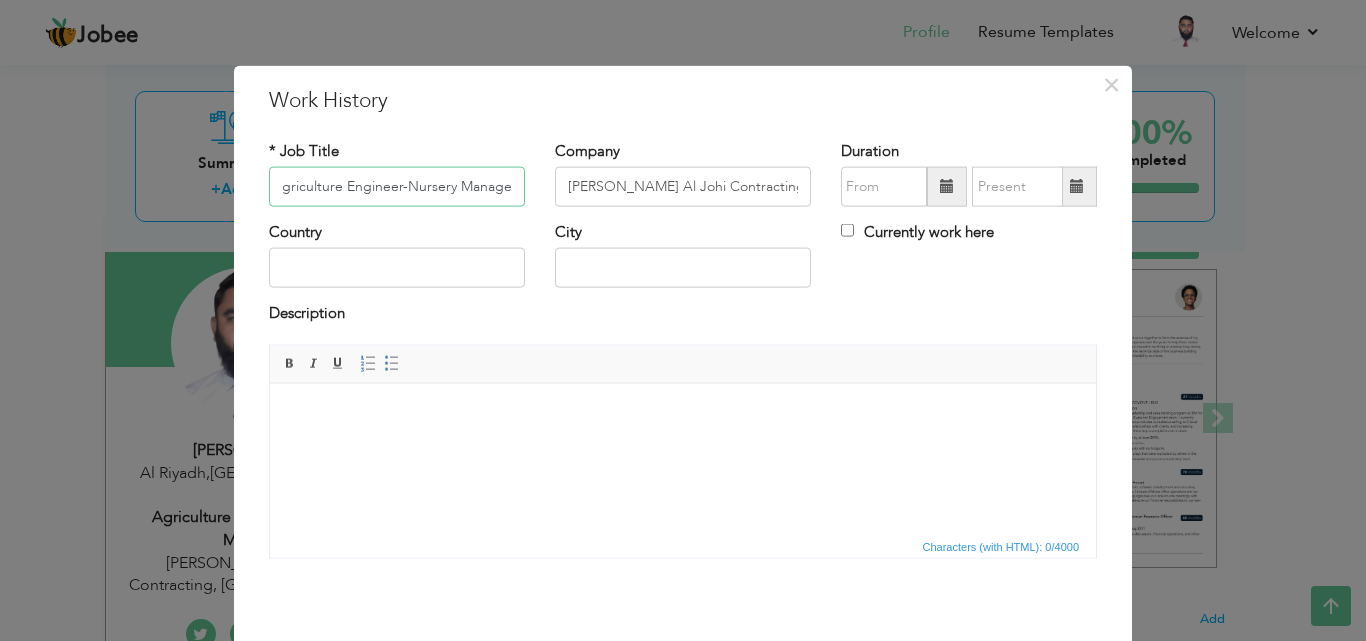 type on "Agriculture Engineer-Nursery Manager" 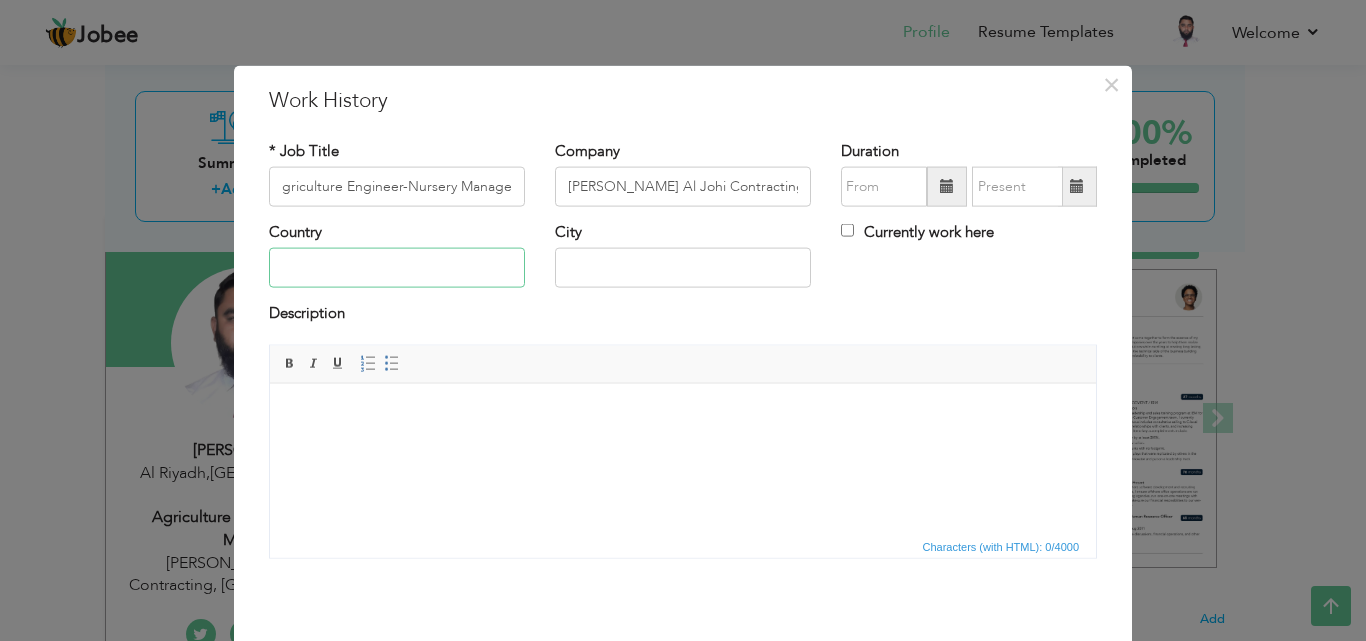 scroll, scrollTop: 0, scrollLeft: 0, axis: both 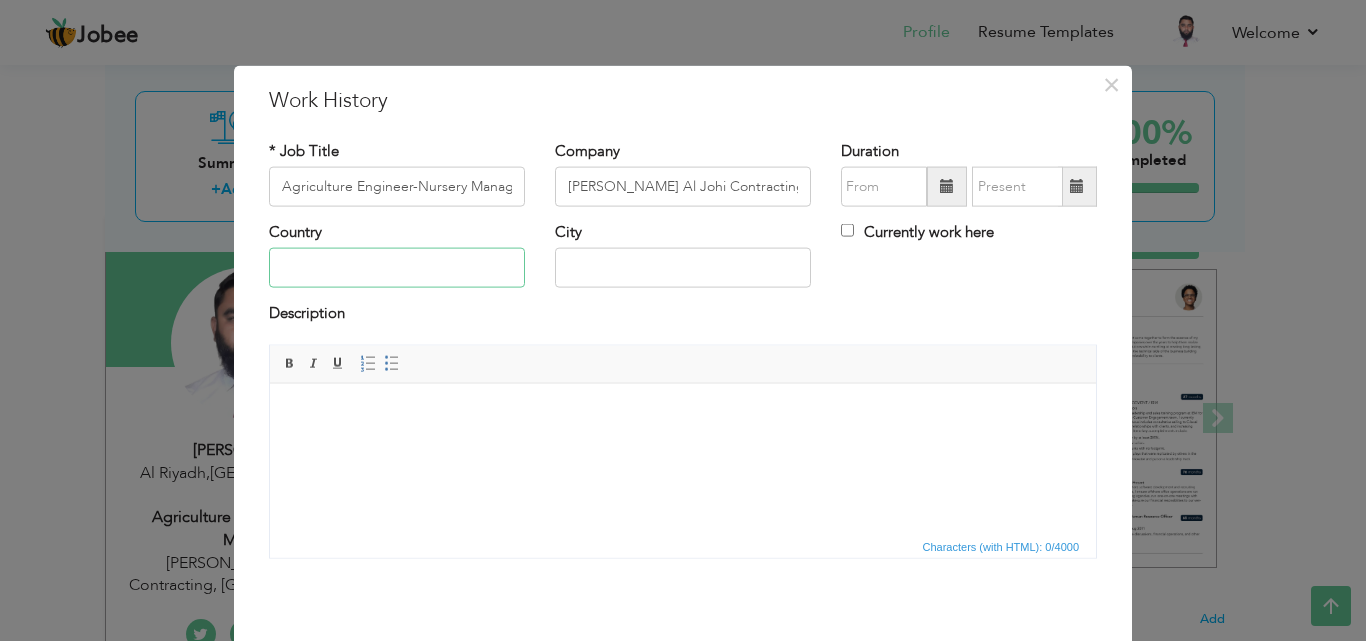 click at bounding box center [397, 268] 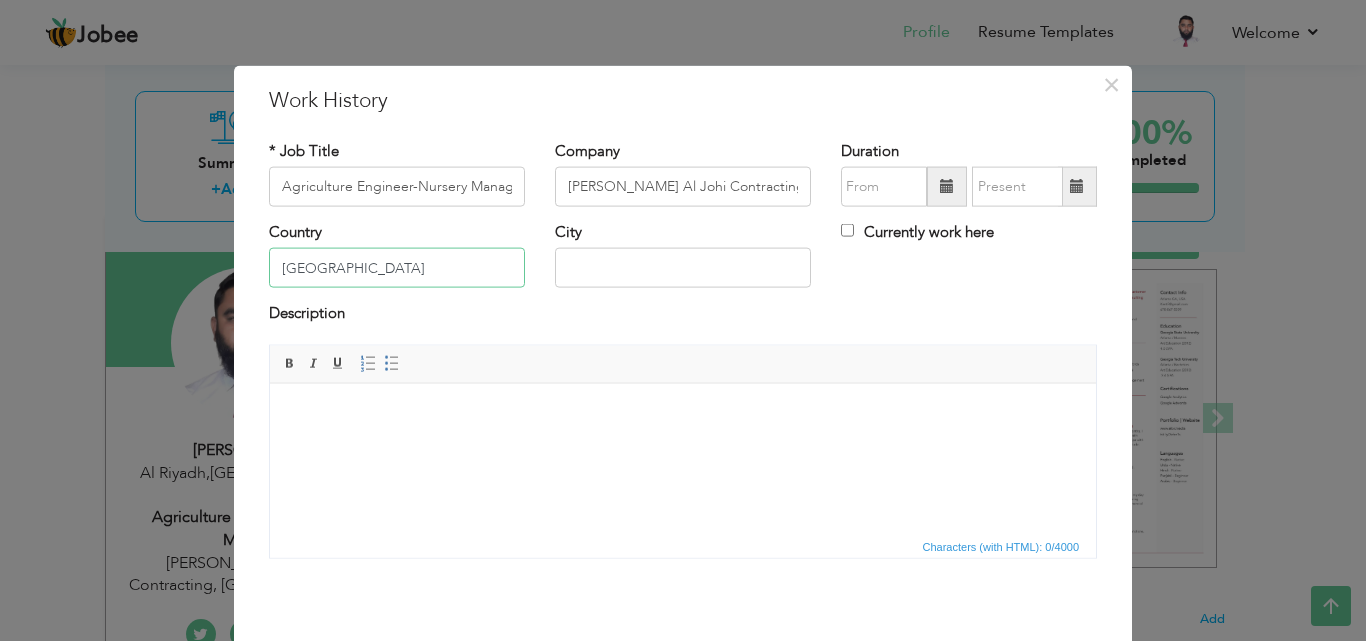 type on "[GEOGRAPHIC_DATA]" 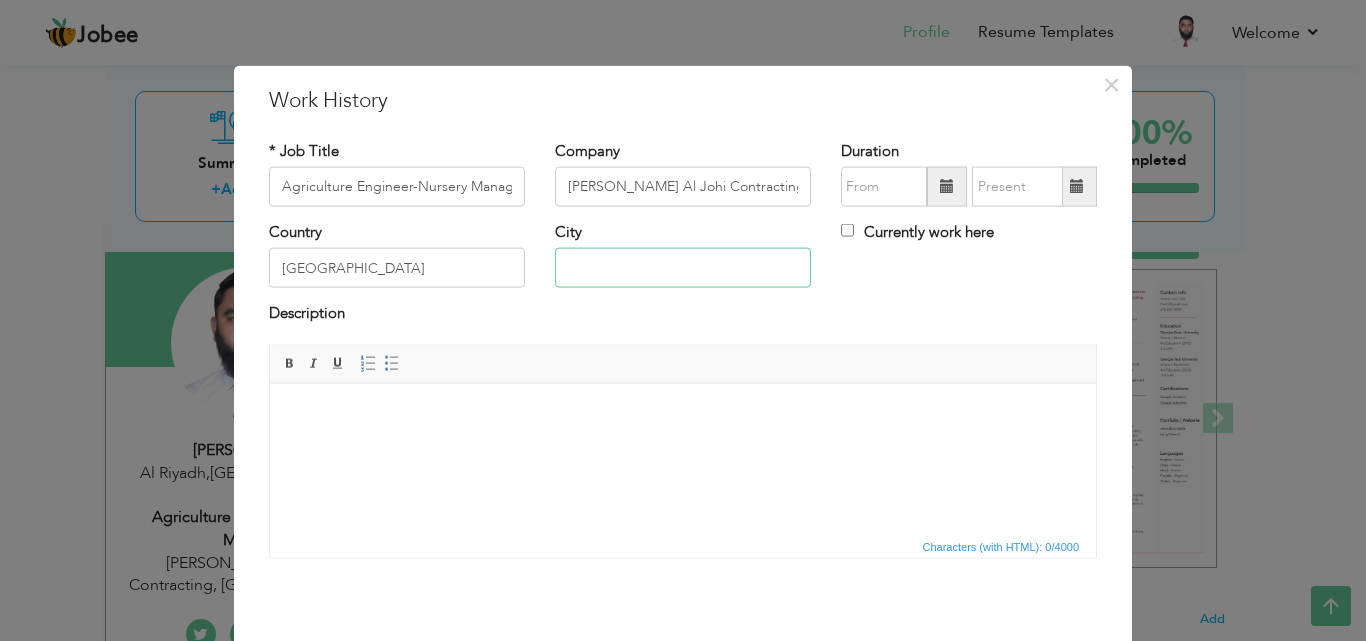 click at bounding box center [683, 268] 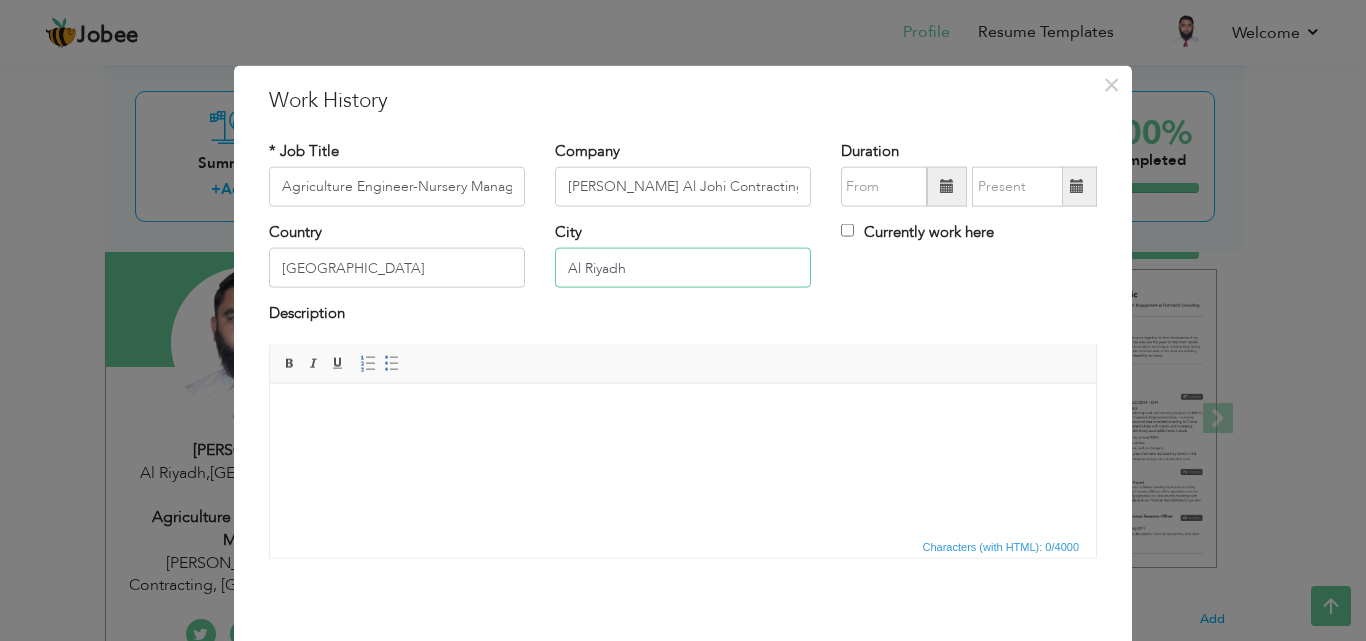 type on "Al Riyadh" 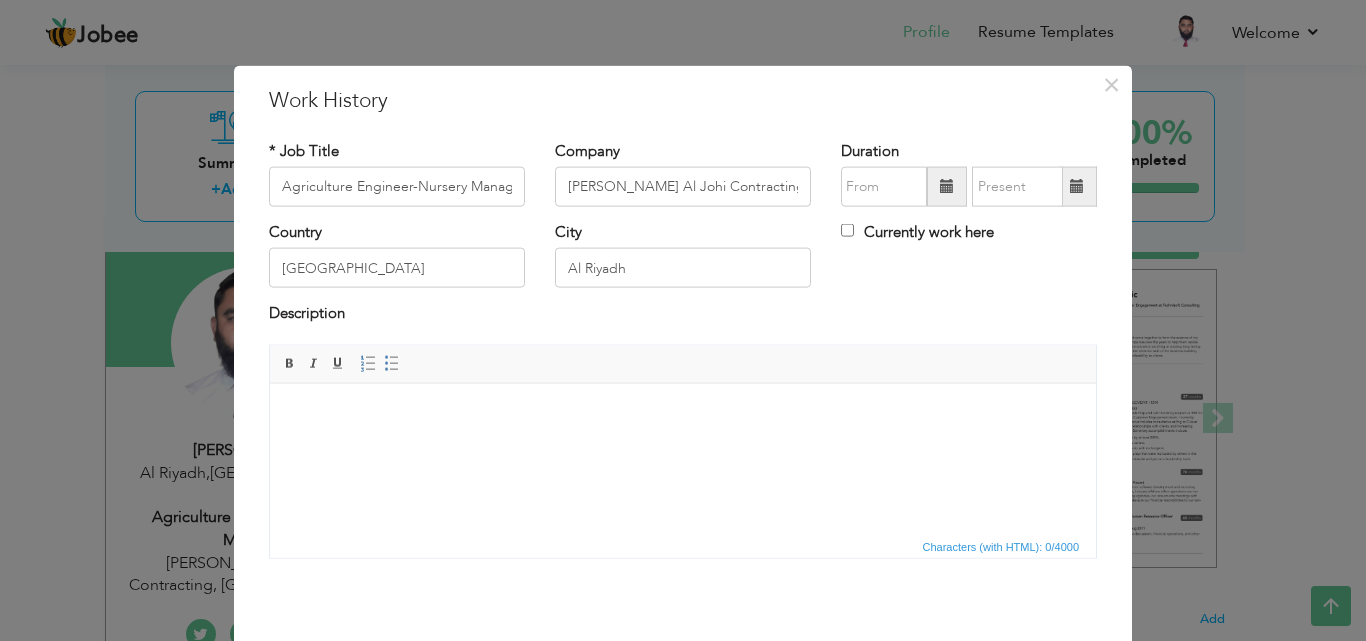click at bounding box center [947, 186] 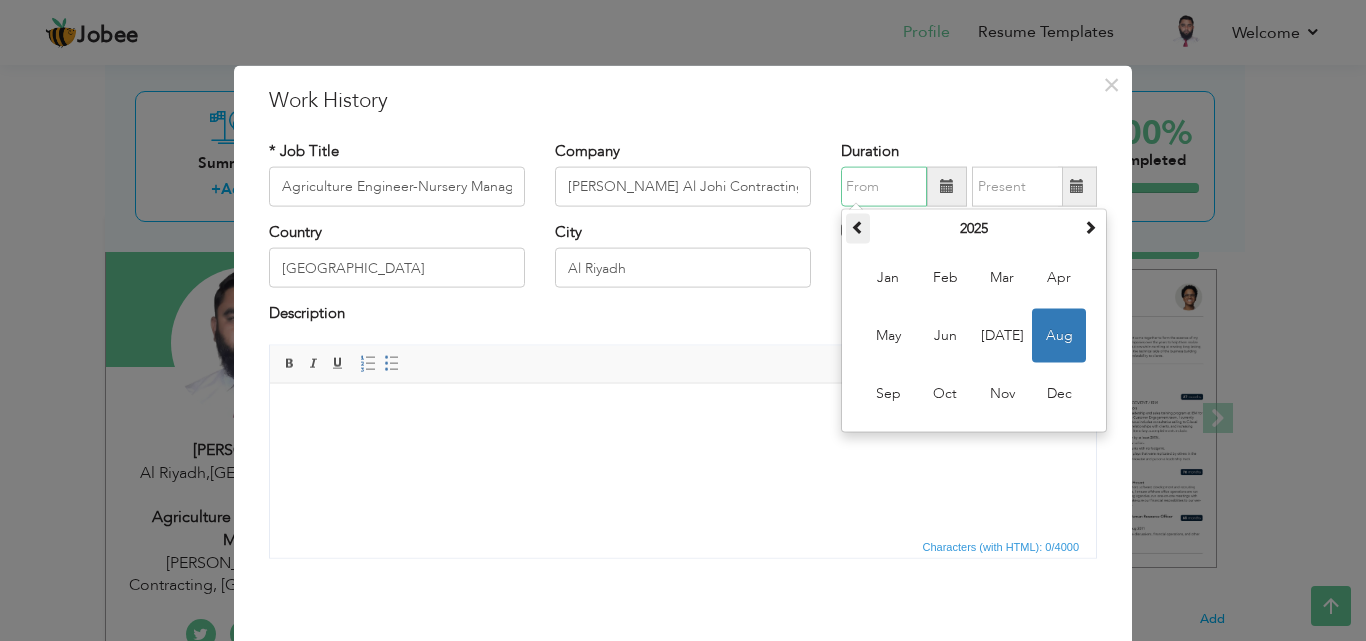 click at bounding box center (858, 227) 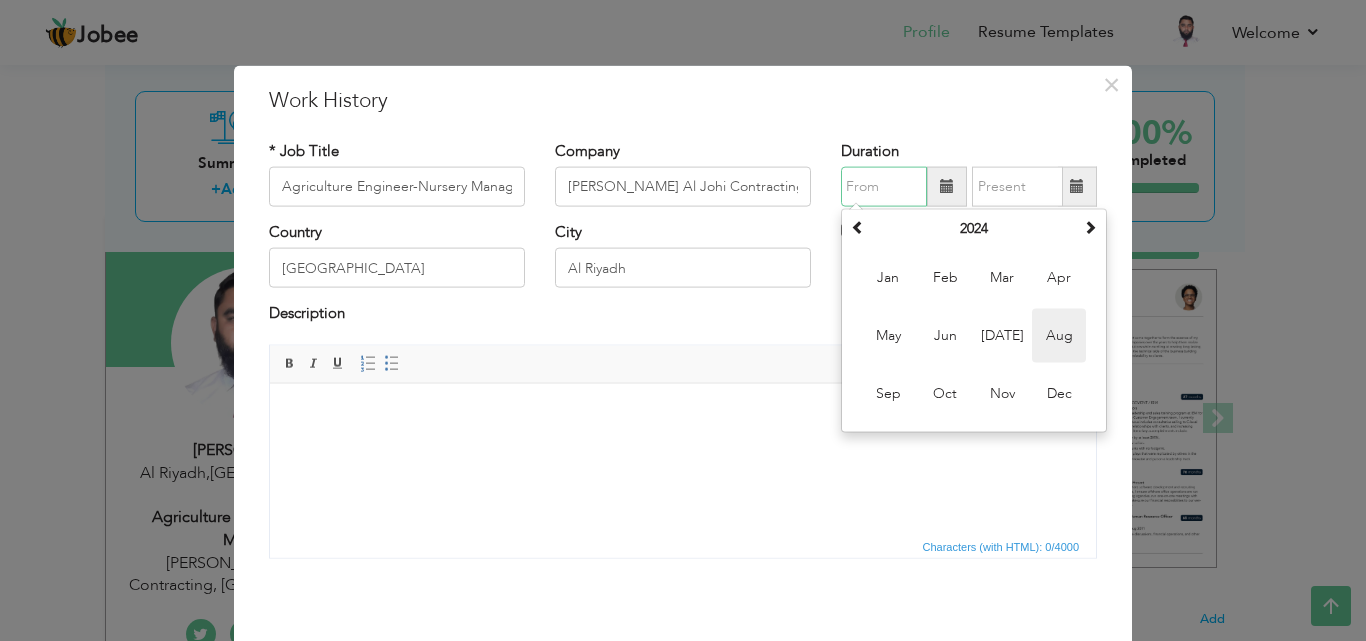 click on "Aug" at bounding box center (1059, 336) 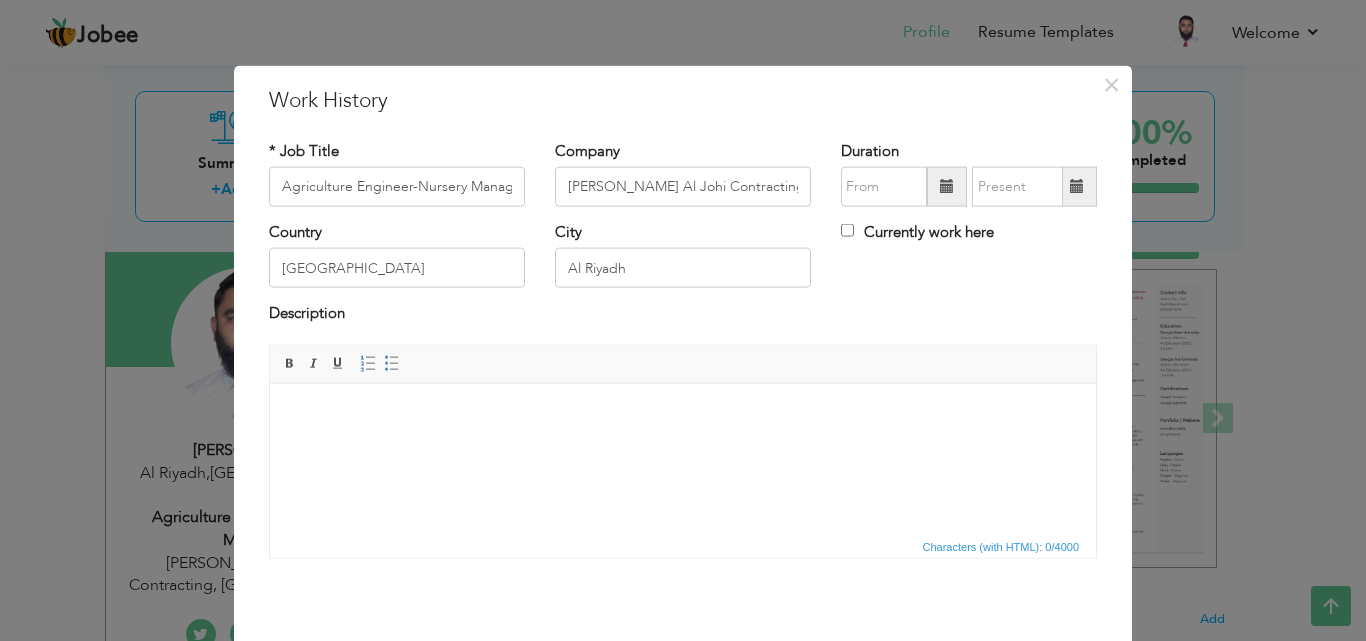type on "08/2024" 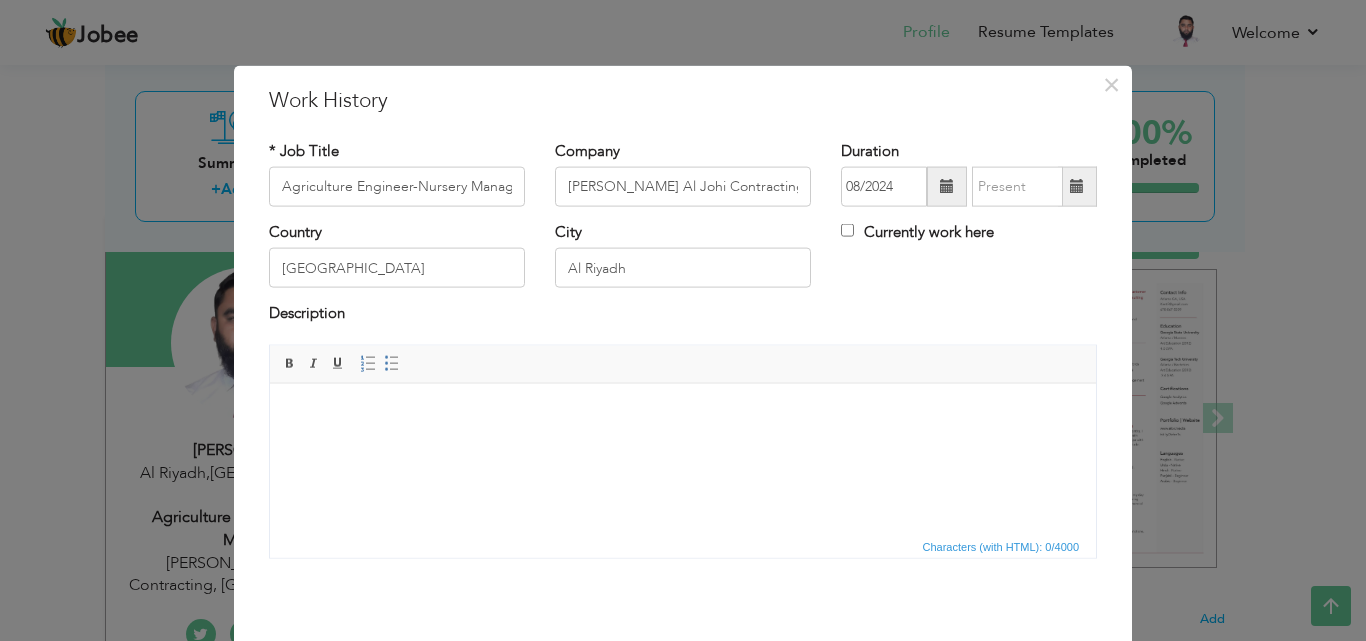 click on "Currently work here" at bounding box center (917, 232) 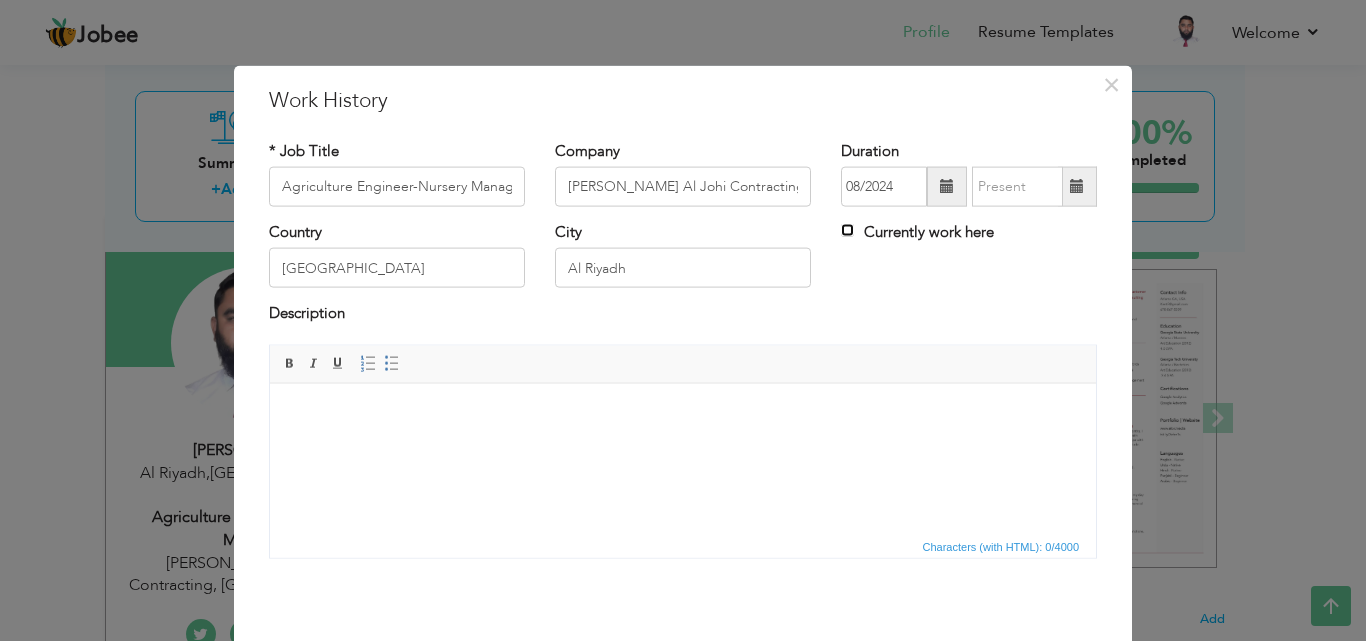 click on "Currently work here" at bounding box center [847, 230] 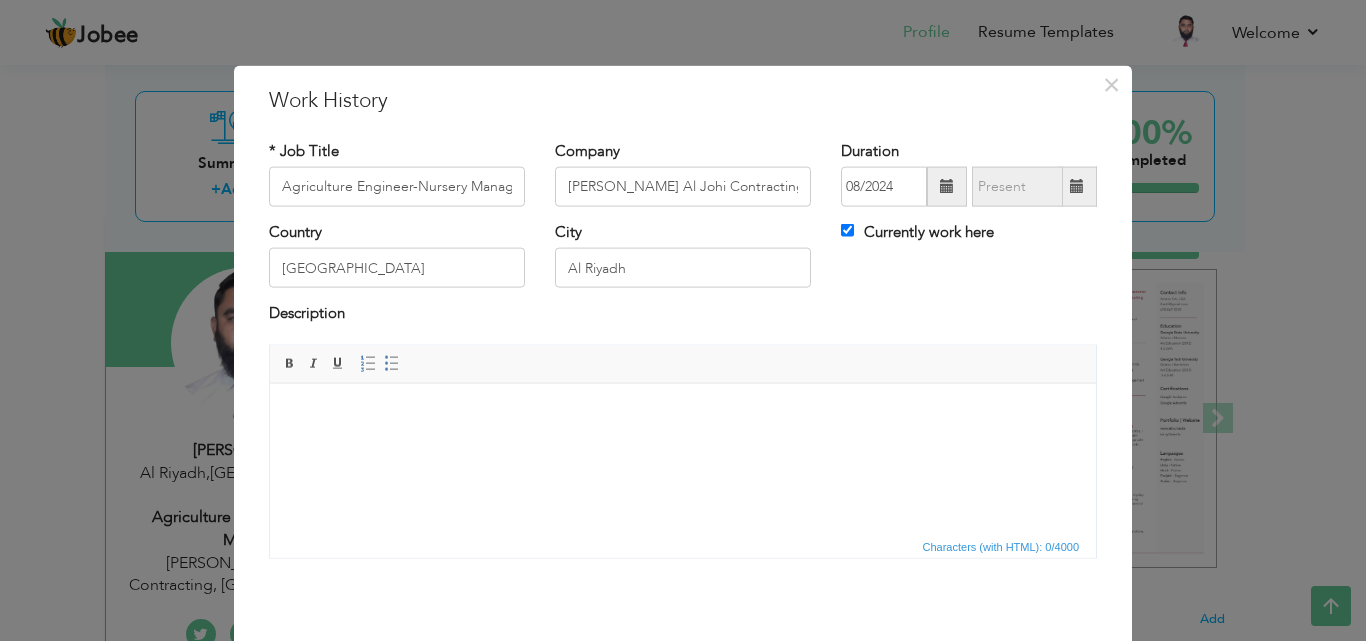 click on "Editor toolbars Basic Styles   Bold   Italic   Underline Paragraph   Insert/Remove Numbered List   Insert/Remove Bulleted List" at bounding box center [683, 364] 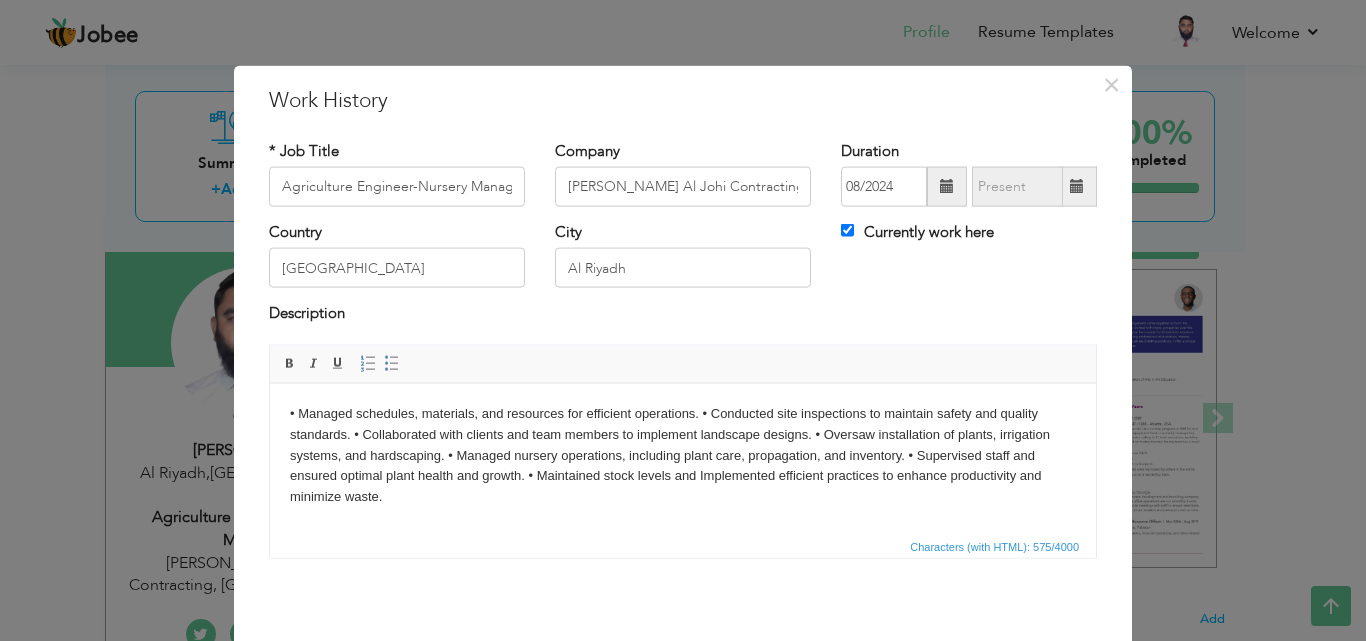click on "• Managed schedules, materials, and resources for efficient operations. • Conducted site inspections to maintain safety and quality standards. • Collaborated with clients and team members to implement landscape designs. • Oversaw installation of plants, irrigation systems, and hardscaping. • Managed nursery operations, including plant care, propagation, and inventory. • Supervised staff and ensured optimal plant health and growth. • Maintained stock levels and Implemented efficient practices to enhance productivity and minimize waste." at bounding box center [683, 455] 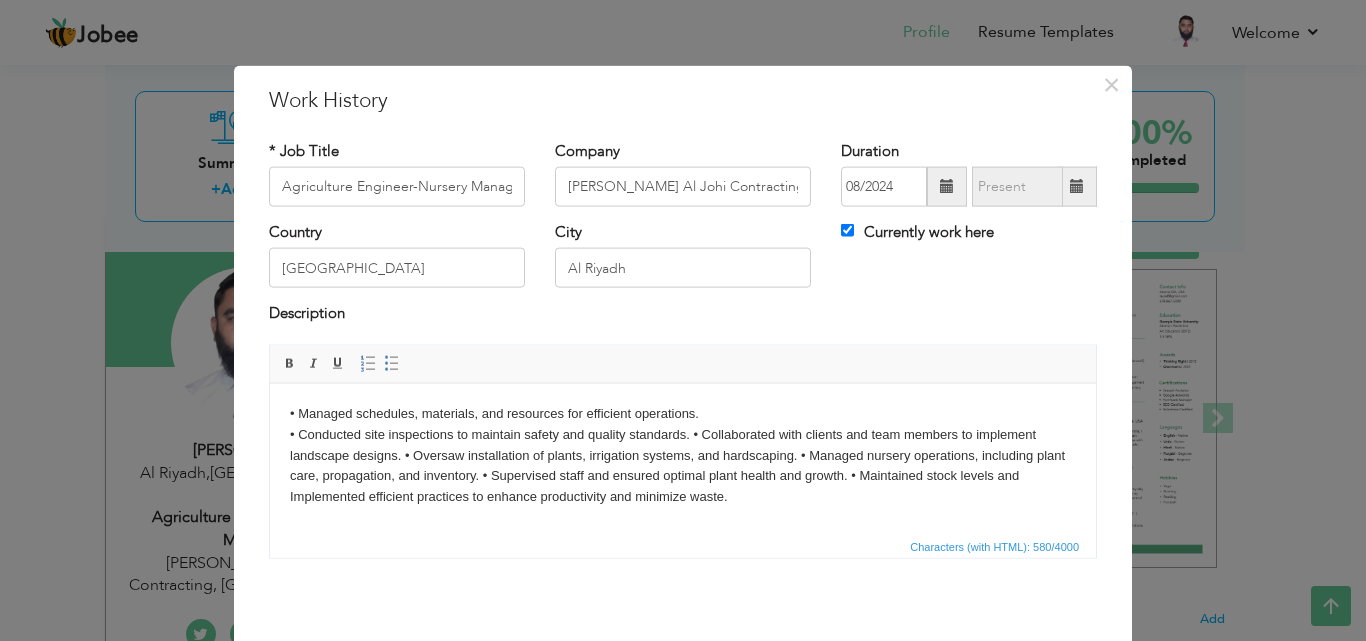 click on "• Managed schedules, materials, and resources for efficient operations. ​​​​​​​  • Conducted site inspections to maintain safety and quality standards. • Collaborated with clients and team members to implement landscape designs. • Oversaw installation of plants, irrigation systems, and hardscaping. • Managed nursery operations, including plant care, propagation, and inventory. • Supervised staff and ensured optimal plant health and growth. • Maintained stock levels and Implemented efficient practices to enhance productivity and minimize waste." at bounding box center [683, 455] 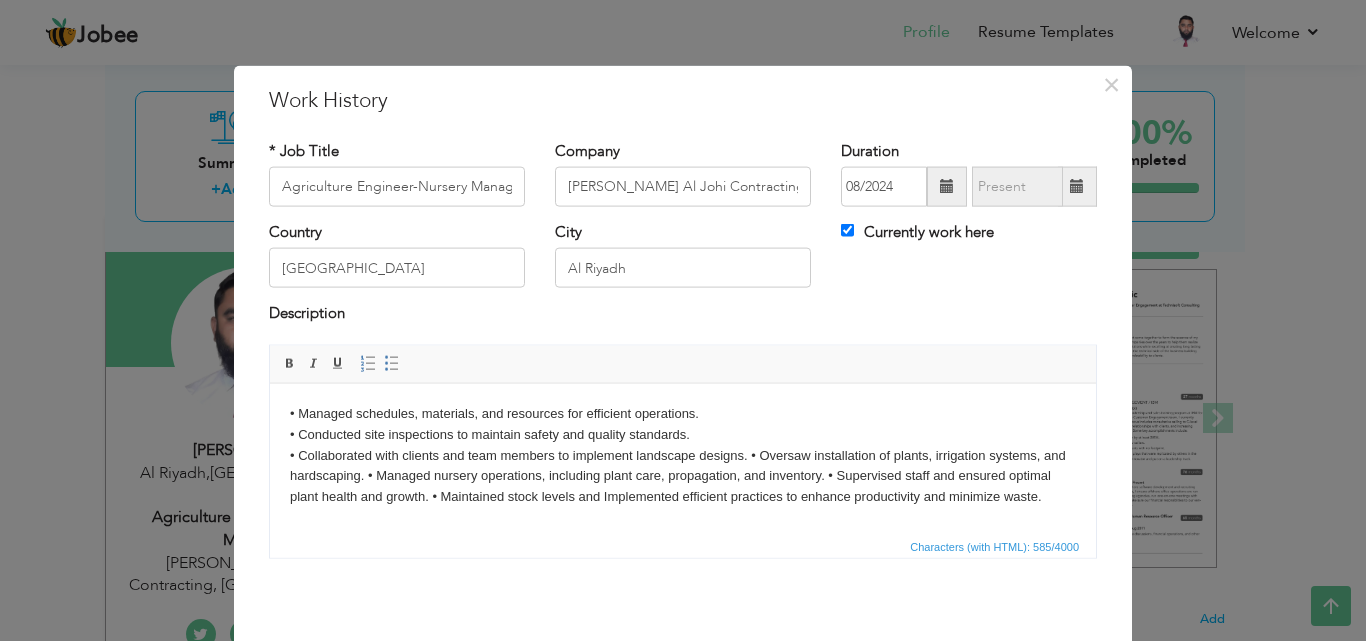click on "• Managed schedules, materials, and resources for efficient operations.  • Conducted site inspections to maintain safety and quality standards.  ​​​​​​​ • Collaborated with clients and team members to implement landscape designs. • Oversaw installation of plants, irrigation systems, and hardscaping. • Managed nursery operations, including plant care, propagation, and inventory. • Supervised staff and ensured optimal plant health and growth. • Maintained stock levels and Implemented efficient practices to enhance productivity and minimize waste." at bounding box center (683, 455) 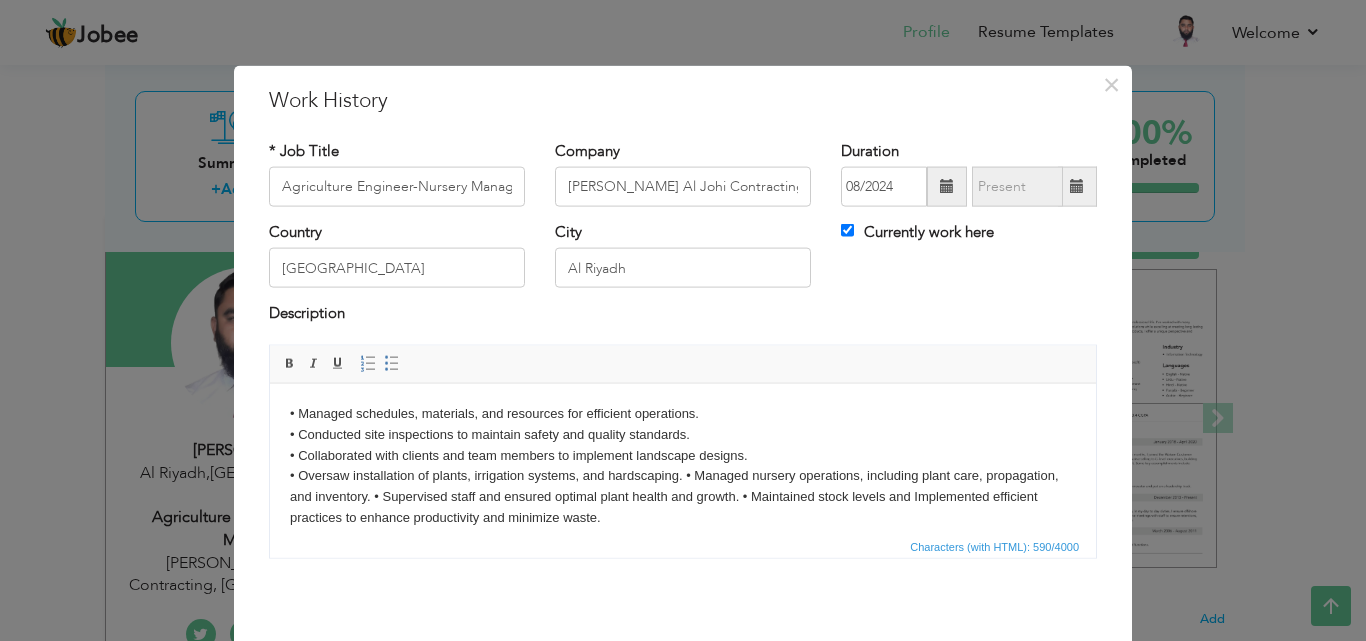 click on "• Managed schedules, materials, and resources for efficient operations.  • Conducted site inspections to maintain safety and quality standards.  • Collaborated with clients and team members to implement landscape designs. ​​​​​​​  • Oversaw installation of plants, irrigation systems, and hardscaping. • Managed nursery operations, including plant care, propagation, and inventory. • Supervised staff and ensured optimal plant health and growth. • Maintained stock levels and Implemented efficient practices to enhance productivity and minimize waste." at bounding box center (683, 465) 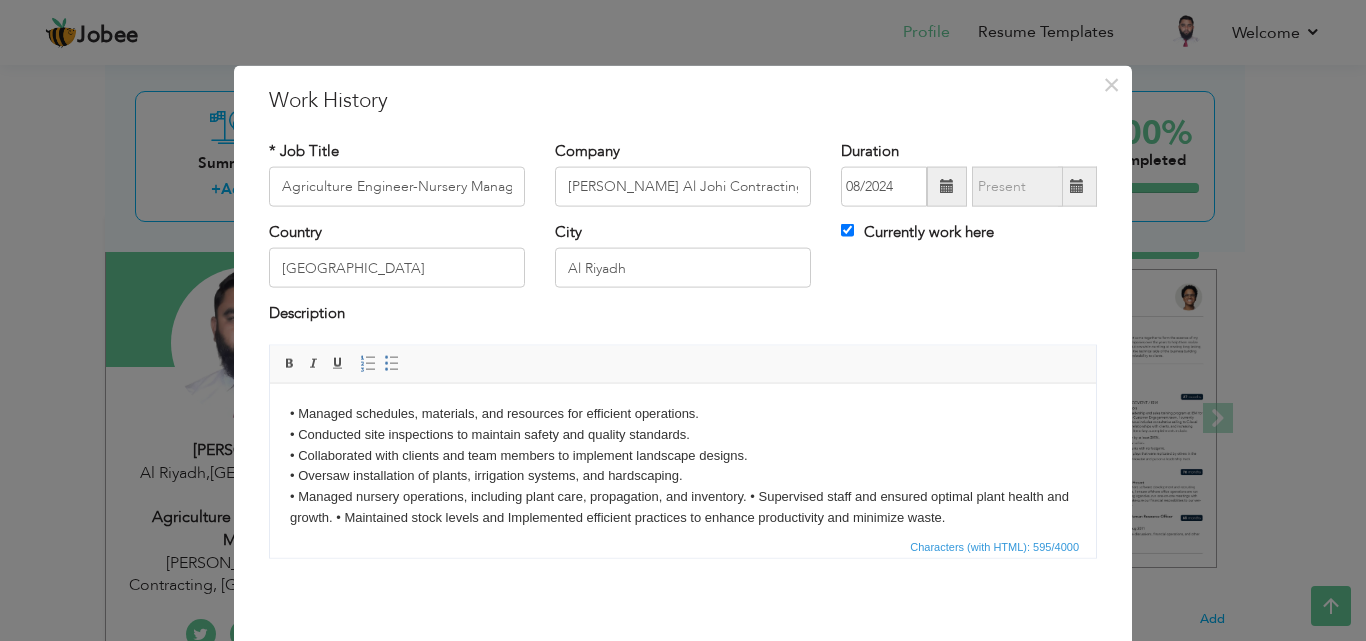click on "• Managed schedules, materials, and resources for efficient operations.  • Conducted site inspections to maintain safety and quality standards.  • Collaborated with clients and team members to implement landscape designs.  • Oversaw installation of plants, irrigation systems, and hardscaping. ​​​​​​​  • Managed nursery operations, including plant care, propagation, and inventory. • Supervised staff and ensured optimal plant health and growth. • Maintained stock levels and Implemented efficient practices to enhance productivity and minimize waste." at bounding box center (683, 465) 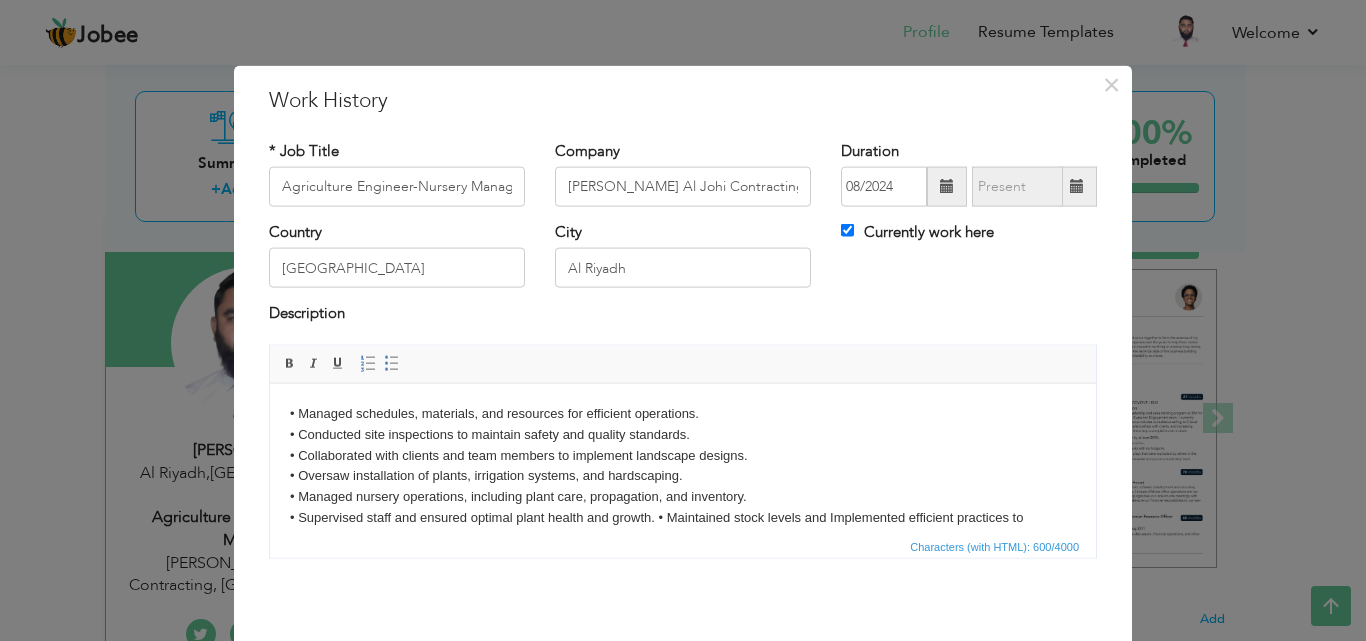 click on "• Managed schedules, materials, and resources for efficient operations.  • Conducted site inspections to maintain safety and quality standards.  • Collaborated with clients and team members to implement landscape designs.  • Oversaw installation of plants, irrigation systems, and hardscaping.  • Managed nursery operations, including plant care, propagation, and inventory. ​​​​​​​  • Supervised staff and ensured optimal plant health and growth. • Maintained stock levels and Implemented efficient practices to enhance productivity and minimize waste." at bounding box center (683, 476) 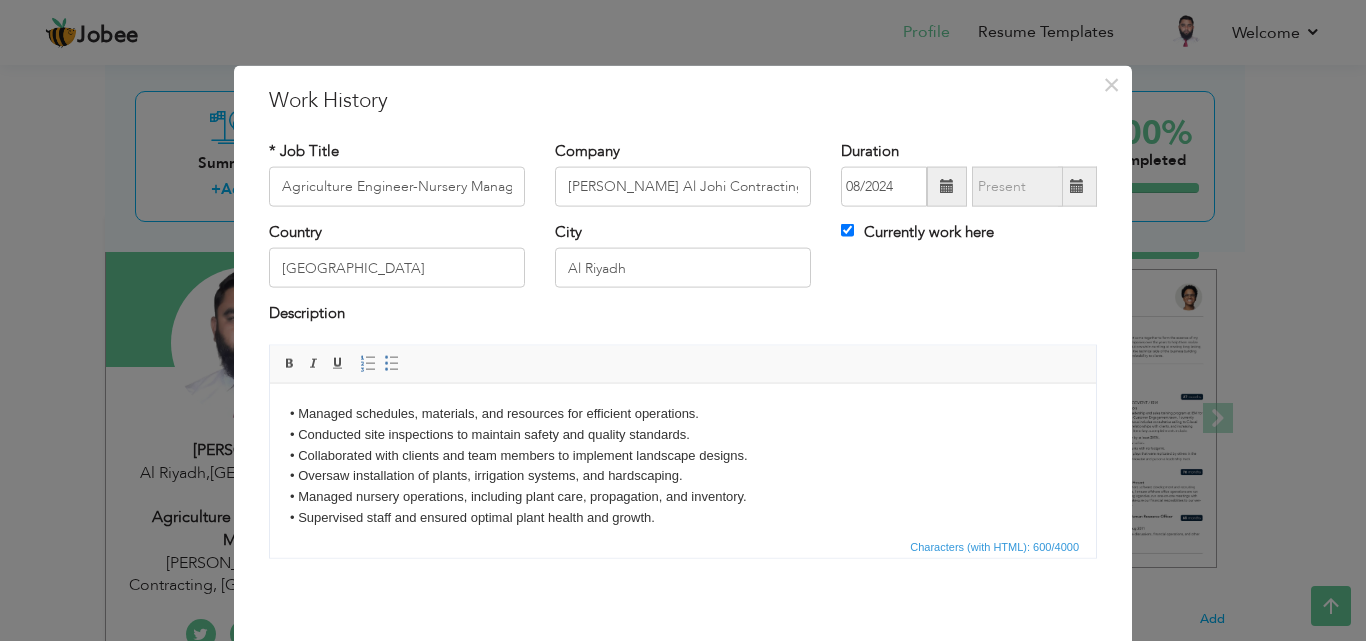 scroll, scrollTop: 11, scrollLeft: 0, axis: vertical 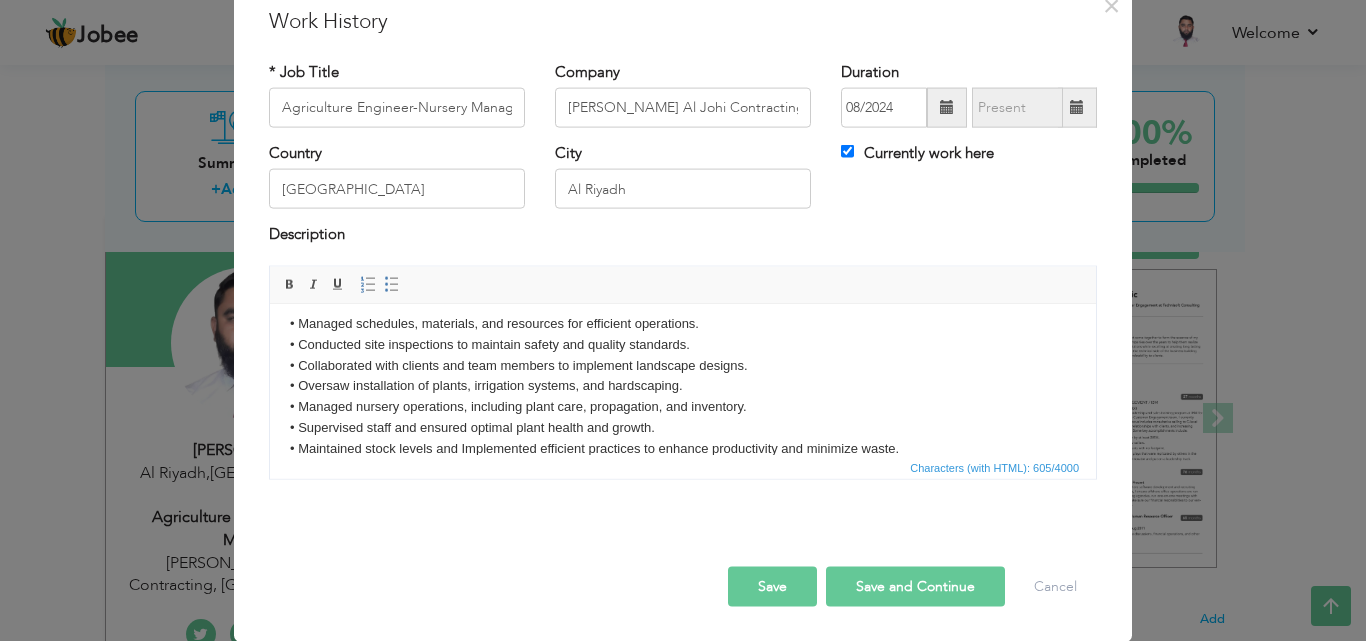 click on "Save" at bounding box center (772, 586) 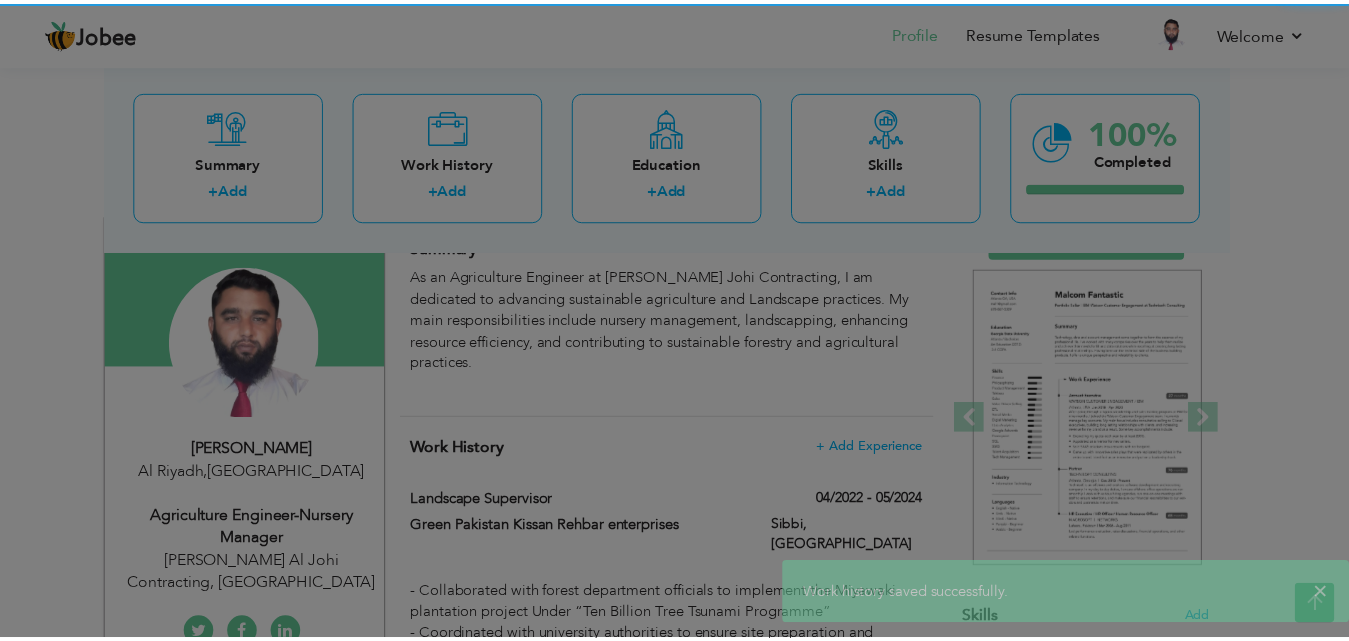 scroll, scrollTop: 0, scrollLeft: 0, axis: both 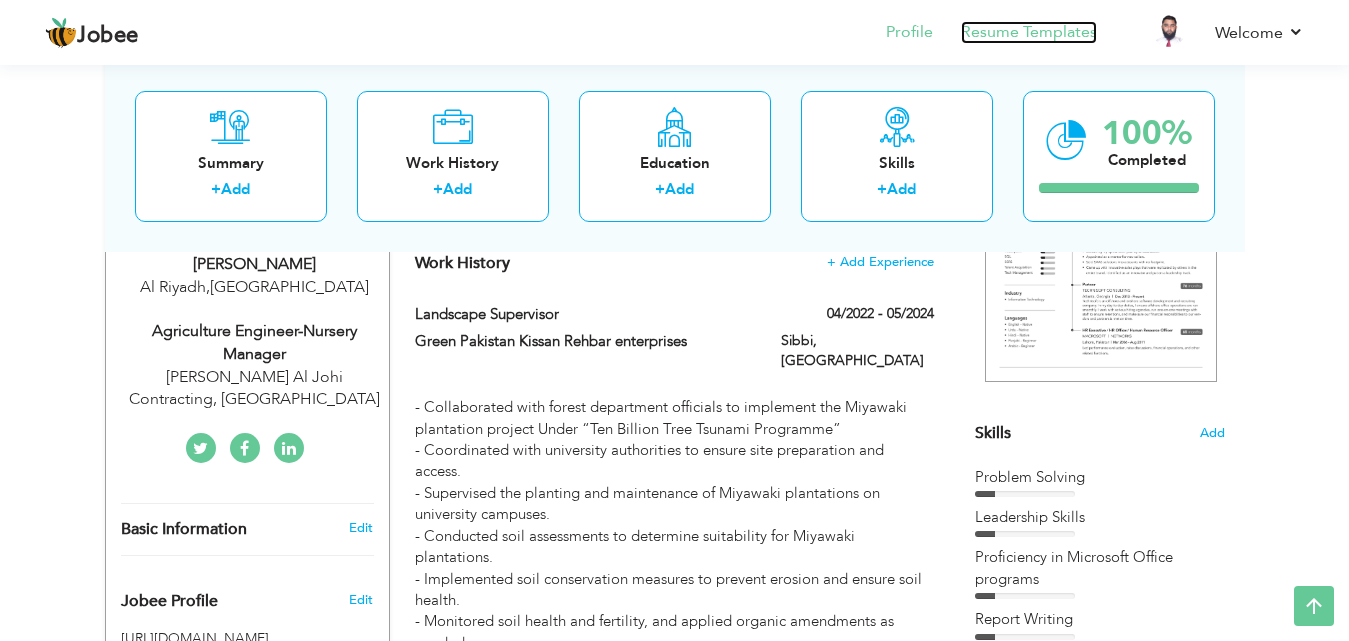 click on "Resume Templates" at bounding box center [1029, 32] 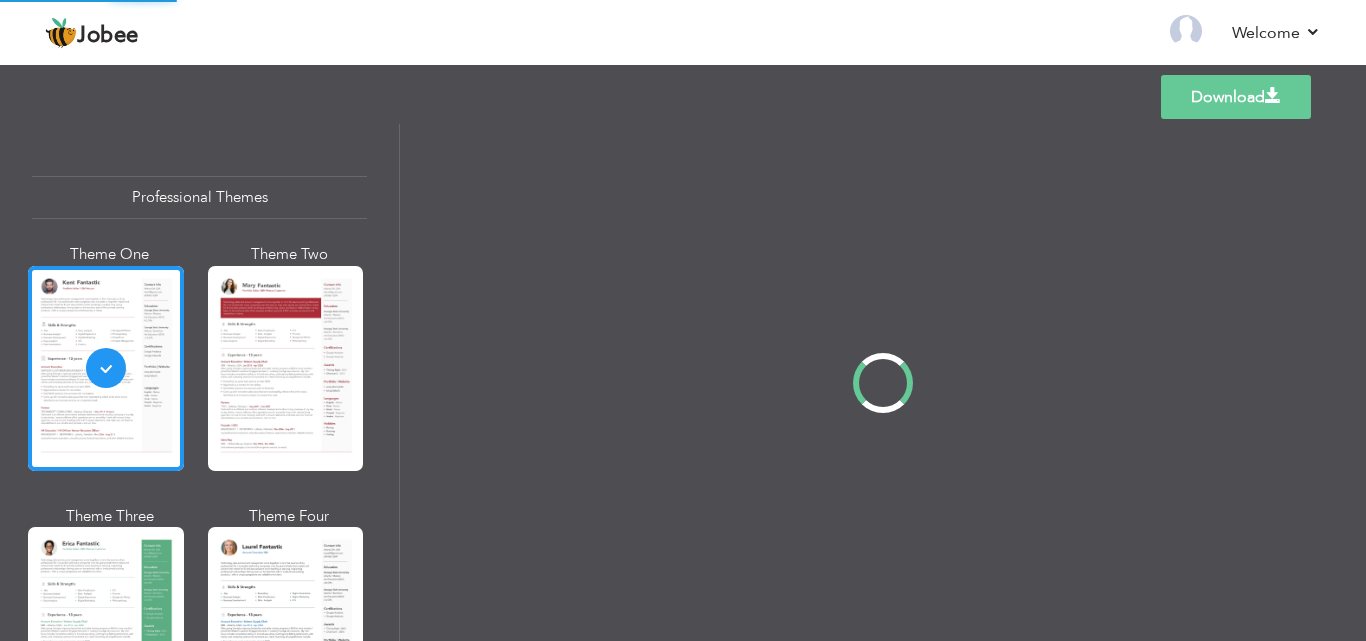 scroll, scrollTop: 0, scrollLeft: 0, axis: both 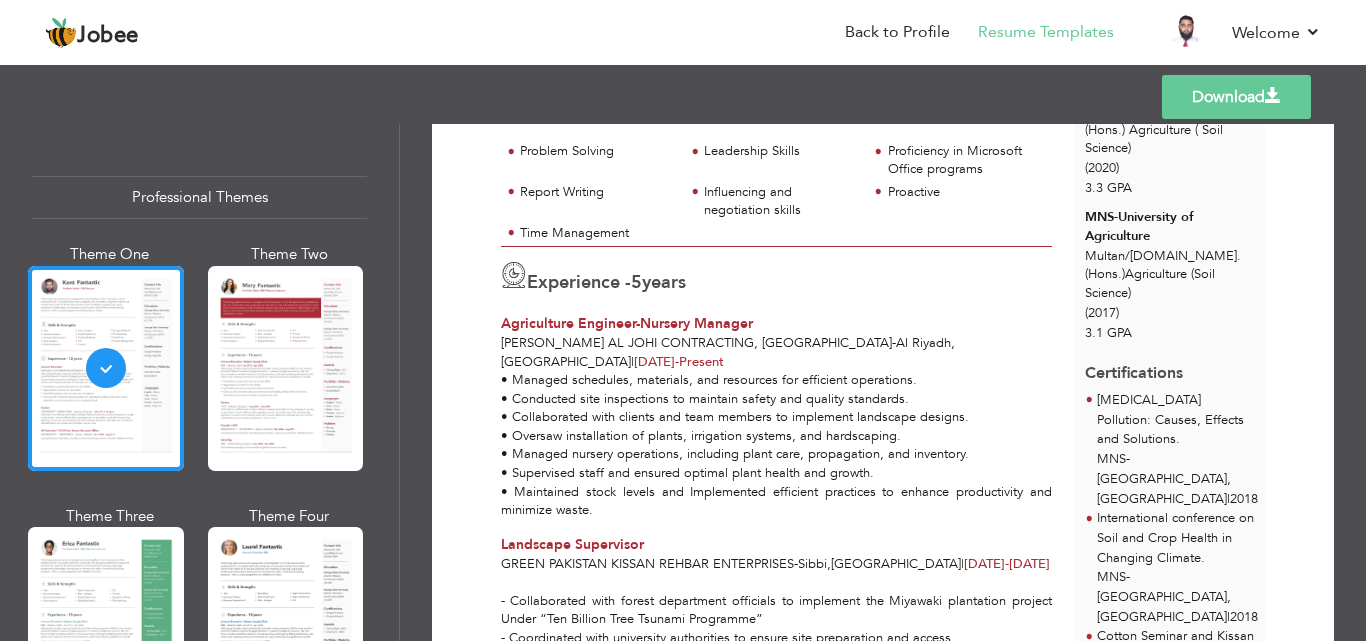 click on "Download
Wajid   ALI
Agriculture Engineer-Nursery Manager  at khalid Awad Al Johi Contracting, Riyadh
5" at bounding box center (883, 382) 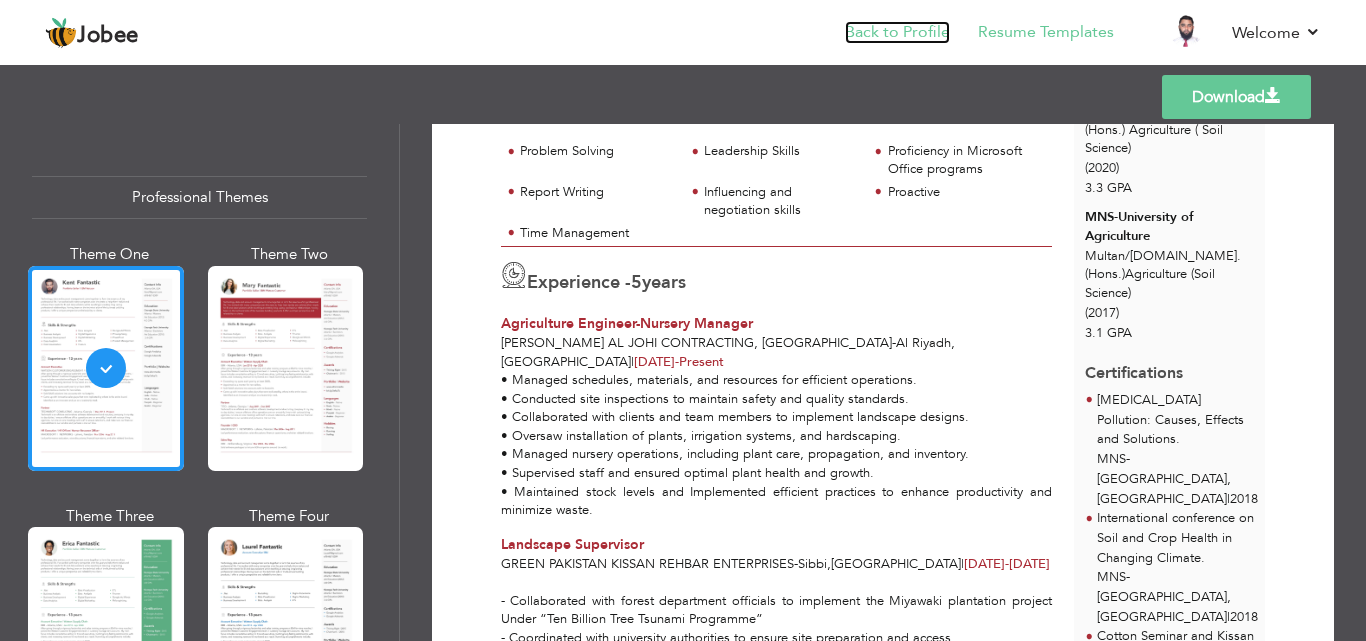 click on "Back to Profile" at bounding box center [897, 32] 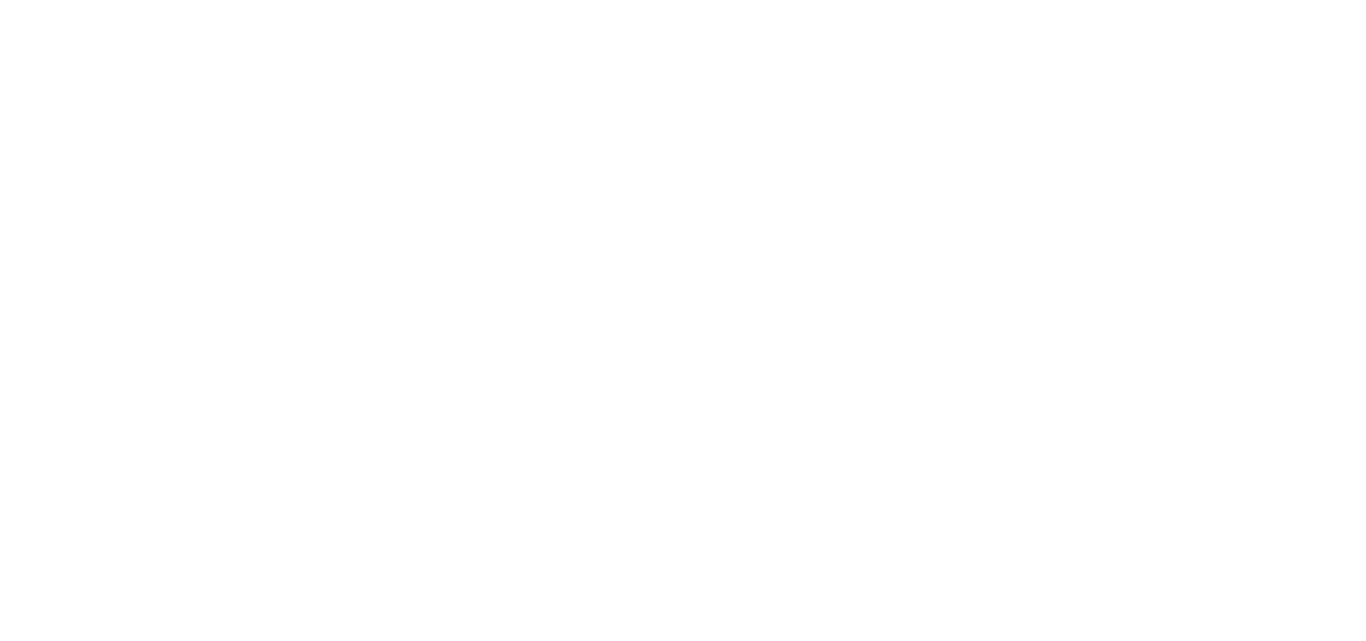 scroll, scrollTop: 0, scrollLeft: 0, axis: both 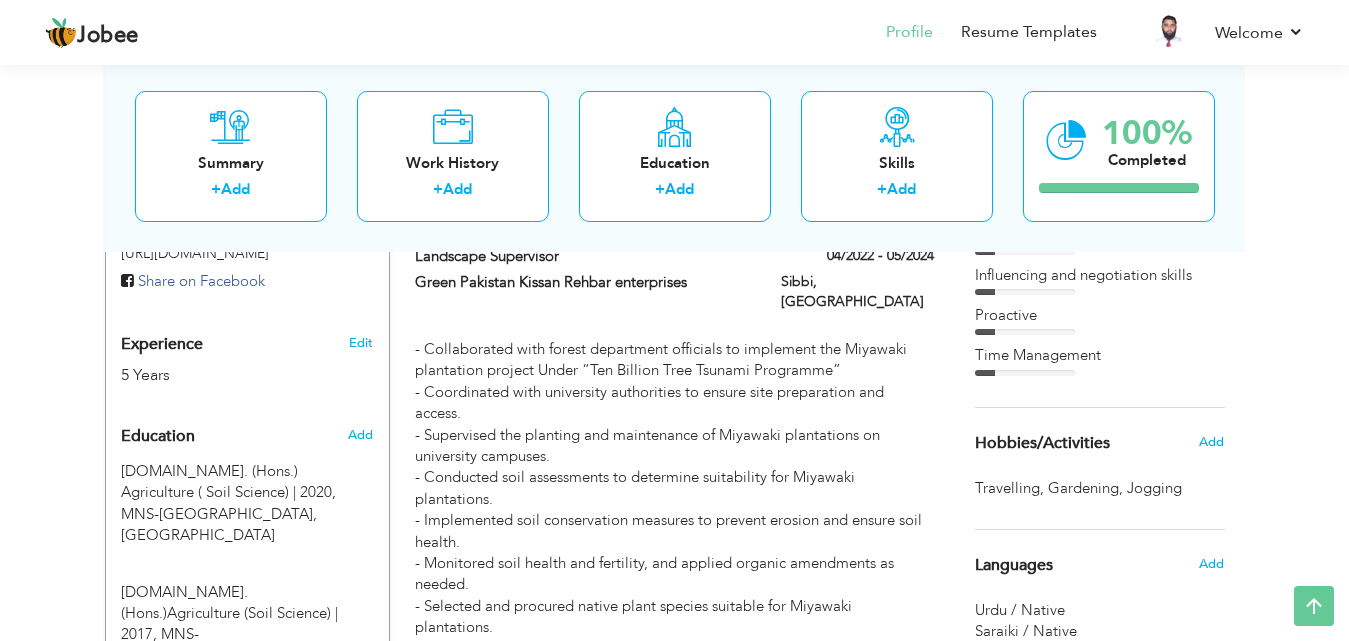 drag, startPoint x: 1358, startPoint y: 45, endPoint x: 1360, endPoint y: 233, distance: 188.01064 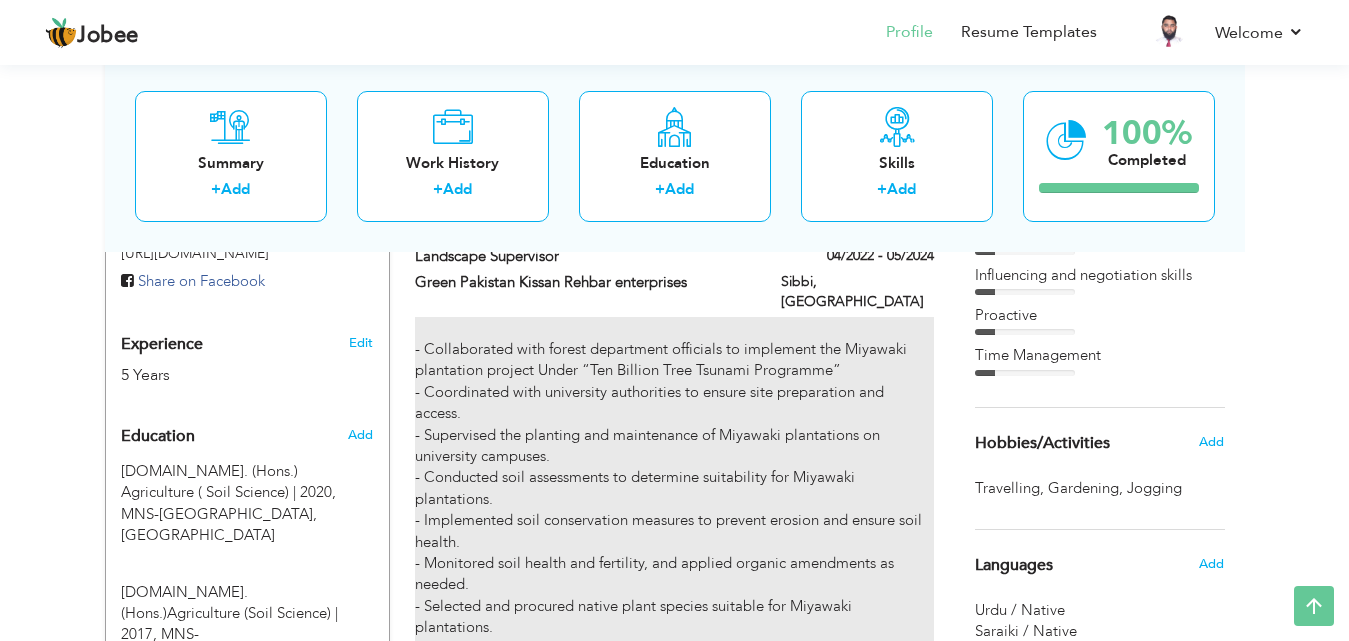 click on "- Collaborated with forest department officials to implement the Miyawaki plantation project Under “Ten Billion Tree Tsunami Programme”
- Coordinated with university authorities to ensure site preparation and access.
- Supervised the planting and maintenance of Miyawaki plantations on university campuses.
- Conducted soil assessments to determine suitability for Miyawaki plantations.
- Implemented soil conservation measures to prevent erosion and ensure soil health.
- Monitored soil health and fertility, and applied organic amendments as needed.
- Selected and procured native plant species suitable for Miyawaki plantations.
- Designed and implemented efficient irrigation systems to conserve water.
- Ensured proper planting and maintenance techniques were followed.
- Coordinated with government forest department officials, university authorities, and local communities to ensure project success.
- Maintained records of project progress, including planting, maintenance, and monitoring activities." at bounding box center [674, 585] 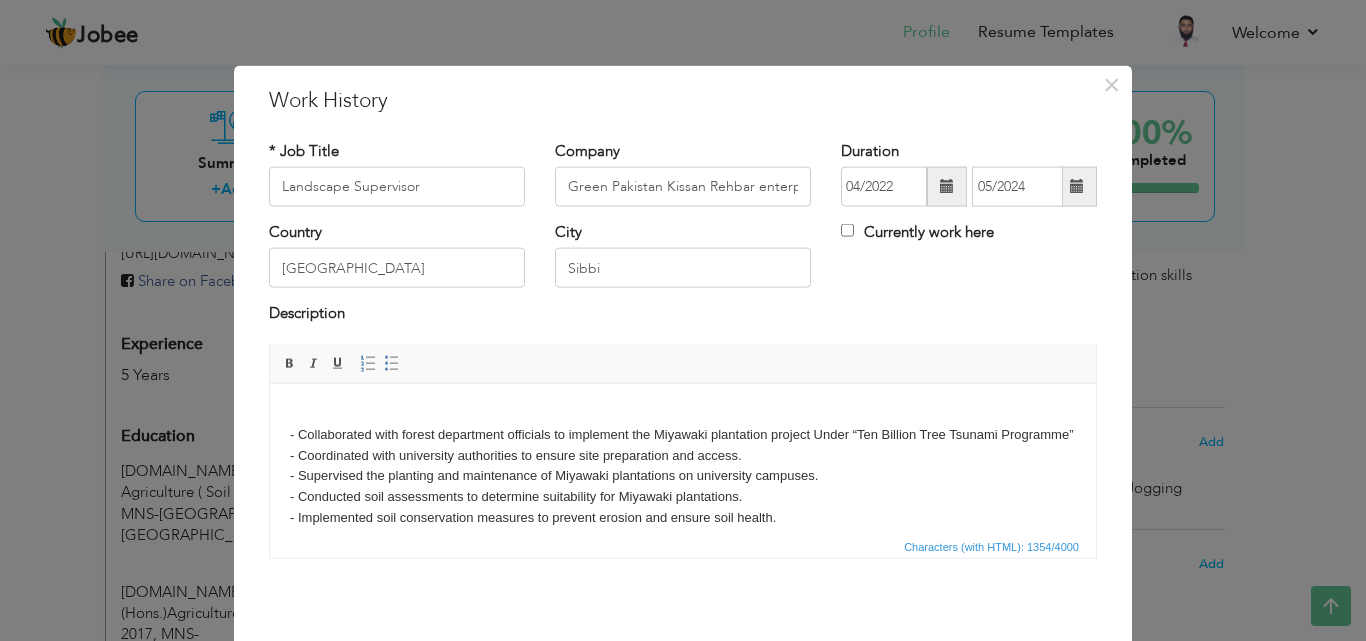 drag, startPoint x: 294, startPoint y: 423, endPoint x: 460, endPoint y: 516, distance: 190.27611 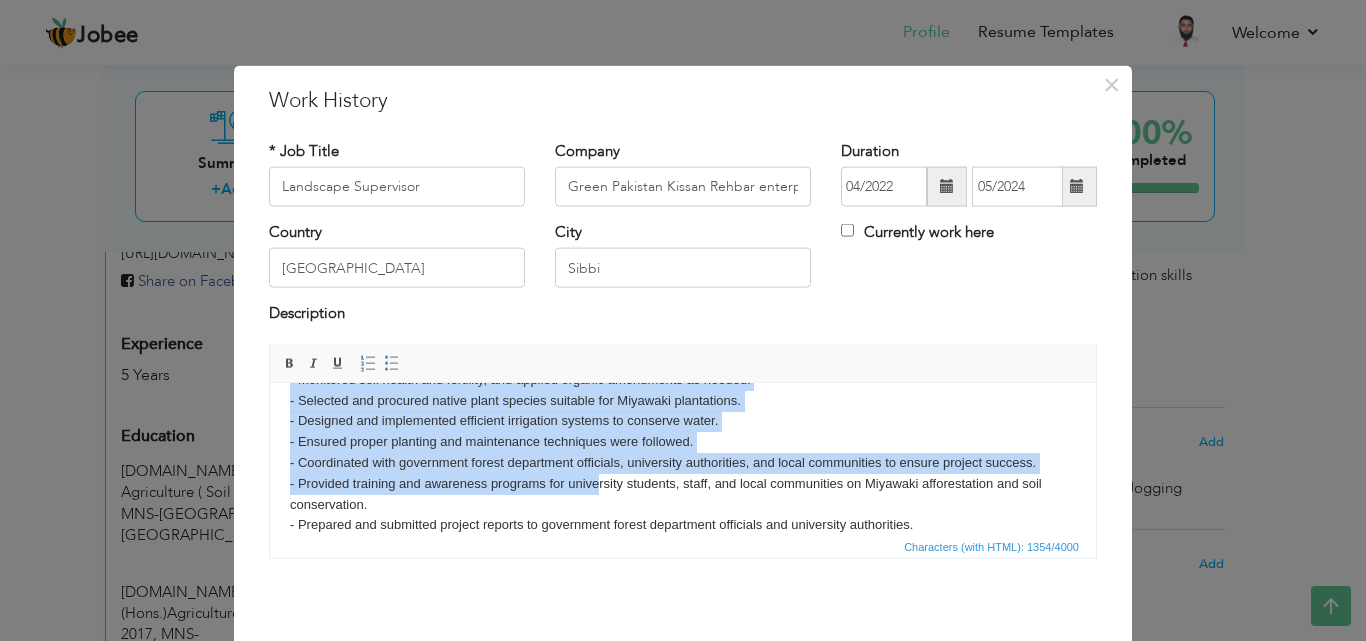 scroll, scrollTop: 223, scrollLeft: 0, axis: vertical 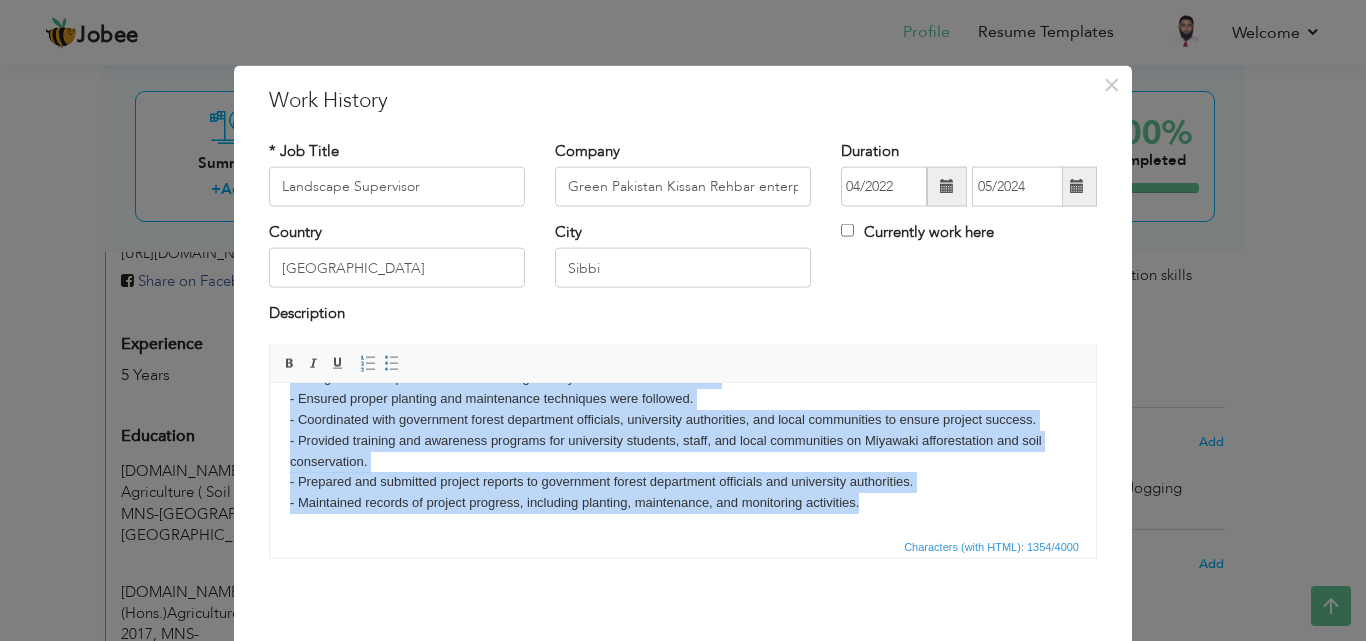 drag, startPoint x: 297, startPoint y: 429, endPoint x: 1322, endPoint y: 971, distance: 1159.4779 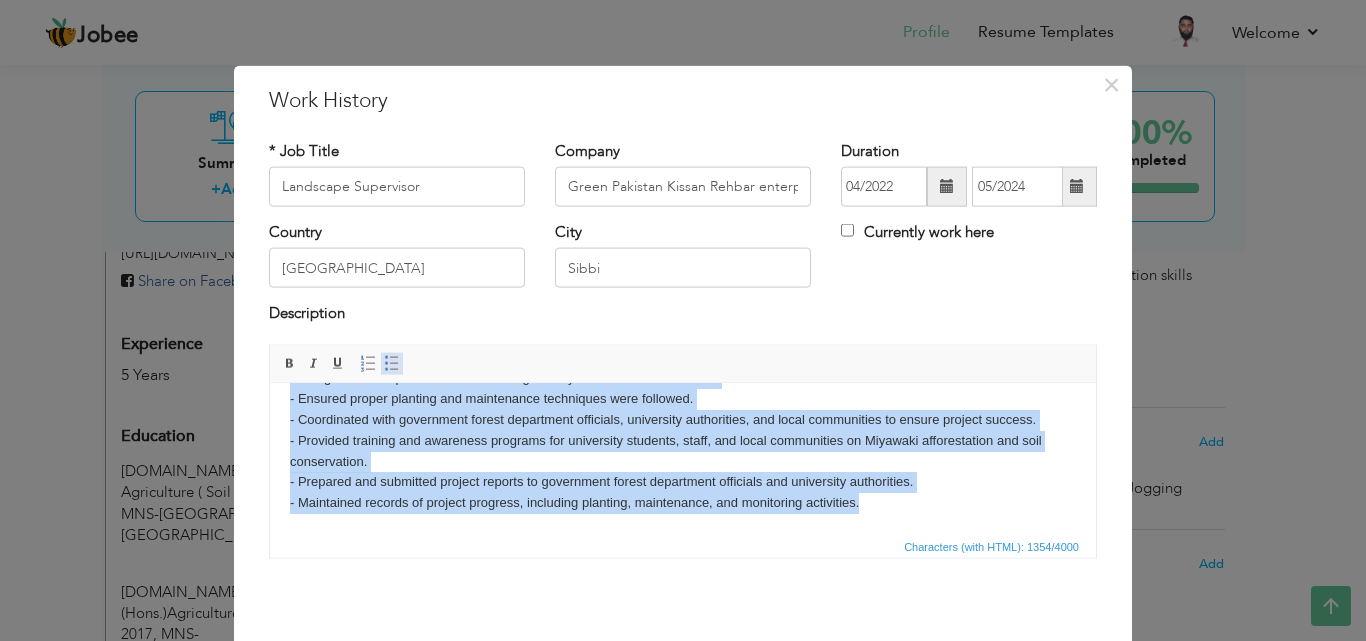 click at bounding box center (392, 363) 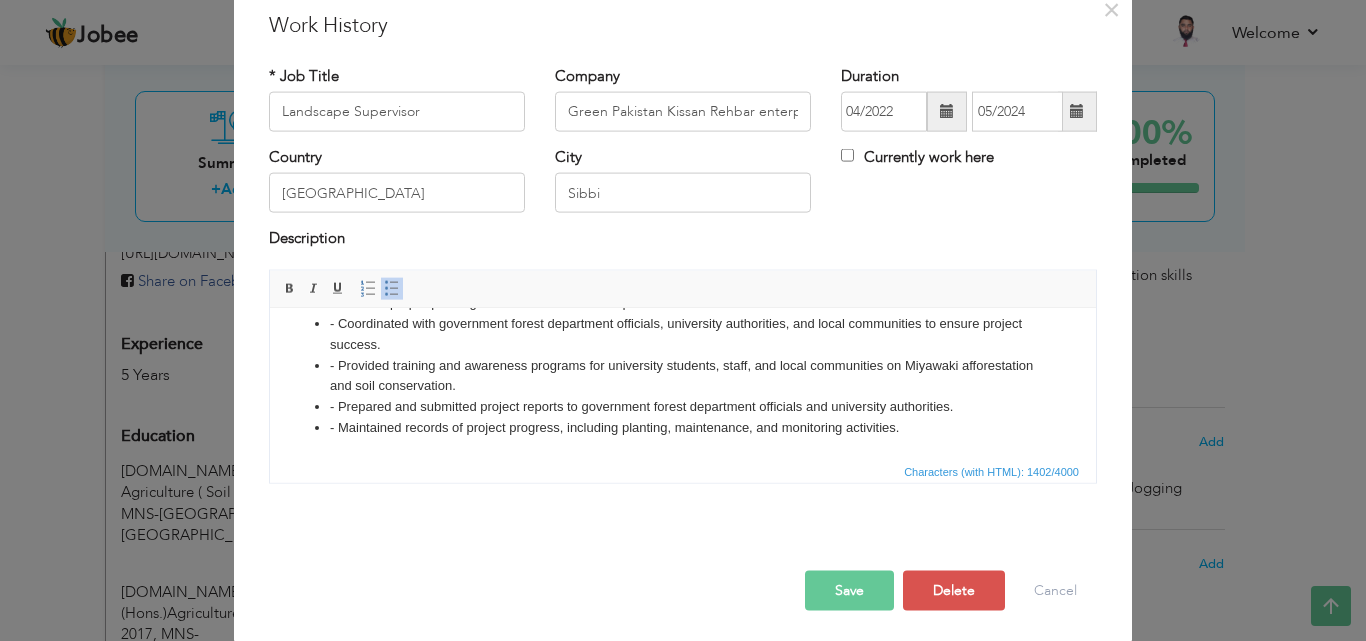 scroll, scrollTop: 79, scrollLeft: 0, axis: vertical 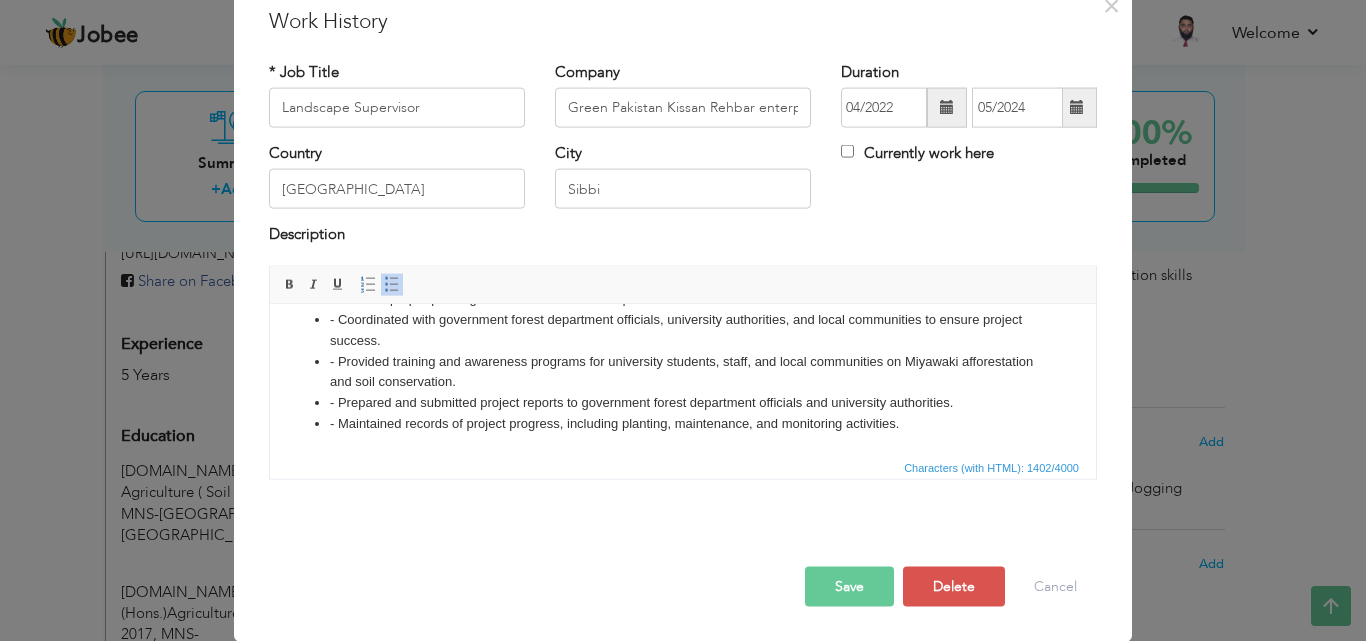 click on "Save" at bounding box center [849, 586] 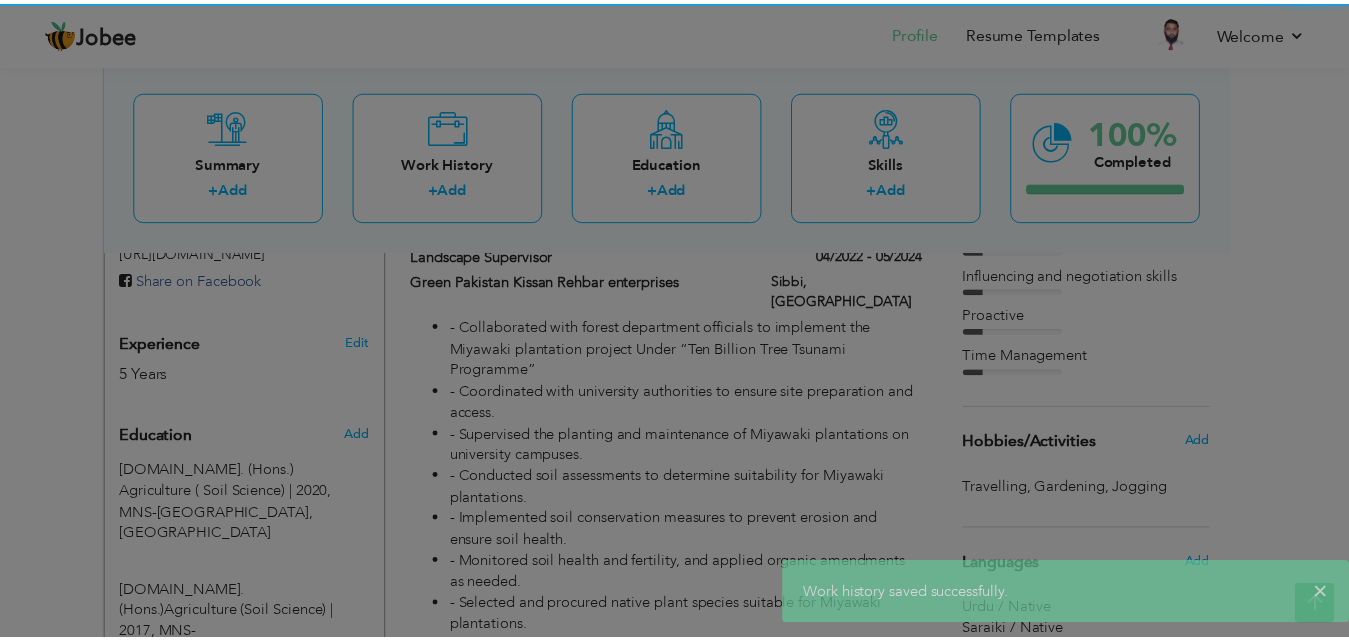 scroll, scrollTop: 0, scrollLeft: 0, axis: both 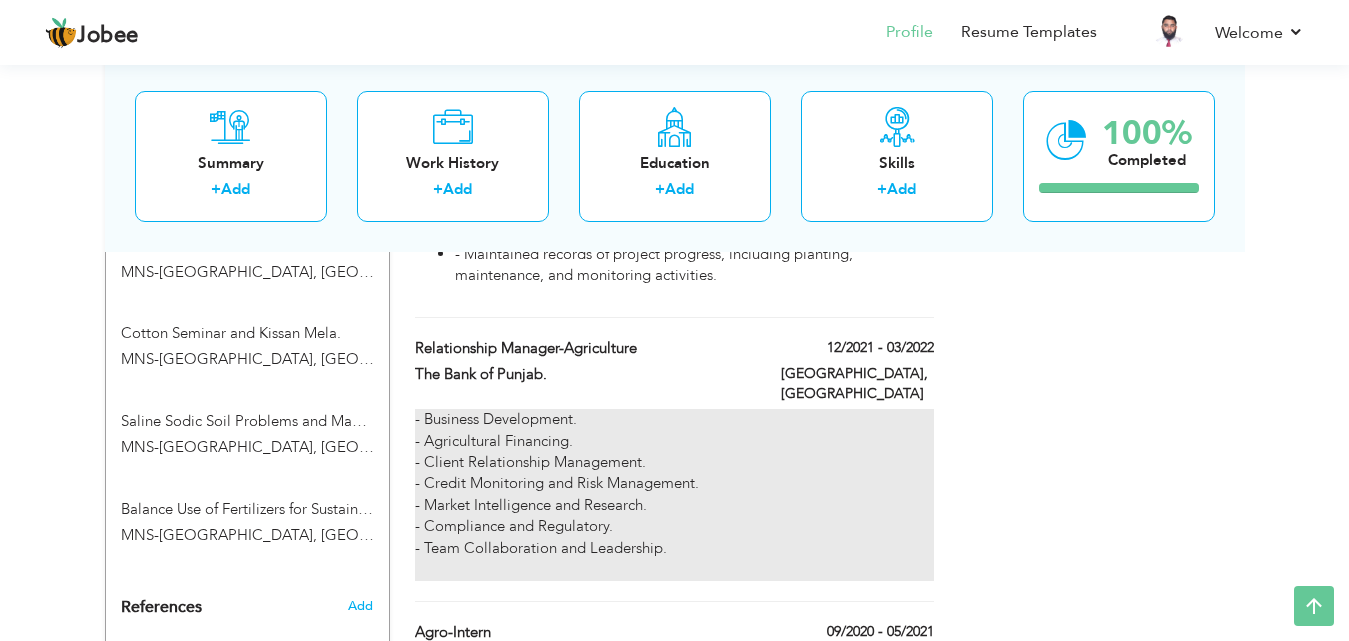 click on "- Business Development.
- Agricultural Financing.
- Client Relationship Management.
- Credit Monitoring and Risk Management.
- Market Intelligence and Research.
- Compliance and Regulatory.
- Team Collaboration and Leadership." at bounding box center (674, 494) 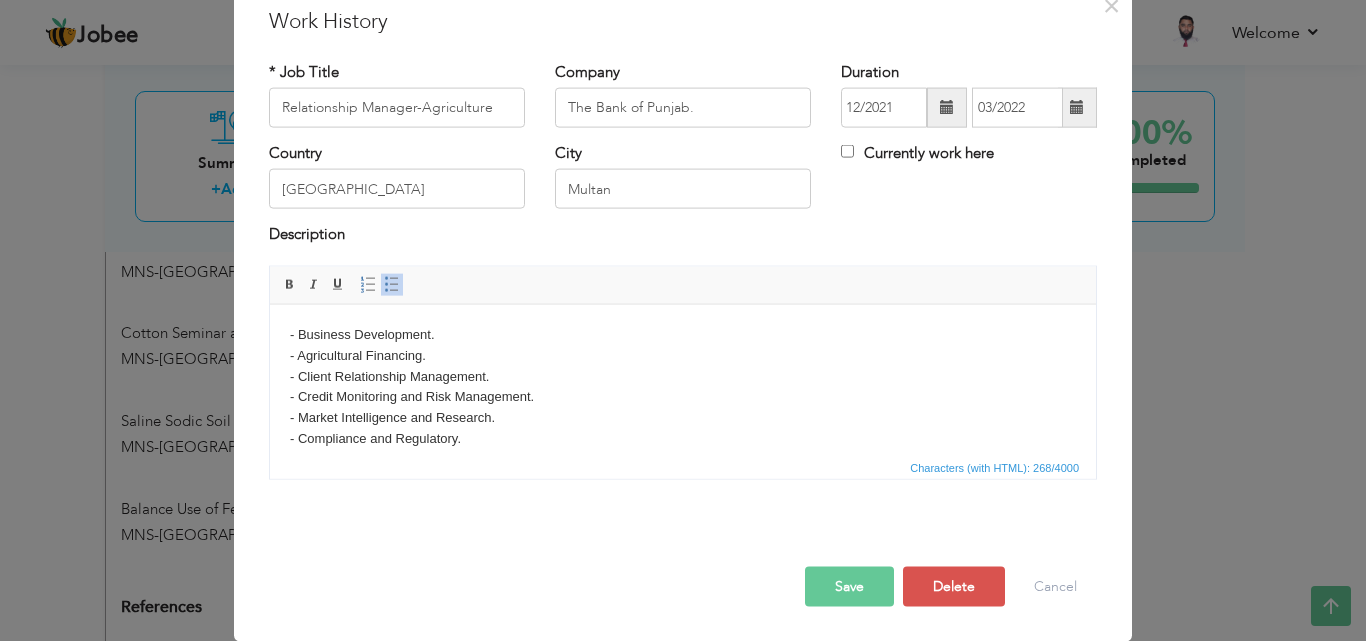 scroll, scrollTop: 0, scrollLeft: 0, axis: both 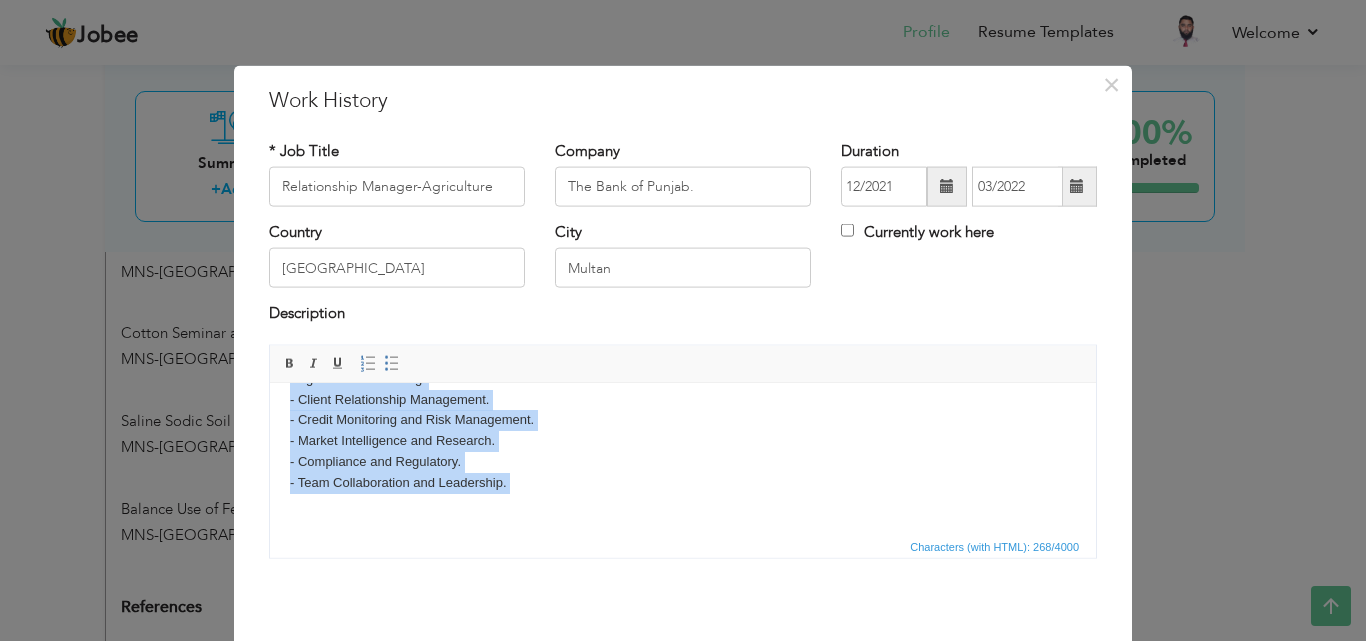 drag, startPoint x: 296, startPoint y: 408, endPoint x: 466, endPoint y: 528, distance: 208.08652 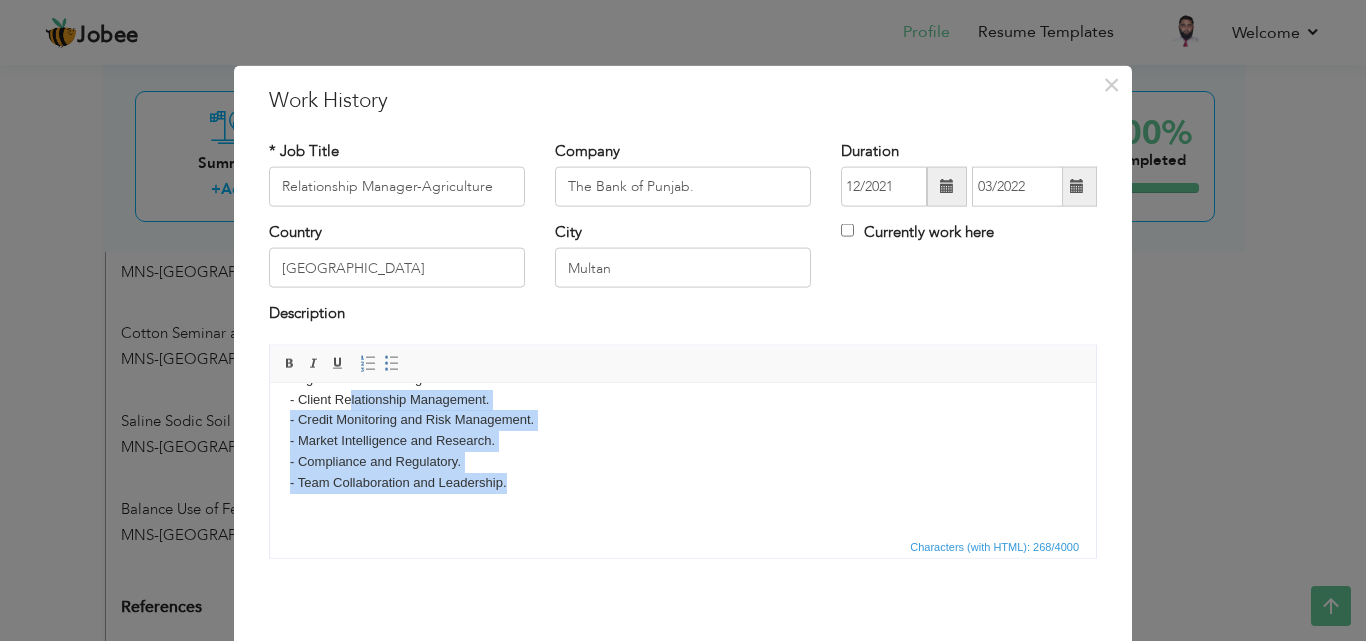 scroll, scrollTop: 0, scrollLeft: 0, axis: both 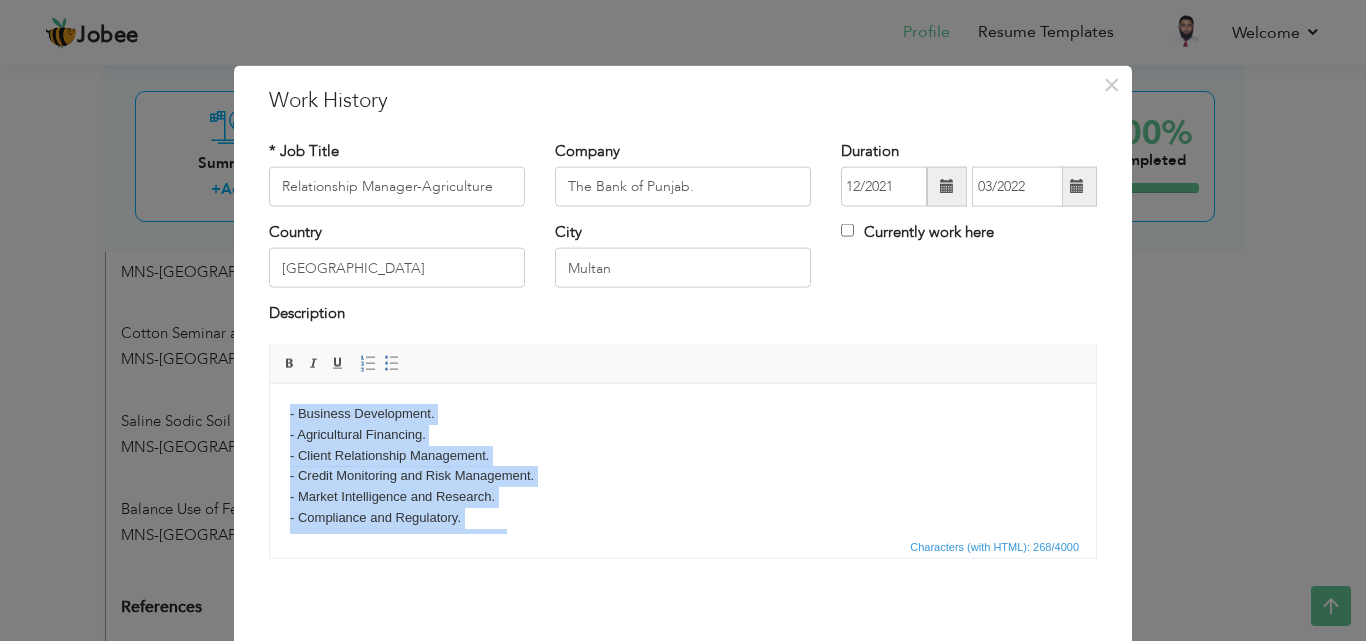 drag, startPoint x: 542, startPoint y: 477, endPoint x: 282, endPoint y: 343, distance: 292.49957 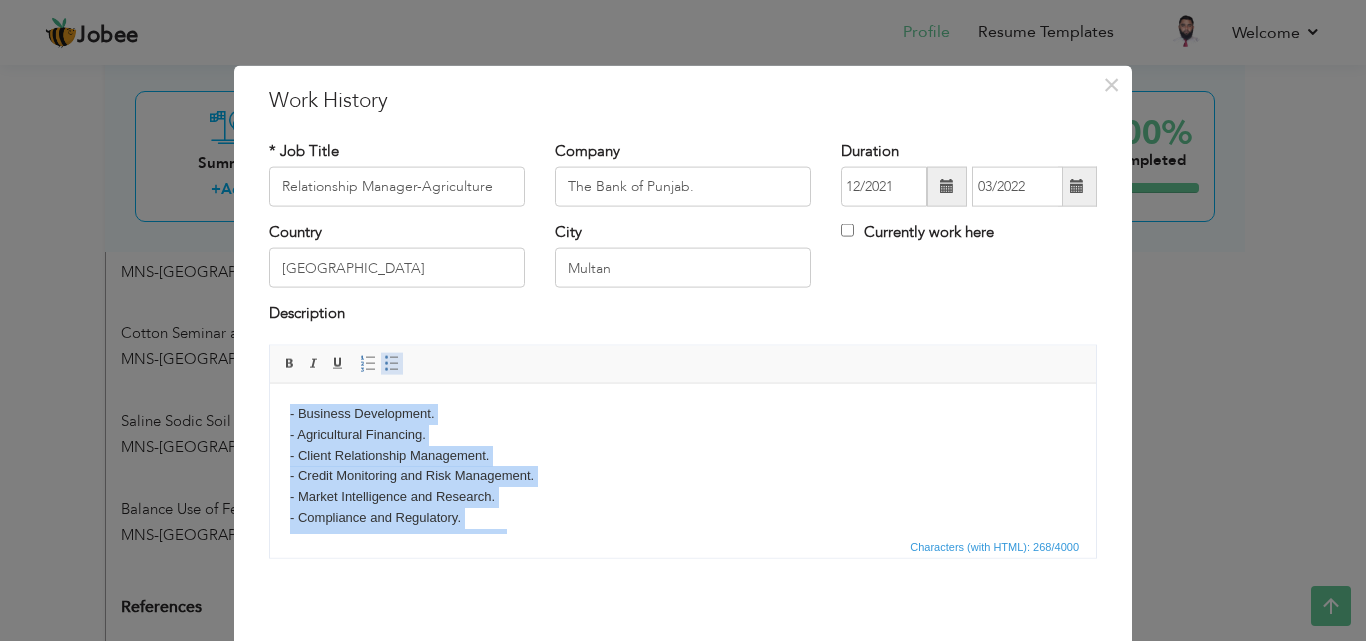 click at bounding box center (392, 363) 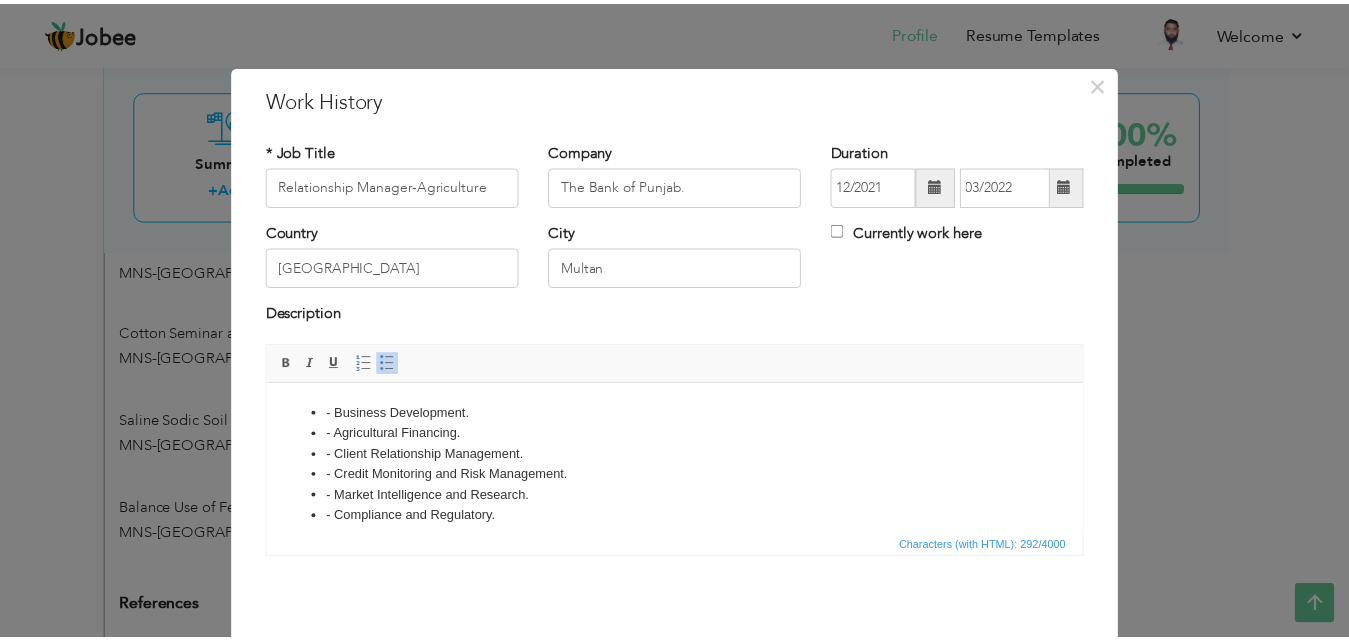 scroll, scrollTop: 79, scrollLeft: 0, axis: vertical 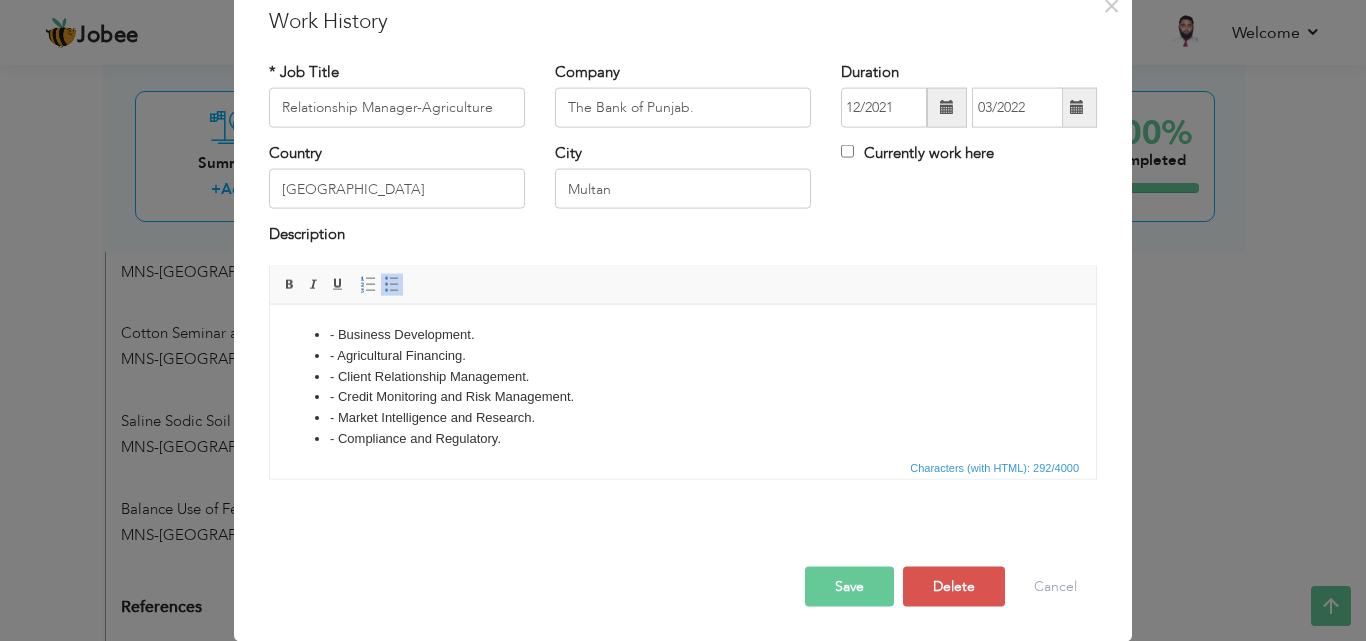 click on "Save" at bounding box center (849, 586) 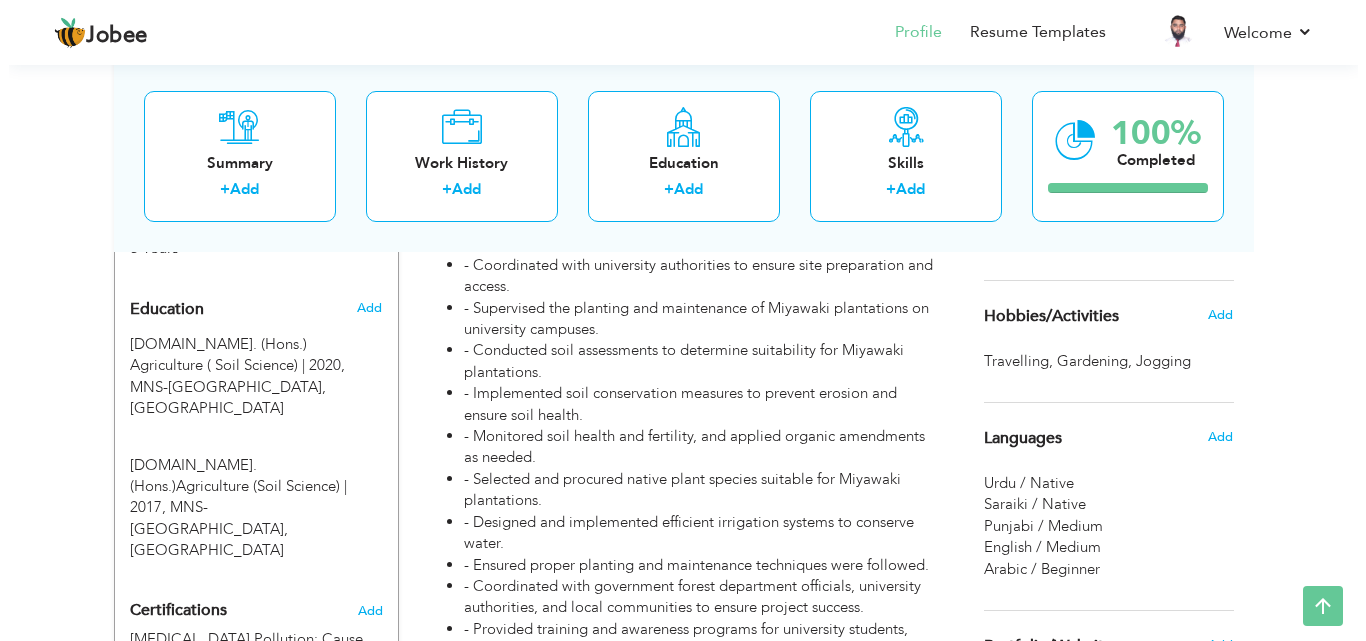 scroll, scrollTop: 895, scrollLeft: 0, axis: vertical 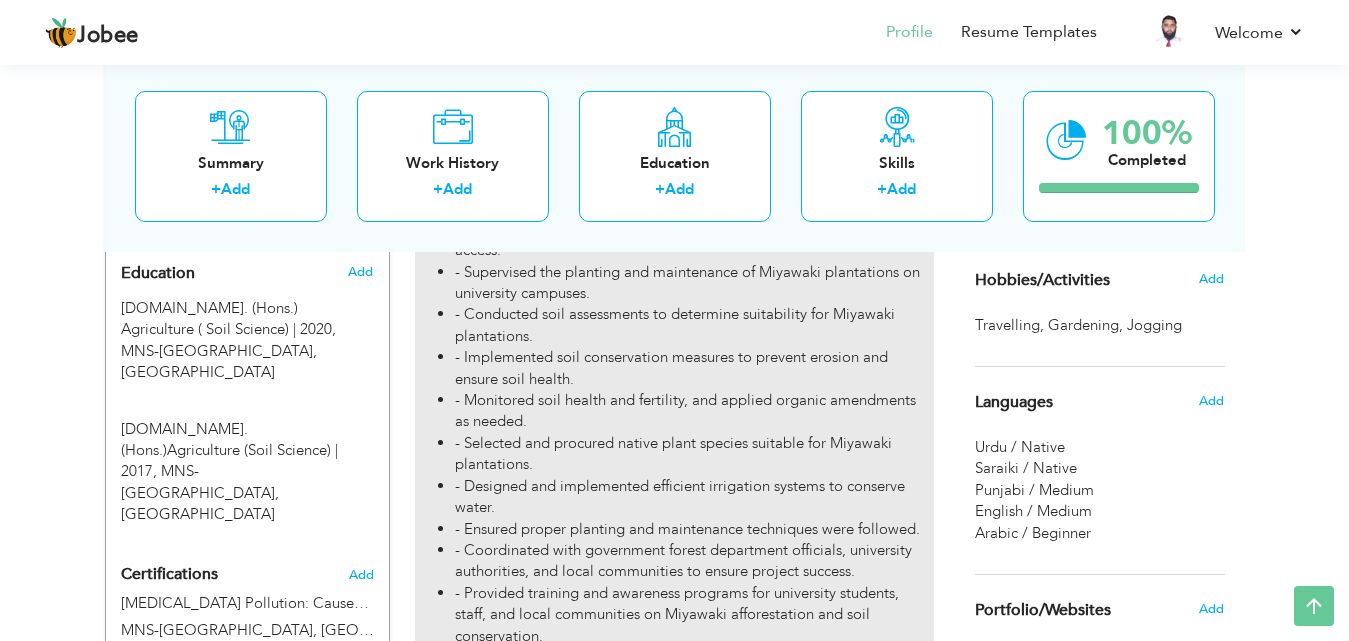 click on "- Ensured proper planting and maintenance techniques were followed." at bounding box center [694, 529] 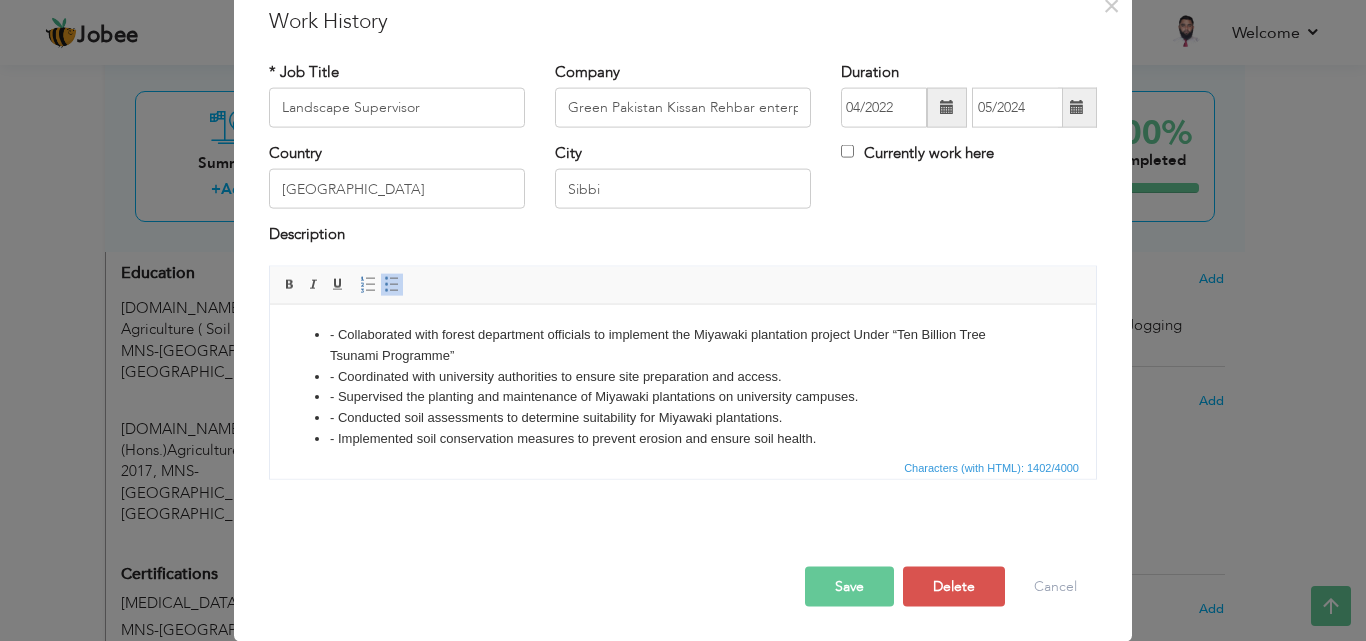 scroll, scrollTop: 0, scrollLeft: 0, axis: both 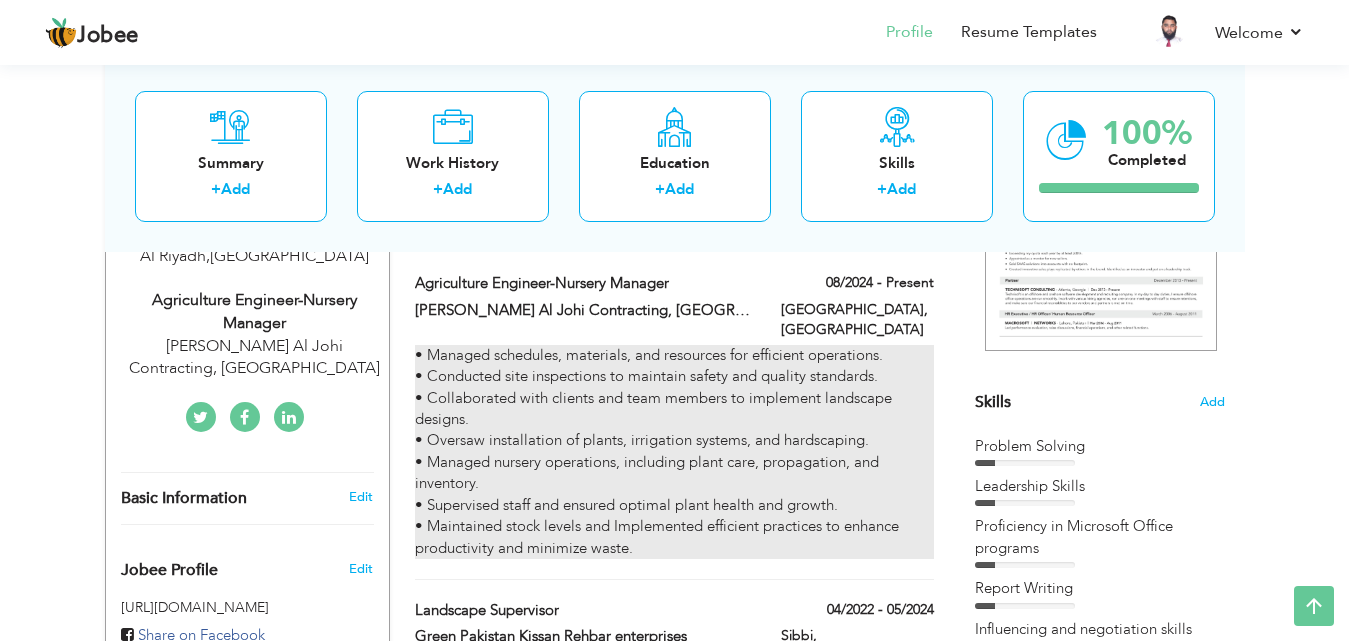 click on "• Managed schedules, materials, and resources for efficient operations.
• Conducted site inspections to maintain safety and quality standards.
• Collaborated with clients and team members to implement landscape designs.
• Oversaw installation of plants, irrigation systems, and hardscaping.
• Managed nursery operations, including plant care, propagation, and inventory.
• Supervised staff and ensured optimal plant health and growth.
• Maintained stock levels and Implemented efficient practices to enhance productivity and minimize waste." at bounding box center (674, 452) 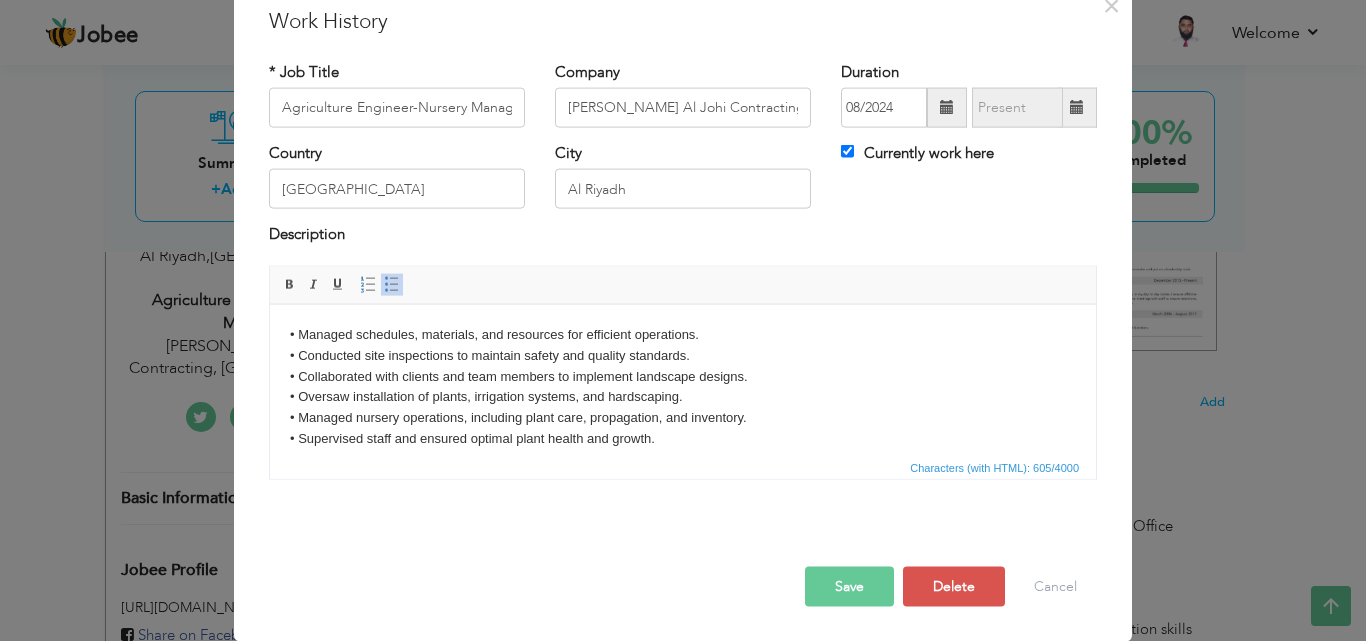scroll, scrollTop: 0, scrollLeft: 0, axis: both 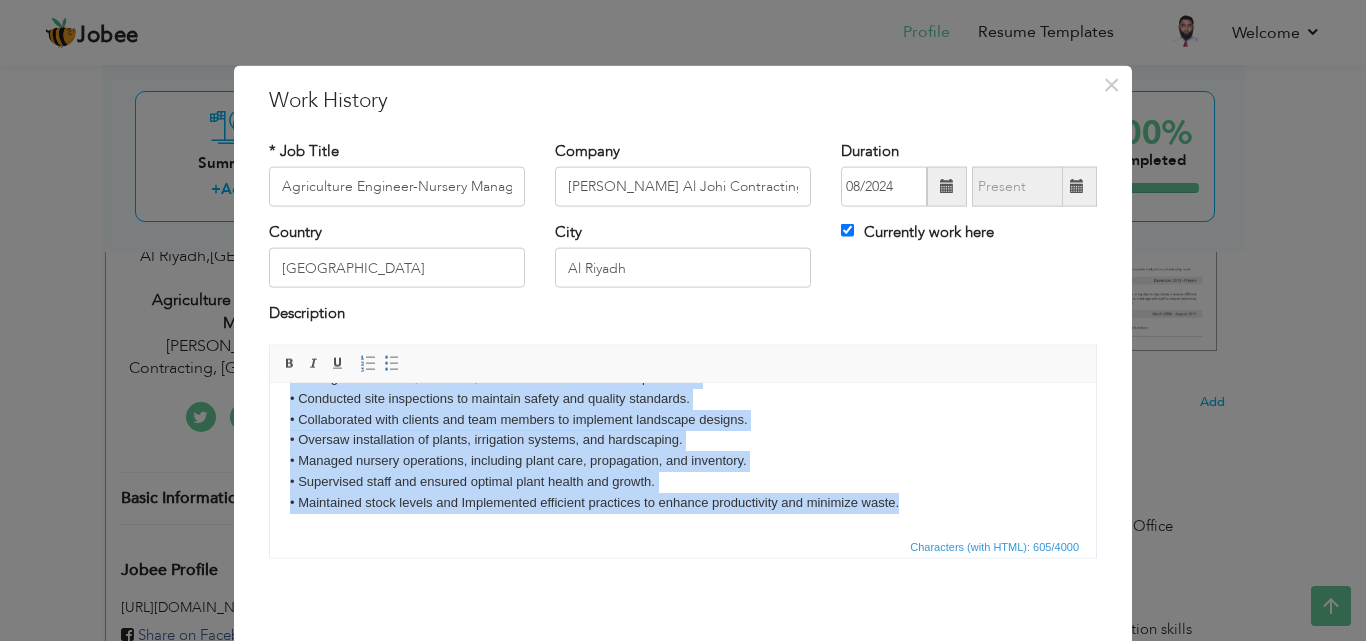 drag, startPoint x: 279, startPoint y: 413, endPoint x: 1040, endPoint y: 512, distance: 767.41254 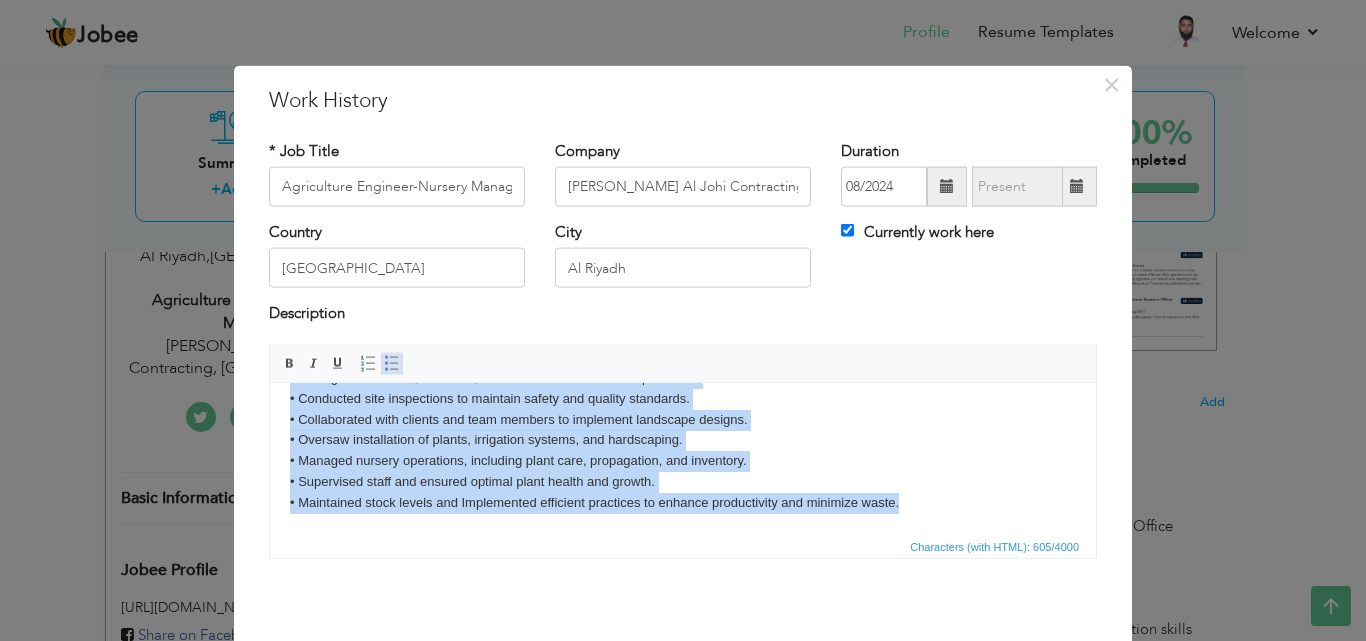 click at bounding box center (392, 363) 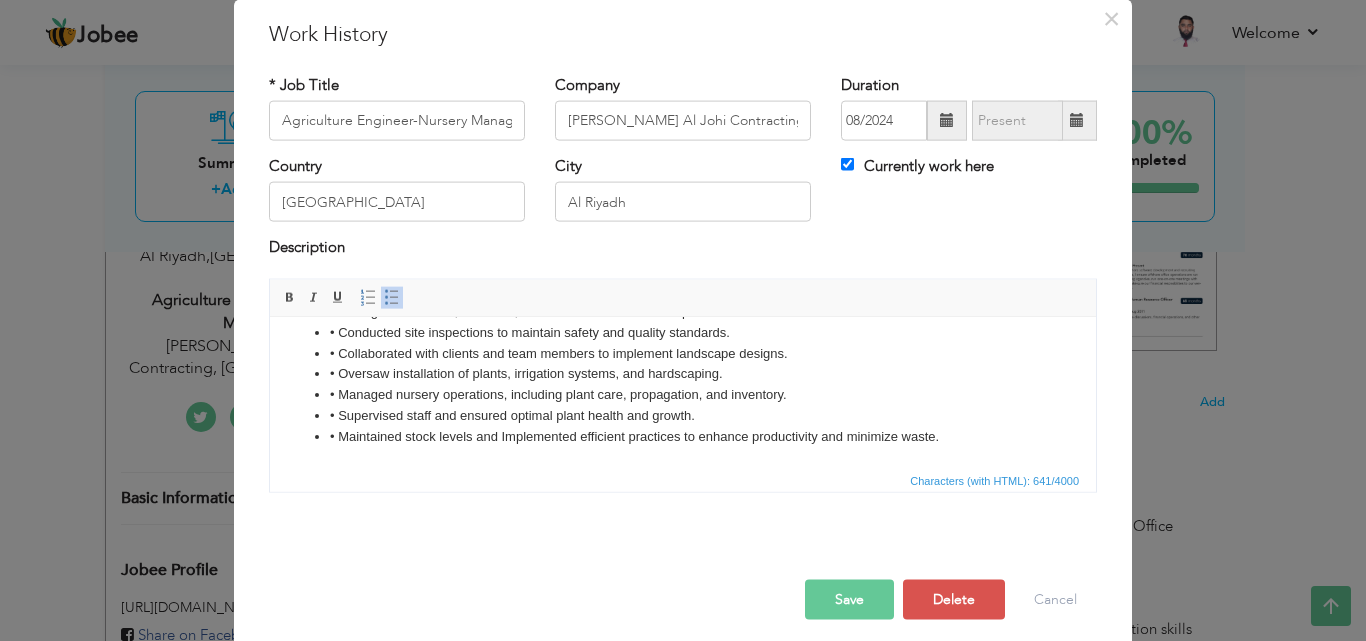 scroll, scrollTop: 79, scrollLeft: 0, axis: vertical 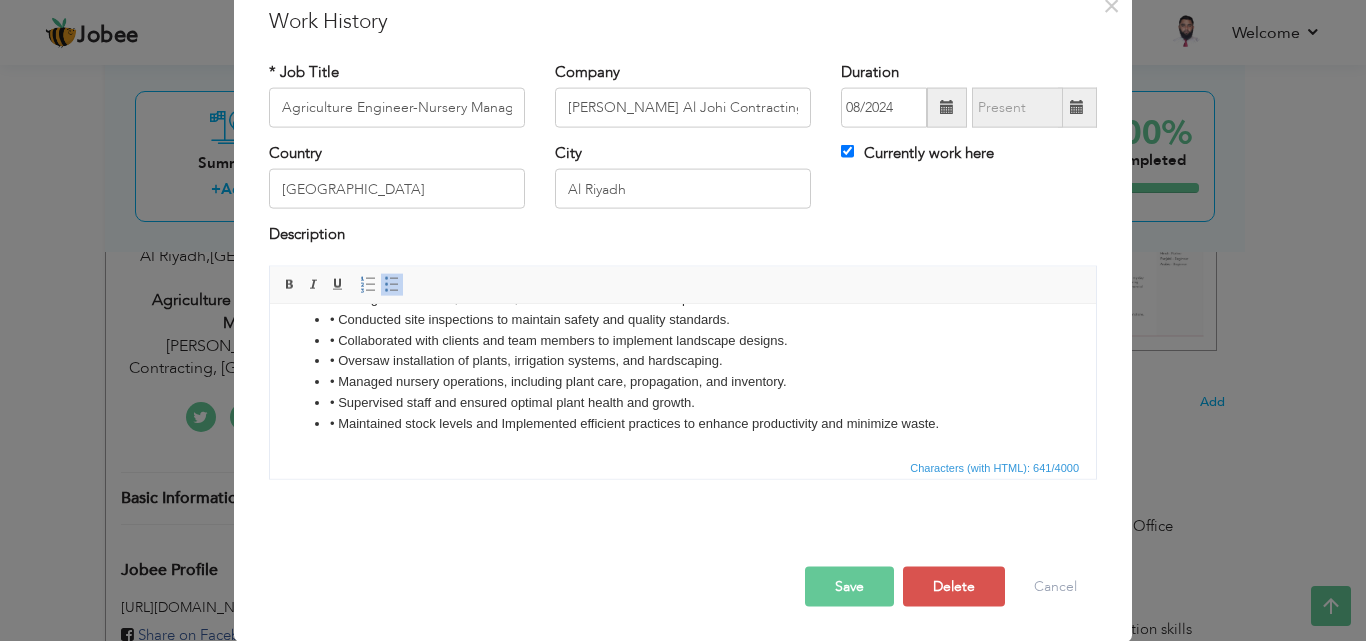 type 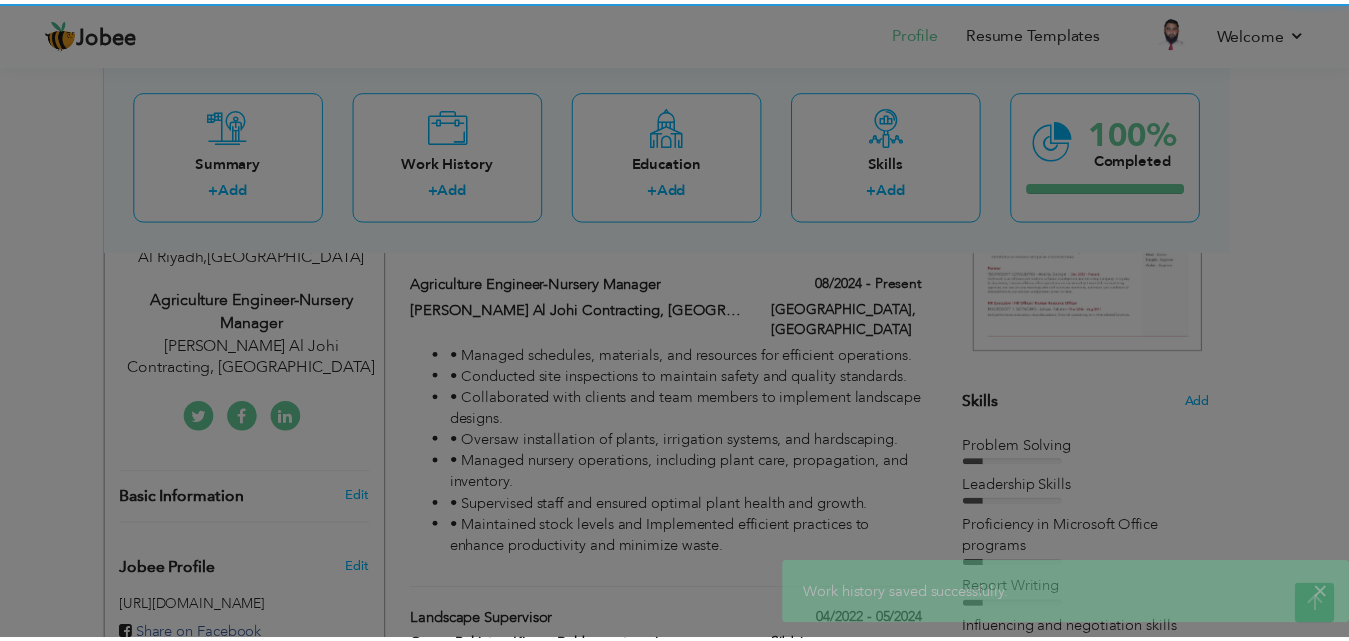 scroll, scrollTop: 0, scrollLeft: 0, axis: both 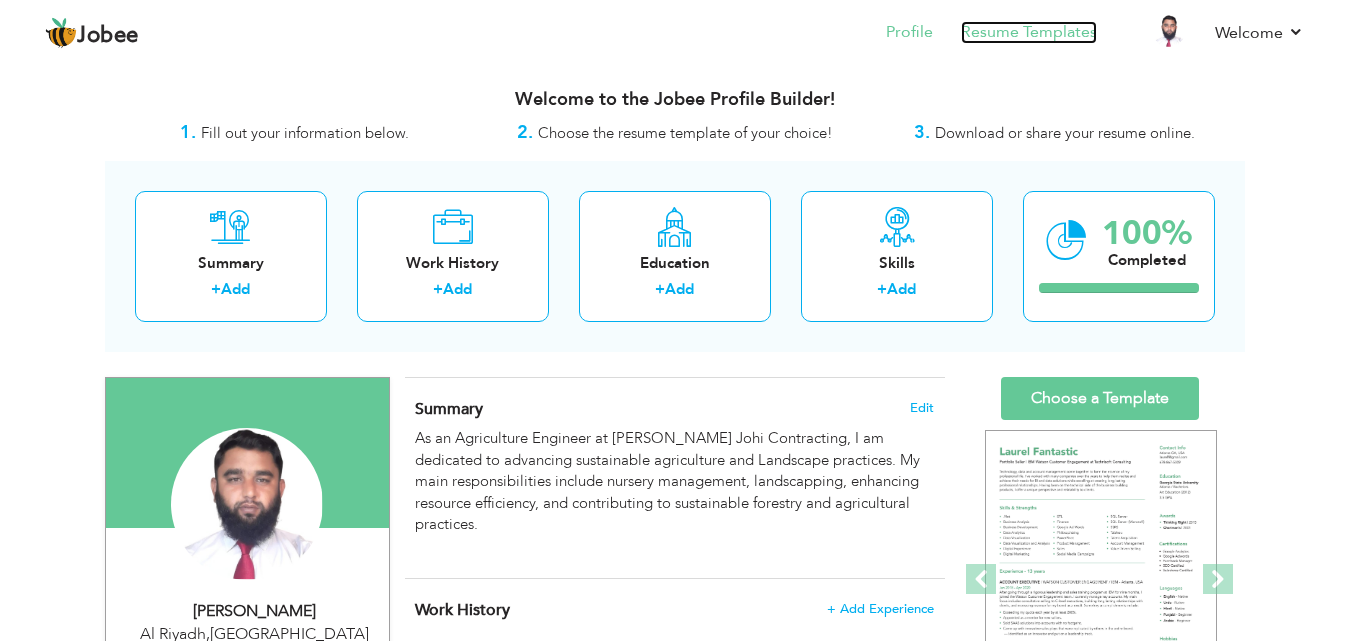 click on "Resume Templates" at bounding box center [1029, 32] 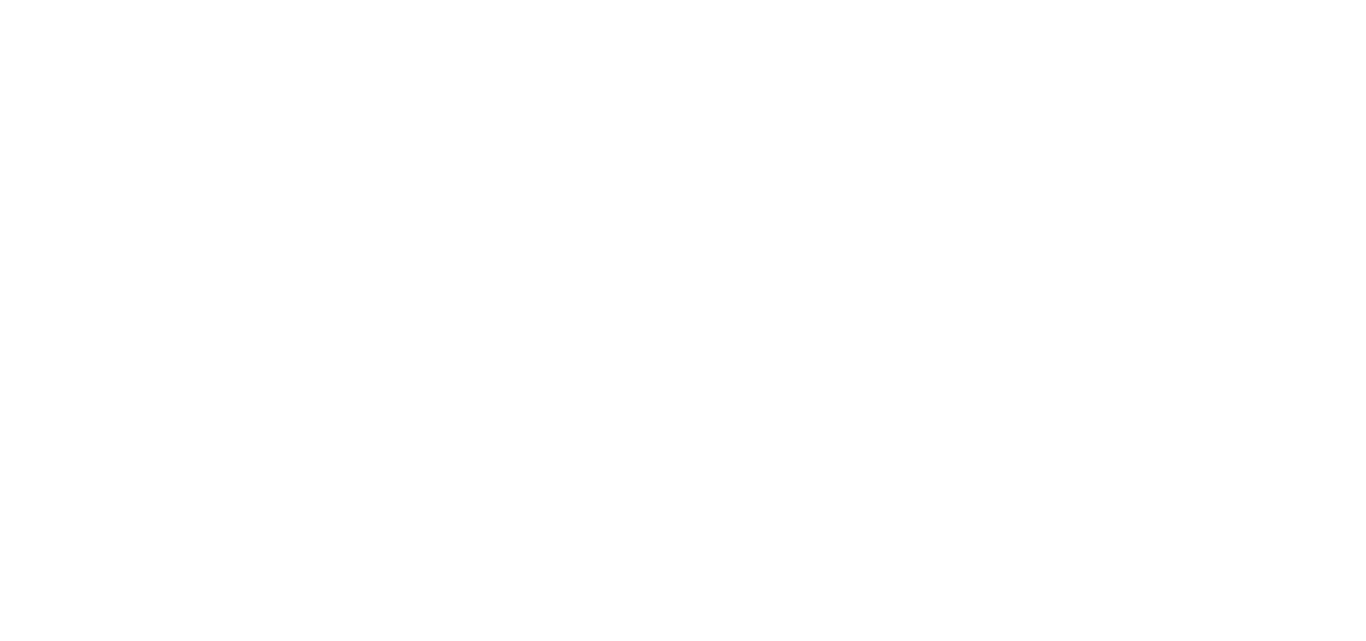 scroll, scrollTop: 0, scrollLeft: 0, axis: both 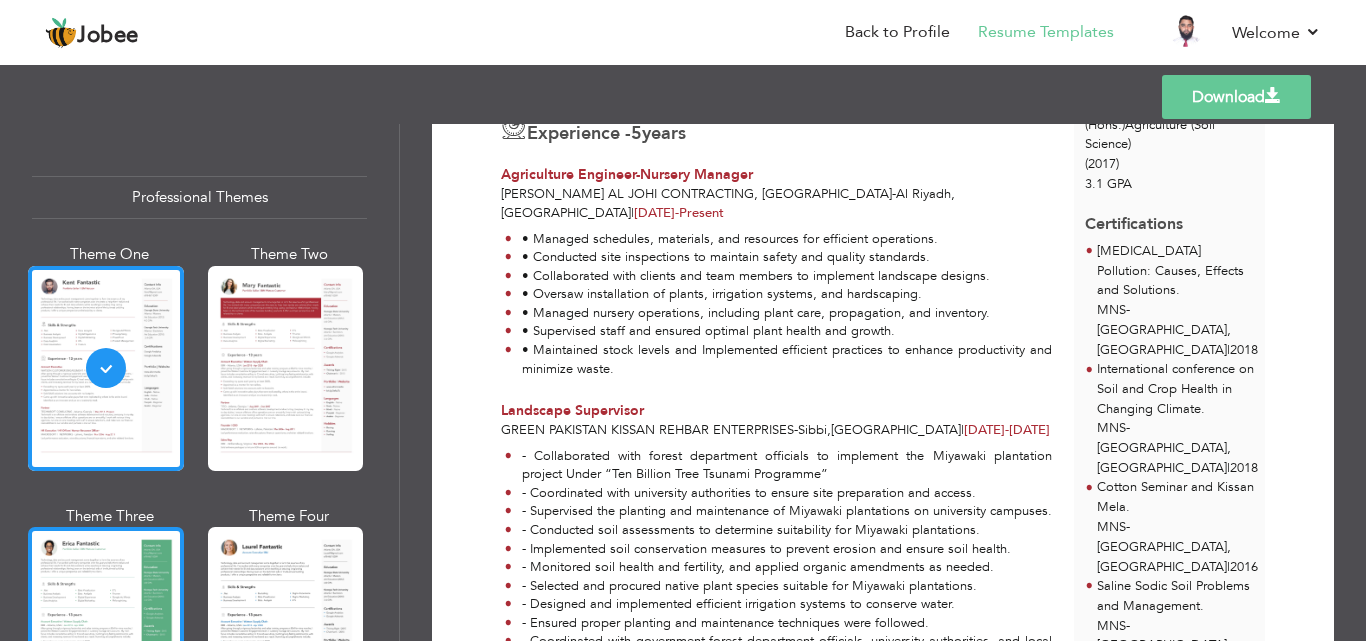 click at bounding box center [106, 629] 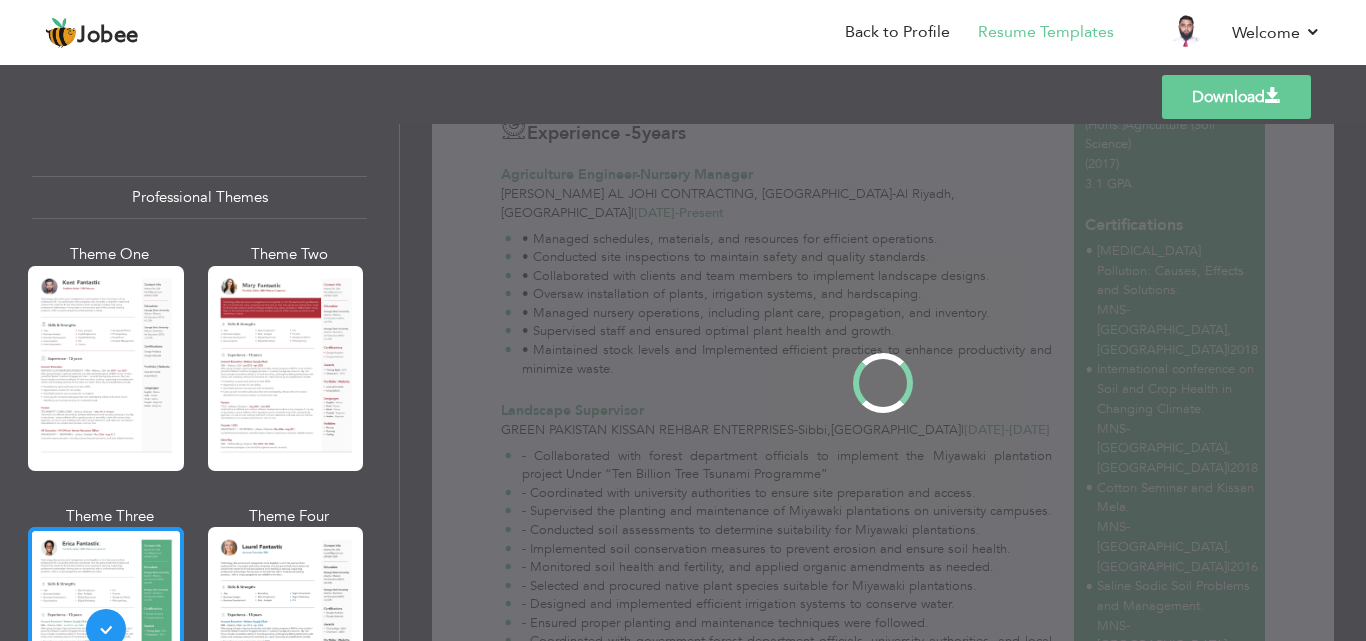 scroll, scrollTop: 0, scrollLeft: 0, axis: both 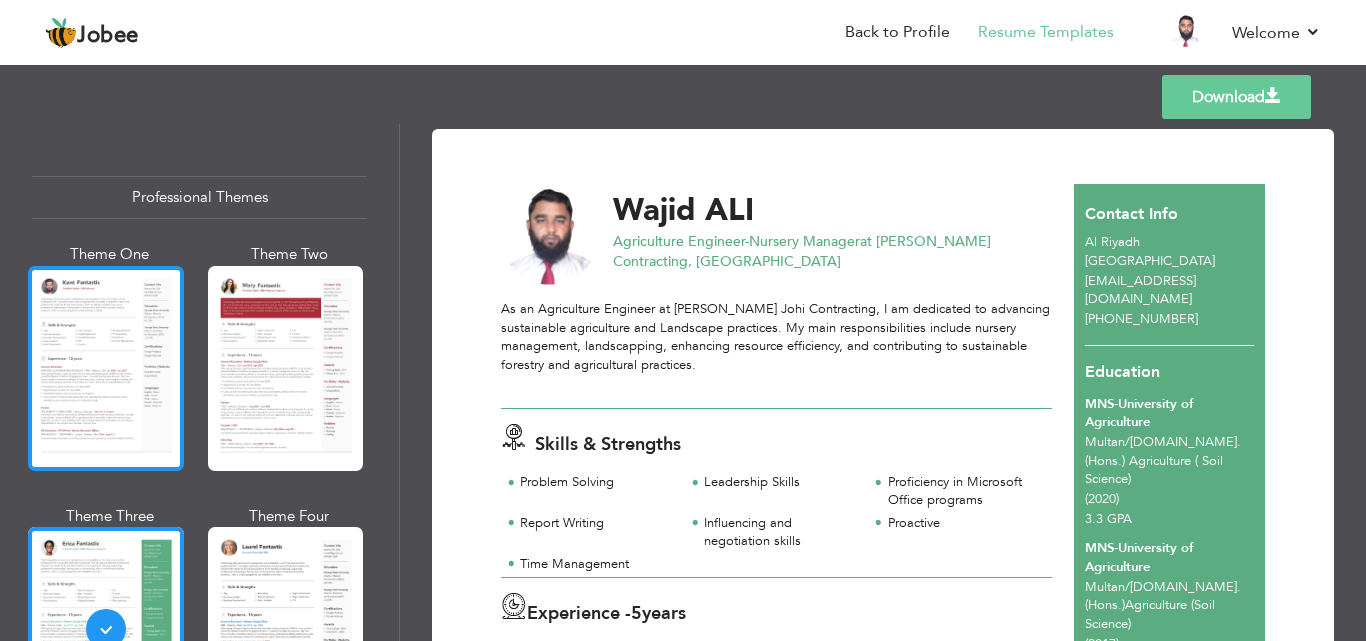 click at bounding box center [106, 368] 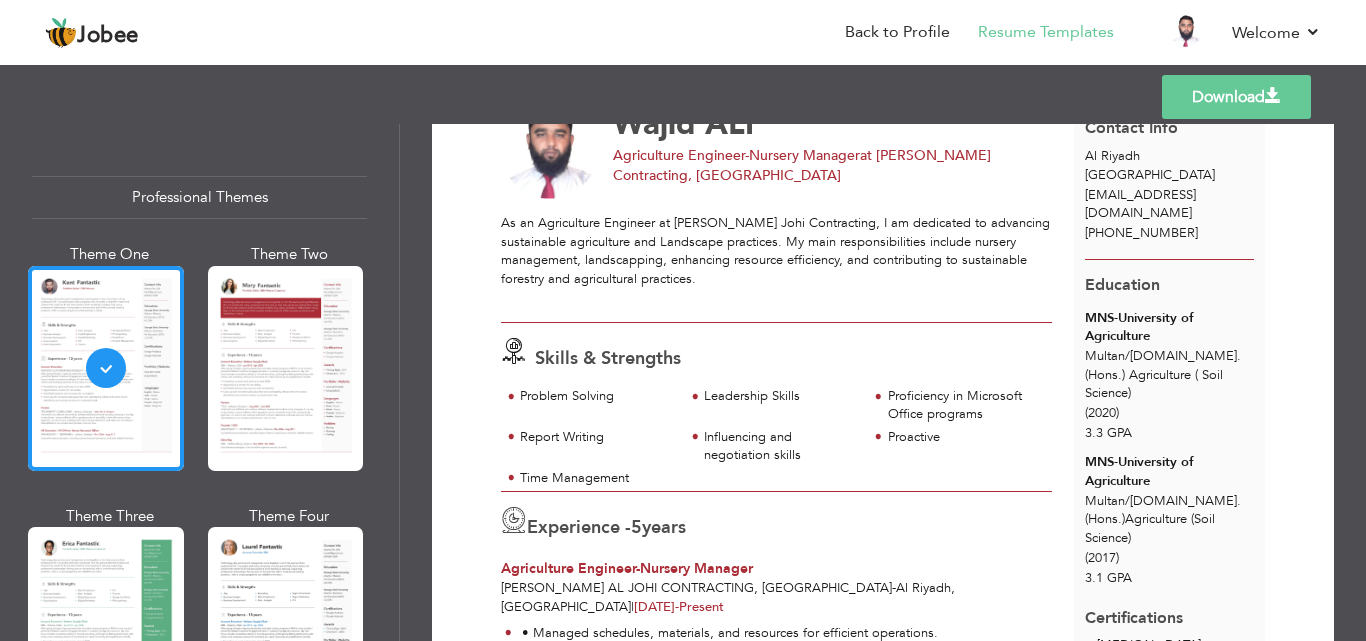 scroll, scrollTop: 0, scrollLeft: 0, axis: both 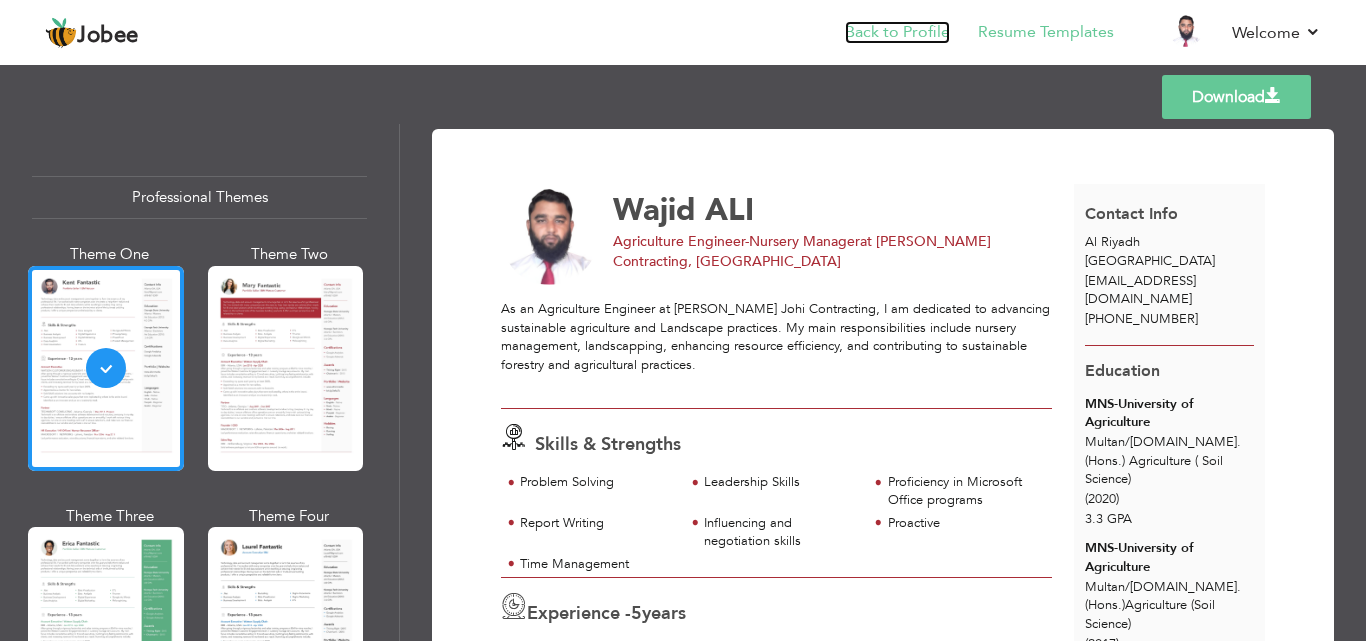 click on "Back to Profile" at bounding box center (897, 32) 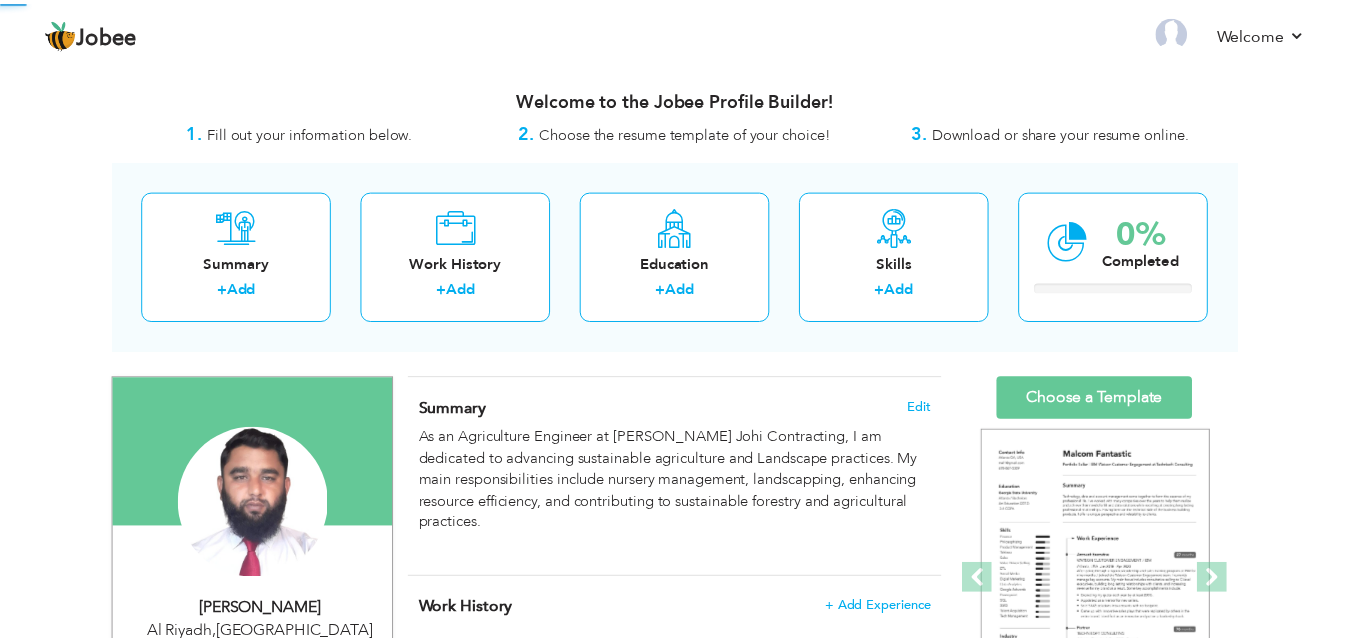 scroll, scrollTop: 0, scrollLeft: 0, axis: both 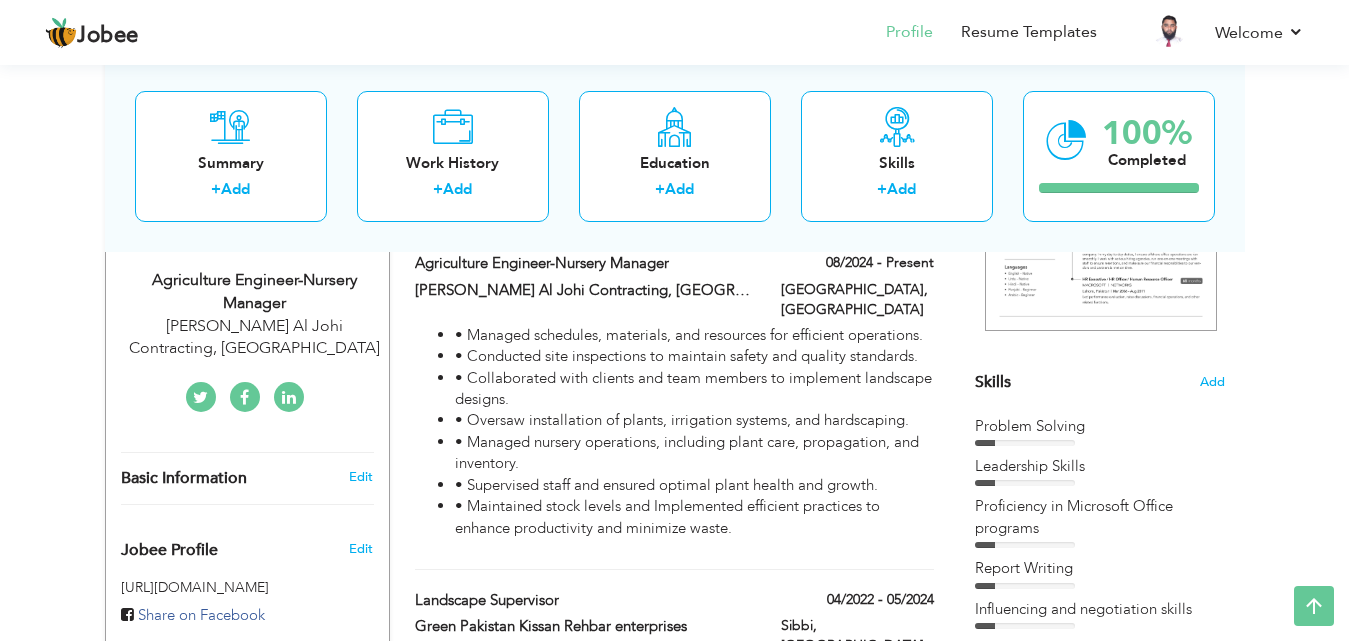 drag, startPoint x: 1363, startPoint y: 52, endPoint x: 1365, endPoint y: 152, distance: 100.02 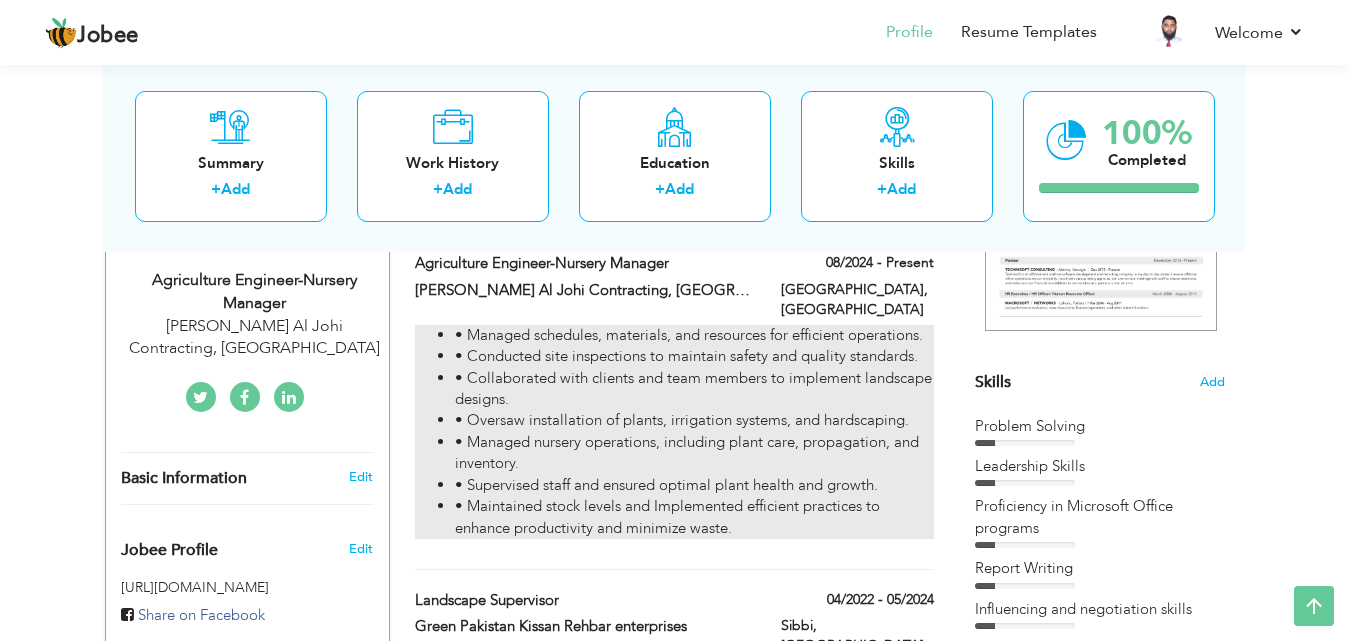click on "• Collaborated with clients and team members to implement landscape designs." at bounding box center (694, 389) 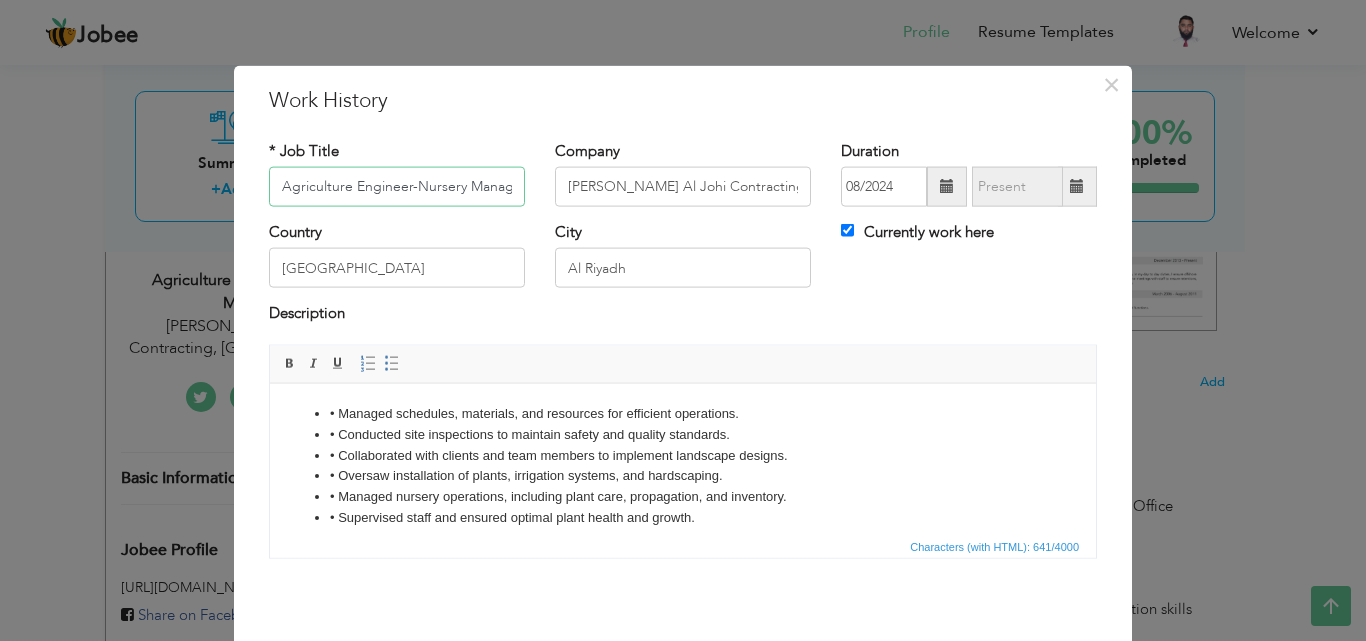 scroll, scrollTop: 0, scrollLeft: 10, axis: horizontal 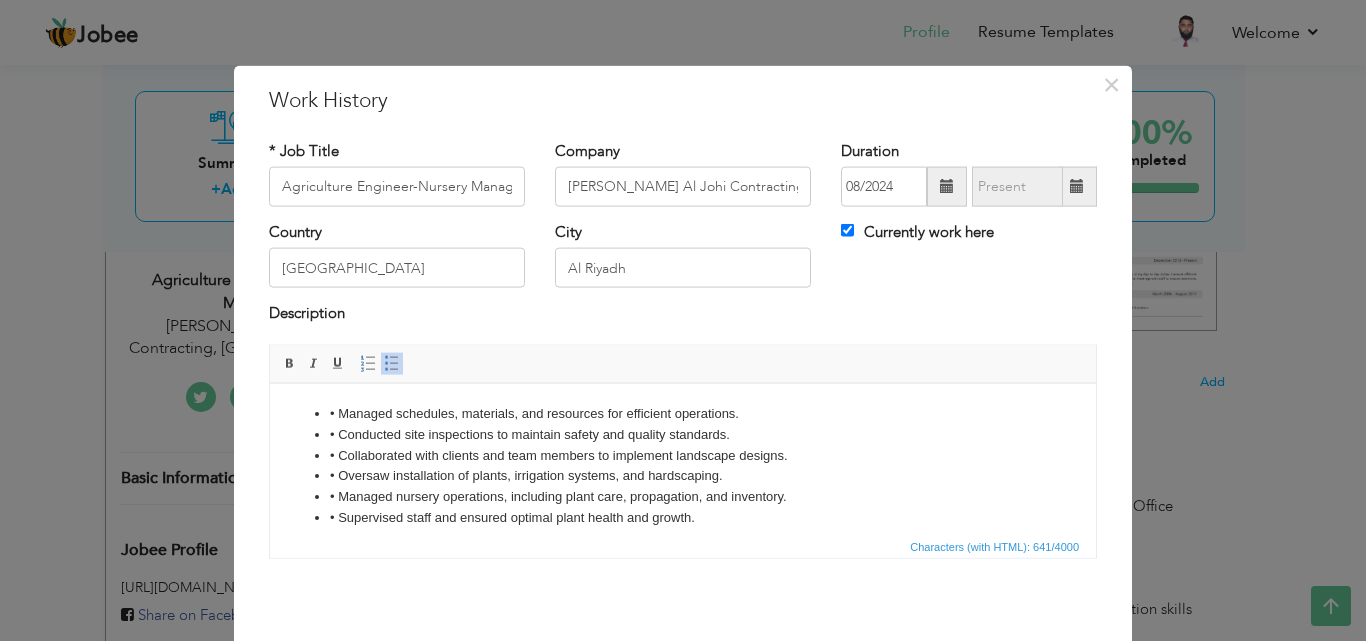 click on "• Managed schedules, materials, and resources for efficient operations." at bounding box center [683, 413] 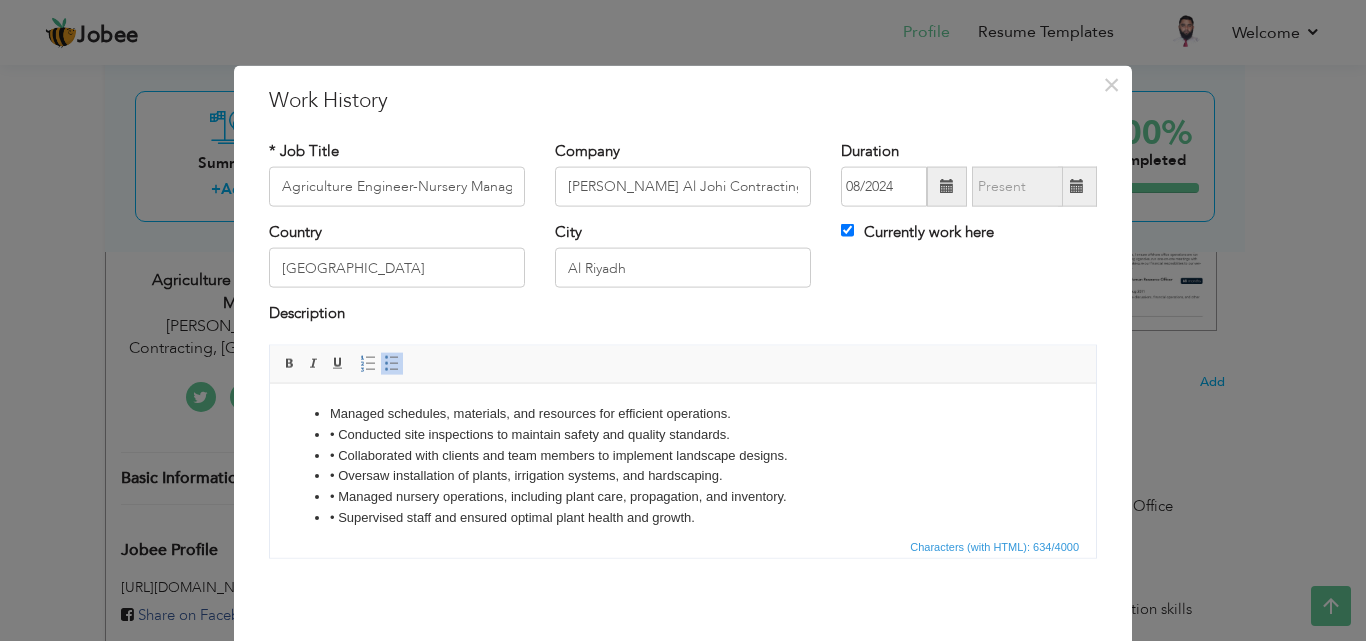 click on "• Conducted site inspections to maintain safety and quality standards." at bounding box center (683, 434) 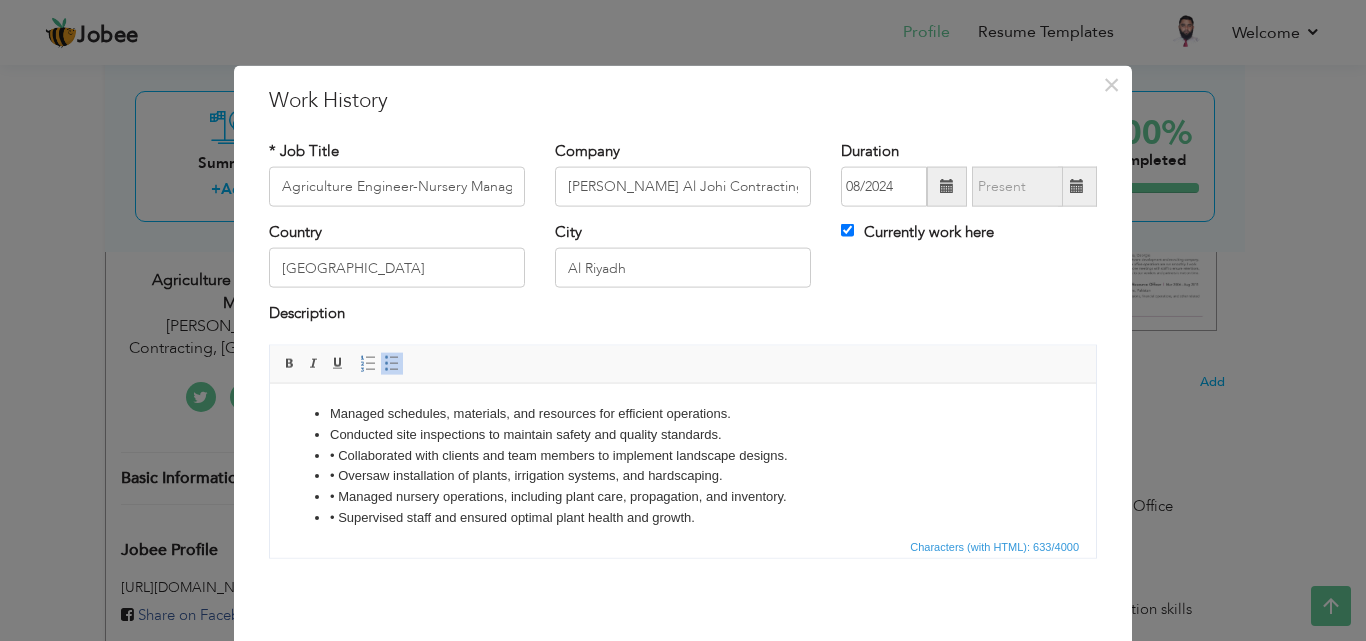 click on "• Collaborated with clients and team members to implement landscape designs." at bounding box center [683, 455] 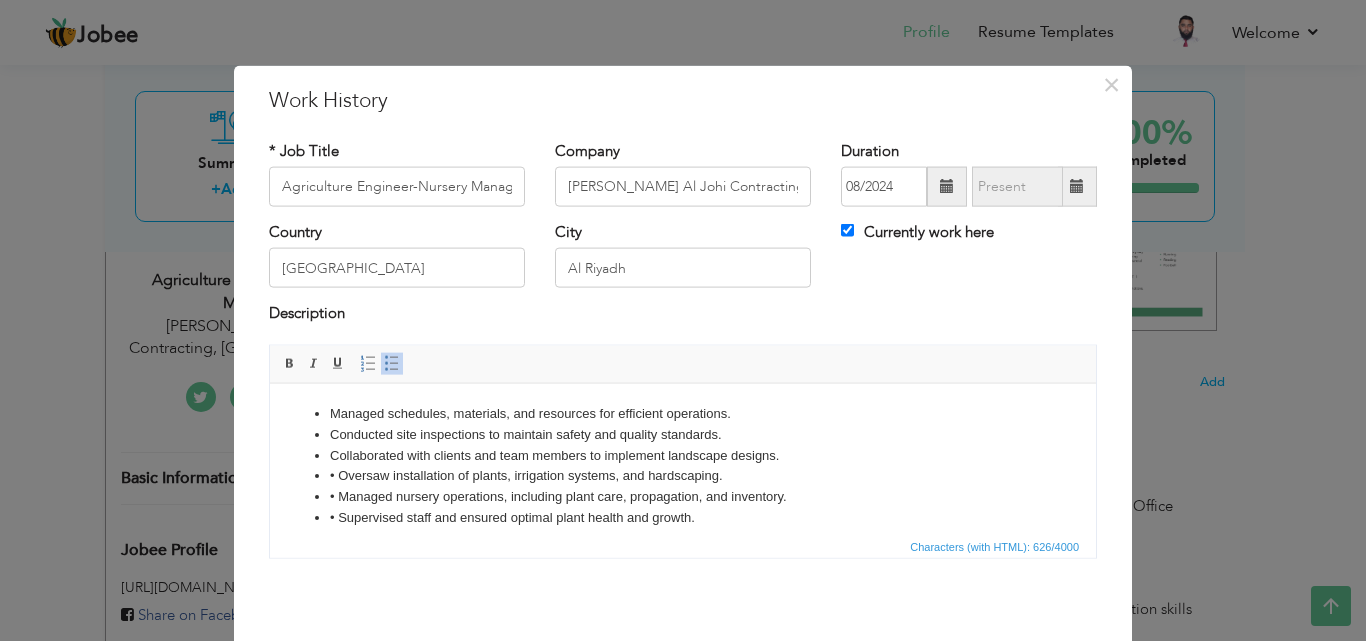 click on "• Oversaw installation of plants, irrigation systems, and hardscaping." at bounding box center [683, 475] 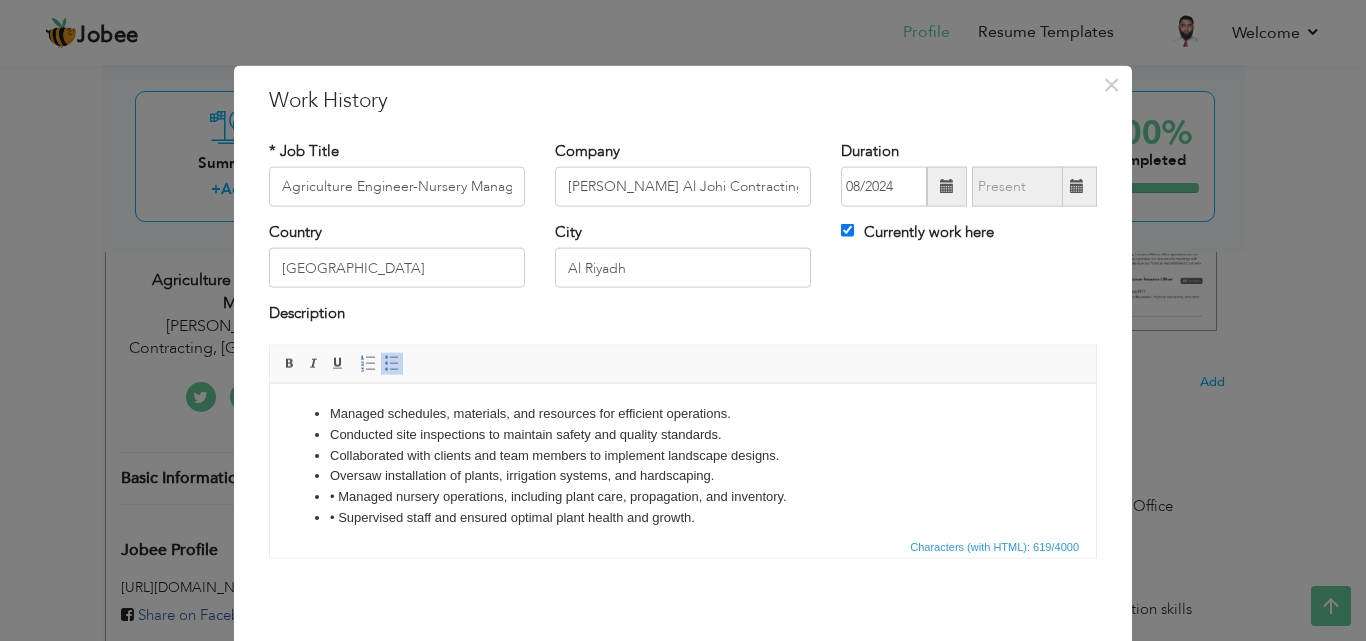 click on "• Managed nursery operations, including plant care, propagation, and inventory." at bounding box center [683, 496] 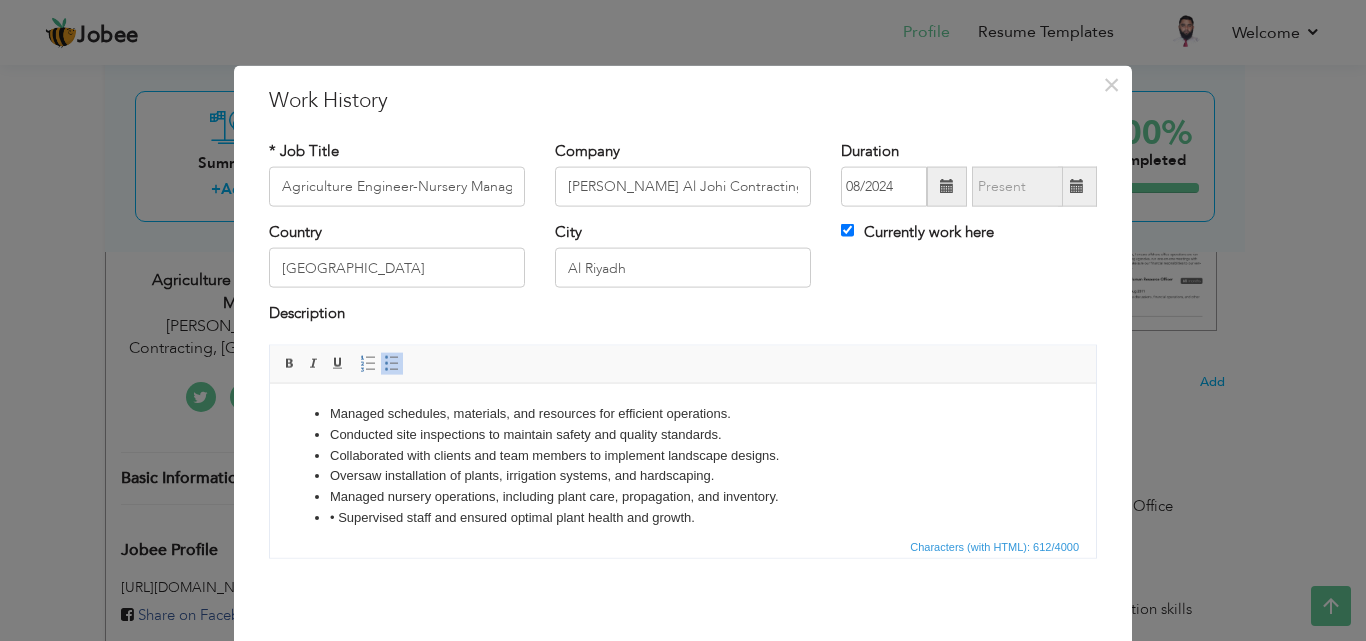 click on "• Supervised staff and ensured optimal plant health and growth." at bounding box center [683, 517] 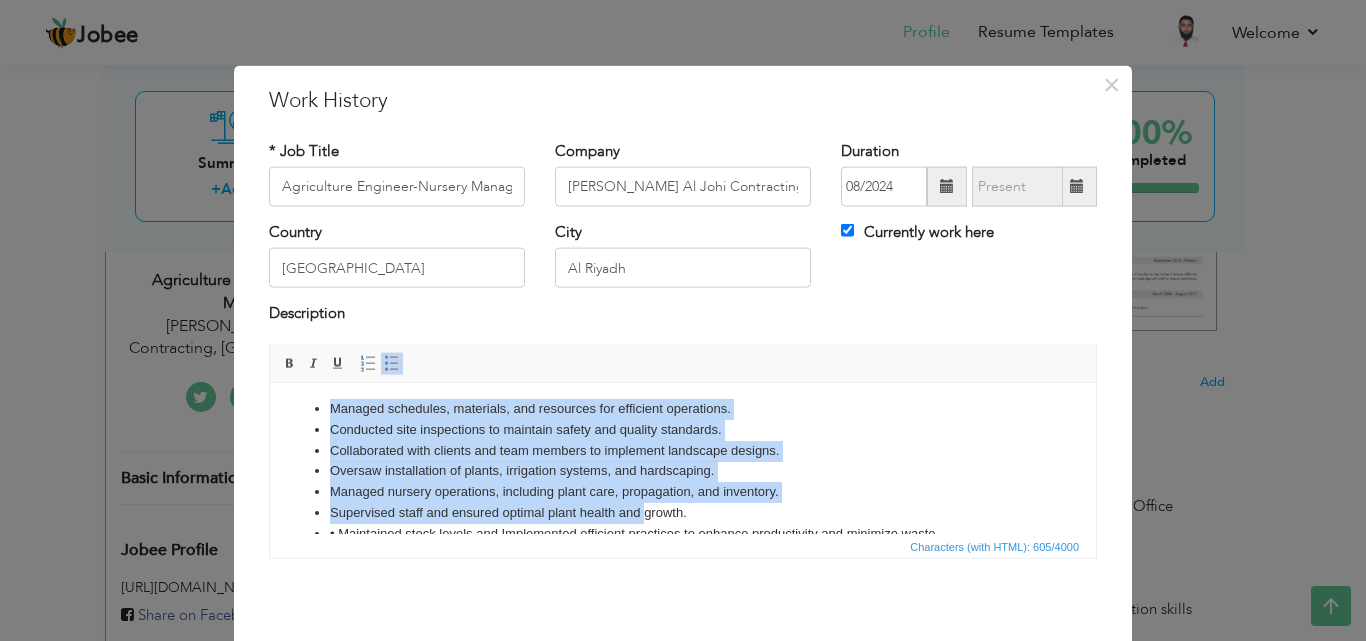 scroll, scrollTop: 36, scrollLeft: 0, axis: vertical 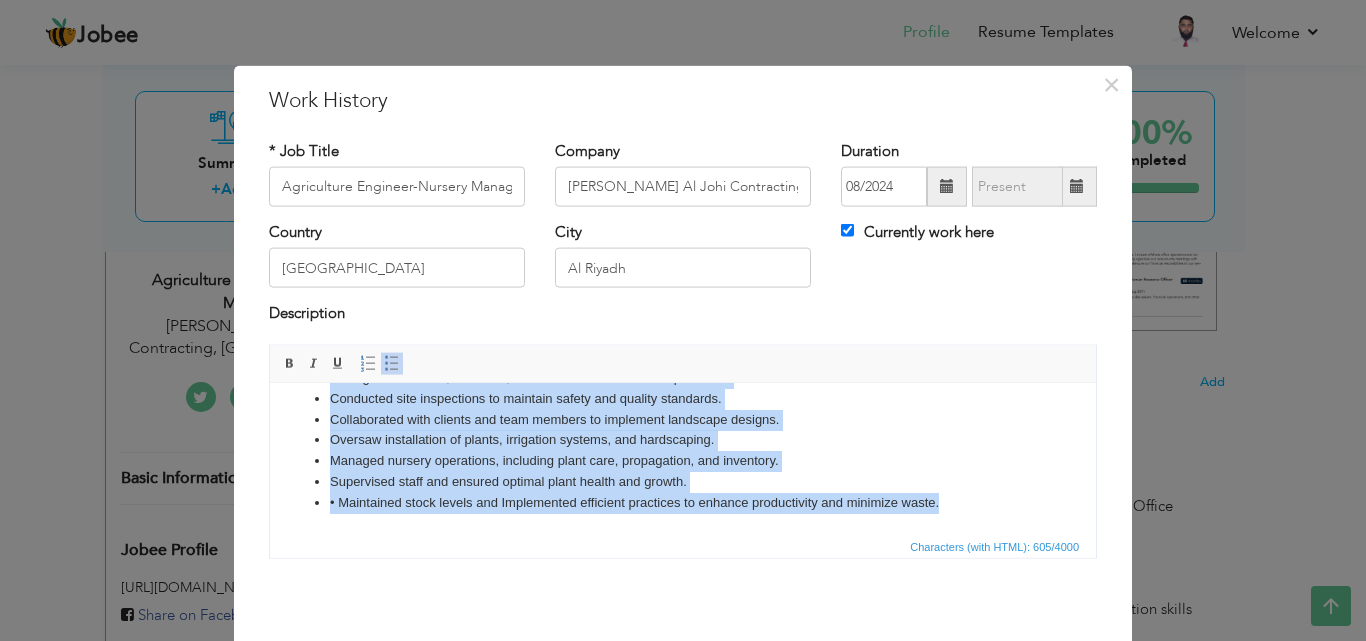 drag, startPoint x: 320, startPoint y: 407, endPoint x: 1001, endPoint y: 517, distance: 689.8268 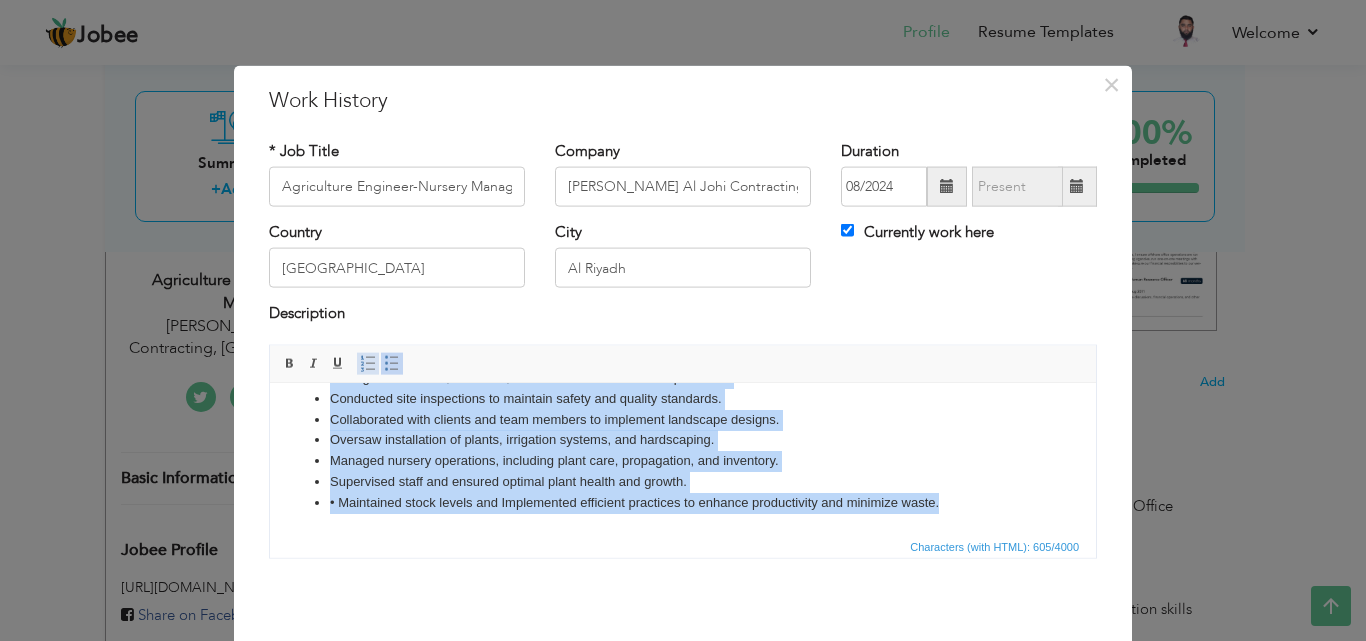 click at bounding box center (368, 363) 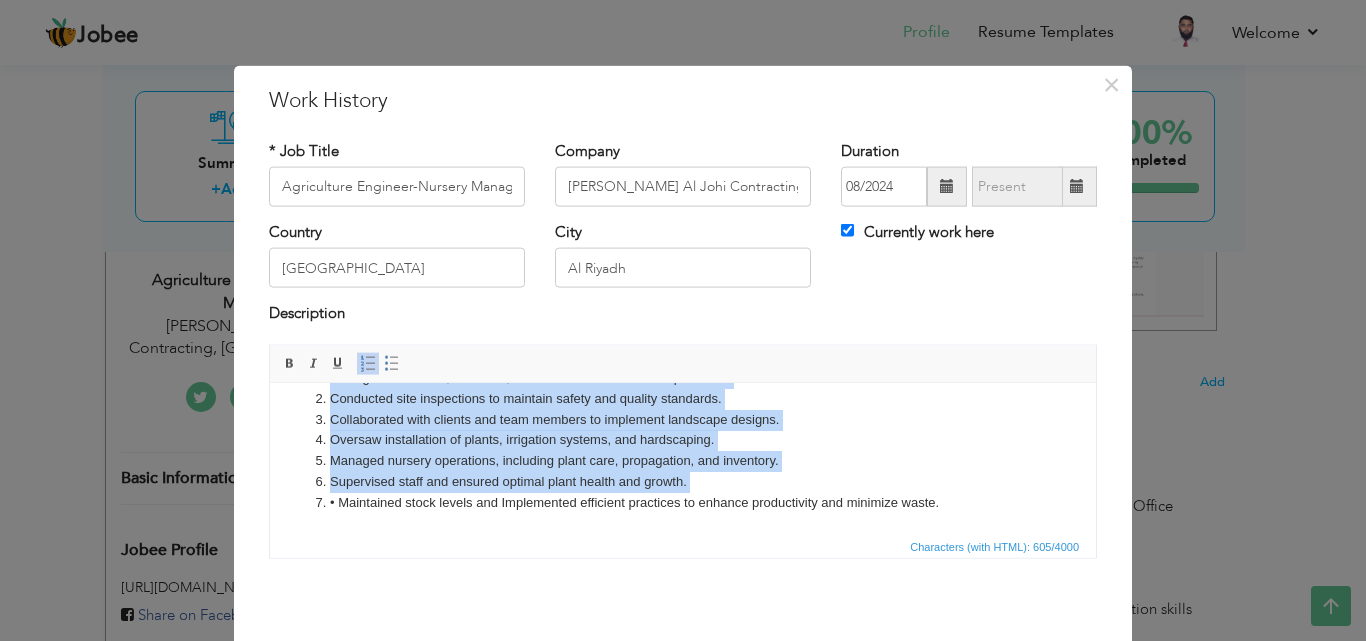click on "Collaborated with clients and team members to implement landscape designs." at bounding box center [683, 419] 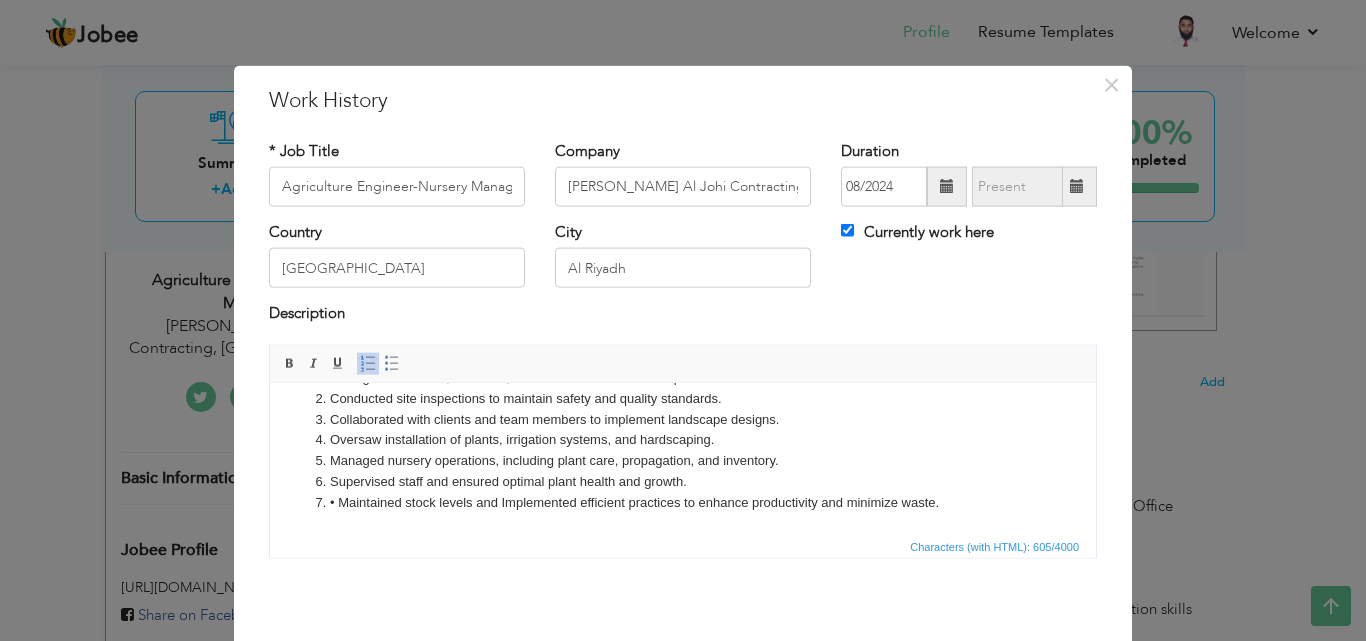 click on "• Maintained stock levels and Implemented efficient practices to enhance productivity and minimize waste." at bounding box center [683, 502] 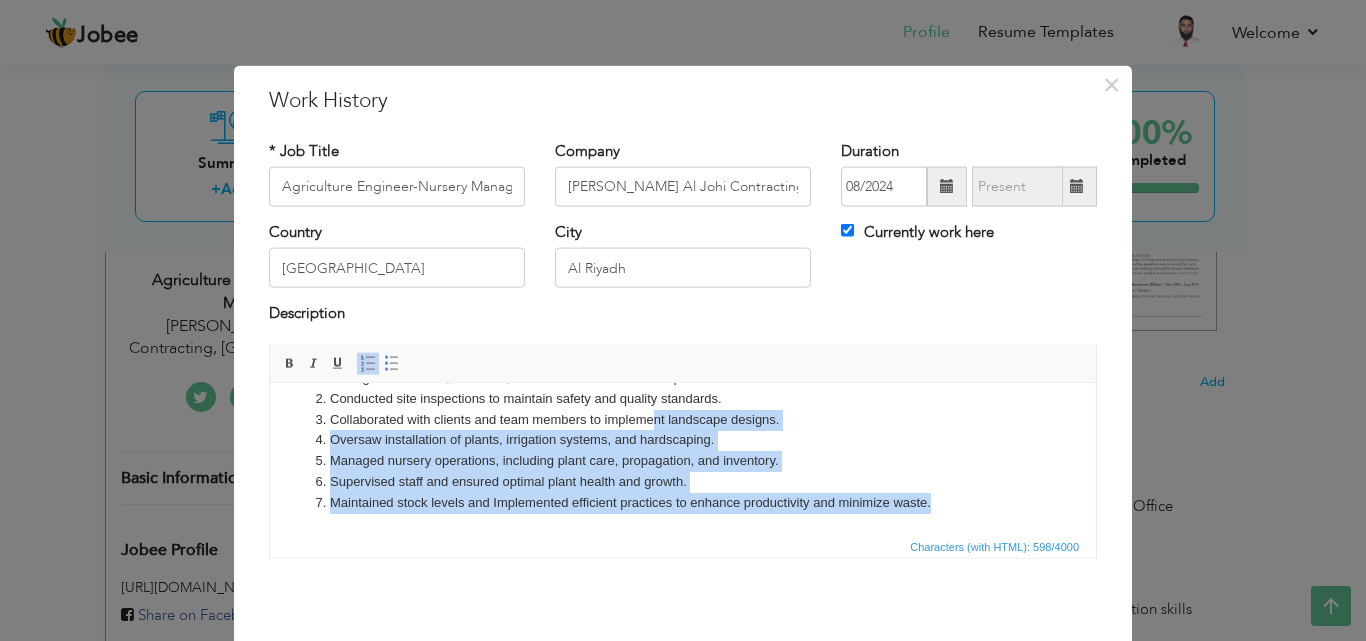 scroll, scrollTop: 0, scrollLeft: 0, axis: both 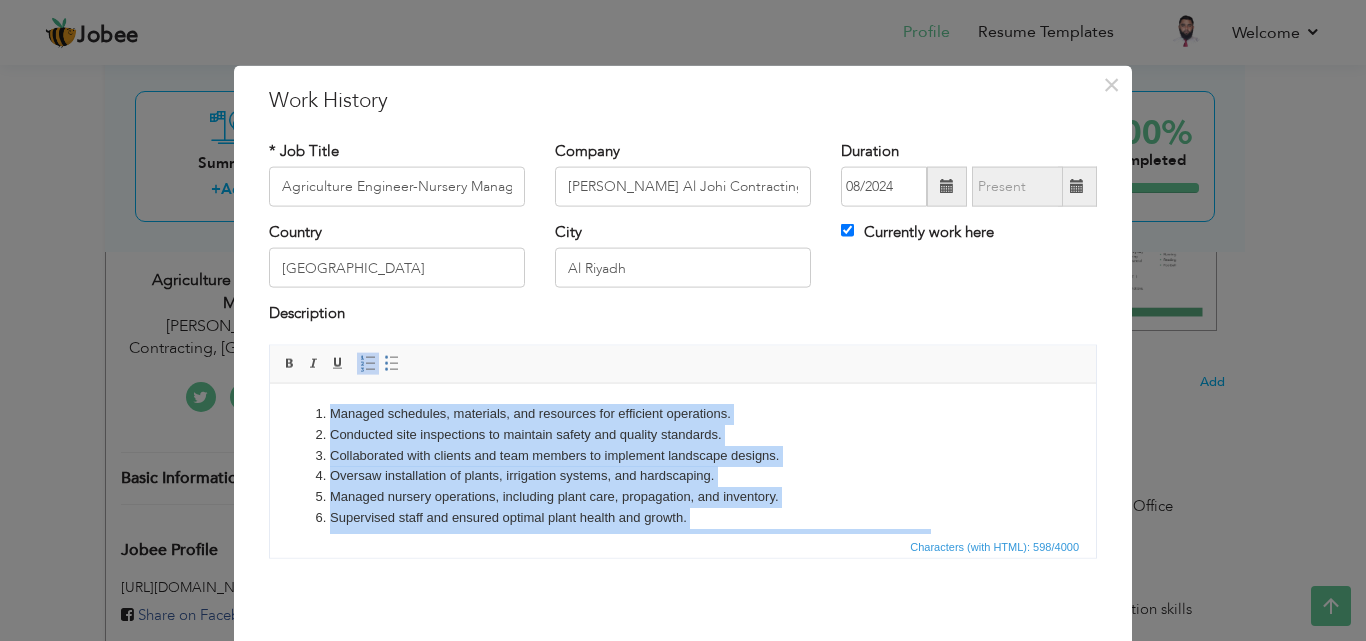 drag, startPoint x: 936, startPoint y: 503, endPoint x: 433, endPoint y: 639, distance: 521.0614 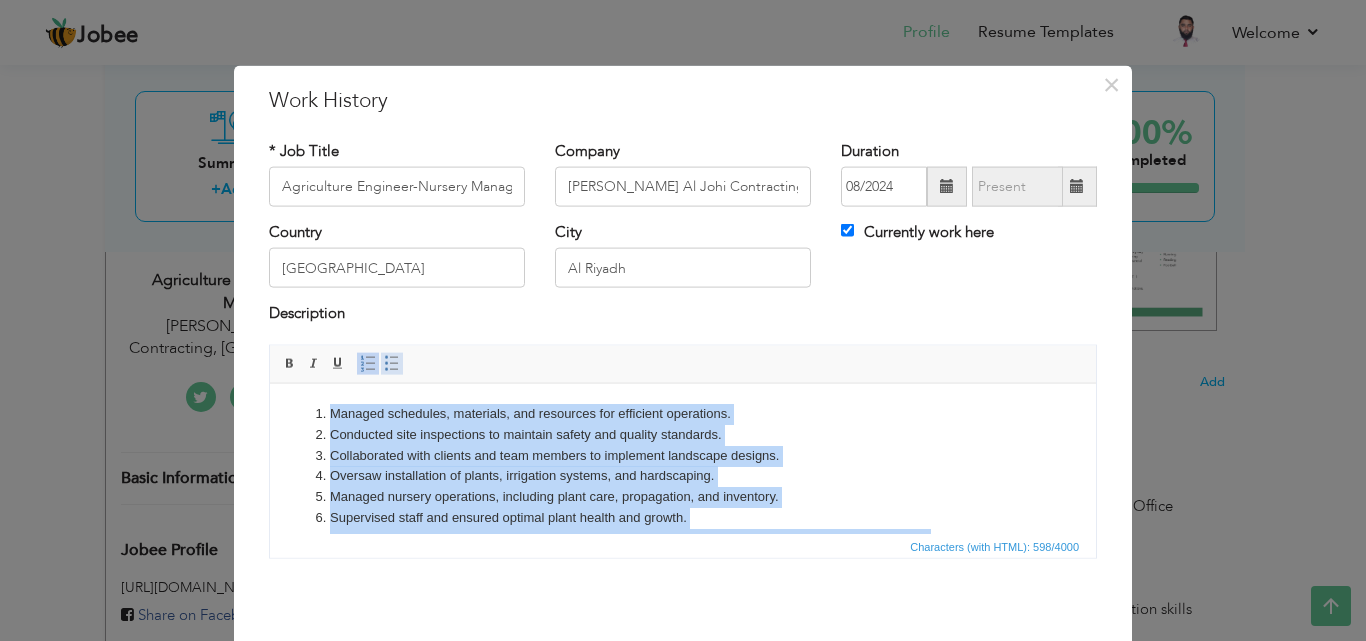 click at bounding box center (392, 363) 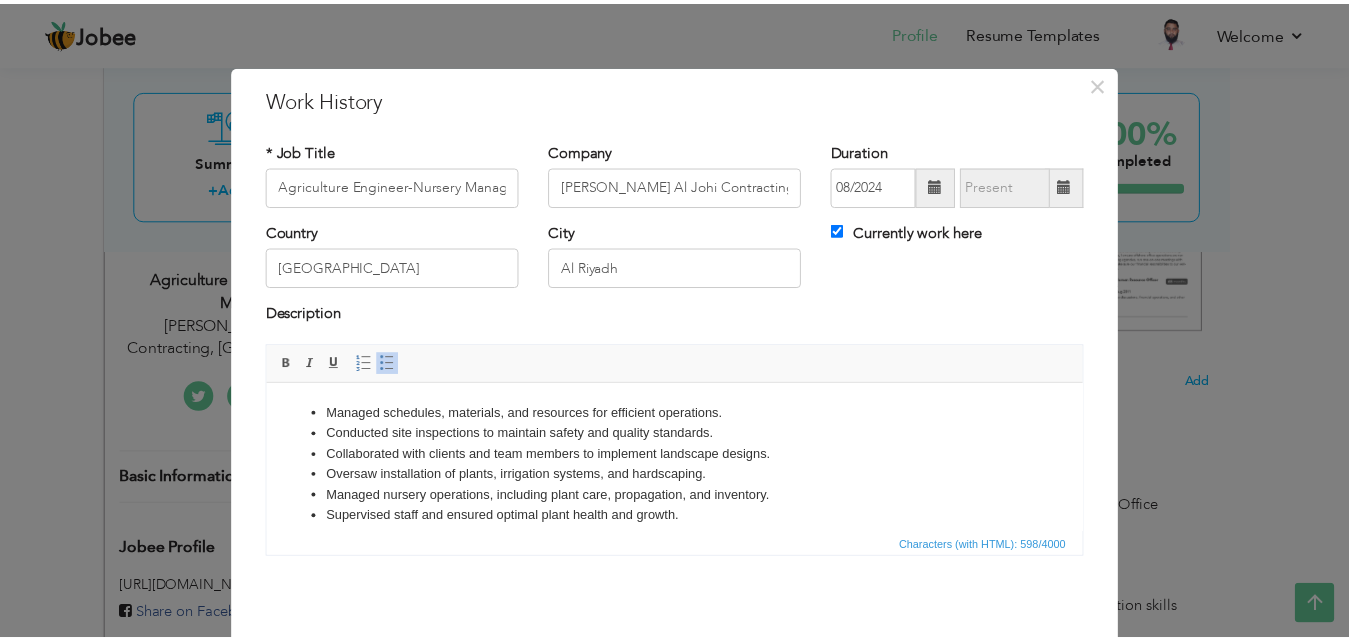 scroll, scrollTop: 79, scrollLeft: 0, axis: vertical 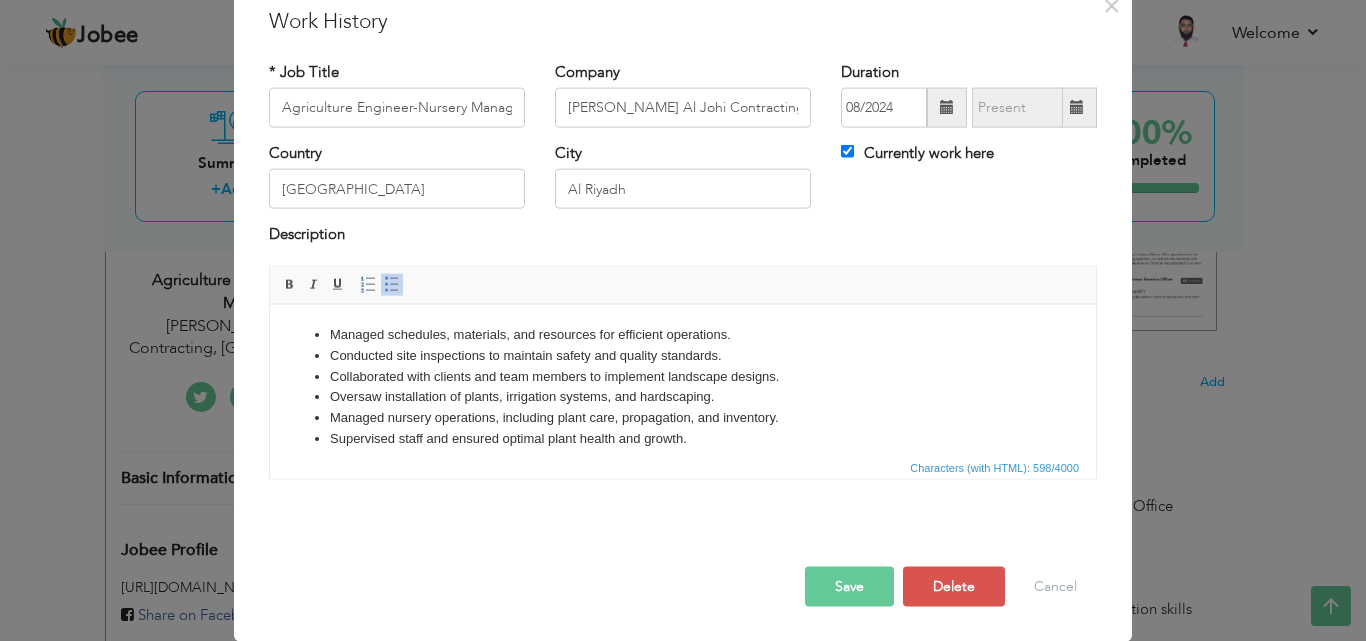 click on "Save" at bounding box center (849, 586) 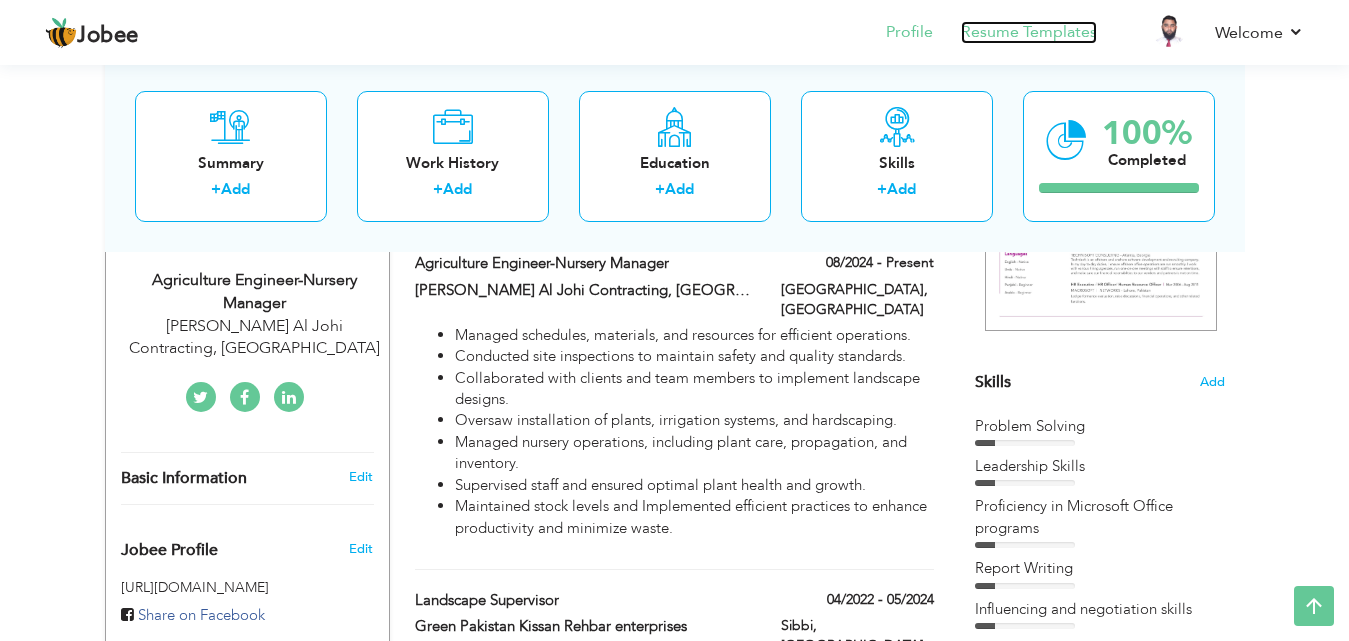 click on "Resume Templates" at bounding box center (1029, 32) 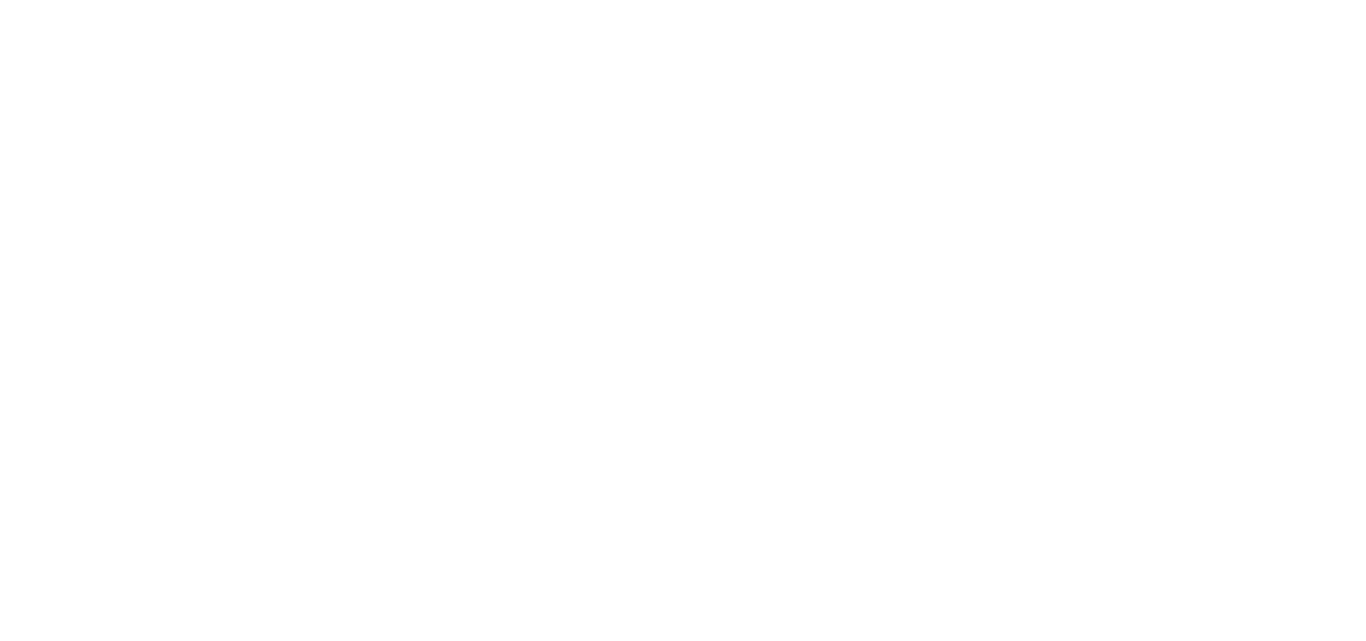 scroll, scrollTop: 0, scrollLeft: 0, axis: both 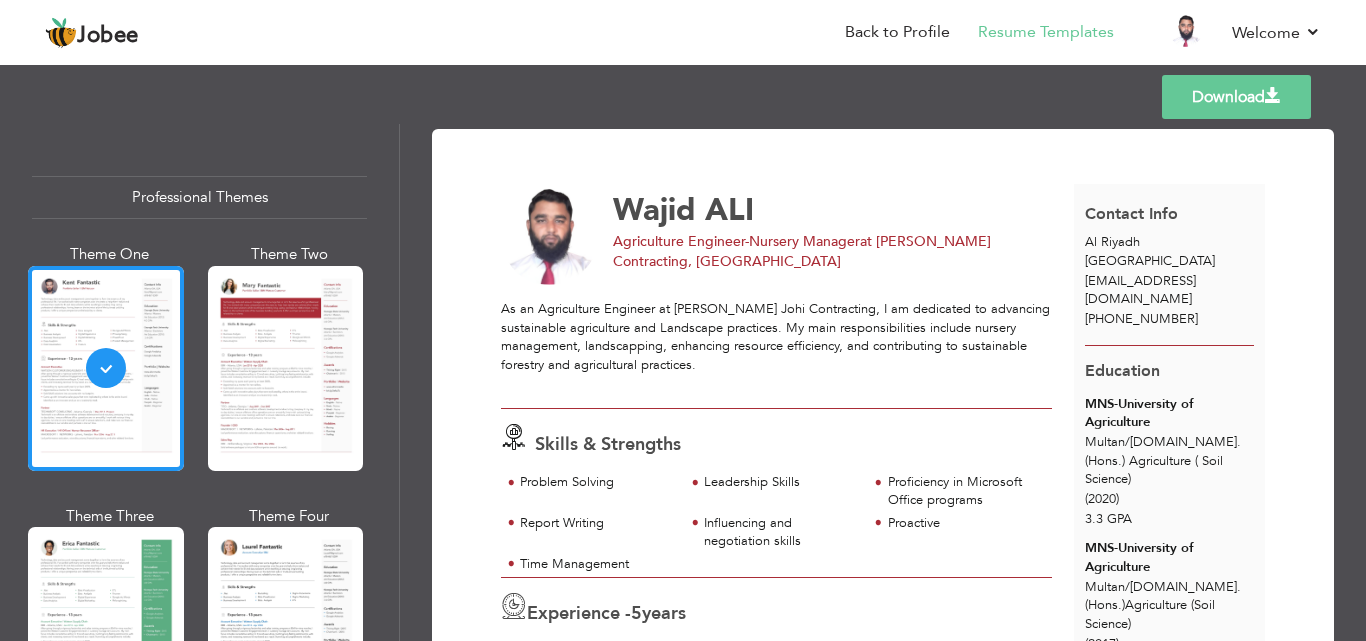 drag, startPoint x: 1358, startPoint y: 145, endPoint x: 1354, endPoint y: 211, distance: 66.1211 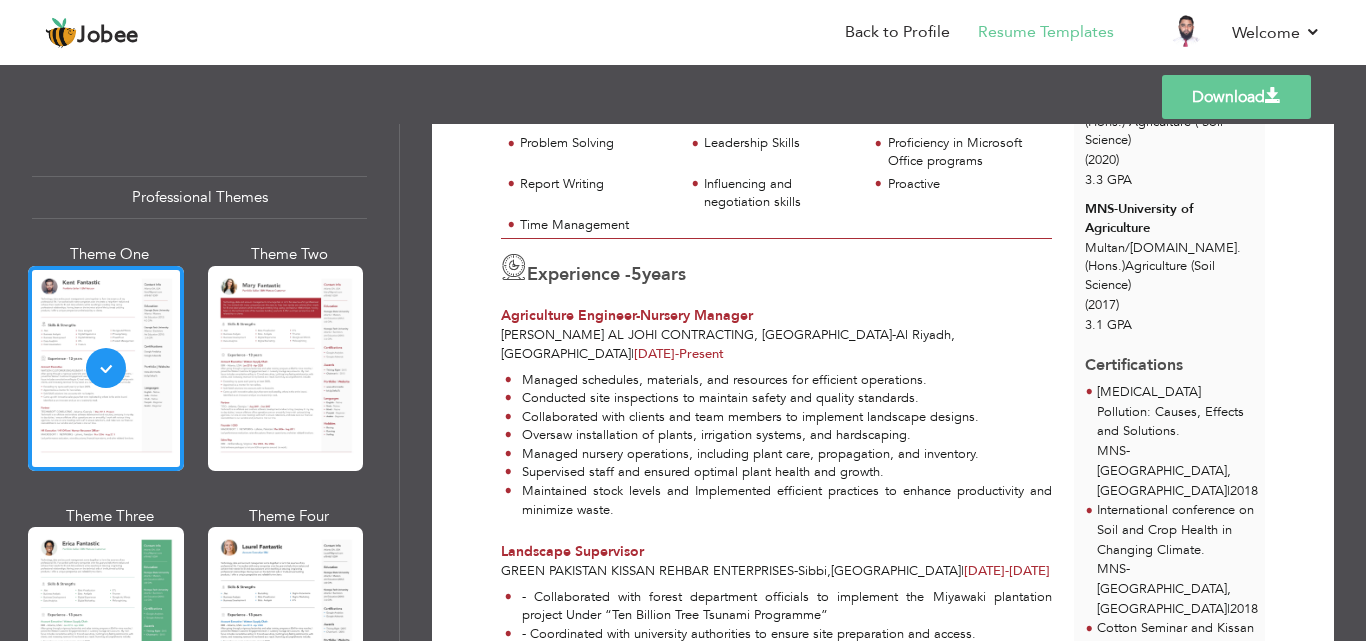 scroll, scrollTop: 324, scrollLeft: 0, axis: vertical 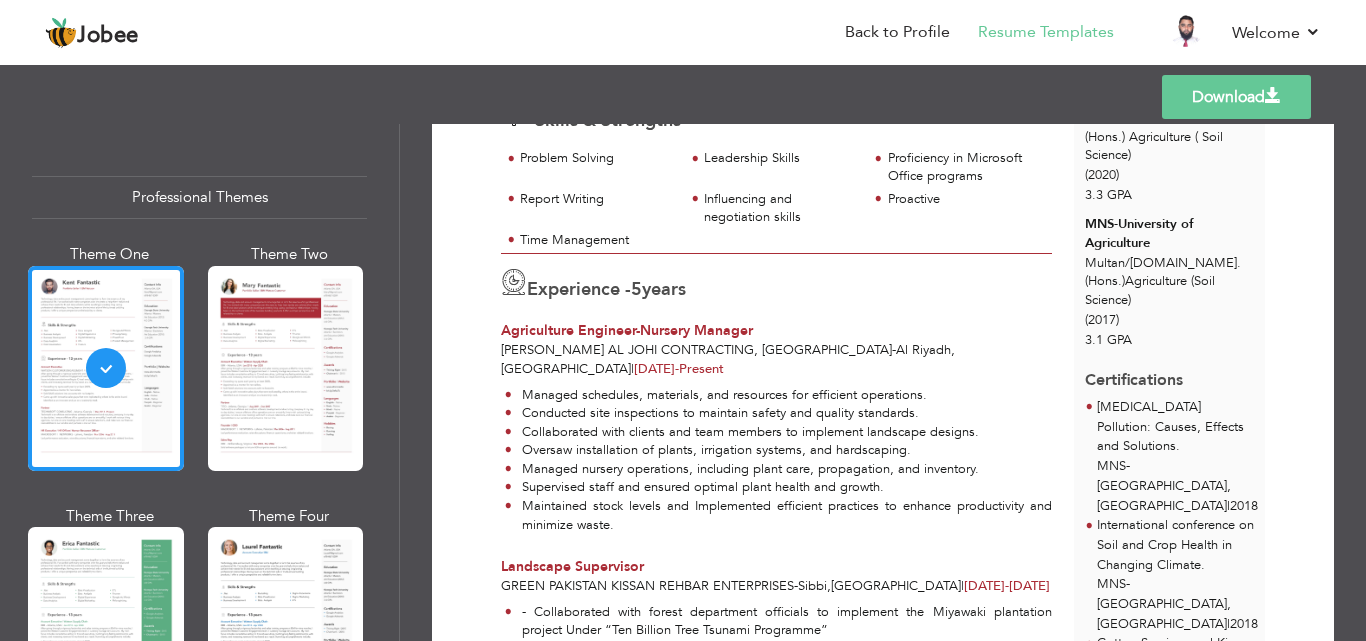 click on "Managed nursery operations, including plant care, propagation, and inventory." at bounding box center (778, 469) 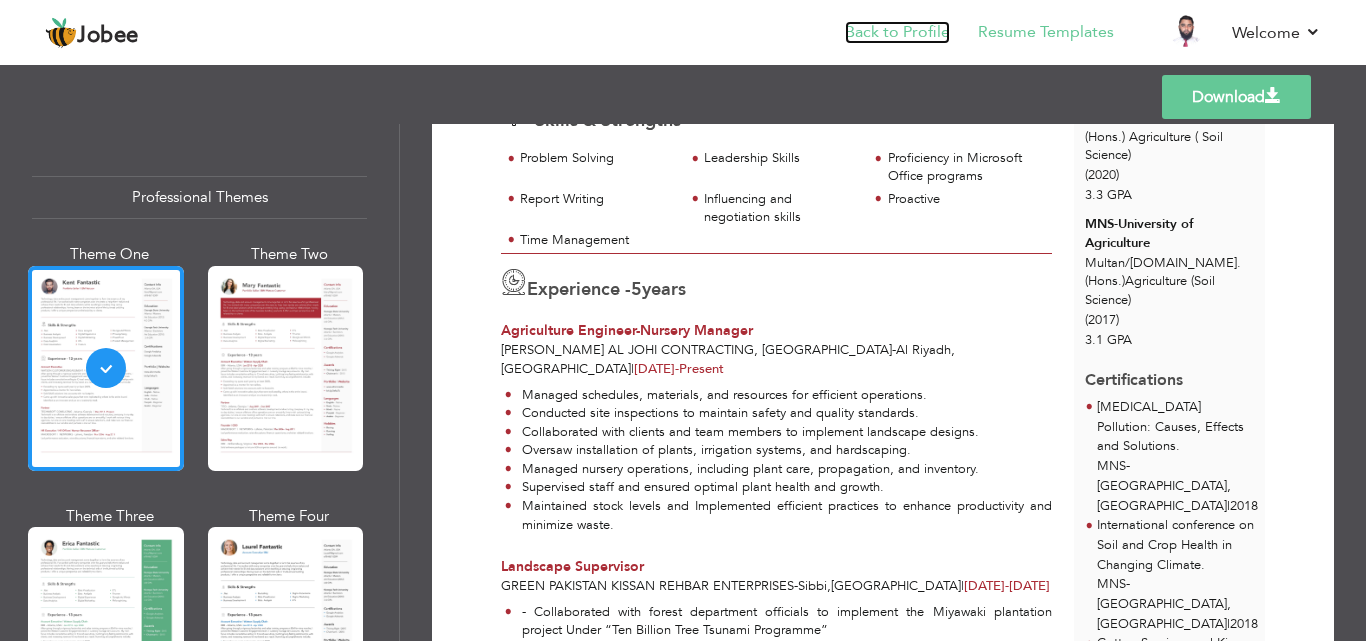click on "Back to Profile" at bounding box center [897, 32] 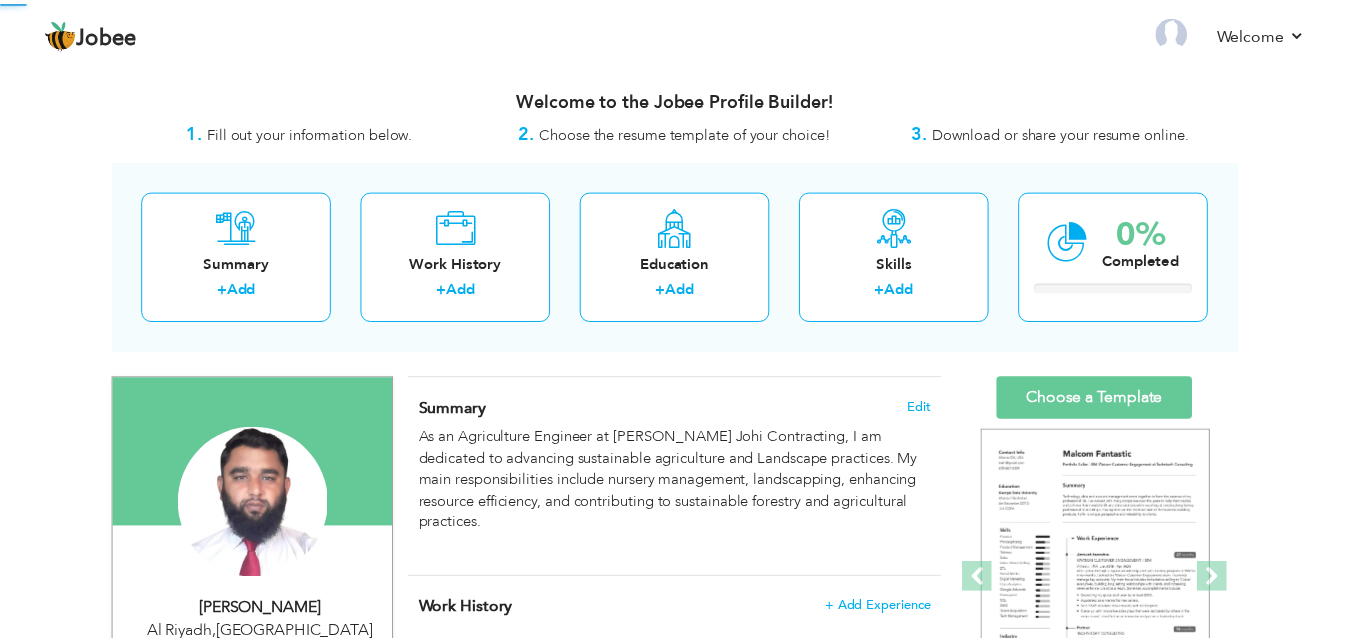 scroll, scrollTop: 0, scrollLeft: 0, axis: both 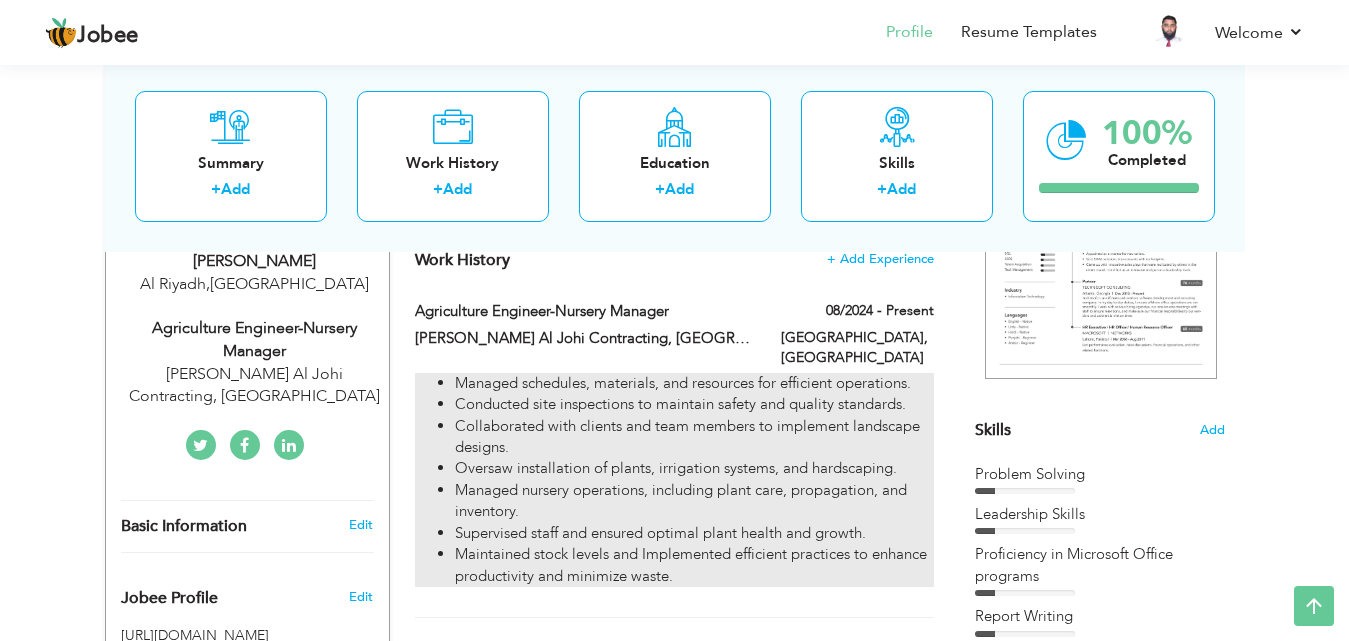 click on "Oversaw installation of plants, irrigation systems, and hardscaping." at bounding box center [694, 468] 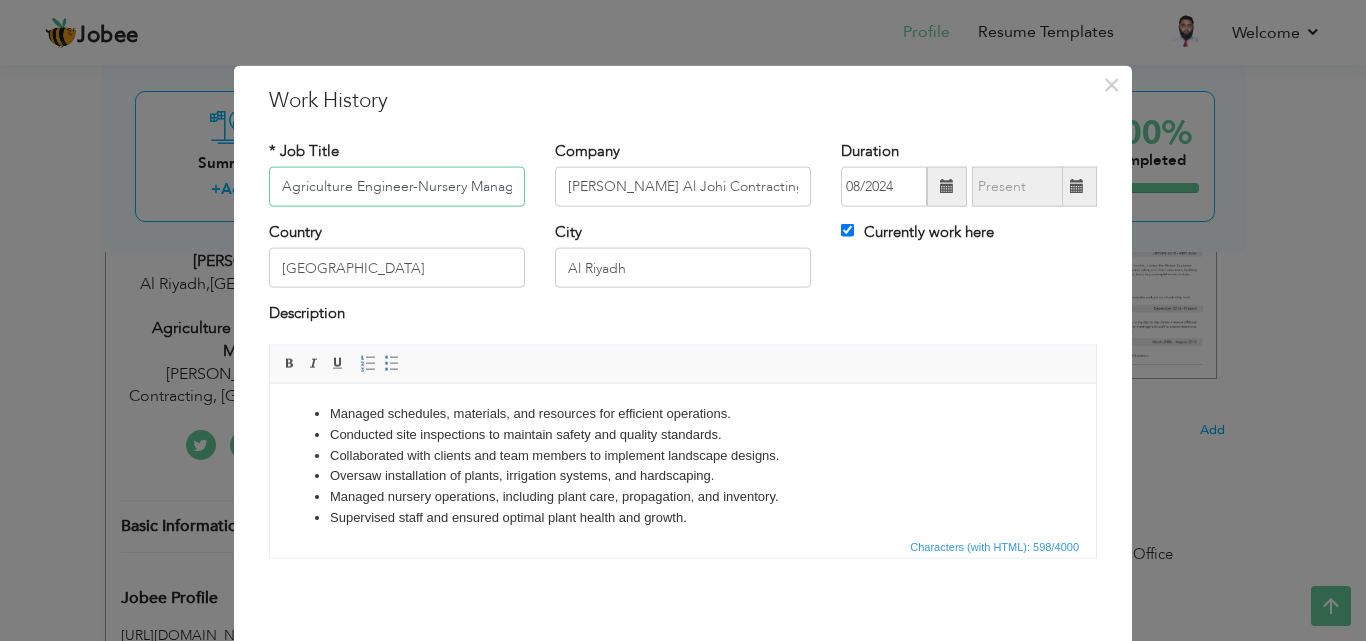 scroll, scrollTop: 0, scrollLeft: 10, axis: horizontal 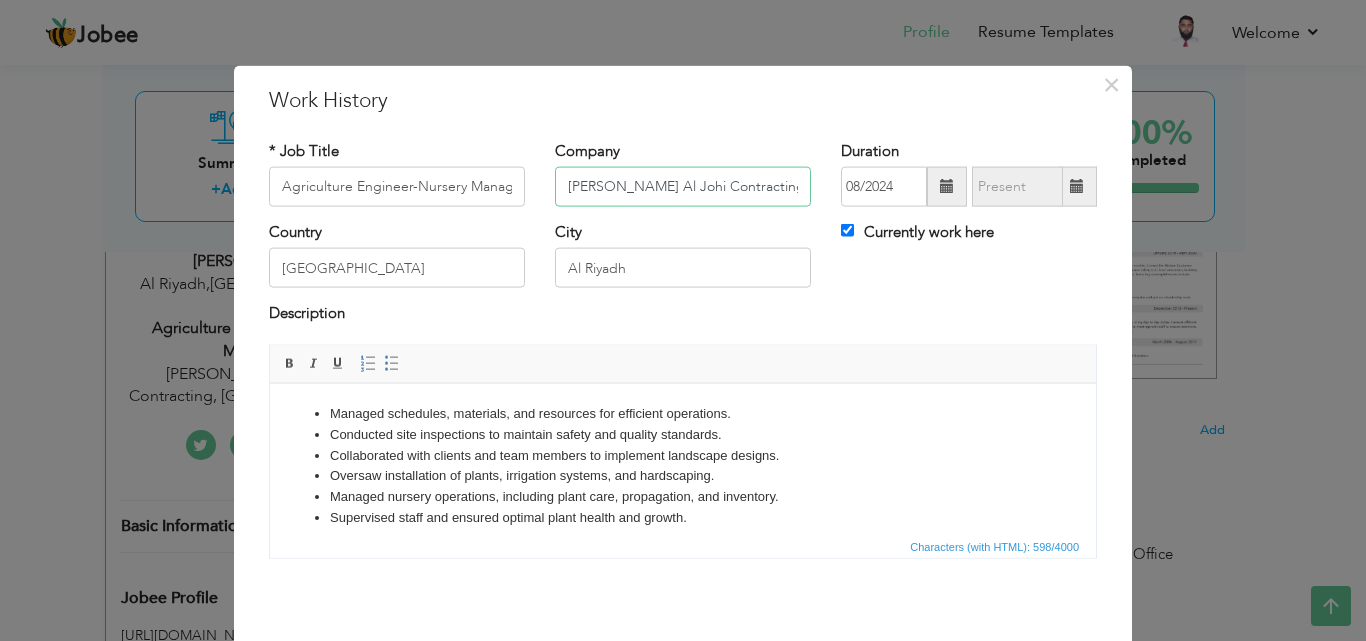 click on "khalid Awad Al Johi Contracting, Riyadh" at bounding box center (683, 187) 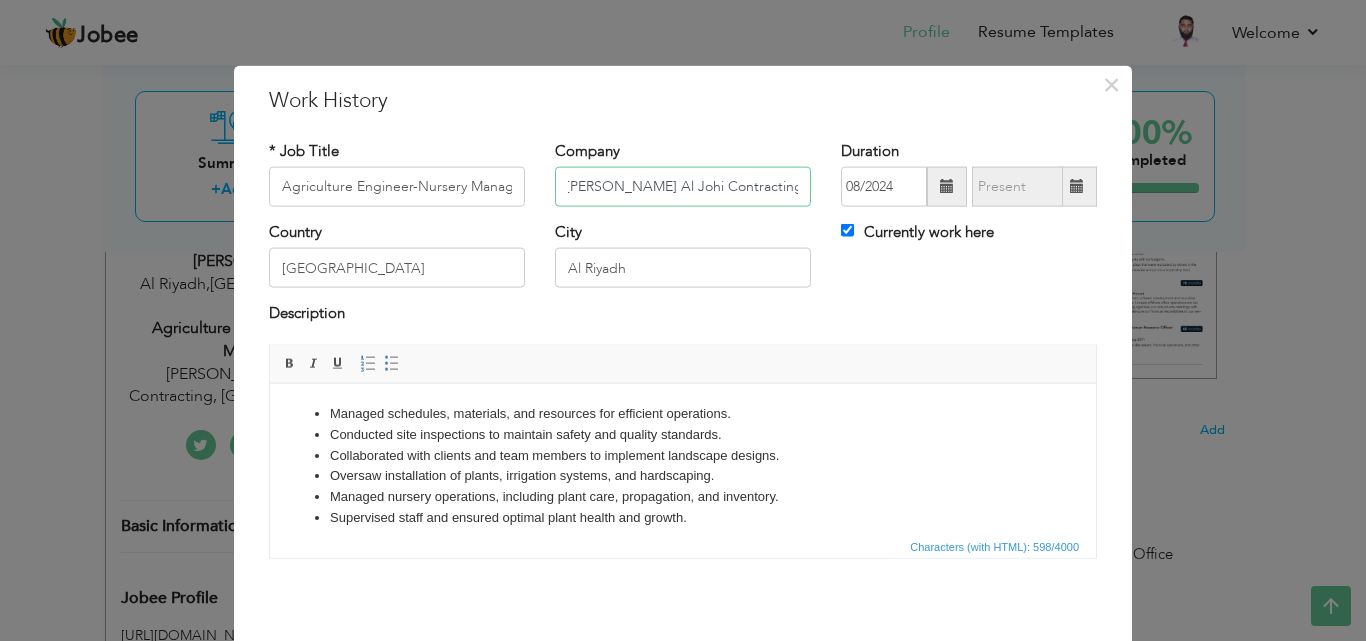 scroll, scrollTop: 0, scrollLeft: 0, axis: both 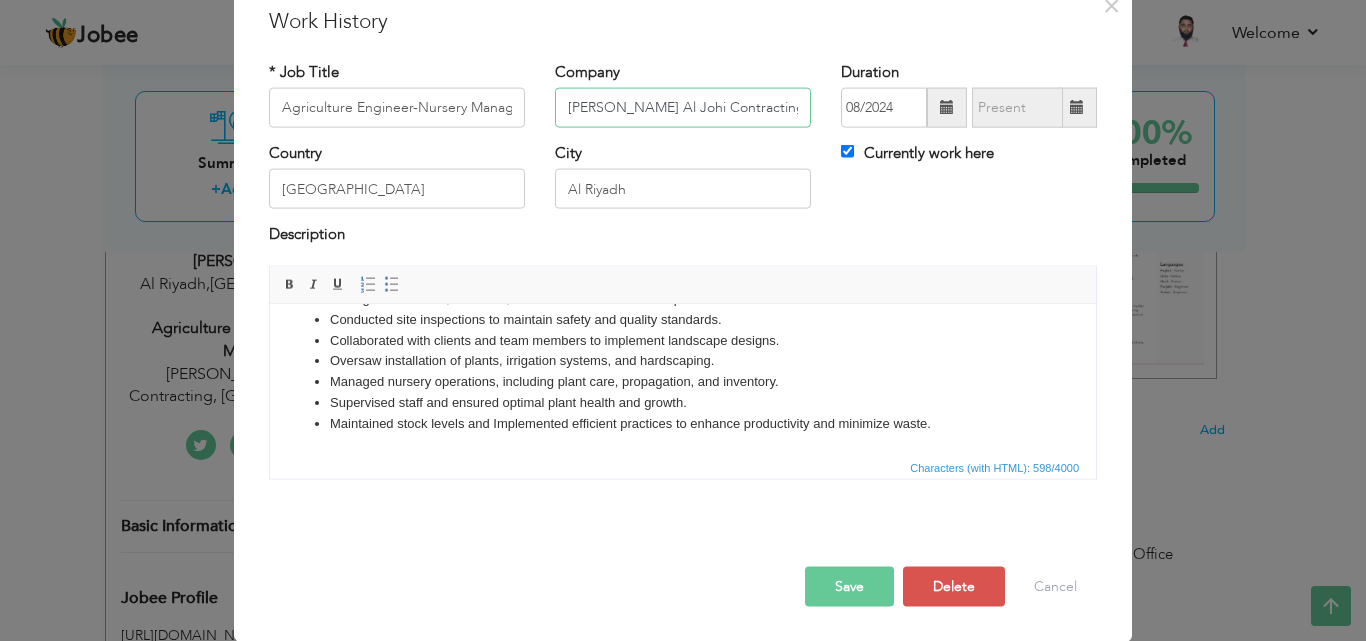 type on "[PERSON_NAME] Al Johi Contracting," 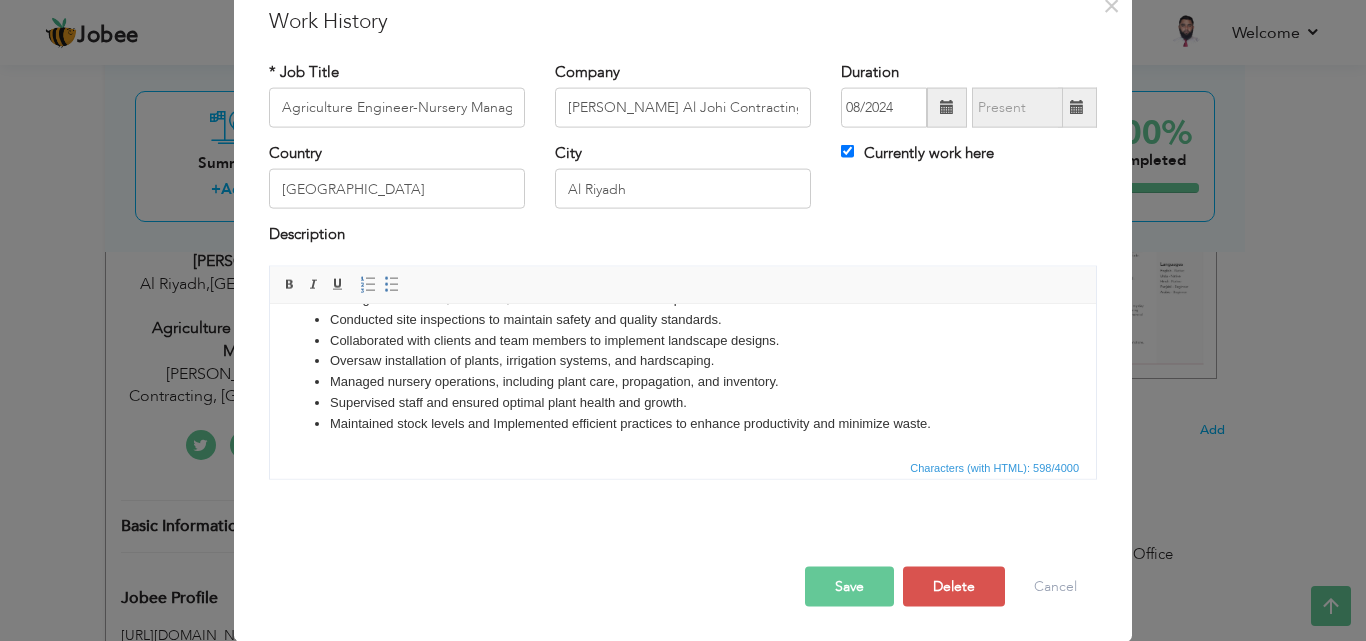 click at bounding box center [0, 0] 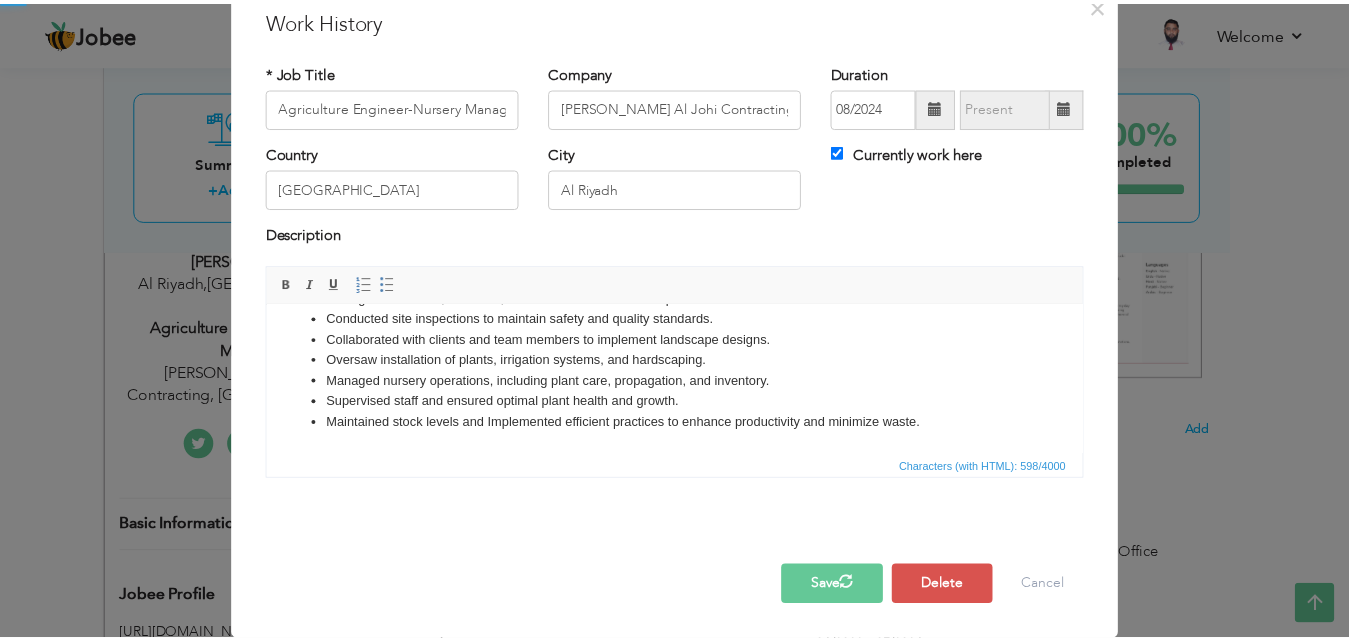 scroll, scrollTop: 0, scrollLeft: 0, axis: both 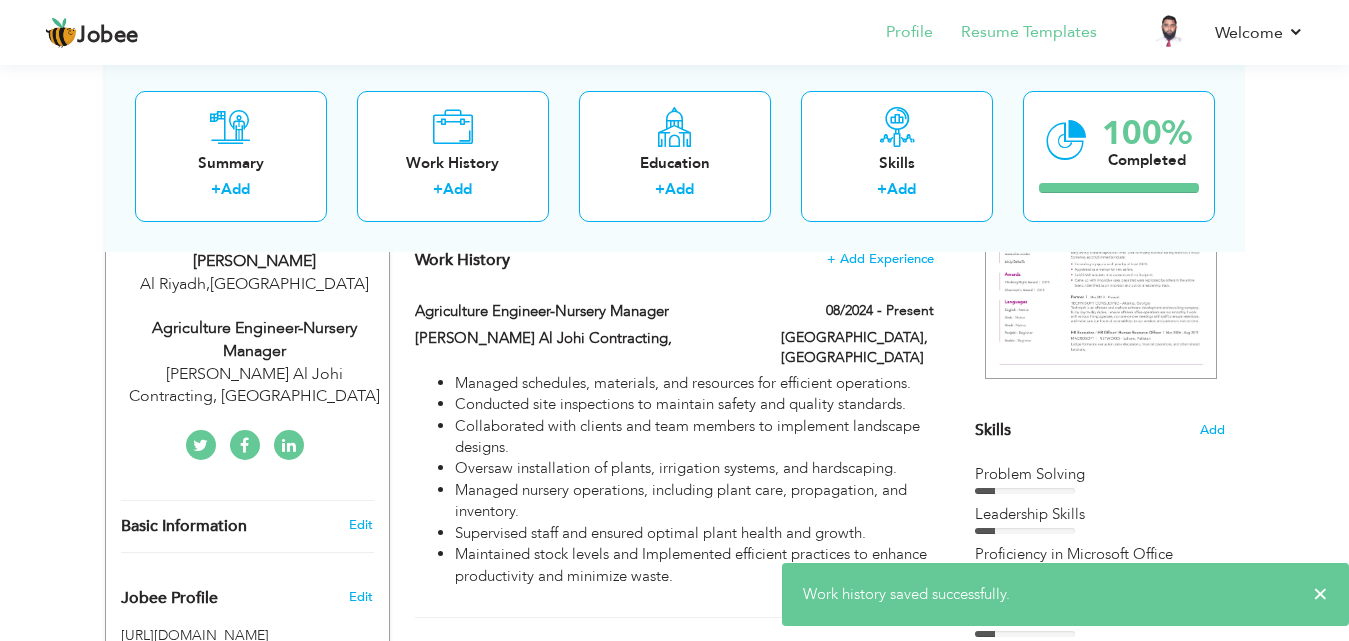 click on "Resume Templates" at bounding box center (1015, 34) 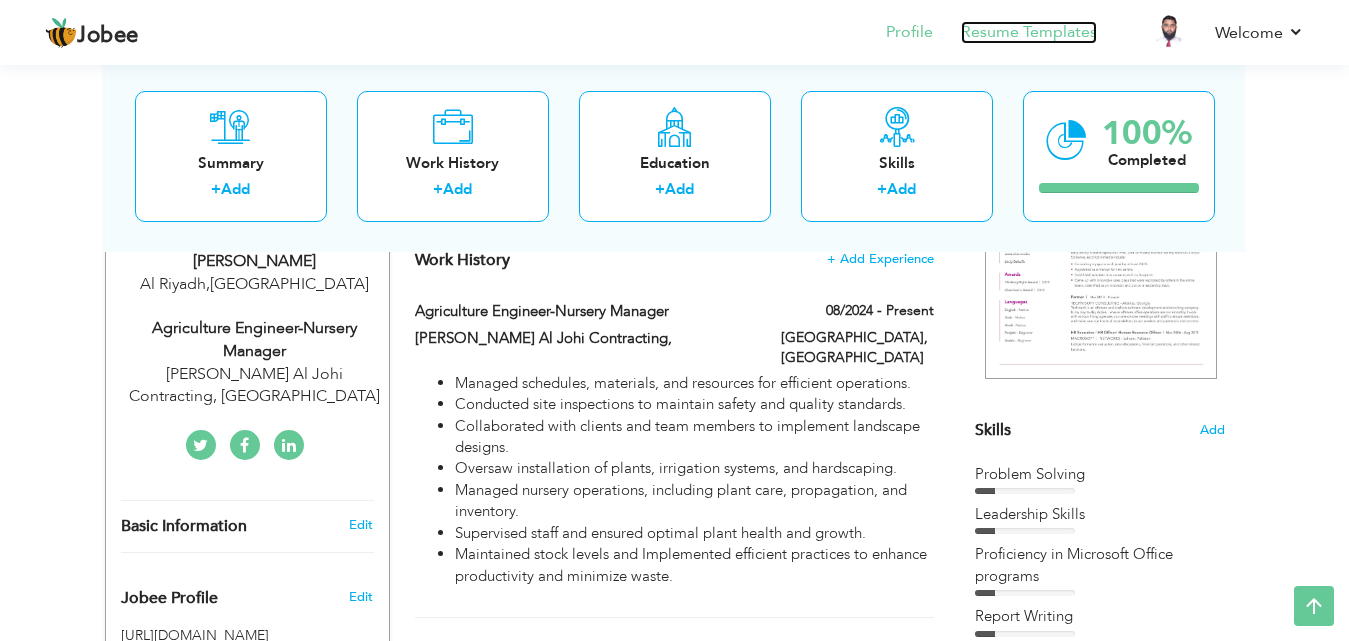 click on "Resume Templates" at bounding box center [1029, 32] 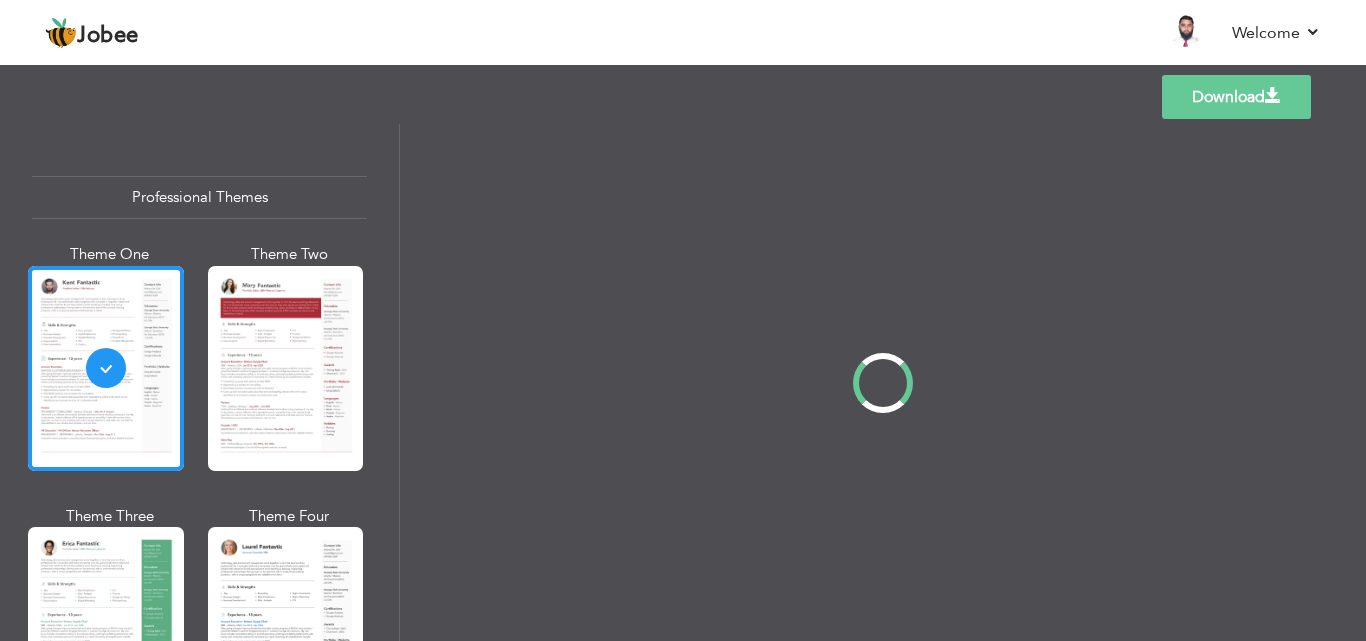 scroll, scrollTop: 0, scrollLeft: 0, axis: both 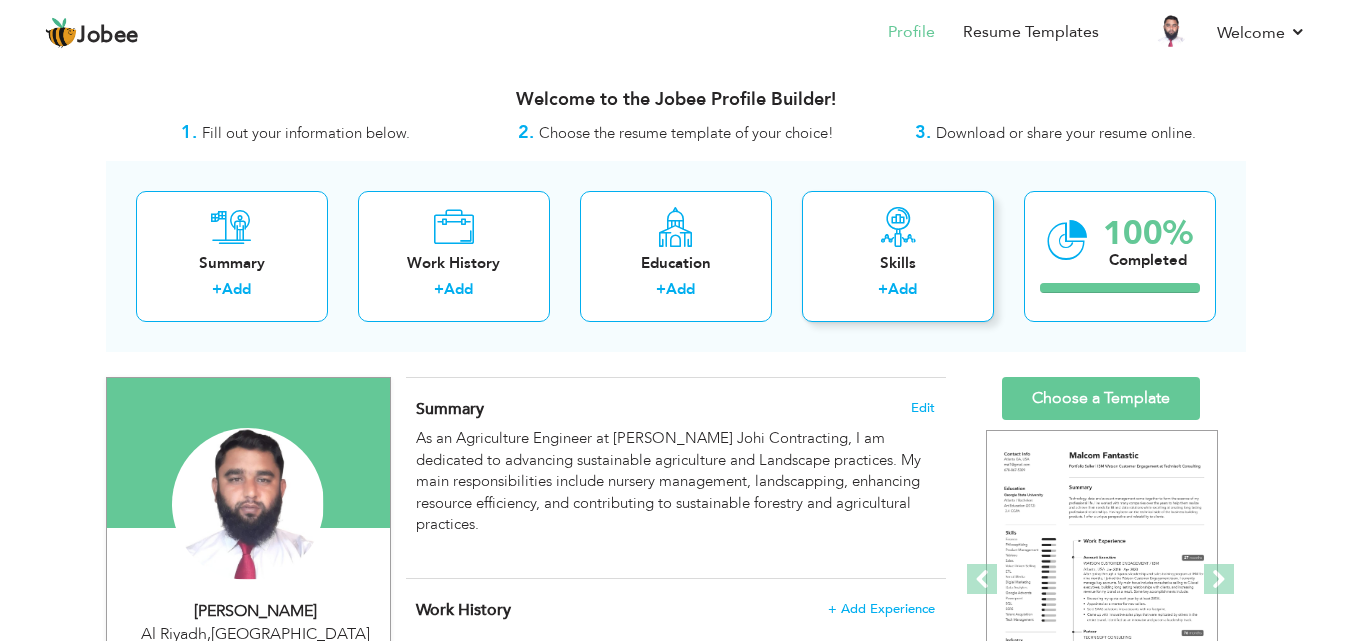 click on "Skills" at bounding box center [898, 263] 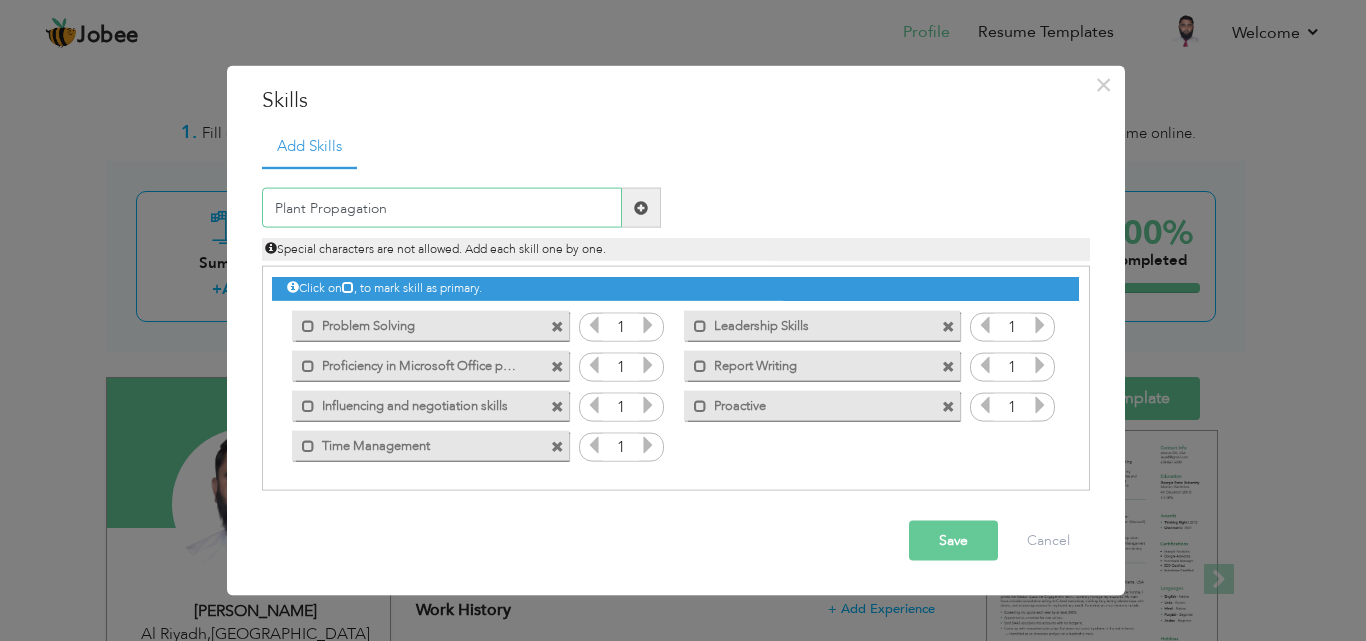type on "Plant Propagation" 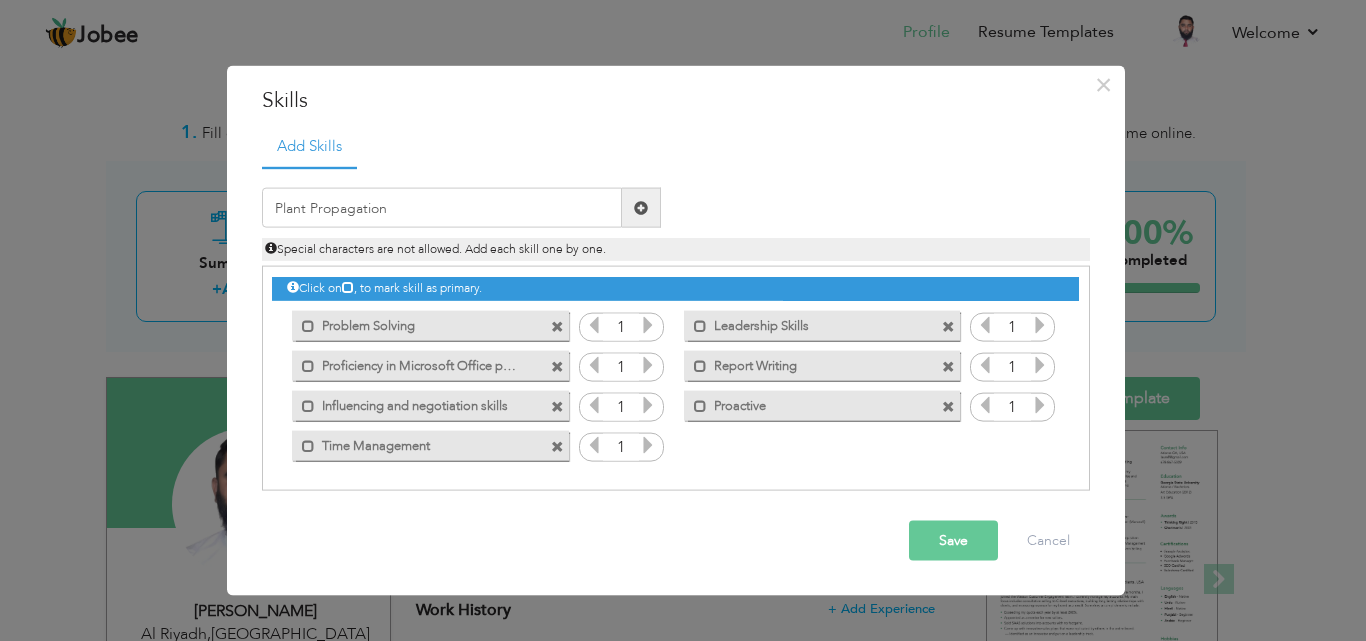 click on "Save" at bounding box center (953, 541) 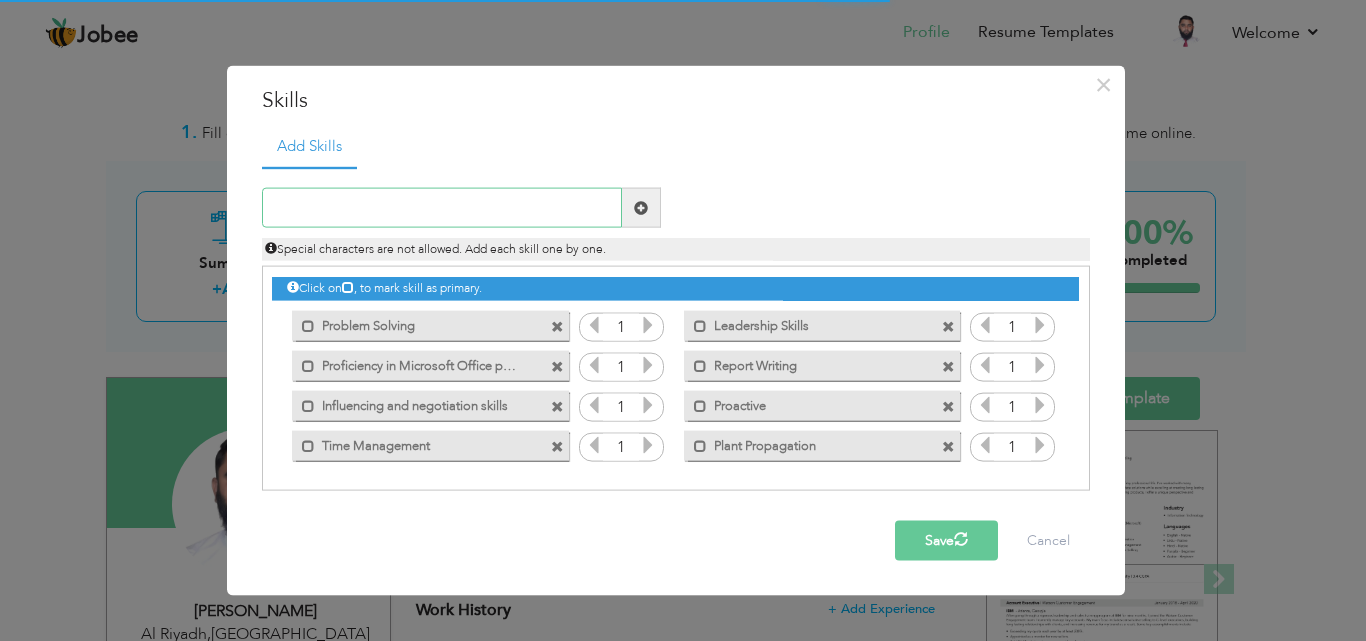 click at bounding box center [442, 208] 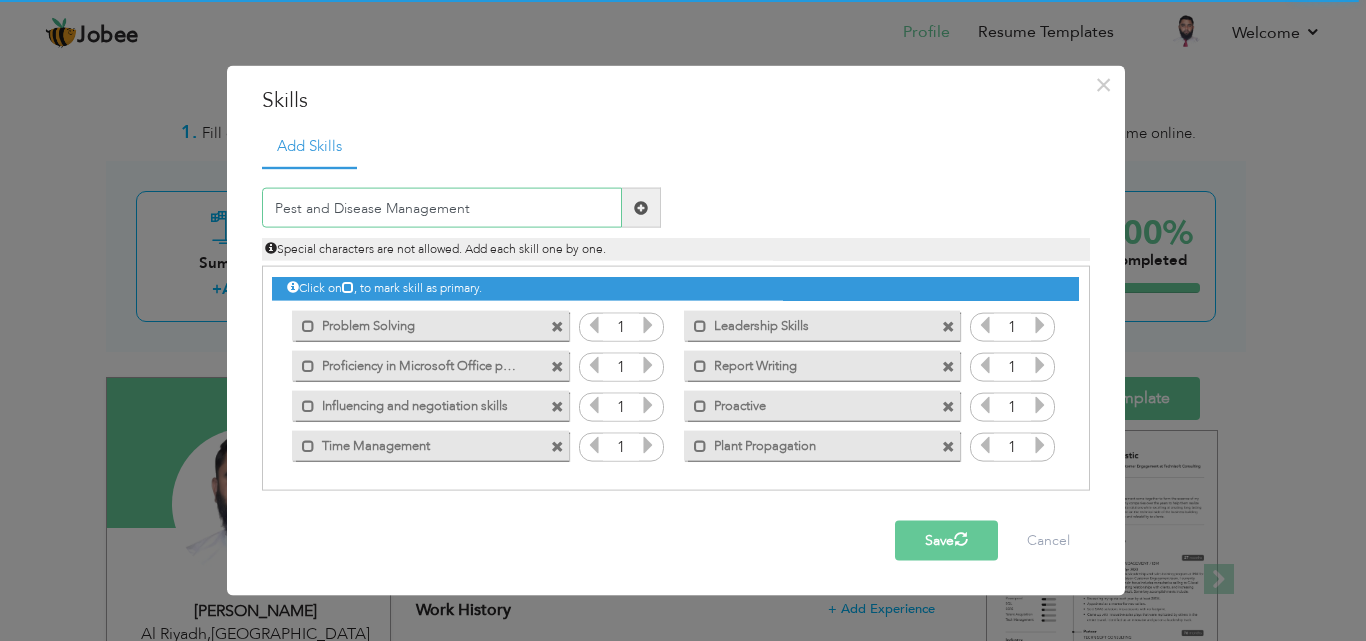 type on "Pest and Disease Management" 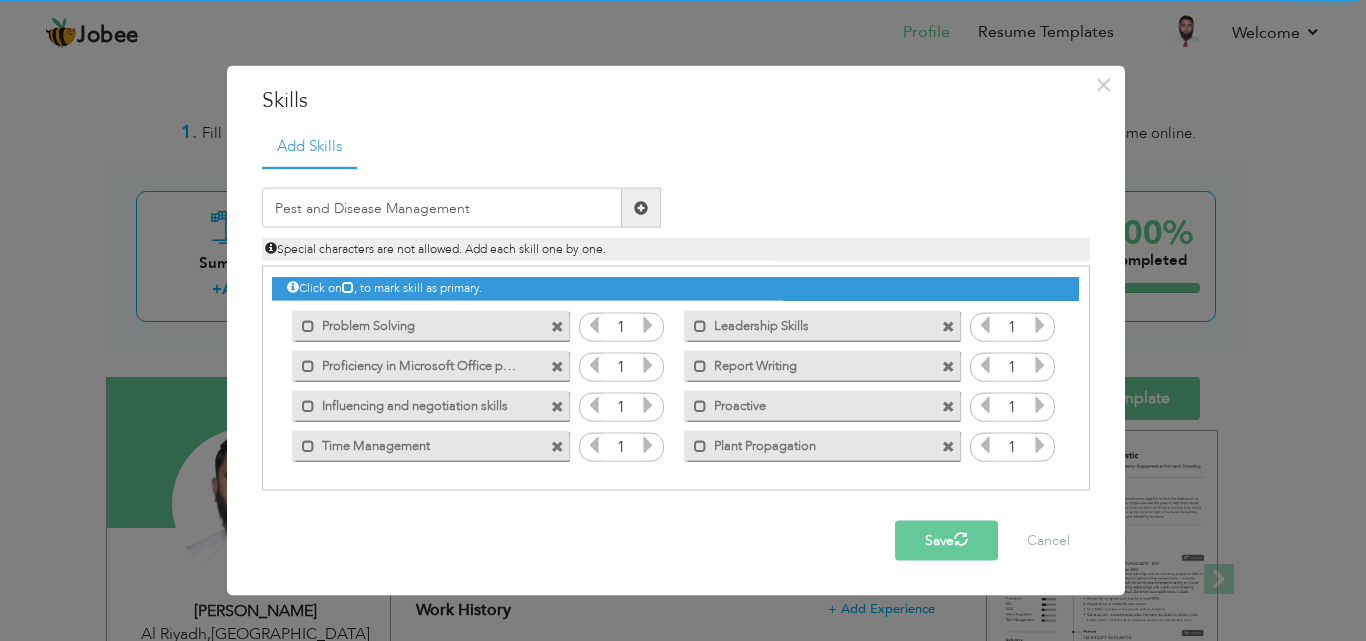 click on "Save" at bounding box center [946, 541] 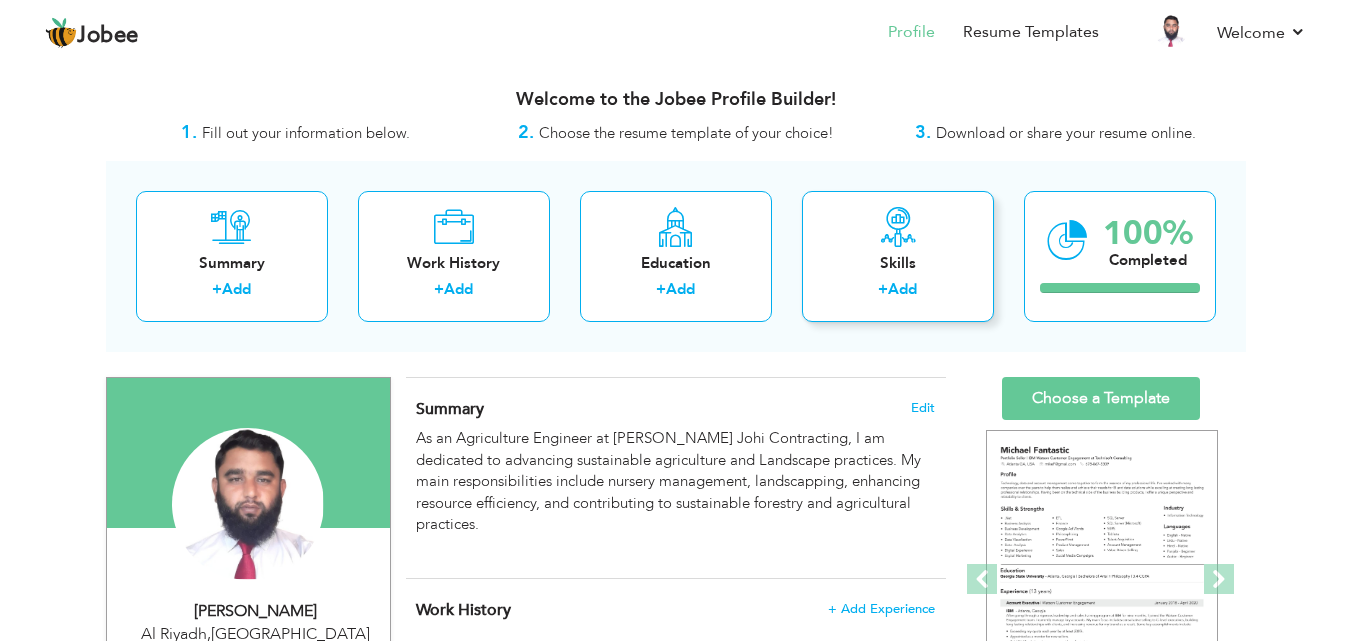 click on "Skills" at bounding box center (898, 263) 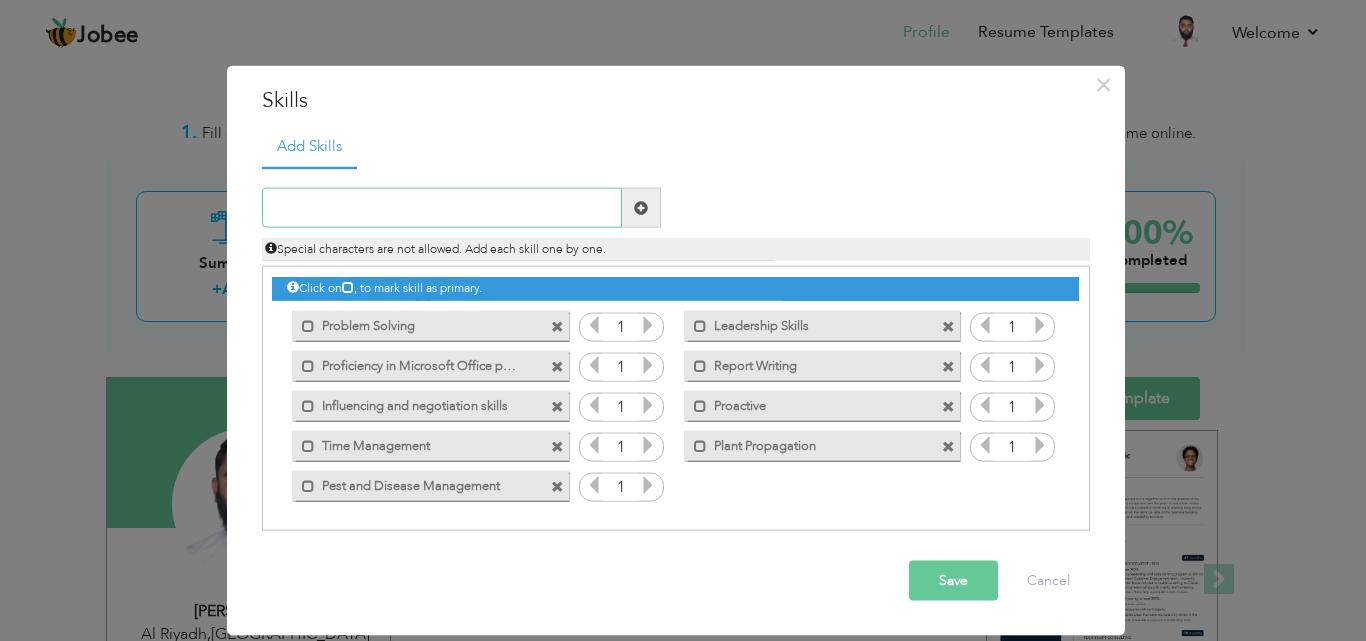paste on "• Pest And Disease Management." 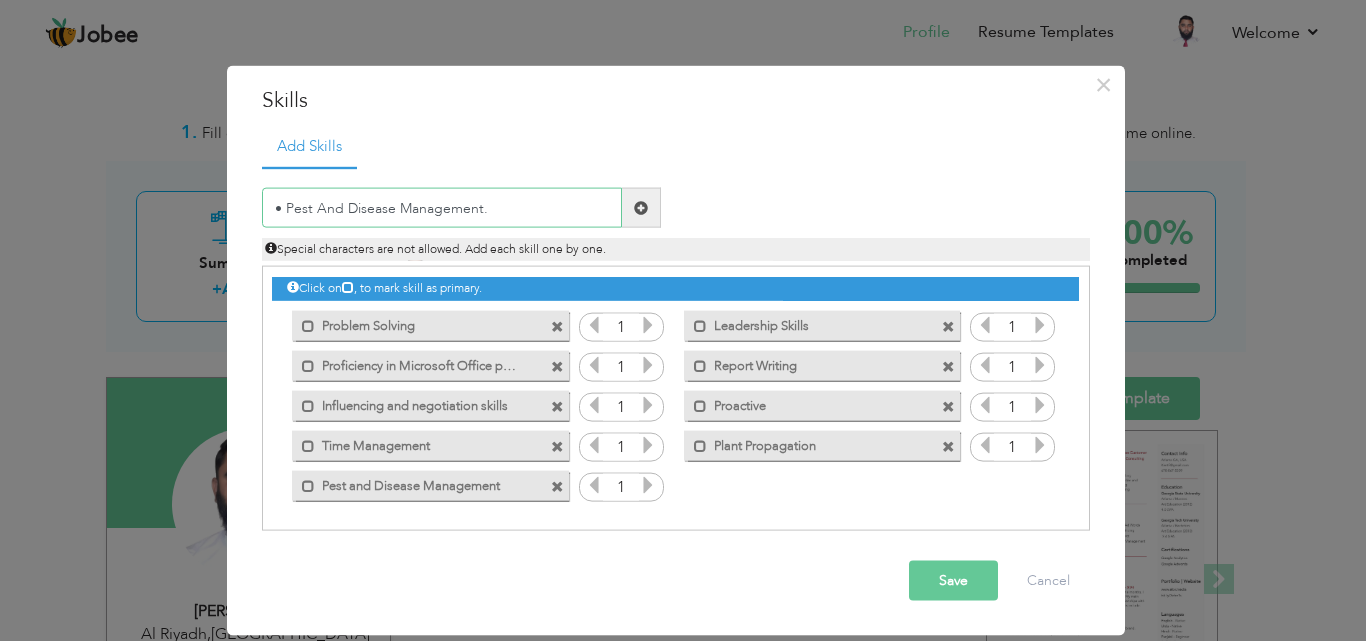 click on "• Pest And Disease Management." at bounding box center (442, 208) 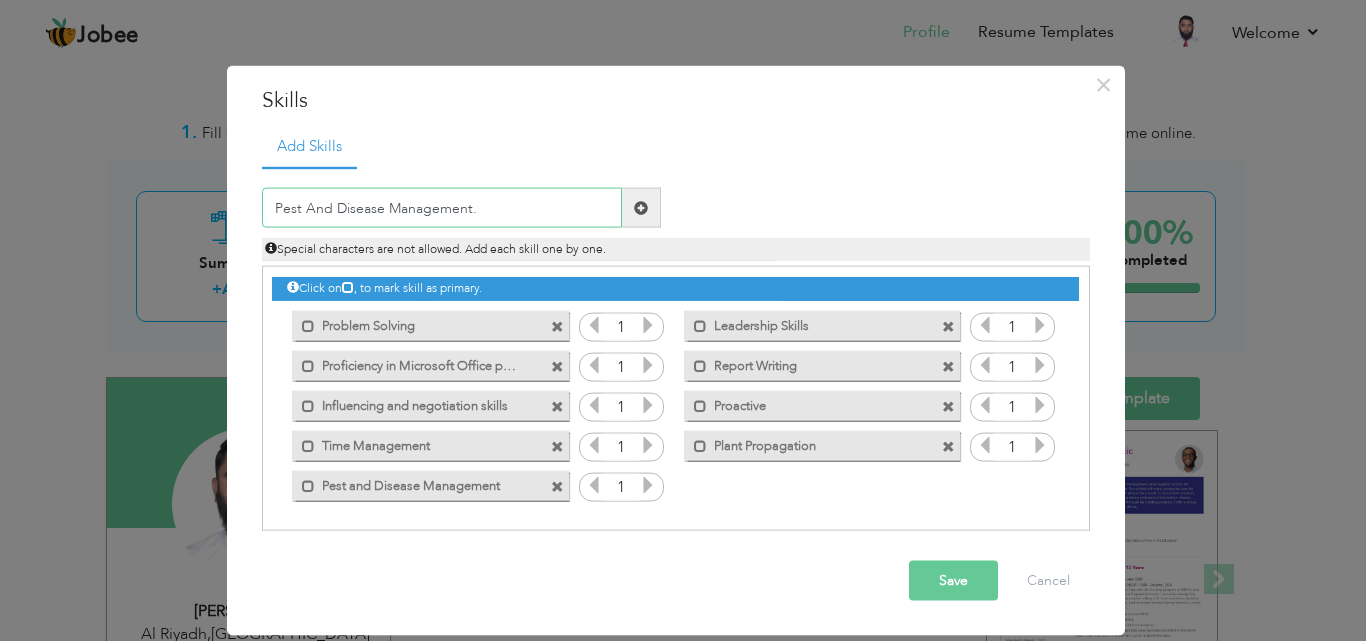 type on "Pest And Disease Management." 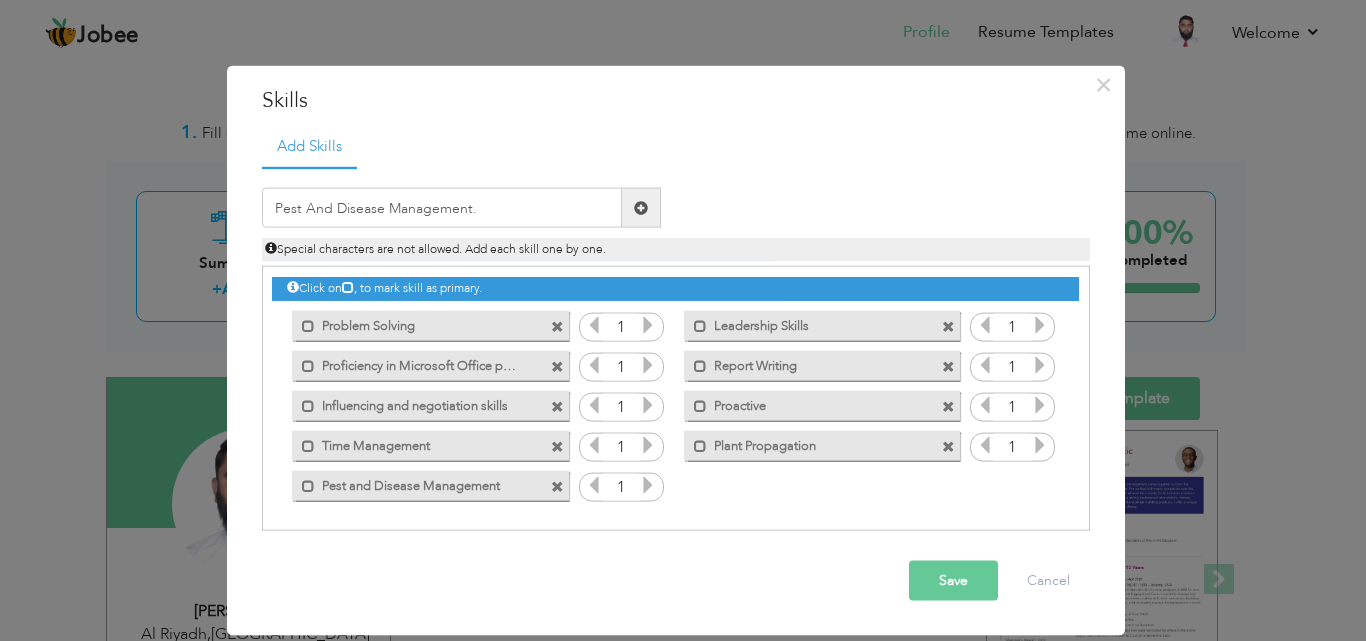 click on "Save" at bounding box center (953, 581) 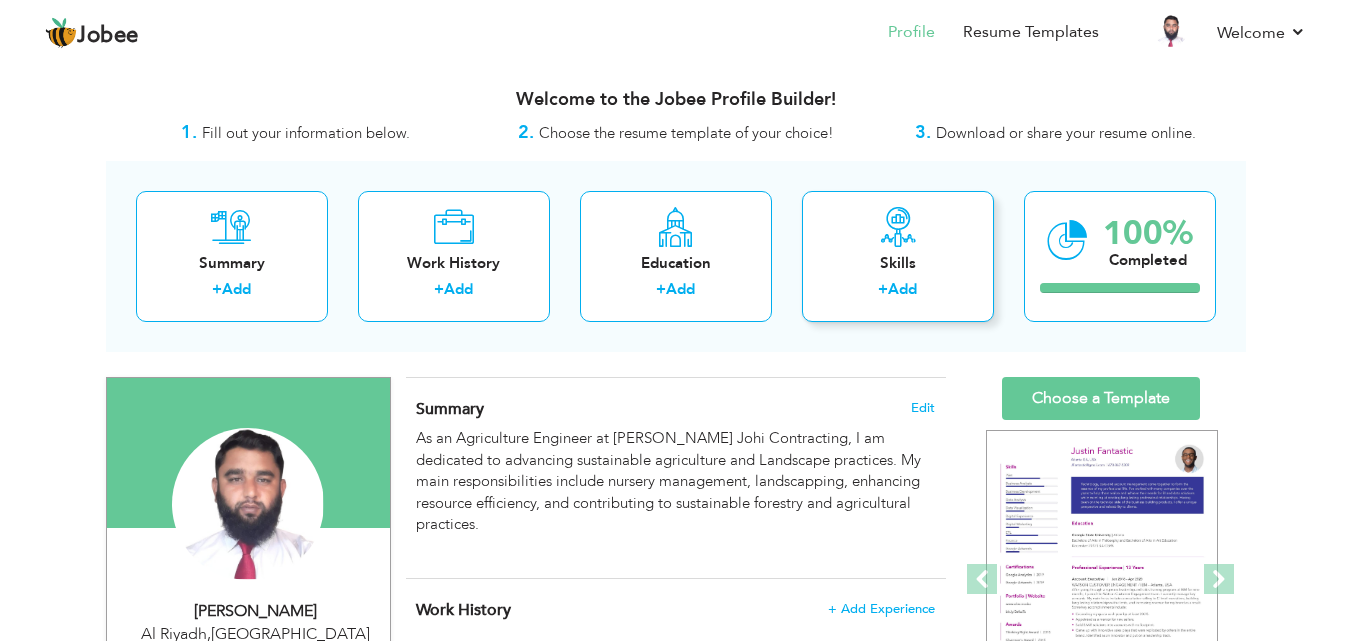 click on "Skills
+  Add" at bounding box center (898, 256) 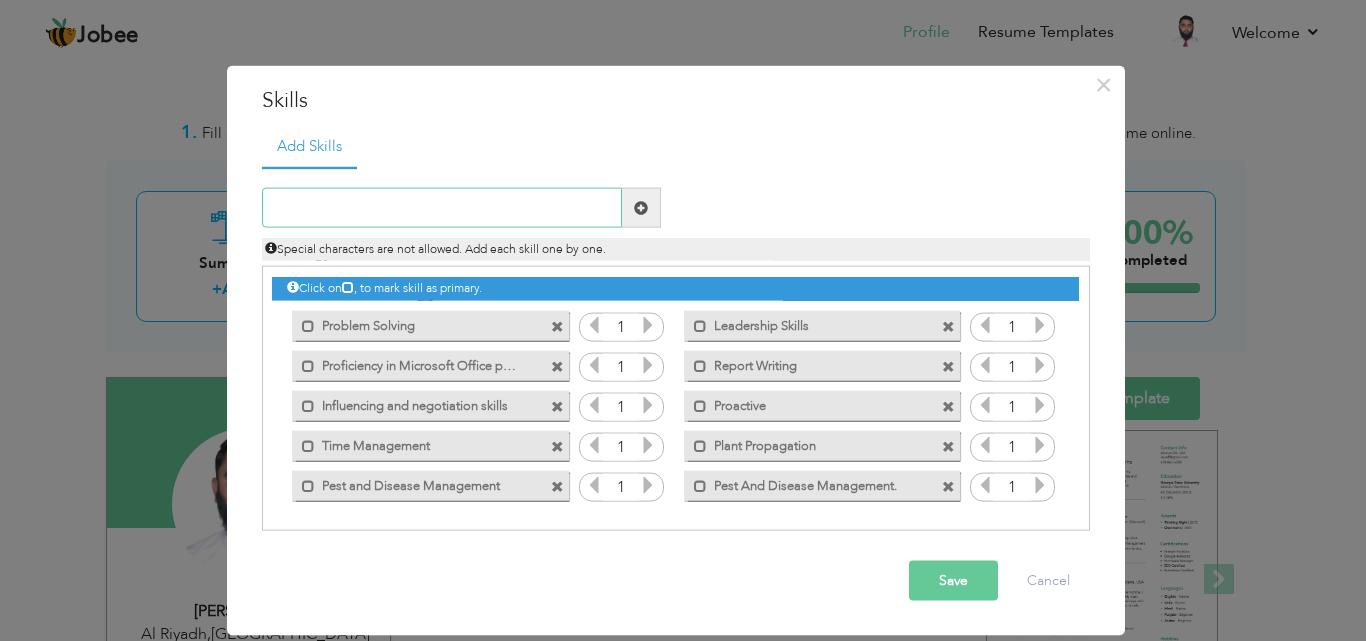 click at bounding box center [442, 208] 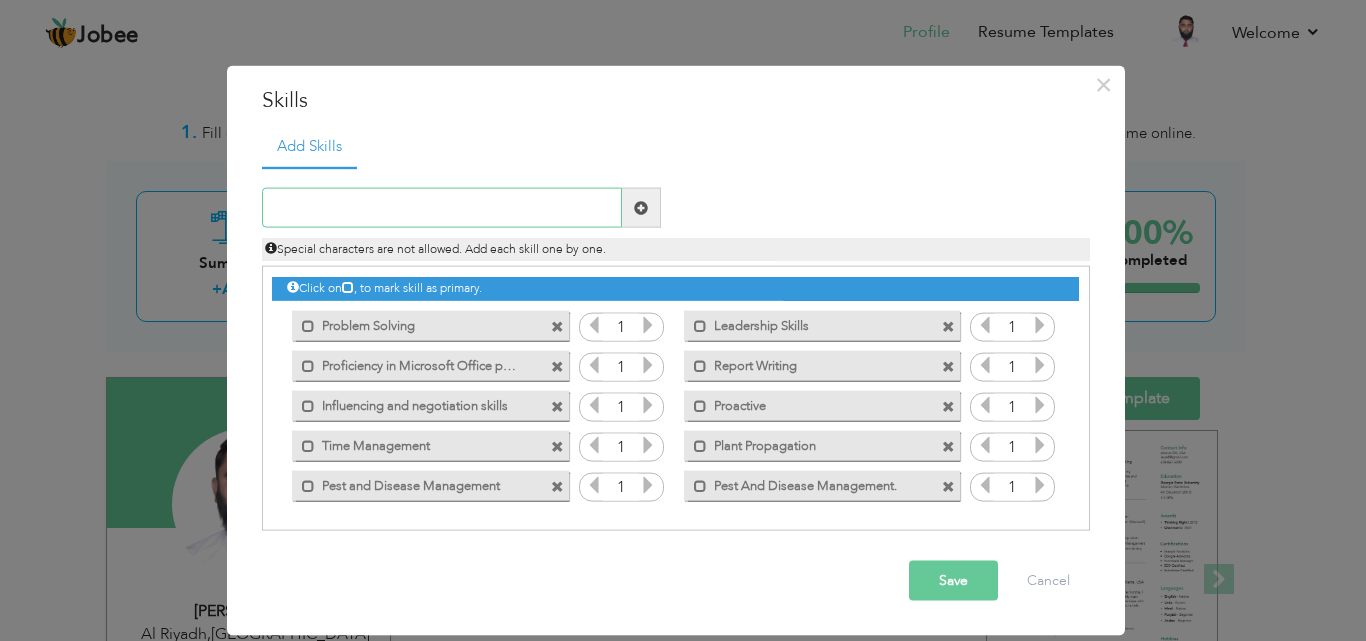 paste on "Site Analysis" 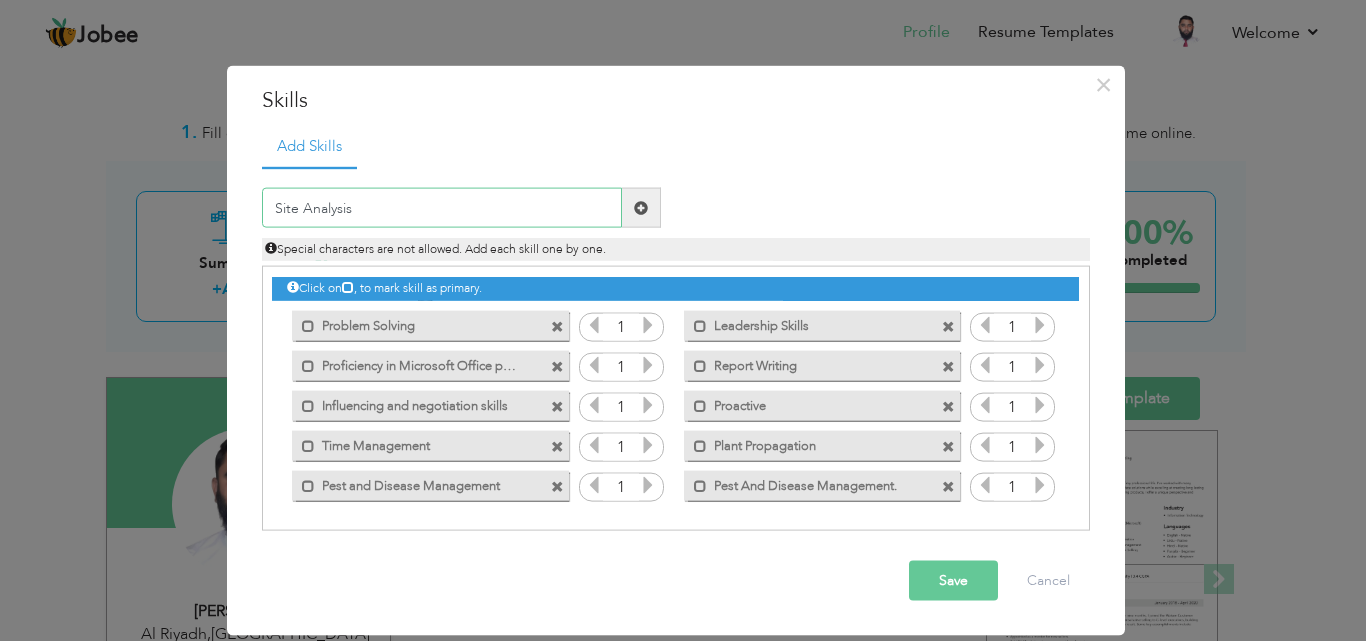type on "Site Analysis" 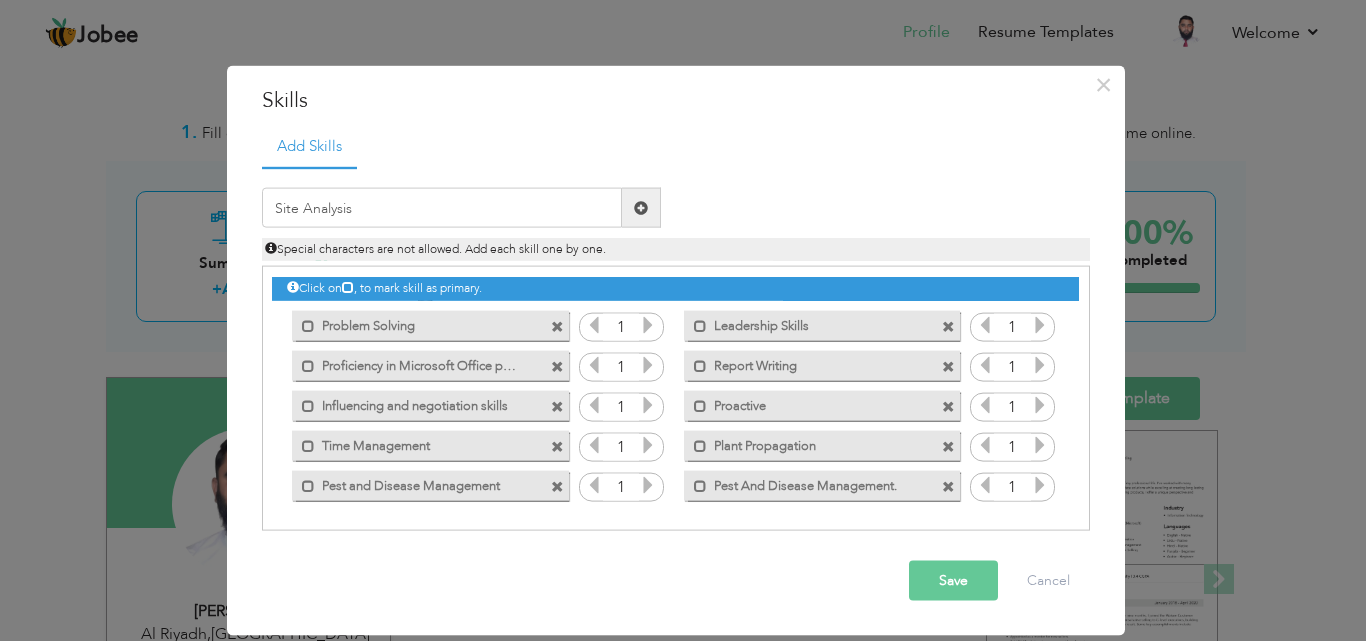 click on "Save" at bounding box center (953, 581) 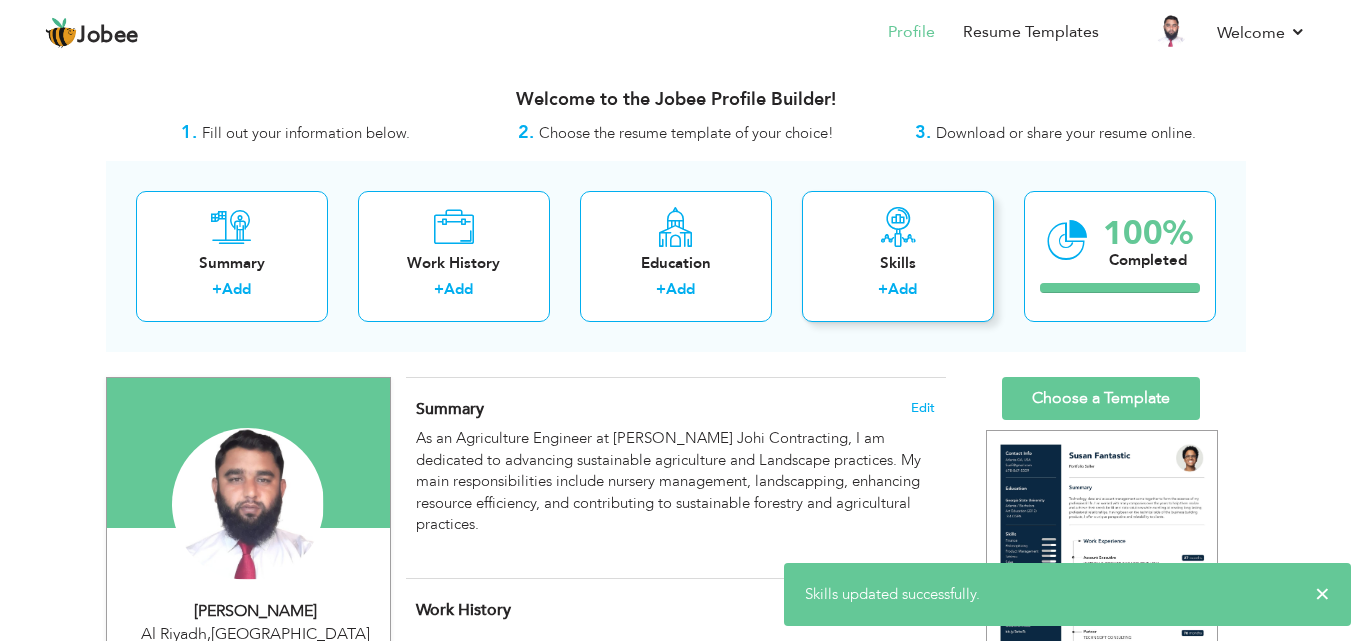 click on "Skills" at bounding box center (898, 263) 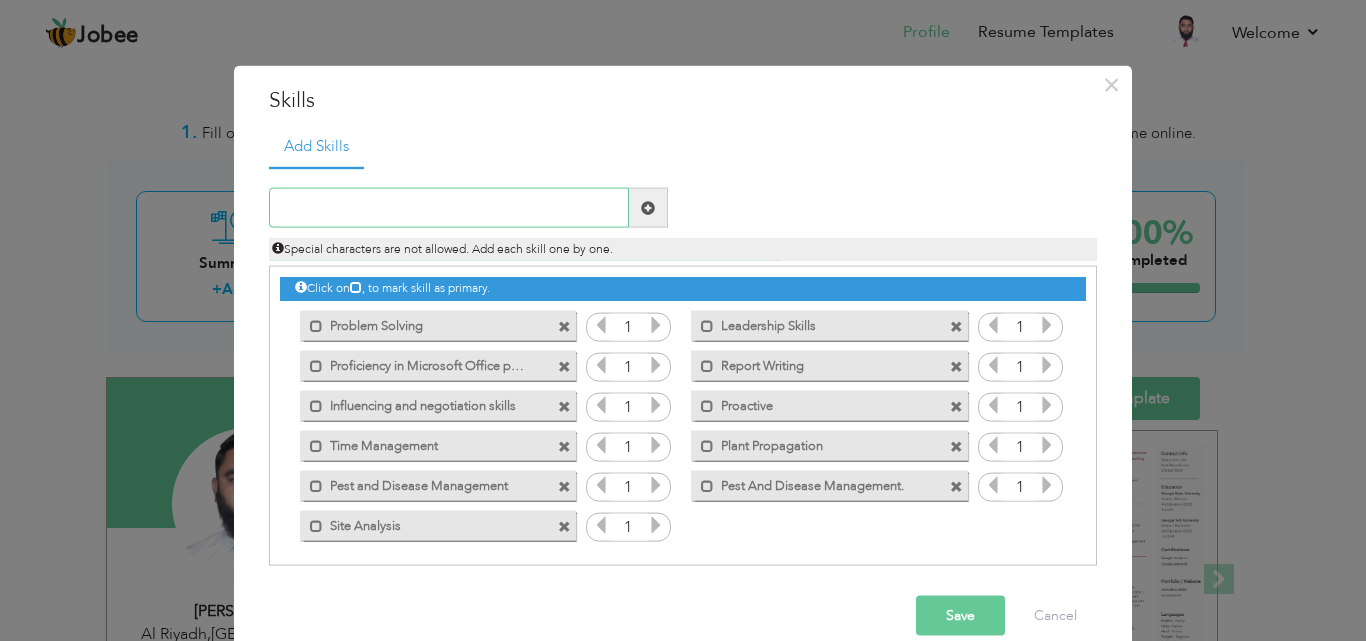 click at bounding box center (449, 208) 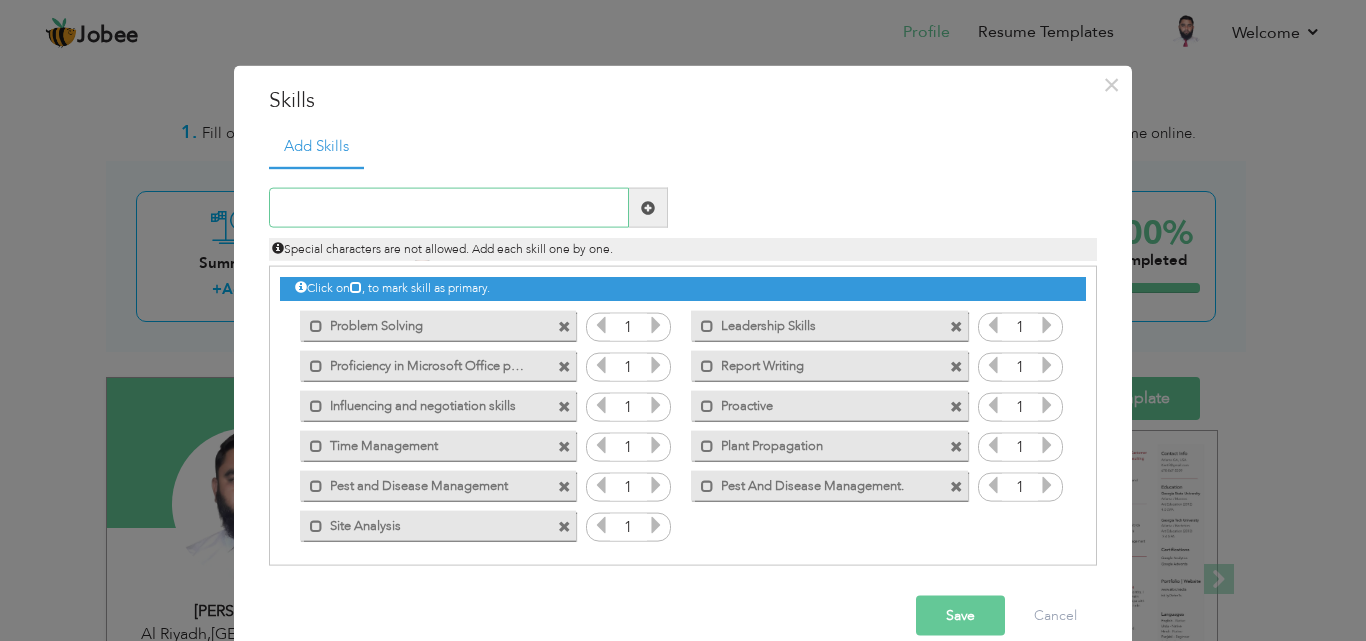 type on "v" 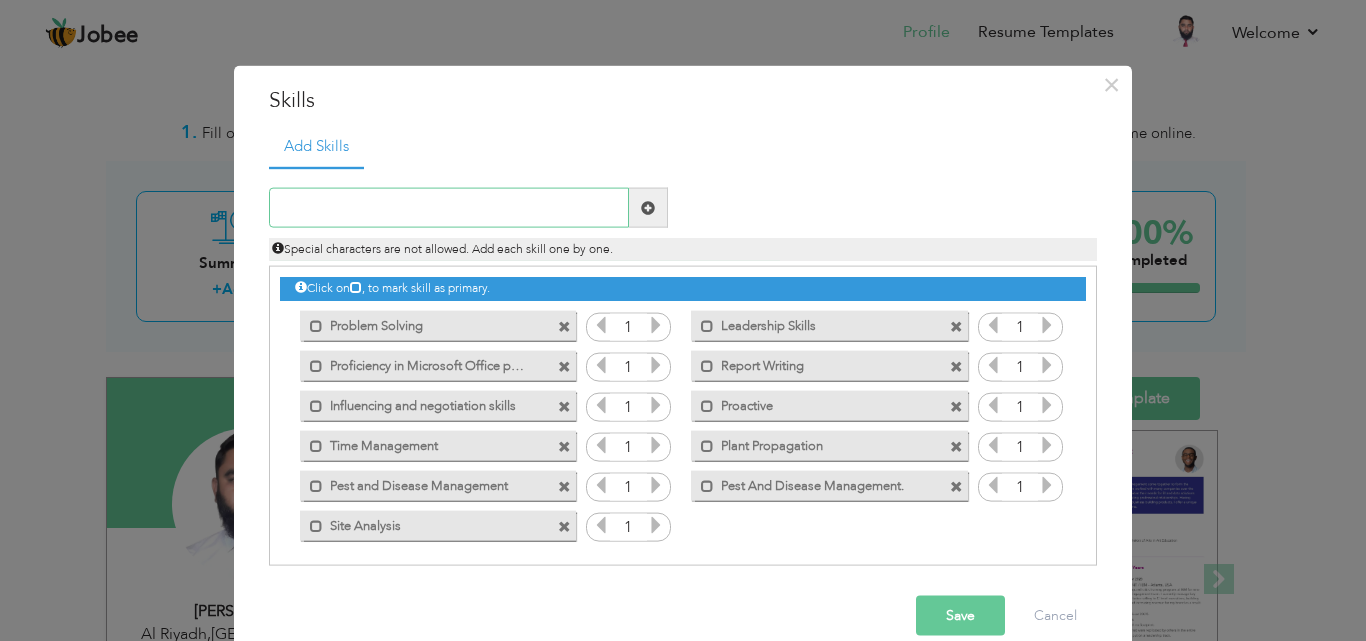 paste on "Environmental Impact Assessment." 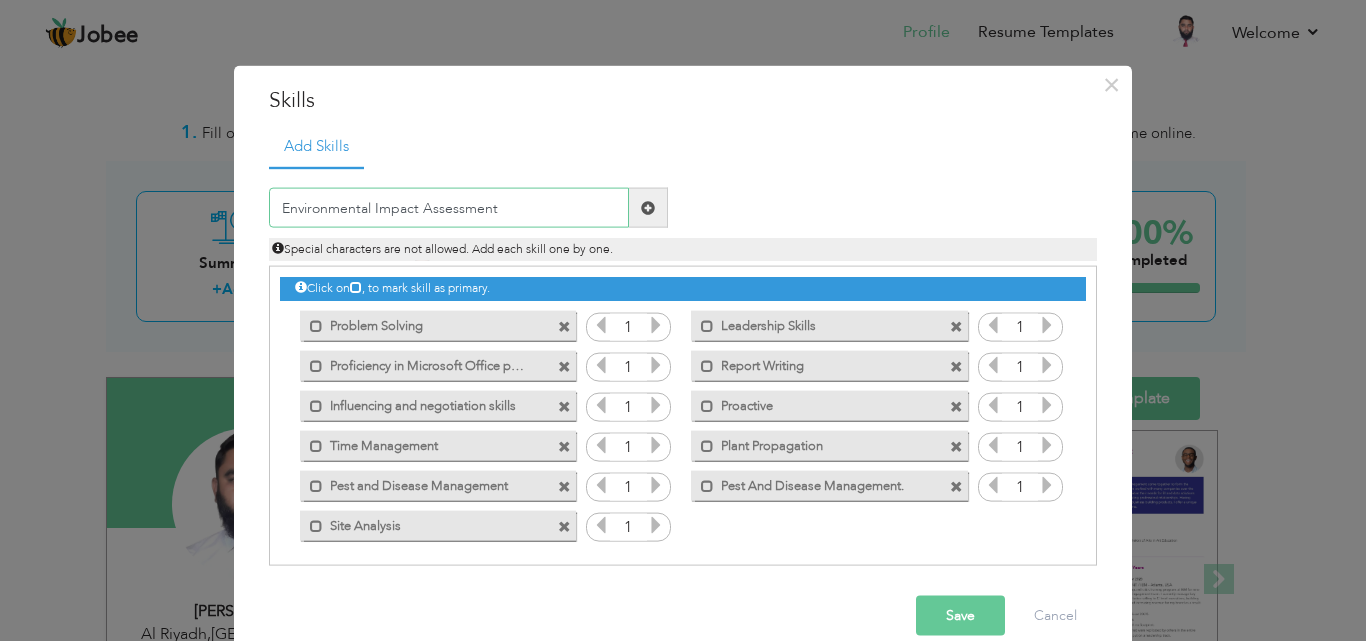 type on "Environmental Impact Assessment" 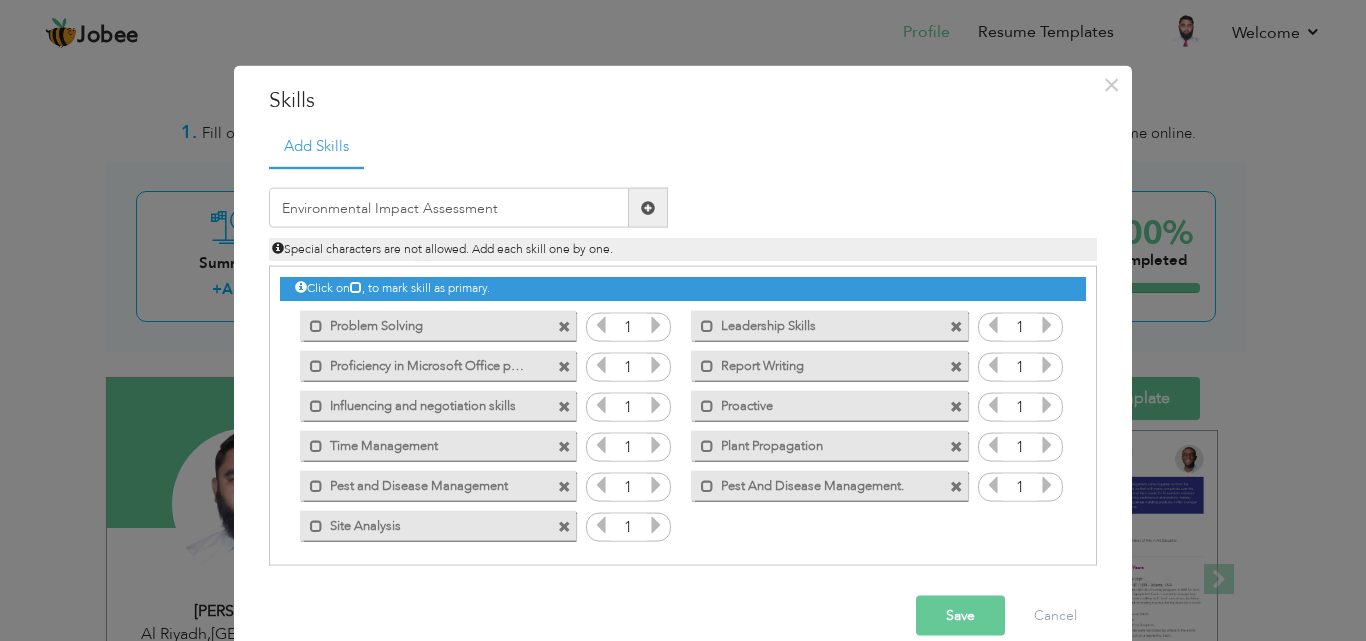 click on "Save" at bounding box center (960, 616) 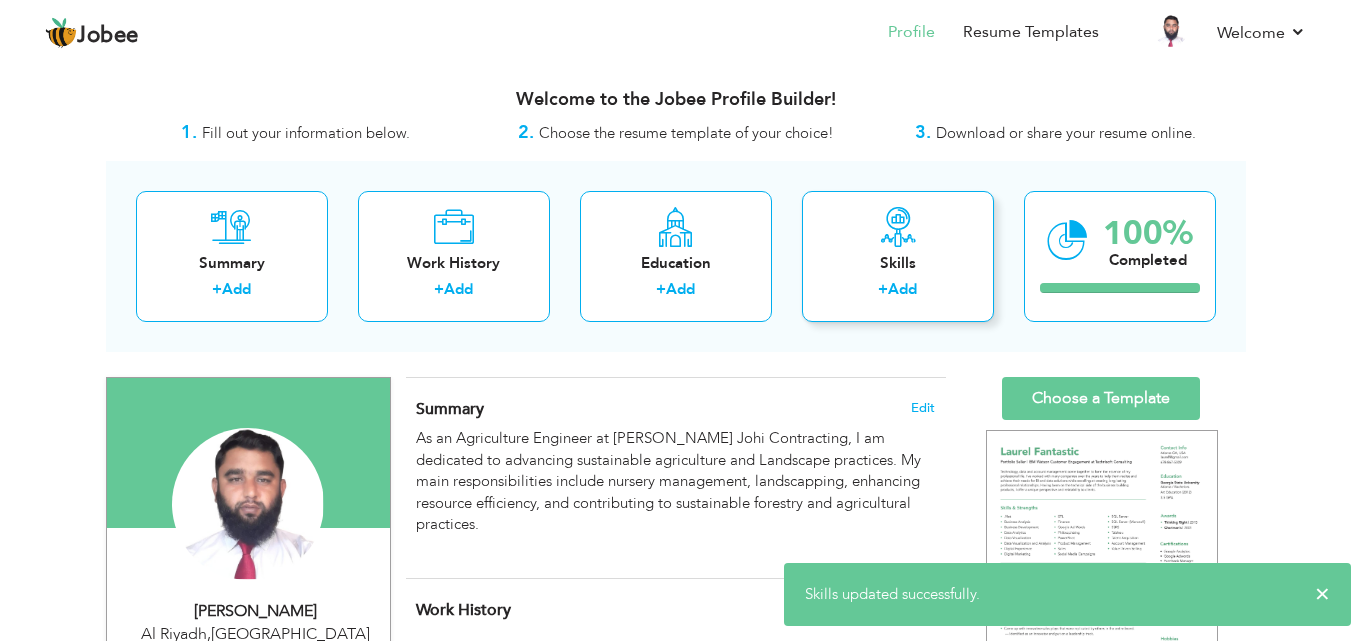 click on "Skills
+  Add" at bounding box center [898, 256] 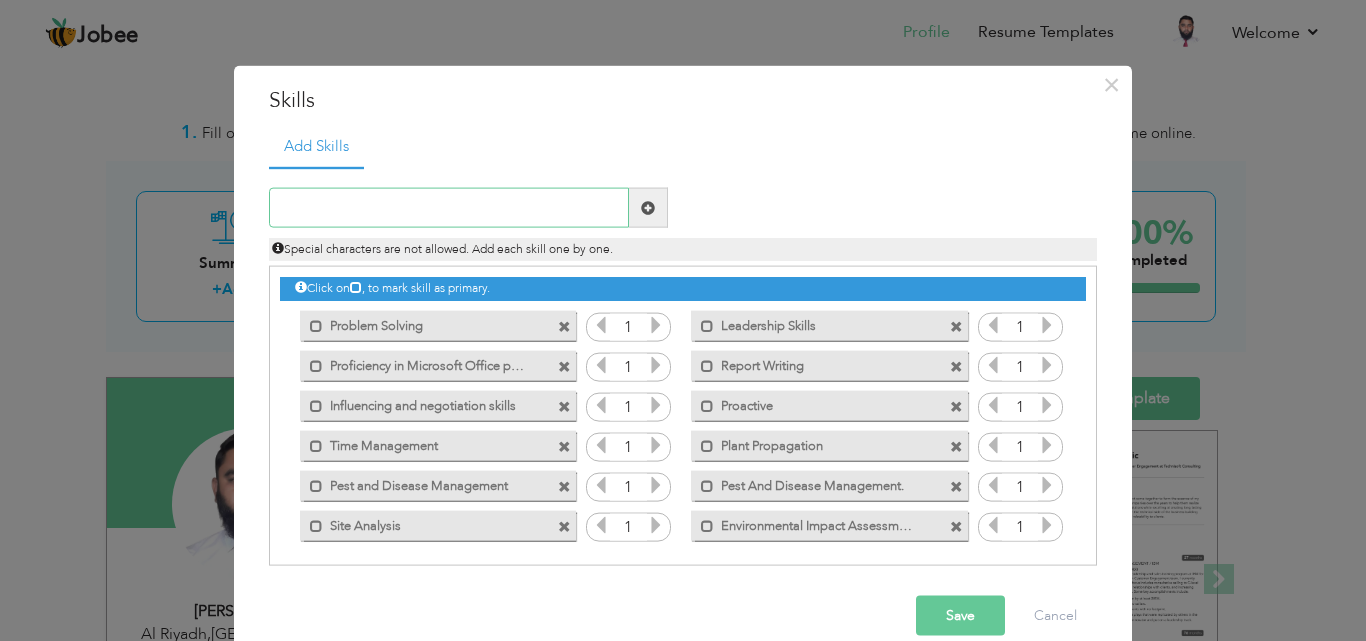 paste on "• Sustainability Practices." 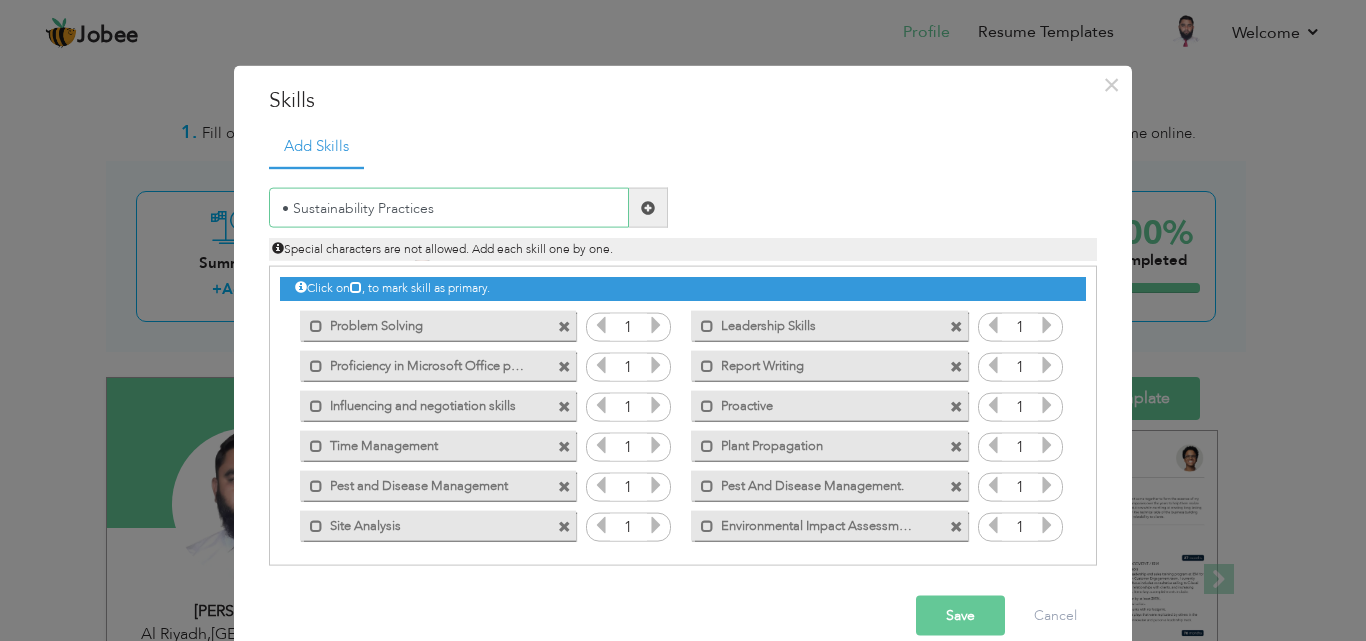 click on "• Sustainability Practices" at bounding box center [449, 208] 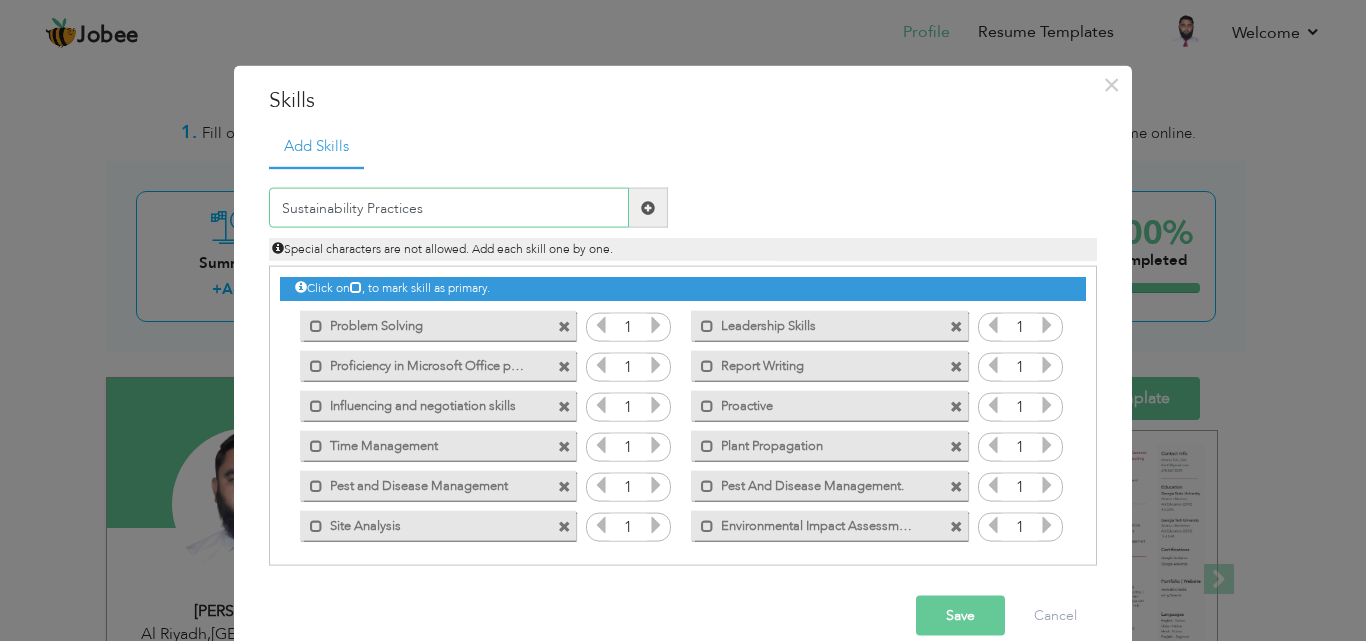type on "Sustainability Practices" 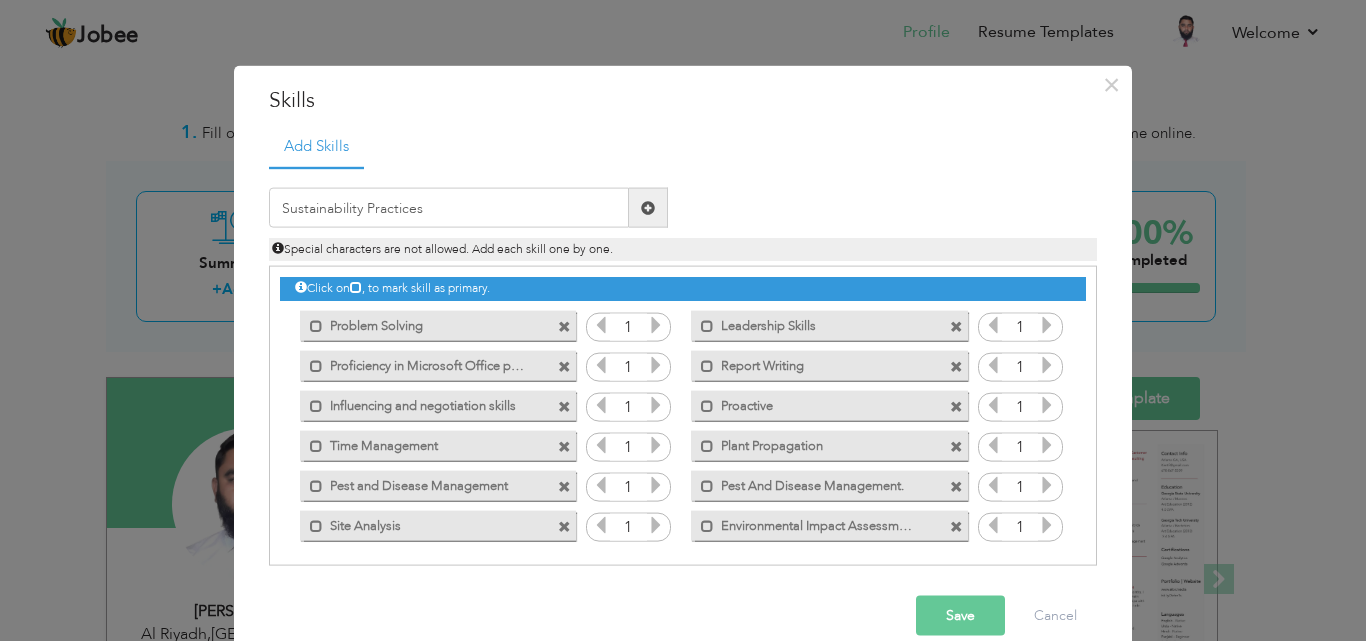 click on "Save" at bounding box center (960, 616) 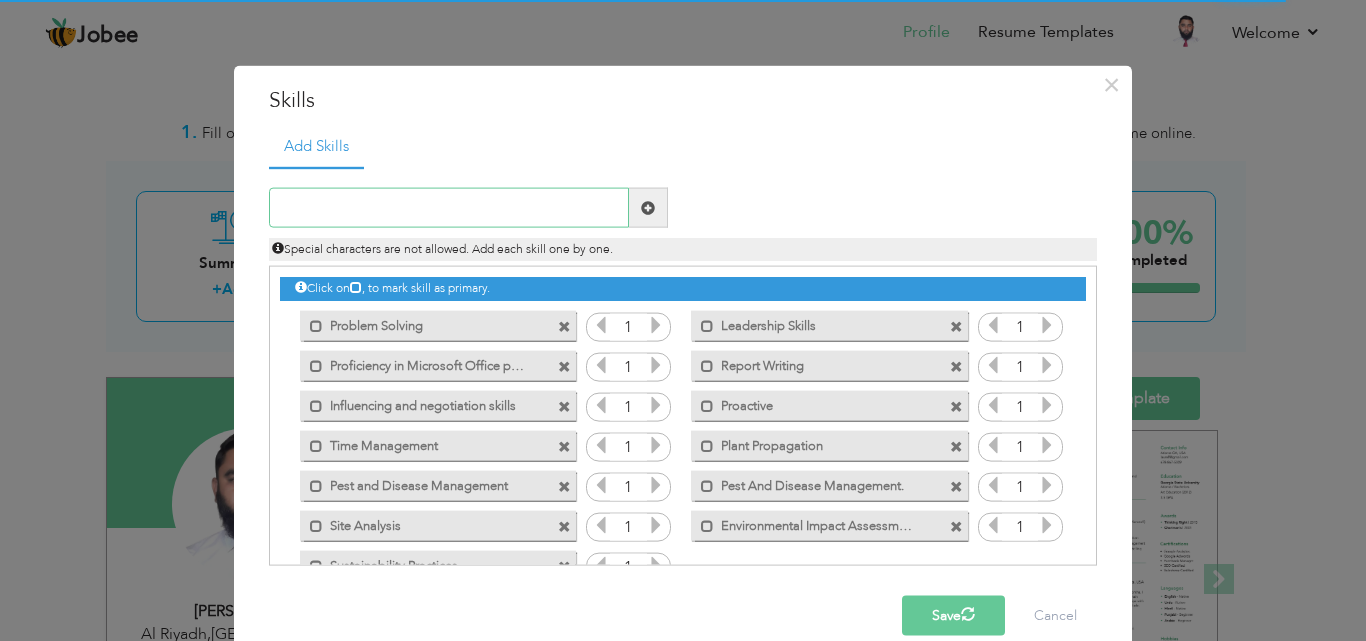 click at bounding box center (449, 208) 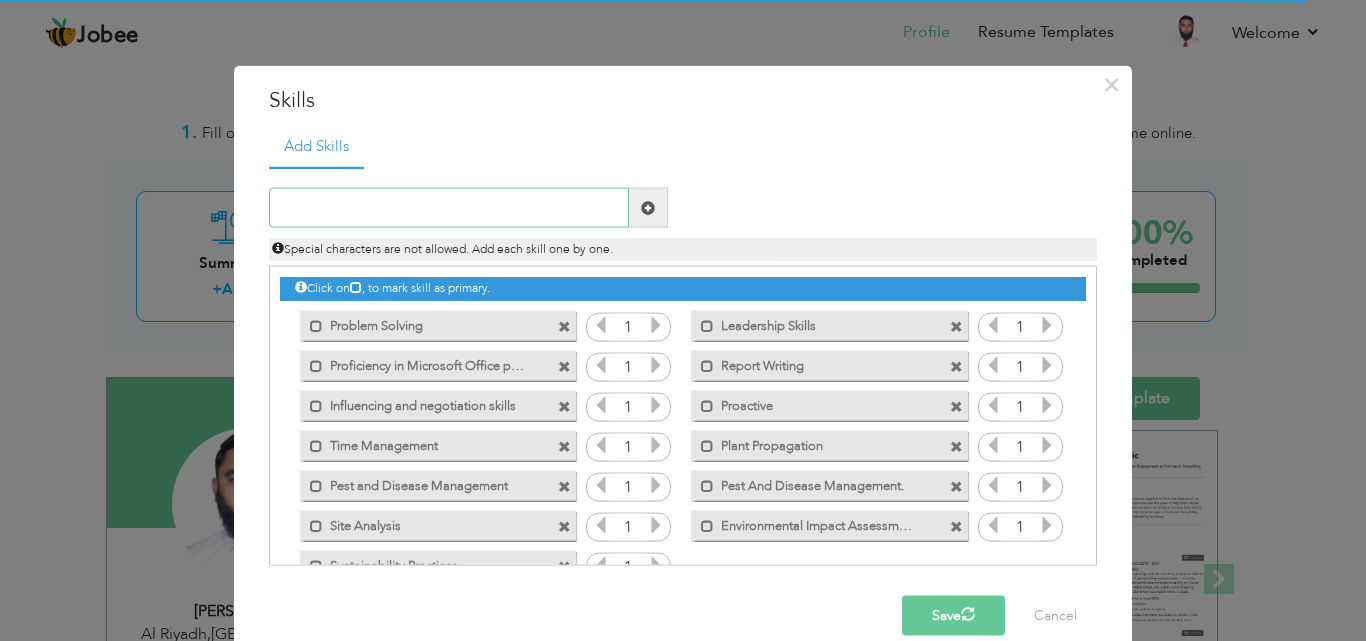 paste on "Plant Selection" 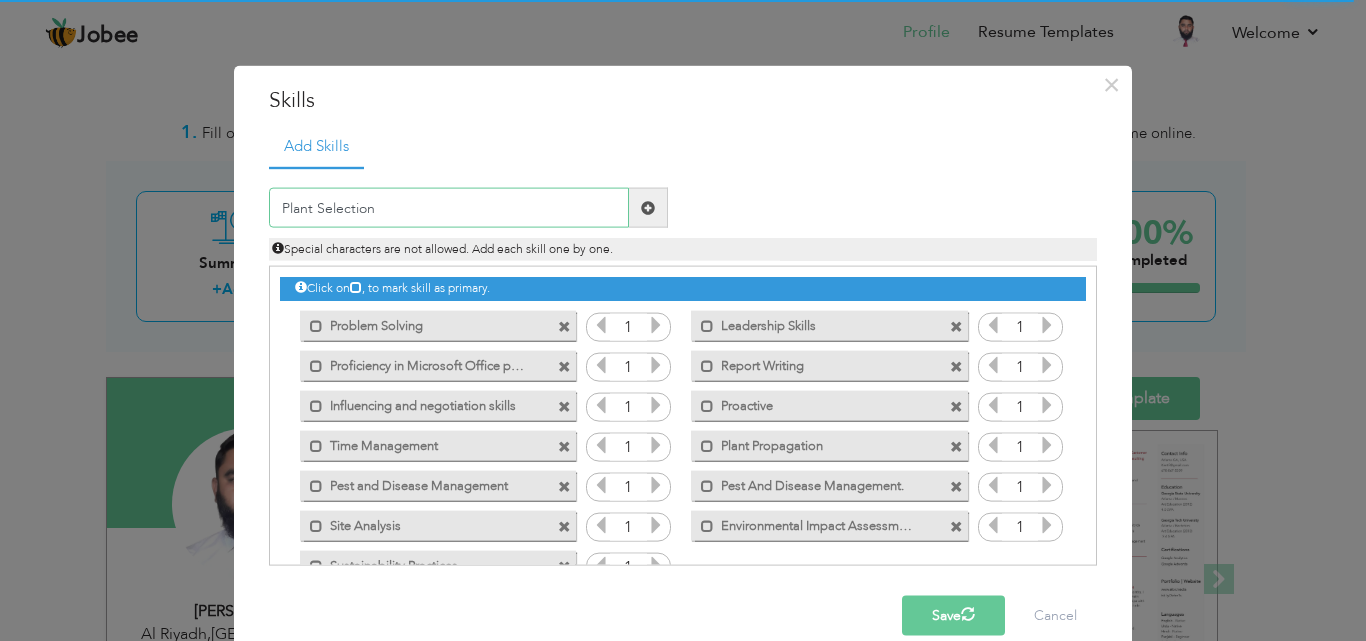 type on "Plant Selection" 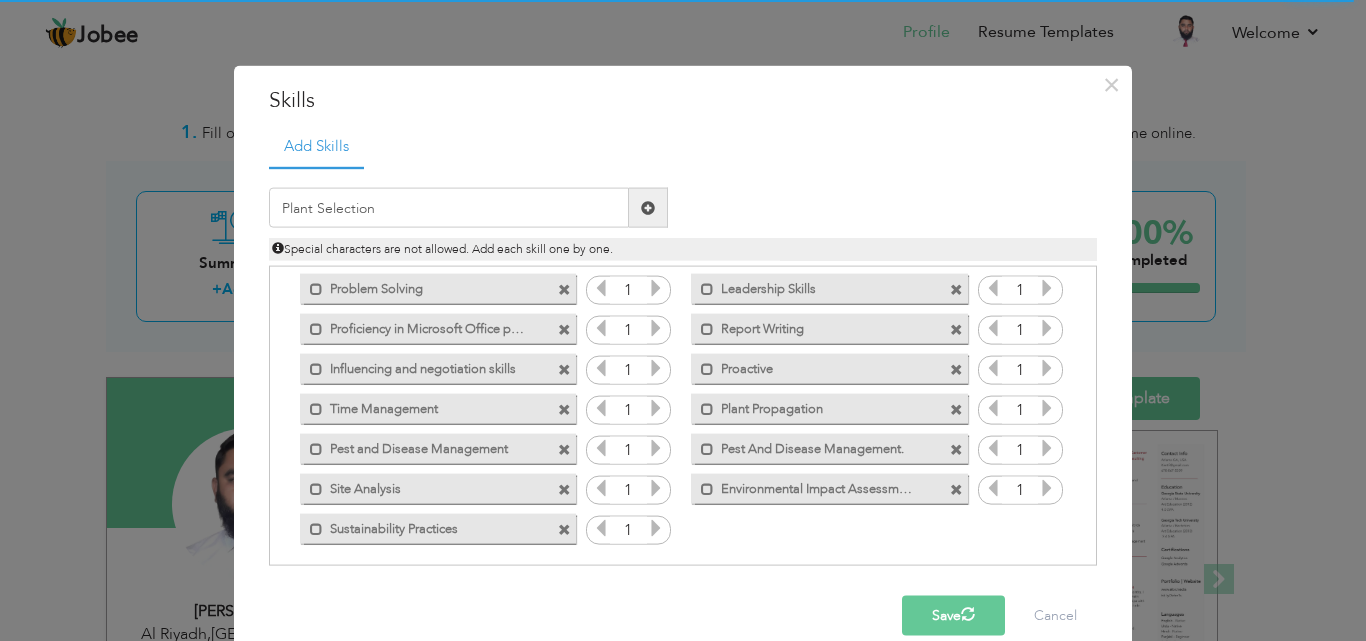 scroll, scrollTop: 45, scrollLeft: 0, axis: vertical 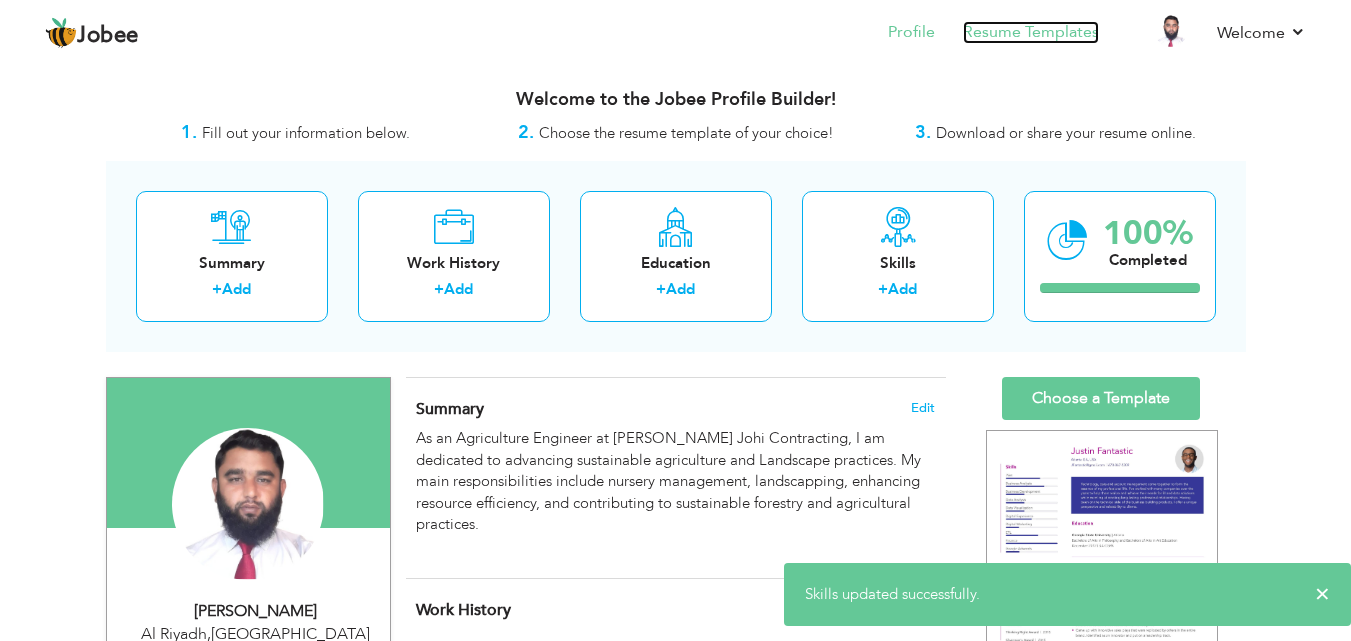 click on "Resume Templates" at bounding box center (1031, 32) 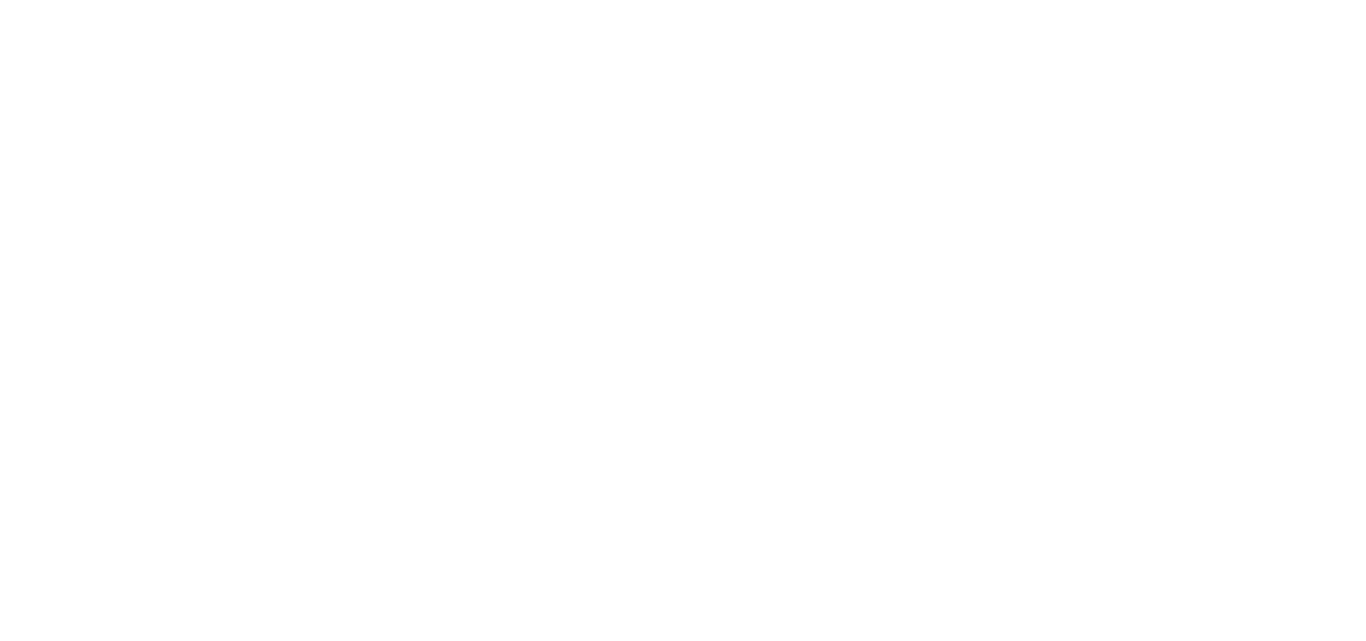 scroll, scrollTop: 0, scrollLeft: 0, axis: both 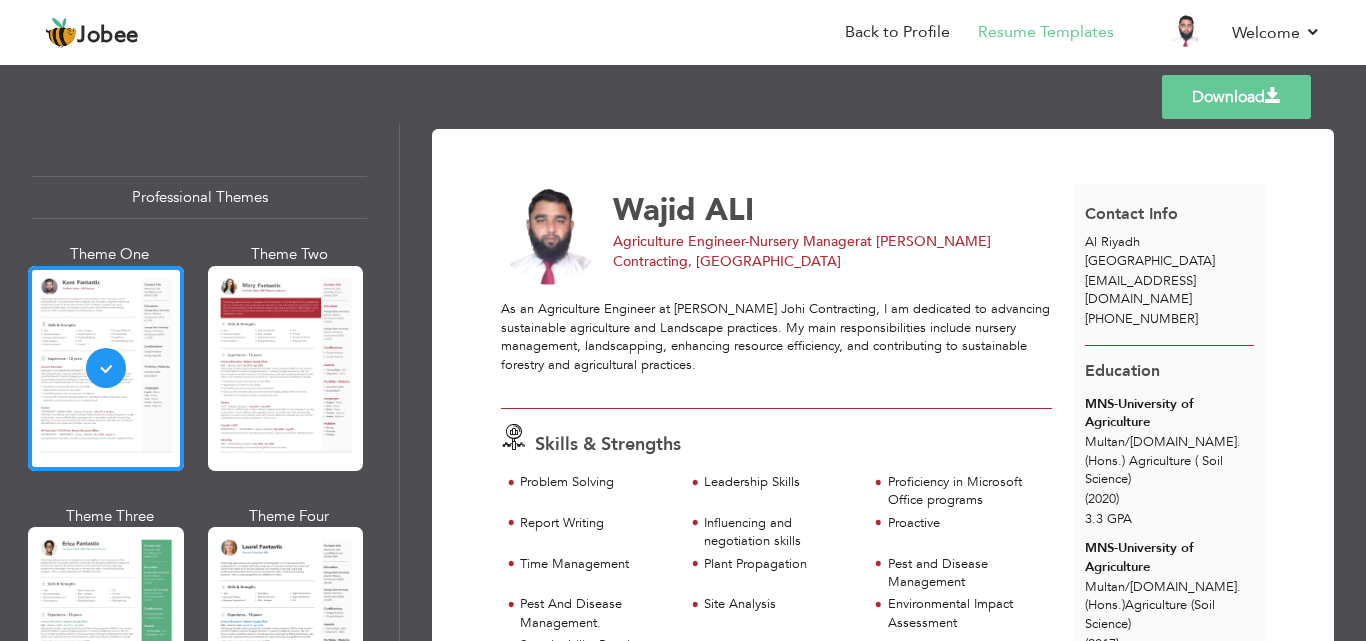 click at bounding box center (1273, 96) 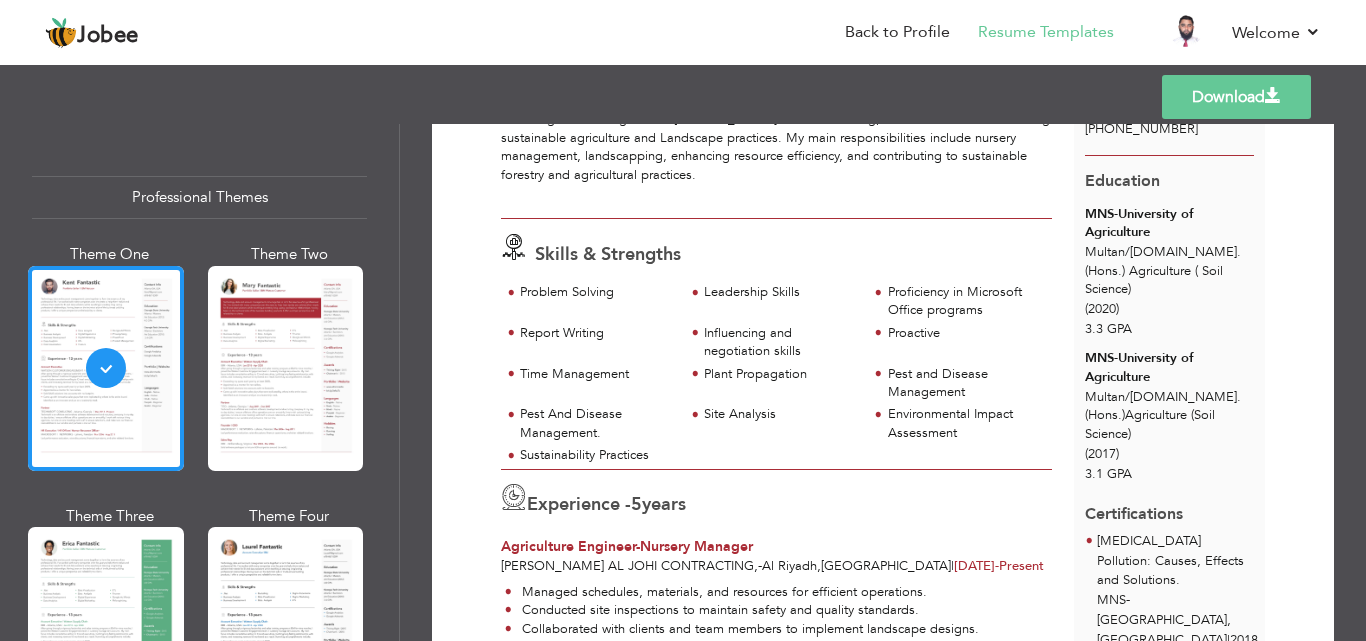 scroll, scrollTop: 0, scrollLeft: 0, axis: both 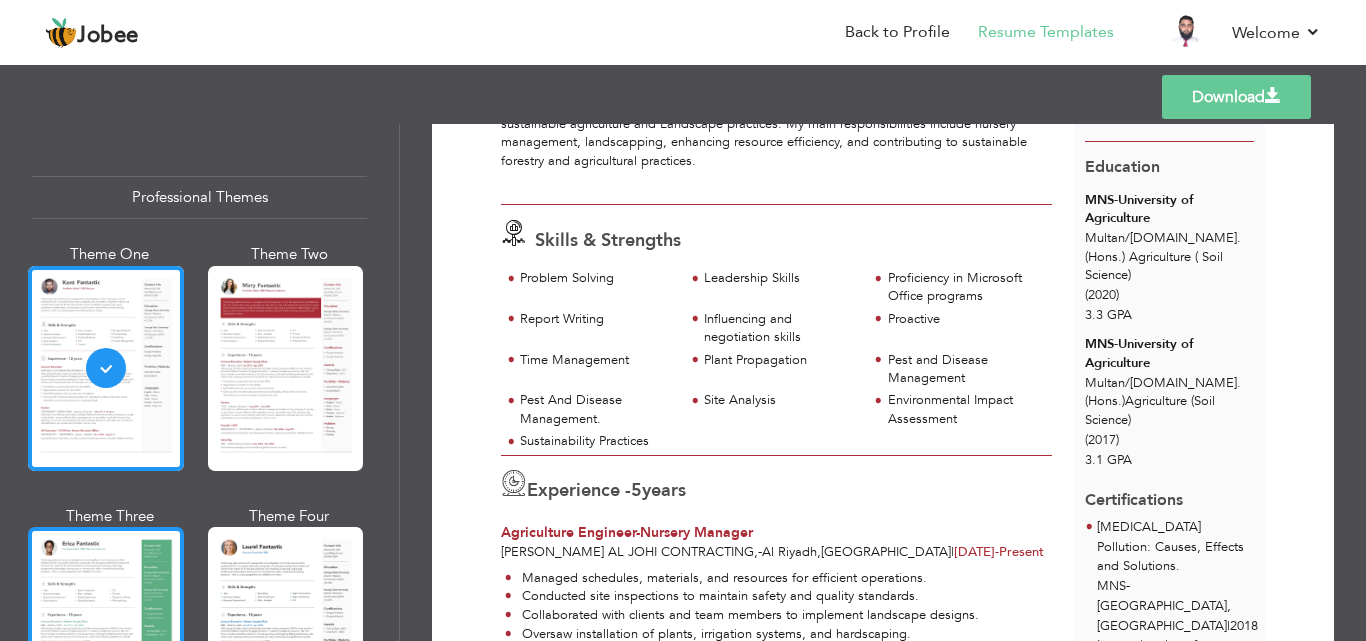 click at bounding box center [106, 629] 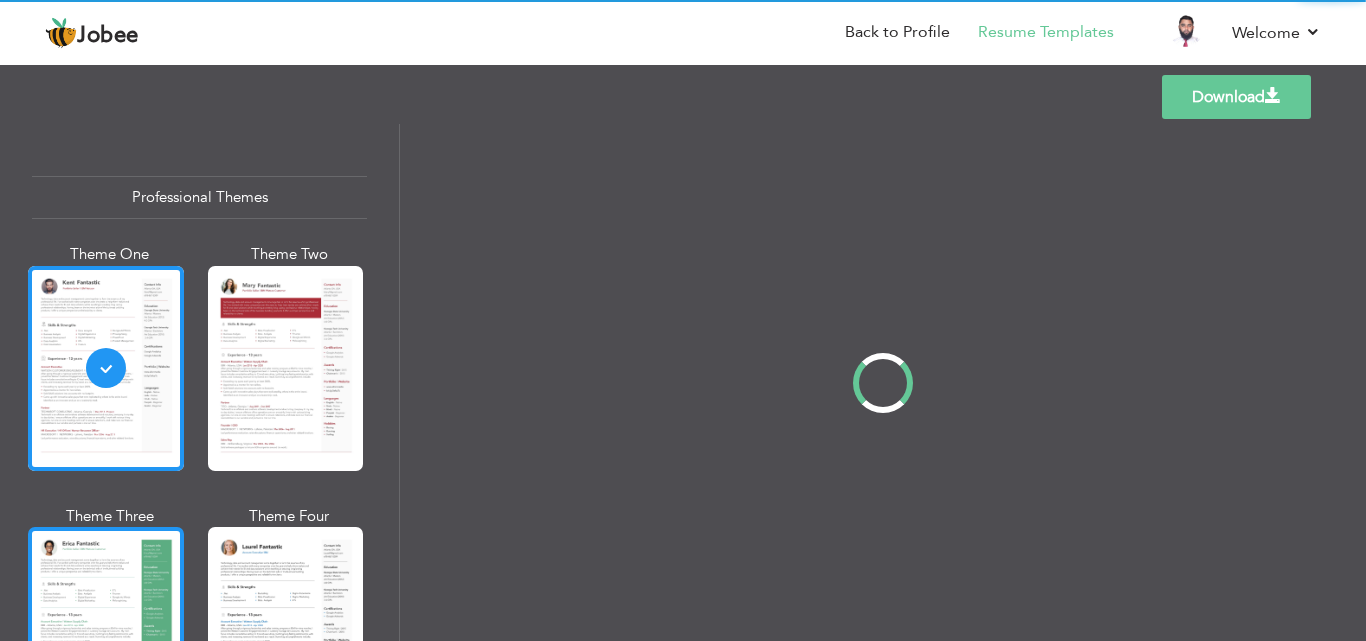 scroll, scrollTop: 0, scrollLeft: 0, axis: both 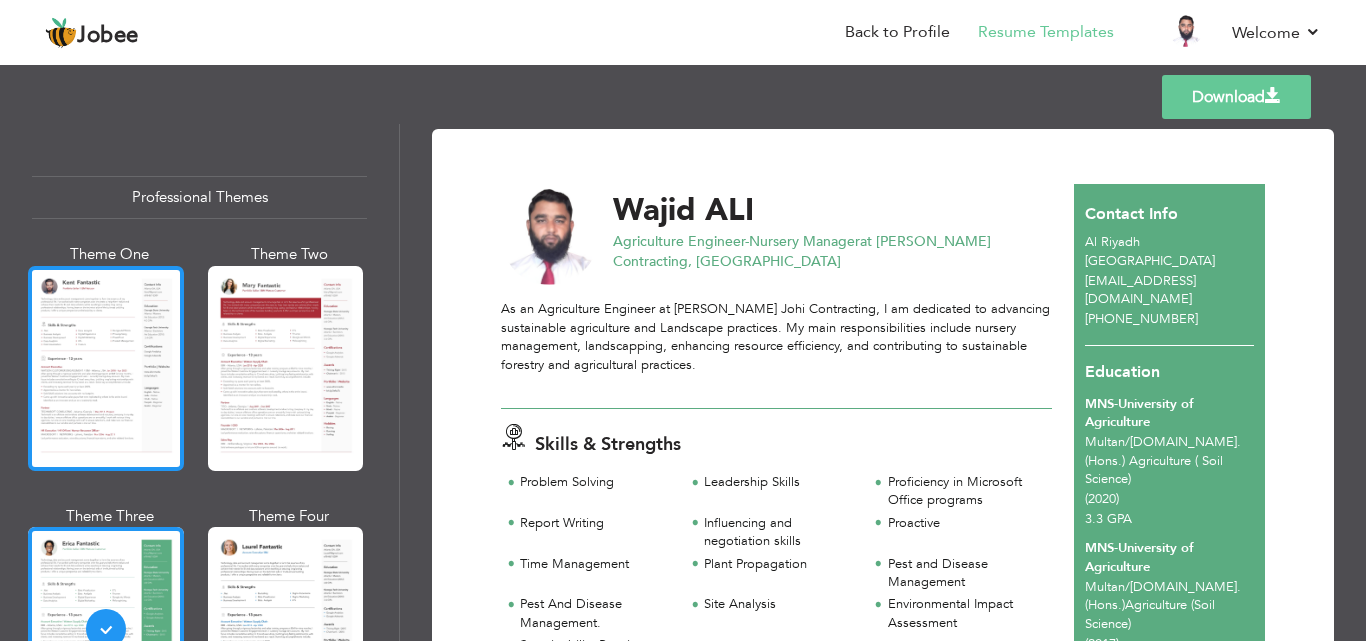 click at bounding box center [106, 368] 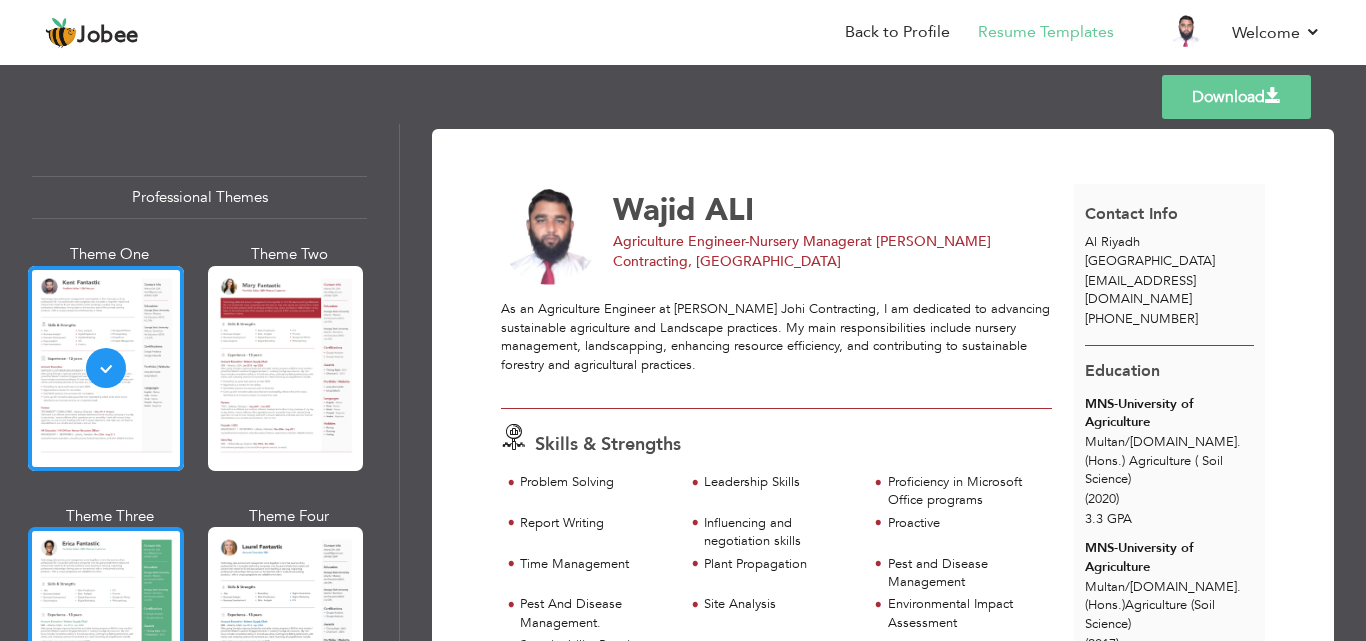 click at bounding box center (106, 629) 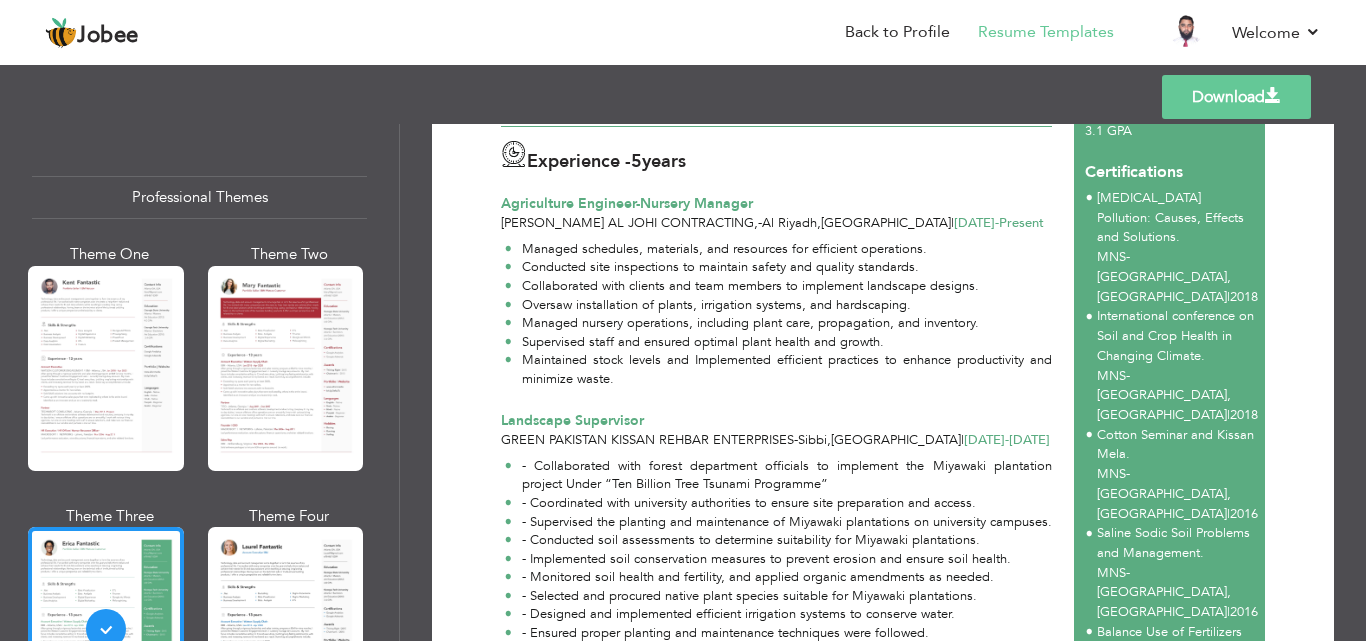 scroll, scrollTop: 0, scrollLeft: 0, axis: both 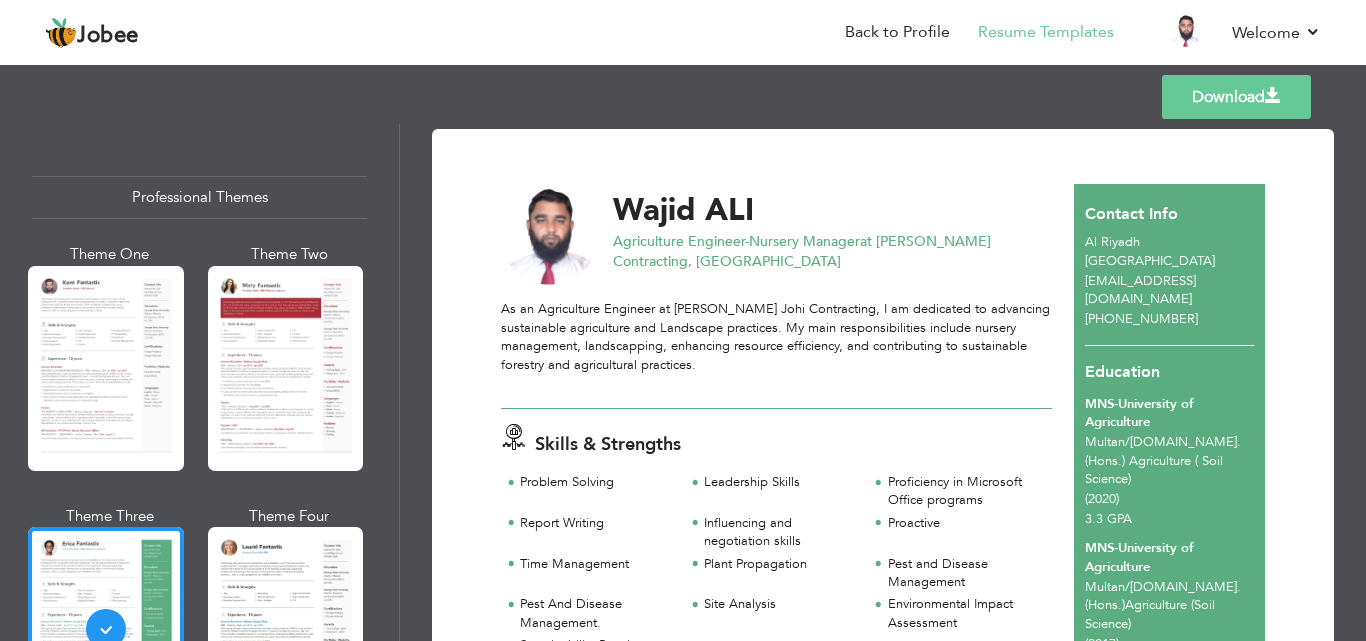 click on "Download" at bounding box center [1236, 97] 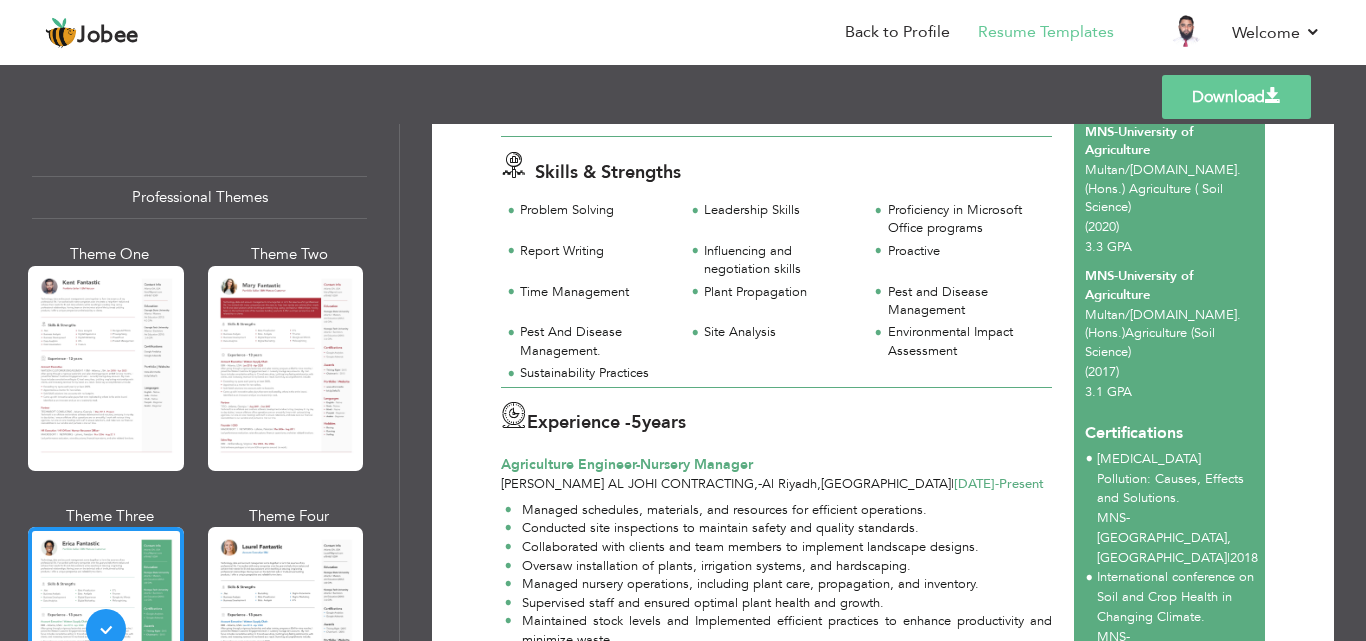 scroll, scrollTop: 279, scrollLeft: 0, axis: vertical 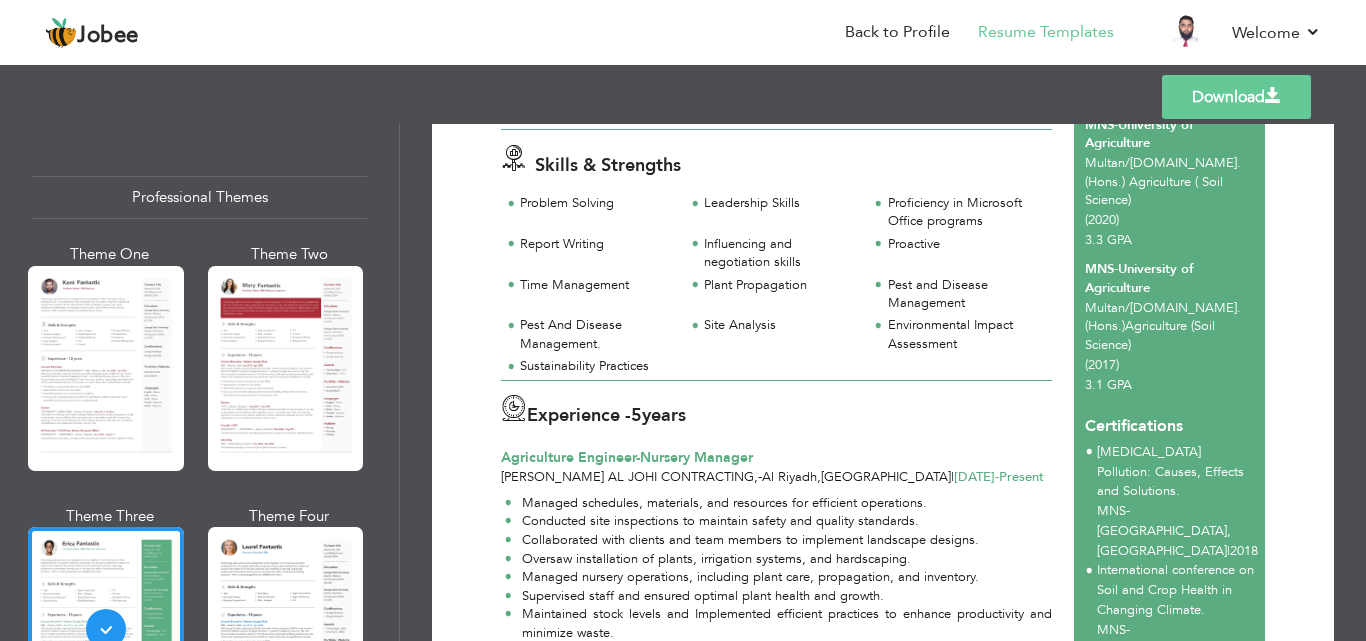 drag, startPoint x: 1357, startPoint y: 219, endPoint x: 1355, endPoint y: 291, distance: 72.02777 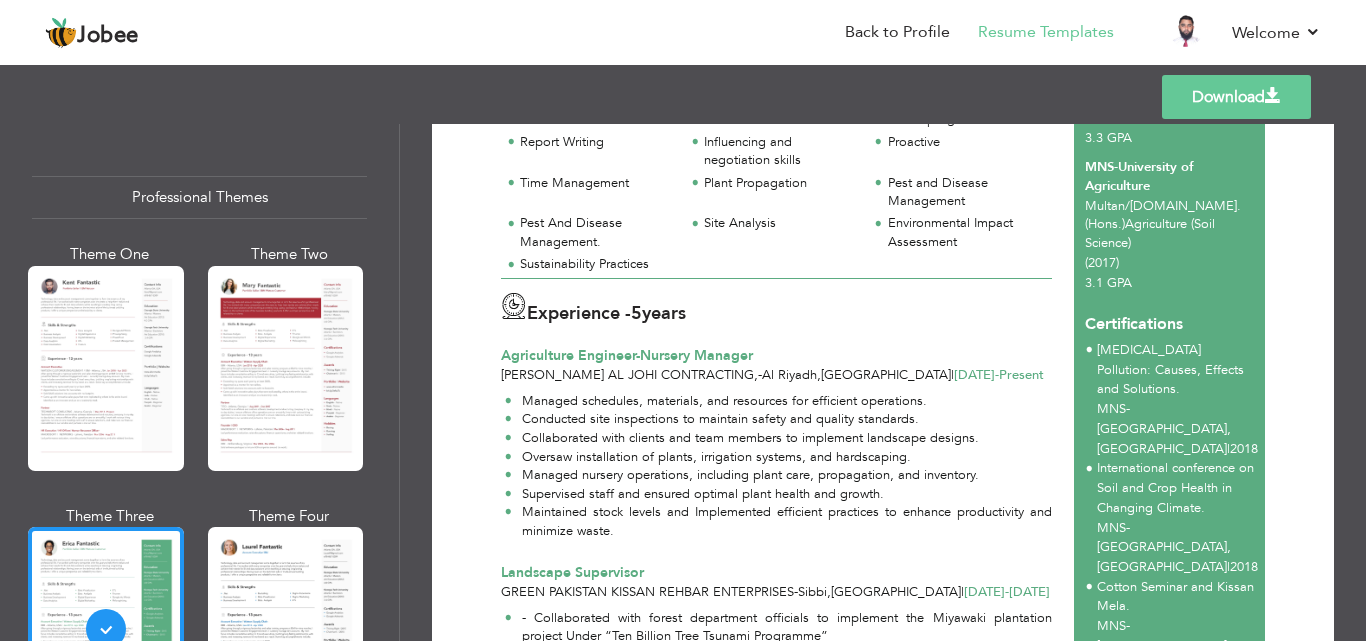 scroll, scrollTop: 378, scrollLeft: 0, axis: vertical 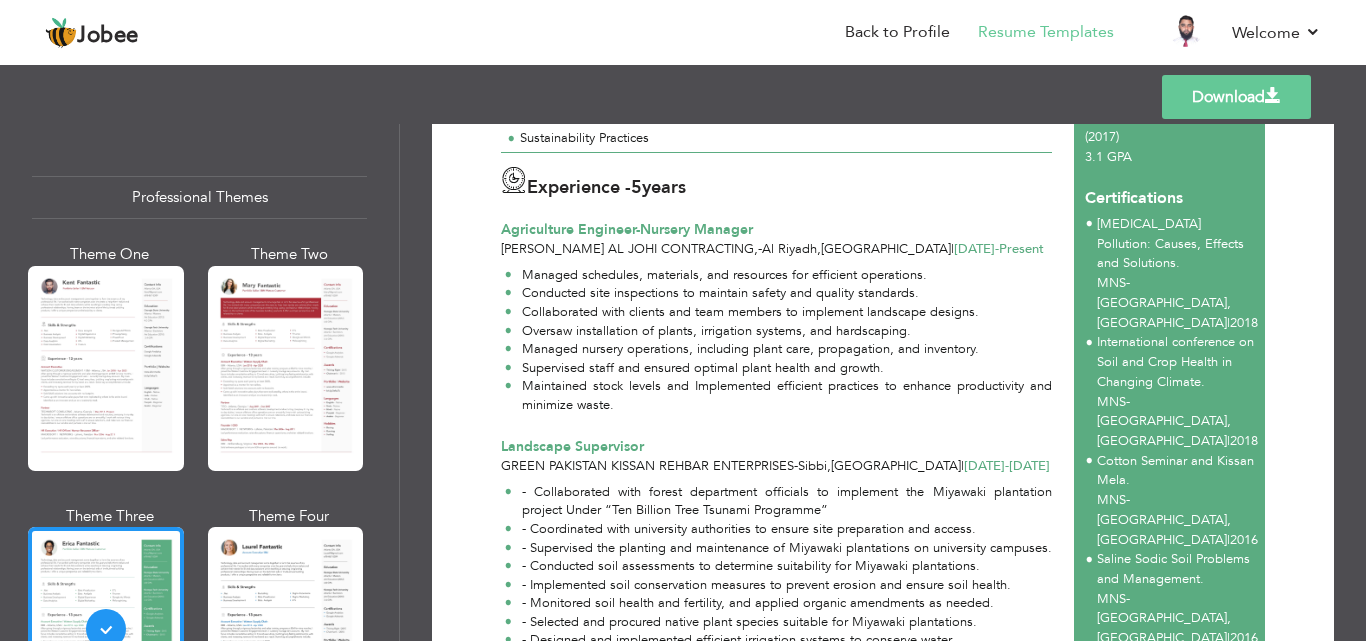 click on "Maintained stock levels and Implemented efficient practices to enhance productivity and minimize waste." at bounding box center [778, 395] 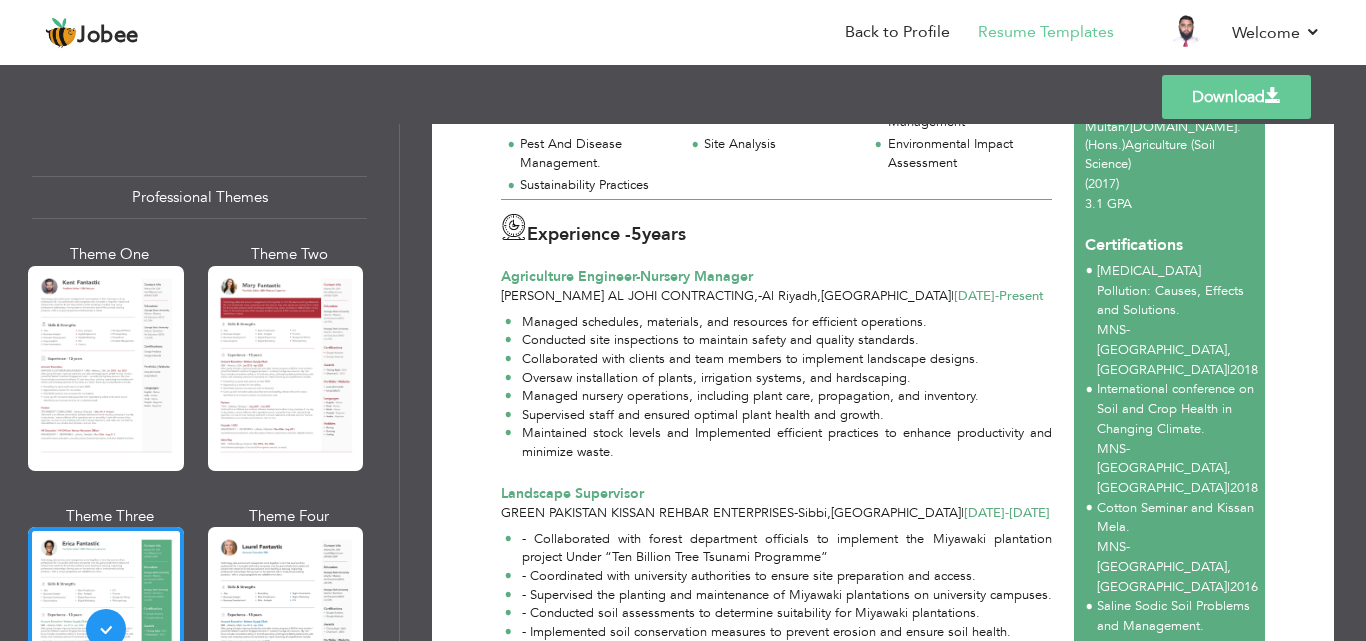 scroll, scrollTop: 494, scrollLeft: 0, axis: vertical 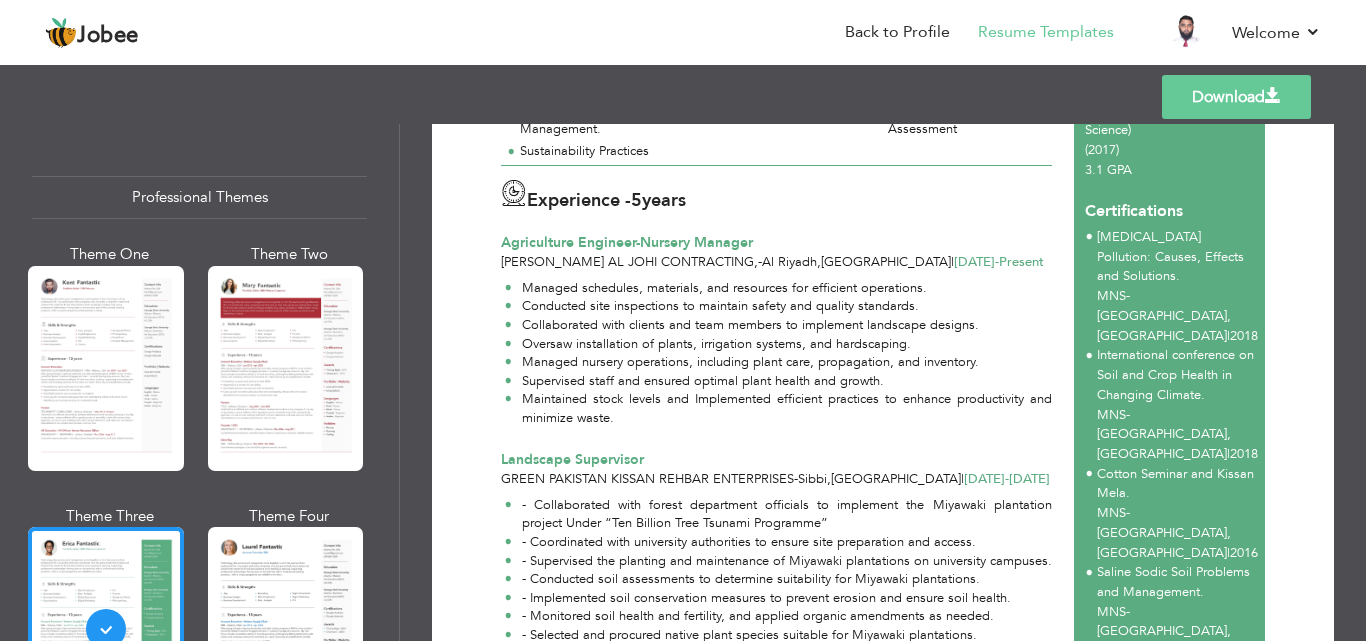 click on "Experience -  5  years" at bounding box center [776, 198] 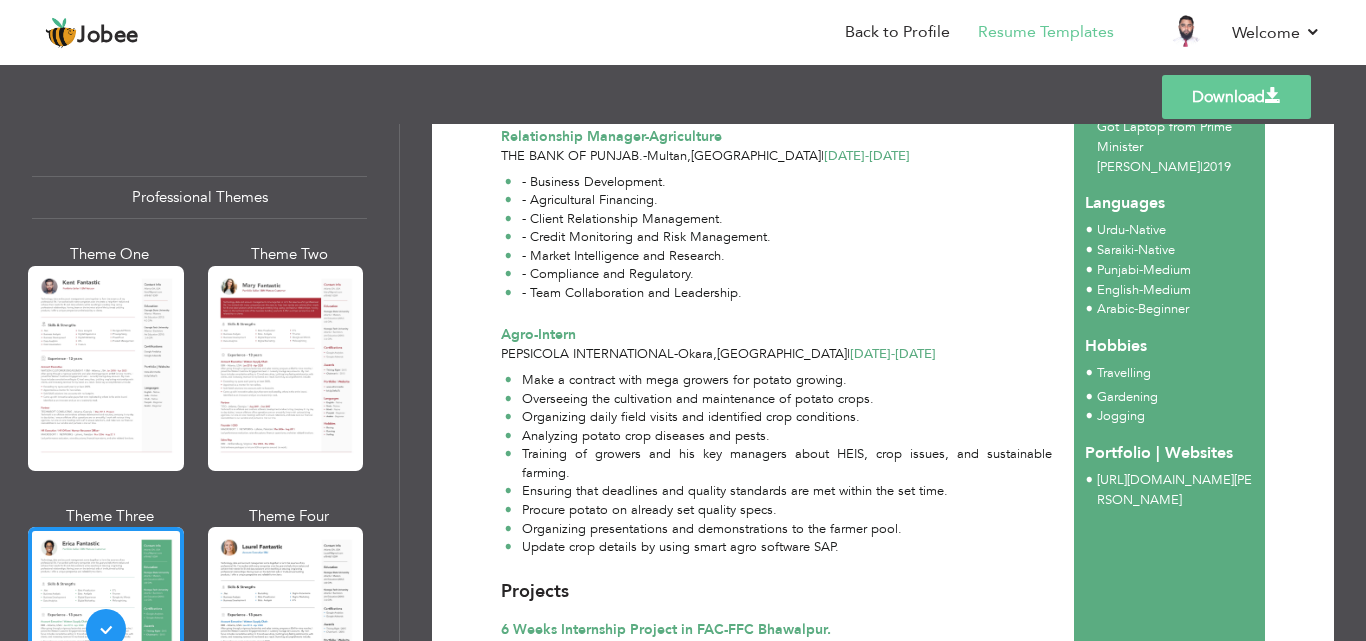 scroll, scrollTop: 1228, scrollLeft: 0, axis: vertical 